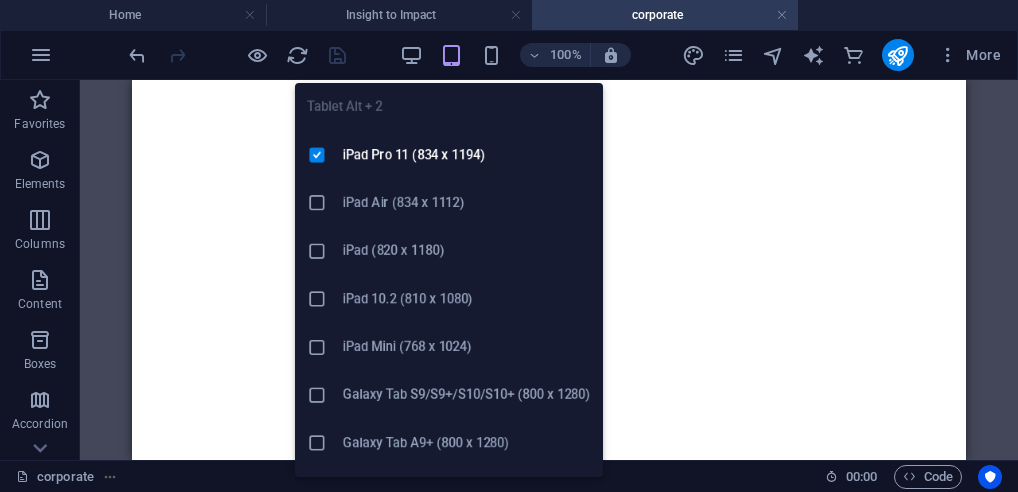 scroll, scrollTop: 0, scrollLeft: 0, axis: both 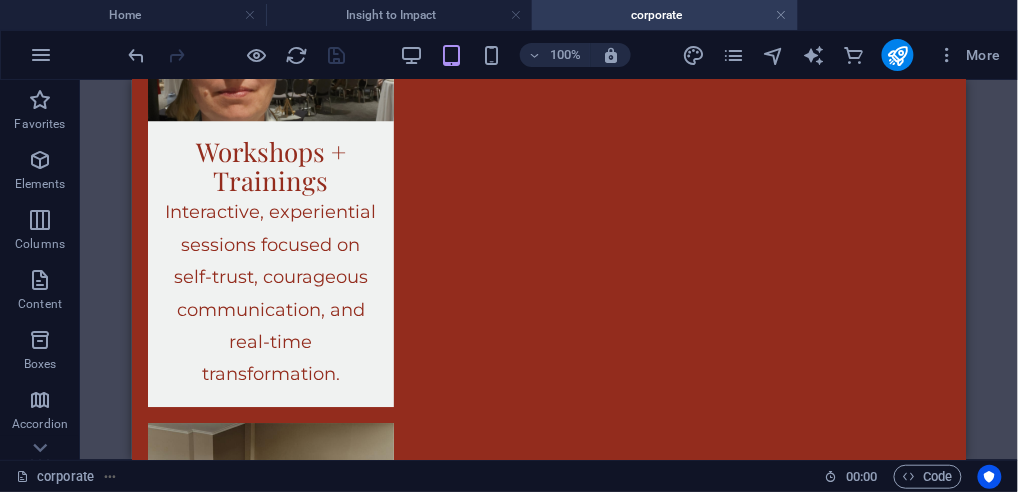 click on "H1   Text   H2   Spacer   Reference   H2   Spacer   Text   H2   H2   Text   Text   H1   Text   Spacer   Text   H4   Text   Spacer   Text   Text   H1   Text   Text   Text   Button   H2   H2   Button   Button series   Button   Reference   Button   Text   Button   Button   Text   Button   Text   Text   H1   Text   H1   Button   Spacer   Spacer   Text   Cards   Cards   Container   Image   Text   Container   H3   Container   Text   Image   Container   H3   Container   Image   Container   Container   Text   Container   Text   H3   Text   Cards   Text   Cards   Container   Container   Container   H3   H3   Cards   Container   Text   Text   Container   Text   Container   Image   Text   Text   Spacer   Text   Spacer   Text   Button   Spacer   Cards   Container   Image   Spacer   Image   H3   Button   Text   Accordion   H3   Container   Container   Text   Spacer   H3   Container   Text   Container   H3   Container   Text   Text   Container   H3   Container   Text   Container   Accordion   H2   Text" at bounding box center [549, 270] 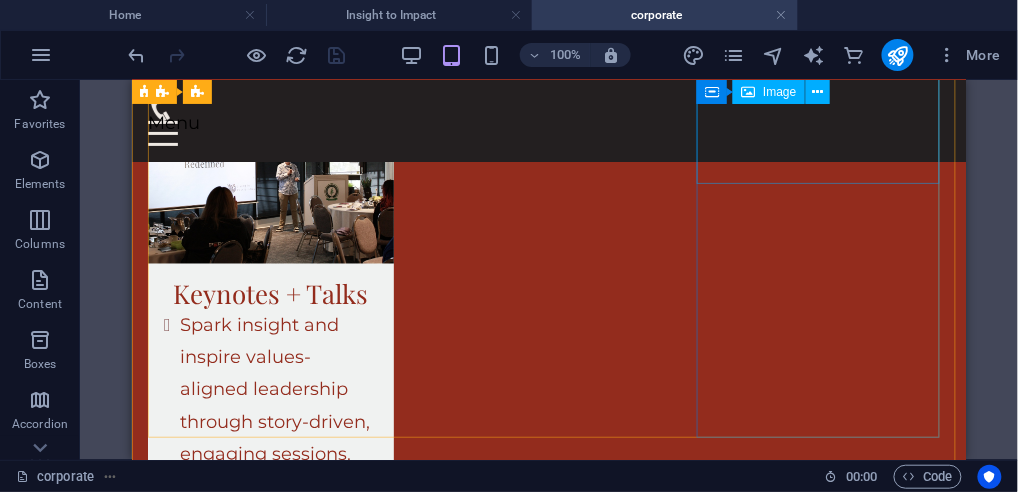scroll, scrollTop: 200, scrollLeft: 0, axis: vertical 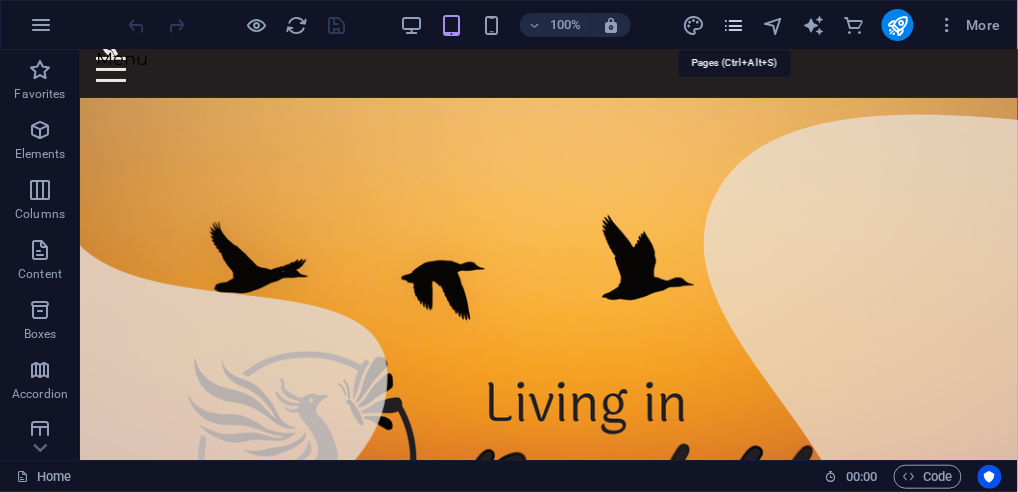 click at bounding box center (733, 25) 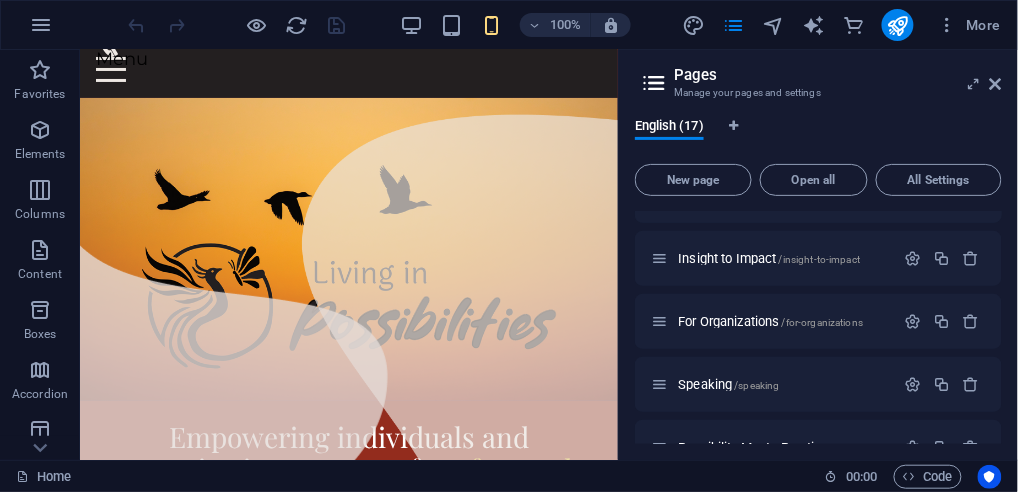 scroll, scrollTop: 200, scrollLeft: 0, axis: vertical 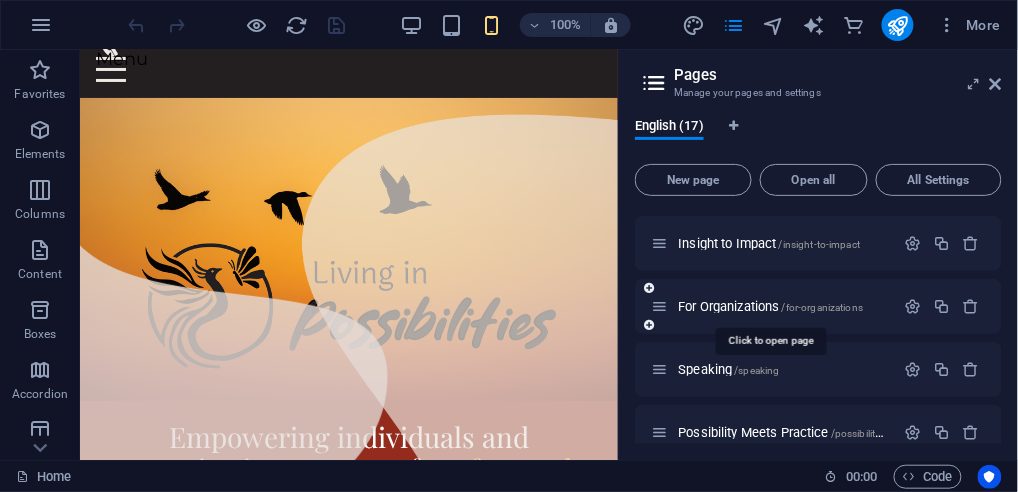 click on "For Organizations /for-organizations" at bounding box center [770, 306] 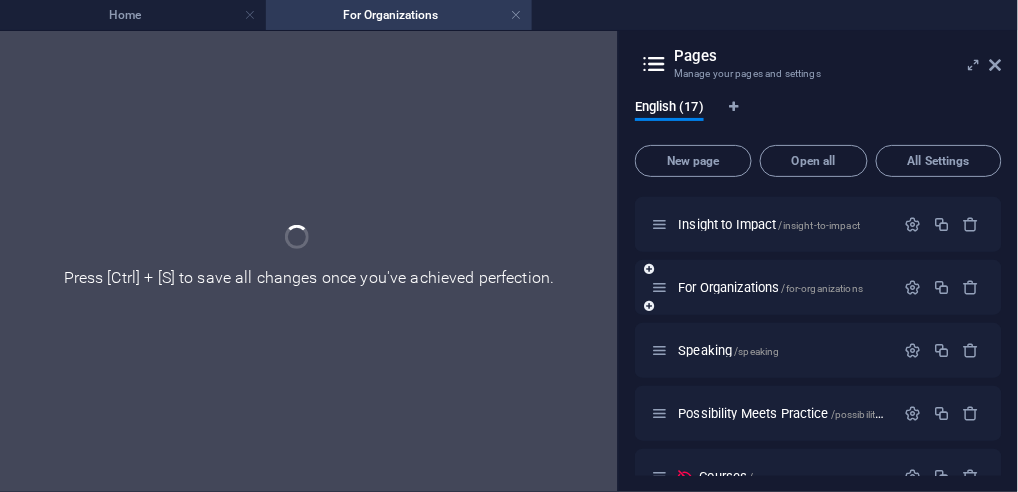 scroll, scrollTop: 0, scrollLeft: 0, axis: both 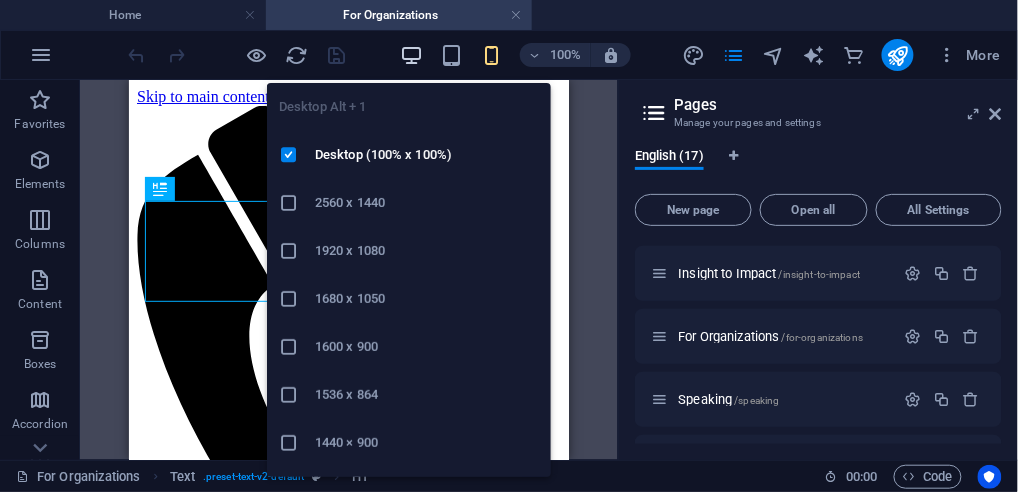 click at bounding box center (411, 55) 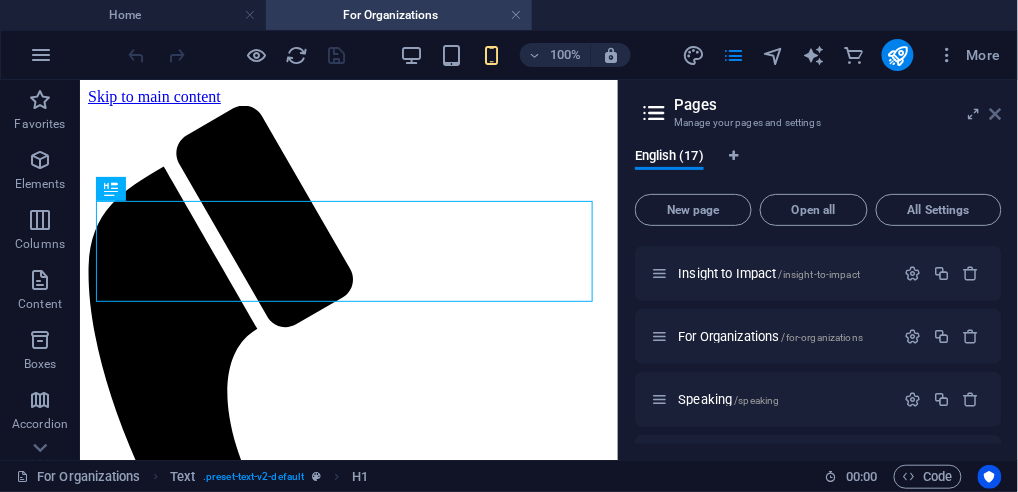 click at bounding box center [996, 114] 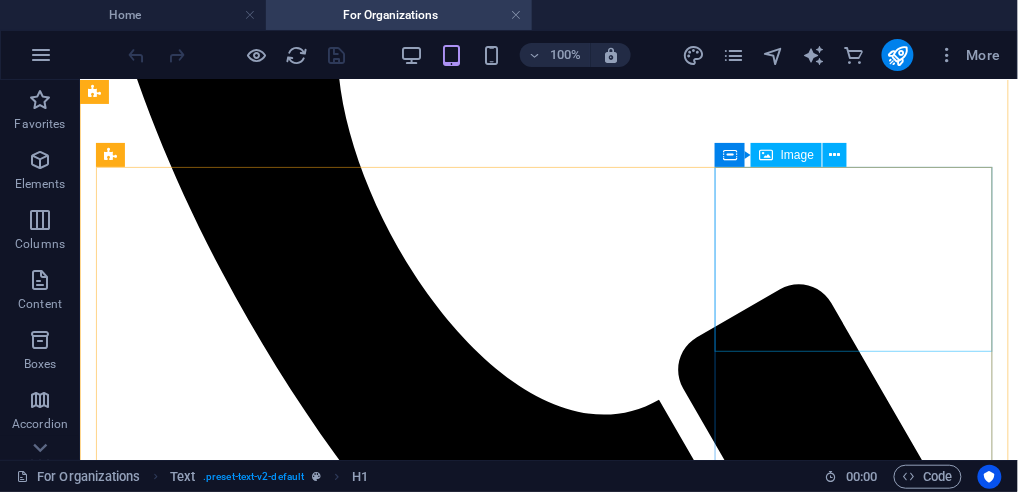 scroll, scrollTop: 600, scrollLeft: 0, axis: vertical 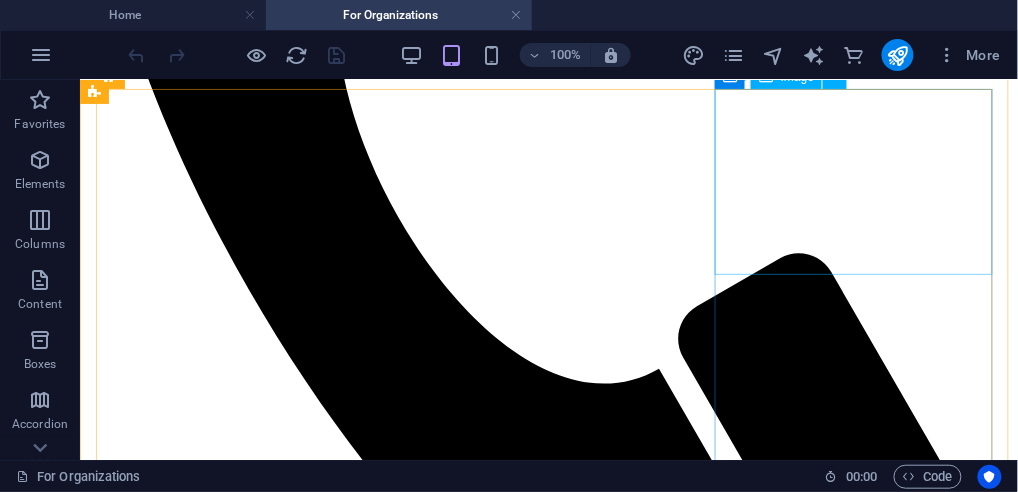 click at bounding box center (548, 2852) 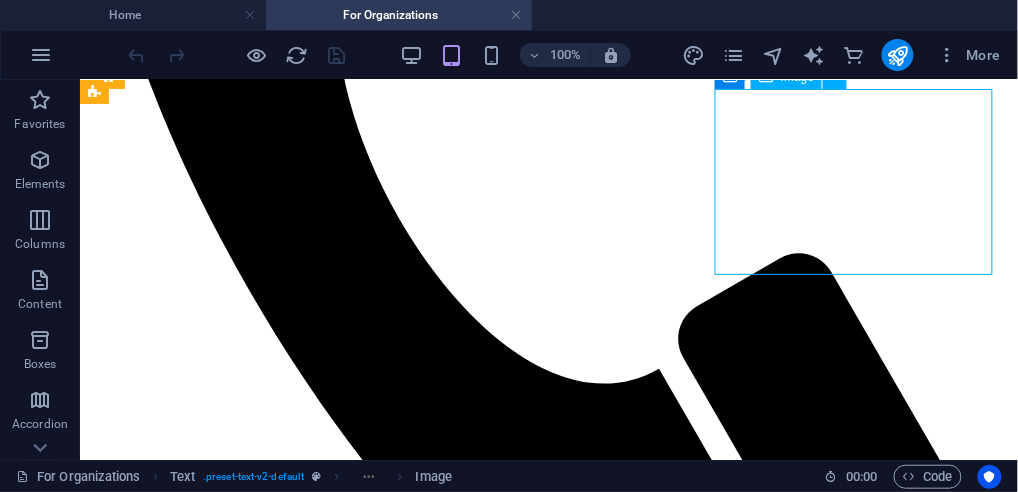click at bounding box center (548, 2852) 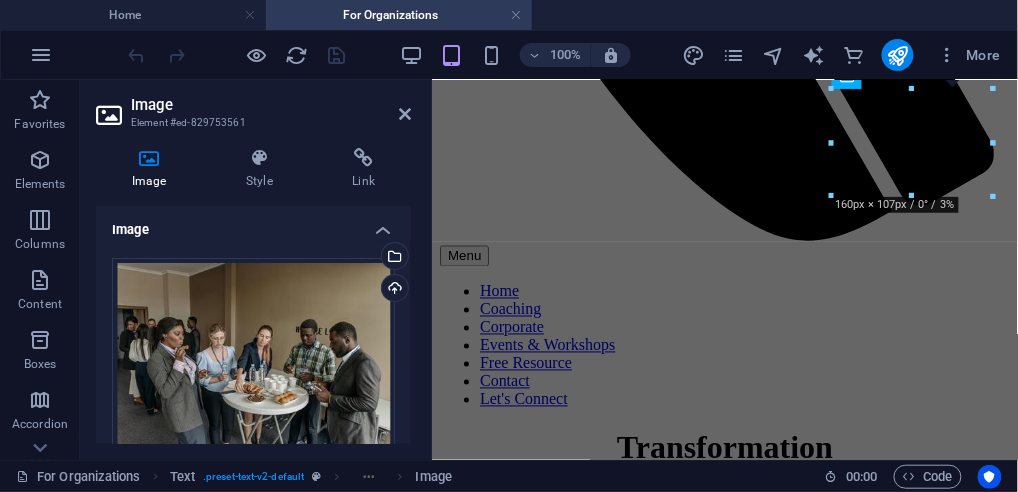 scroll, scrollTop: 632, scrollLeft: 0, axis: vertical 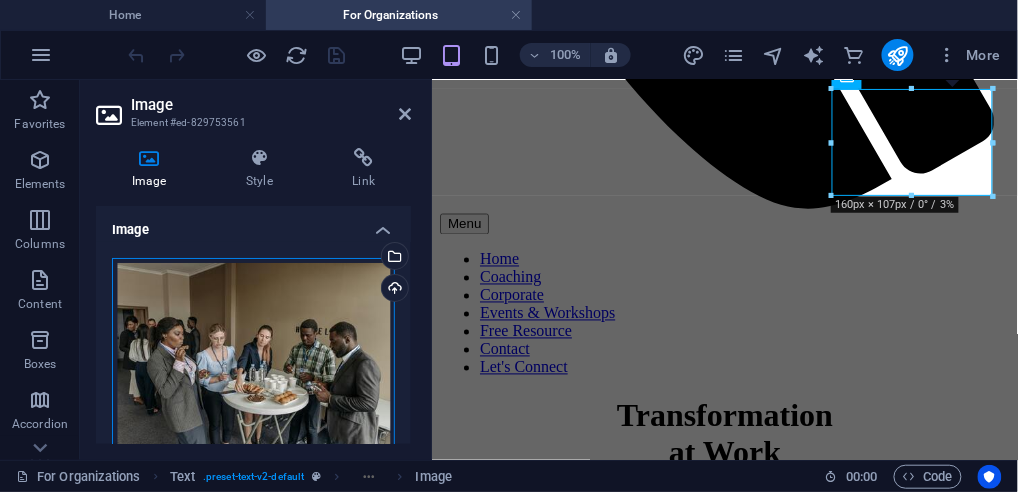 click on "Drag files here, click to choose files or select files from Files or our free stock photos & videos" at bounding box center (253, 354) 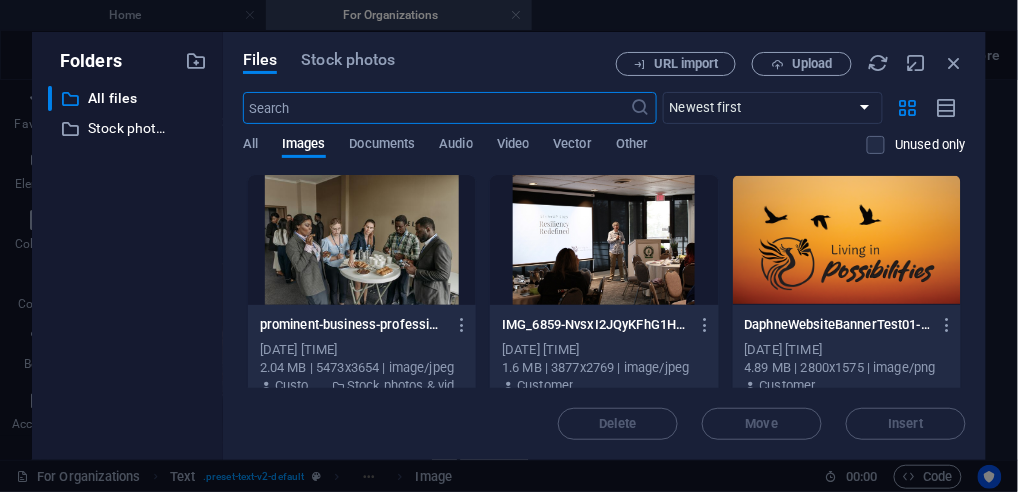scroll, scrollTop: 2342, scrollLeft: 0, axis: vertical 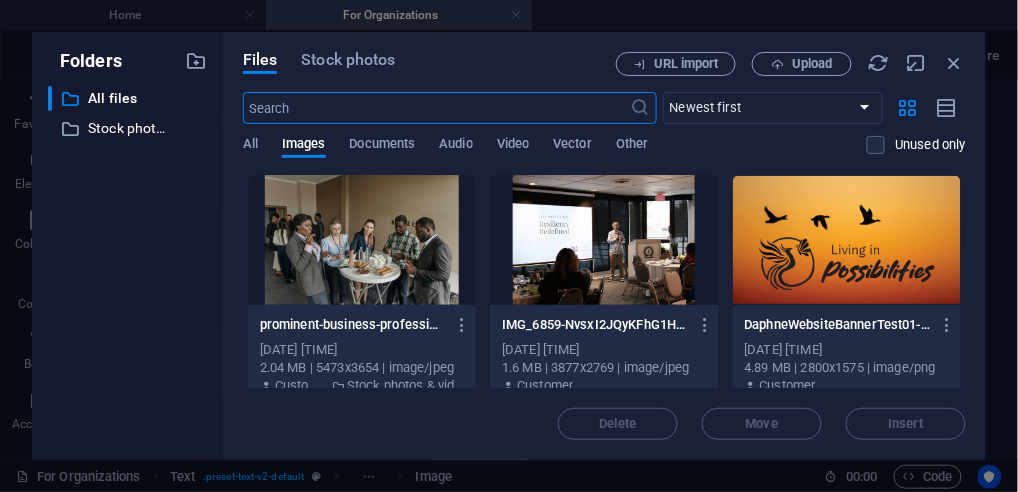 click at bounding box center [437, 108] 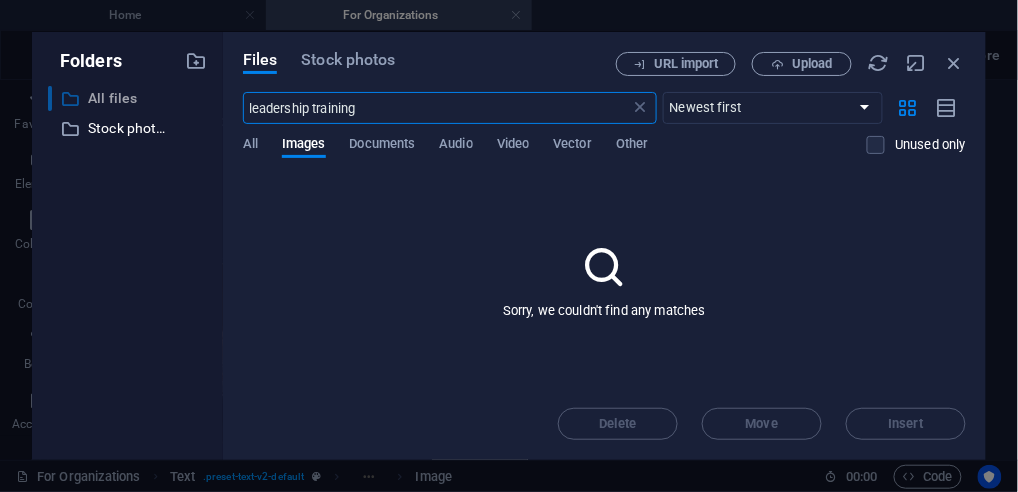 drag, startPoint x: 317, startPoint y: 104, endPoint x: 177, endPoint y: 105, distance: 140.00357 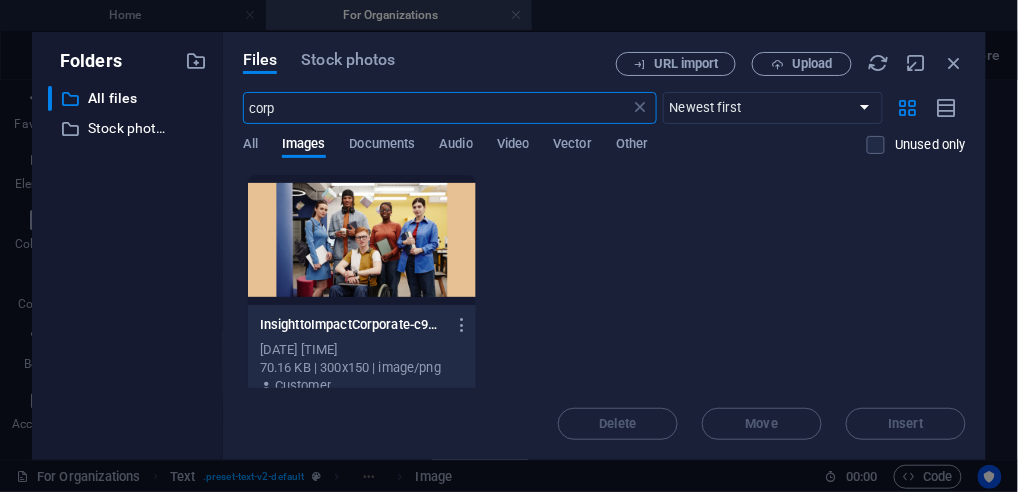 type on "corp" 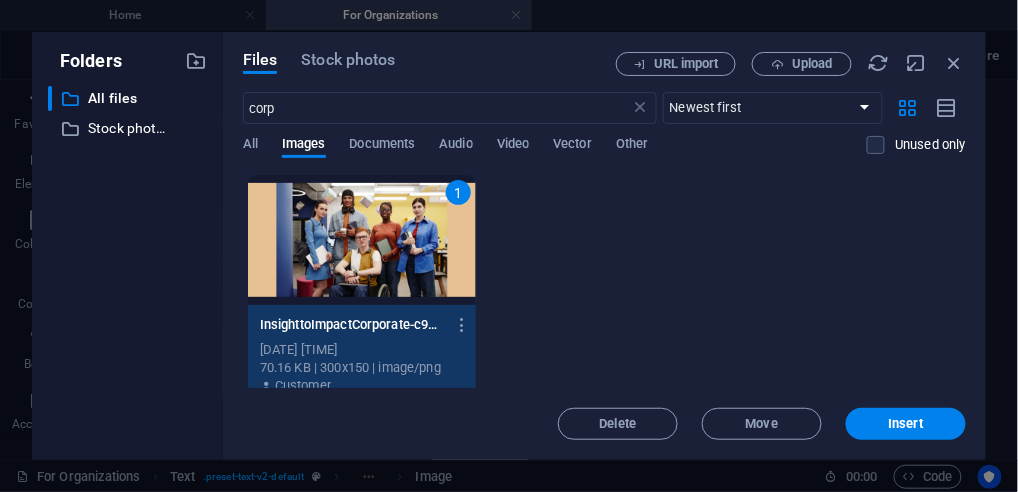 click on "1" at bounding box center (362, 240) 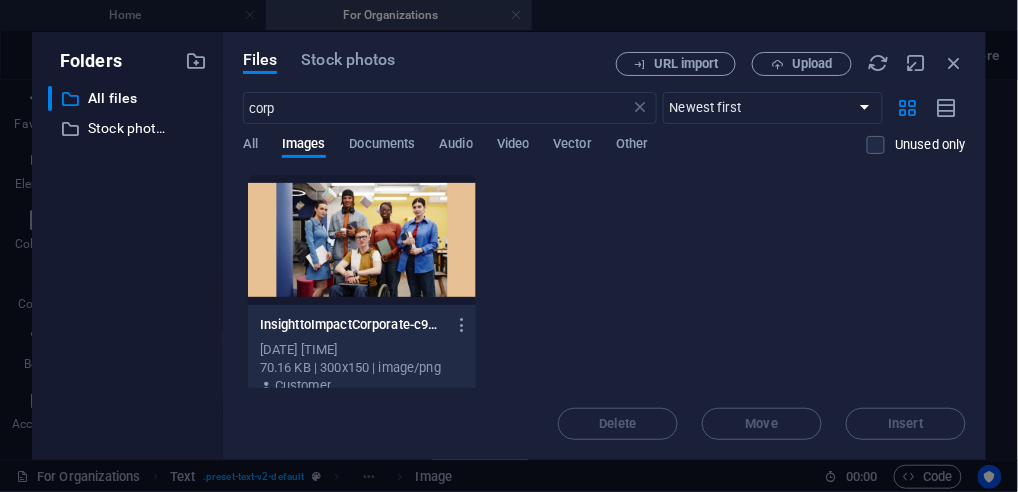 click at bounding box center (362, 240) 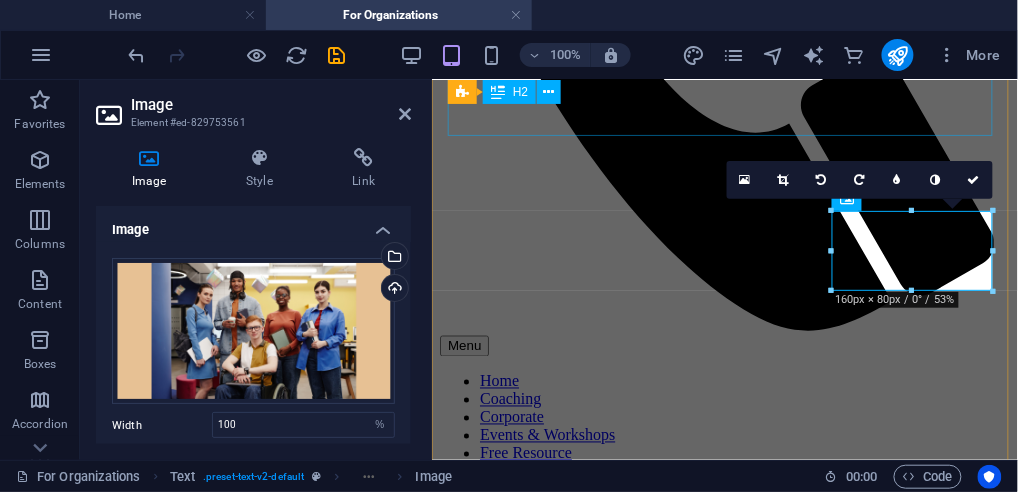 click on "Building Courageous Cultures from the Inside Out" at bounding box center [724, 753] 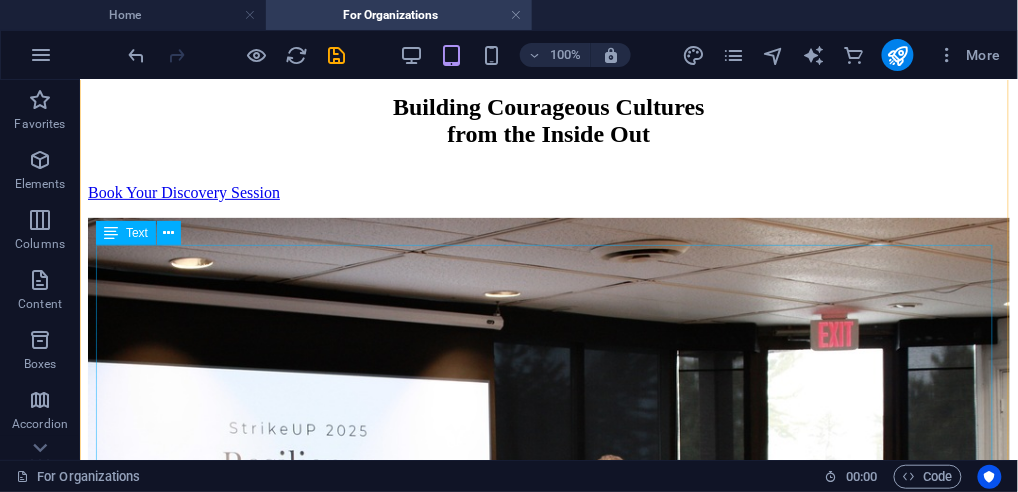 scroll, scrollTop: 1611, scrollLeft: 0, axis: vertical 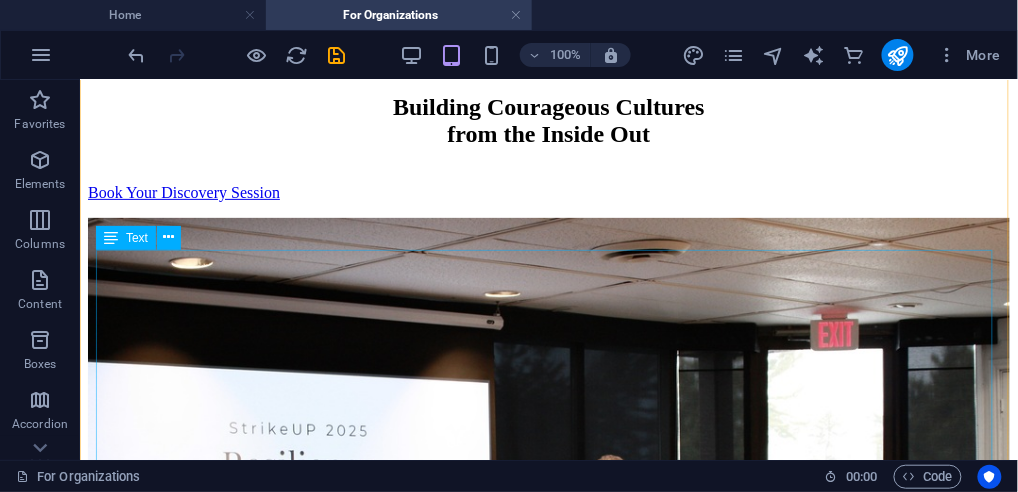 drag, startPoint x: 176, startPoint y: 263, endPoint x: 185, endPoint y: 270, distance: 11.401754 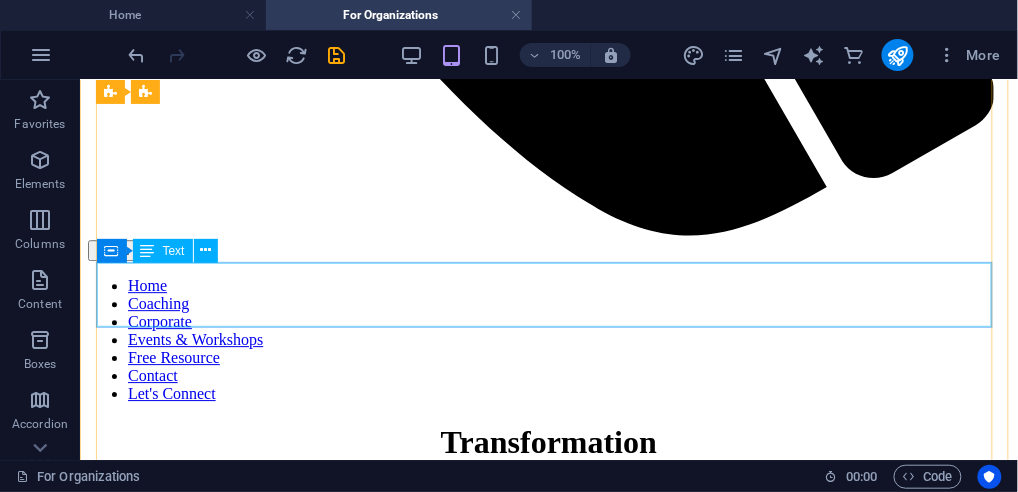 scroll, scrollTop: 1077, scrollLeft: 0, axis: vertical 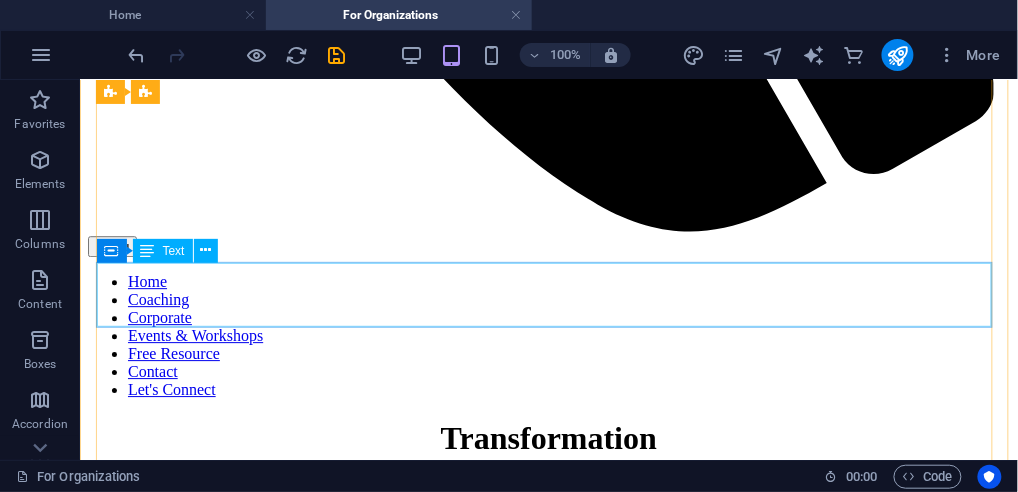 click on "Identify the unseen fears, beliefs, and patterns that hold people back—and support your team to move forward with courage, clarity, and aligned action." at bounding box center [548, 2883] 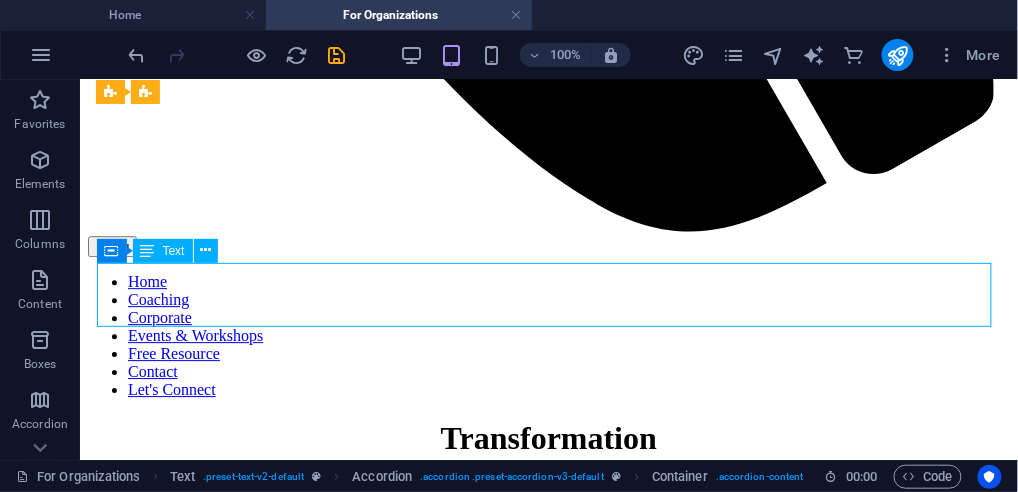 click on "Identify the unseen fears, beliefs, and patterns that hold people back—and support your team to move forward with courage, clarity, and aligned action." at bounding box center [548, 2883] 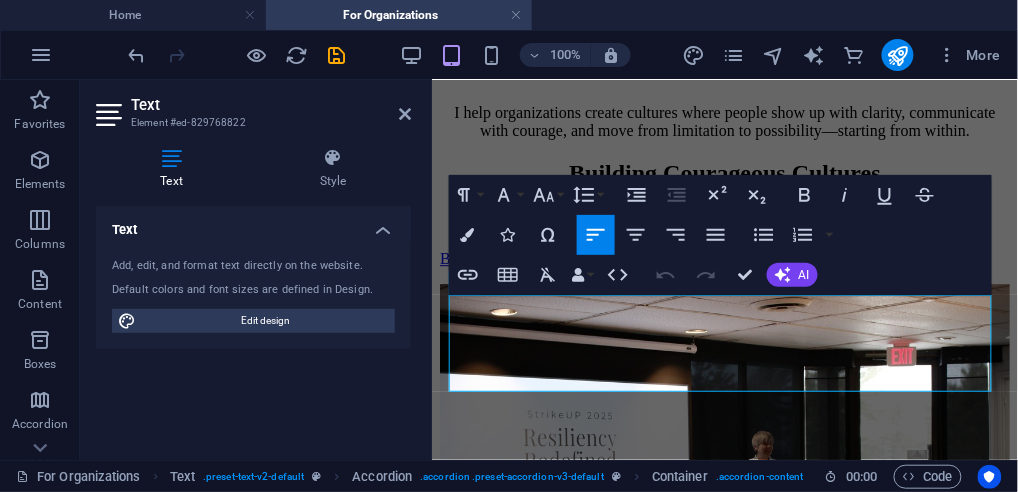 scroll, scrollTop: 1218, scrollLeft: 0, axis: vertical 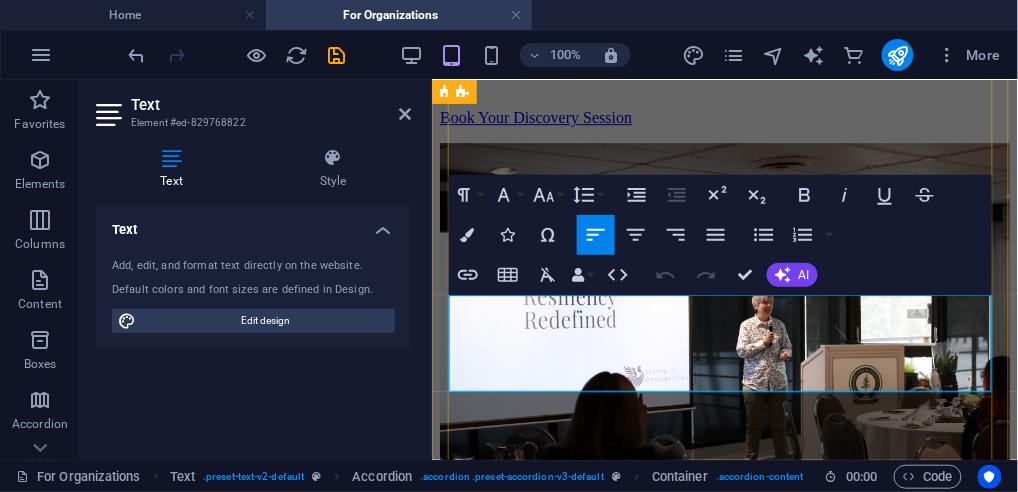 click on "Identify the unseen fears, beliefs, and patterns that hold people back—and support your team to move forward with courage, clarity, and aligned action." at bounding box center (724, 1726) 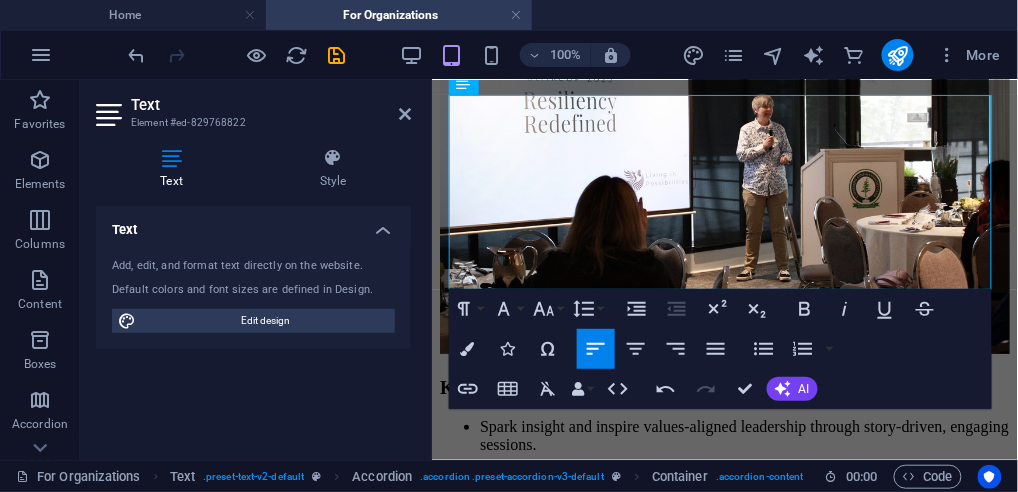 scroll, scrollTop: 1418, scrollLeft: 0, axis: vertical 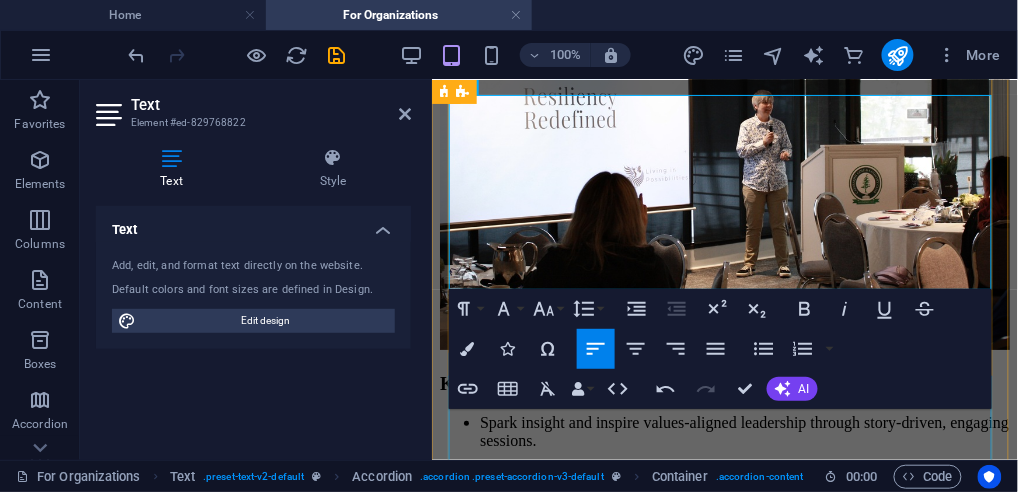 click on "Transform how your team communicates—turning avoidance into accountability, conflict into clarity, and misalignment into momentum." at bounding box center (724, 1657) 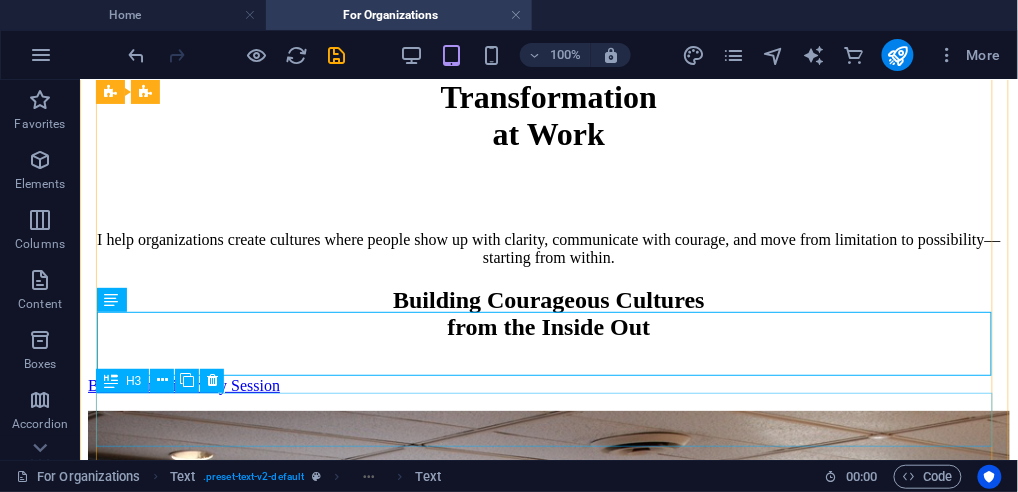 scroll, scrollTop: 1245, scrollLeft: 0, axis: vertical 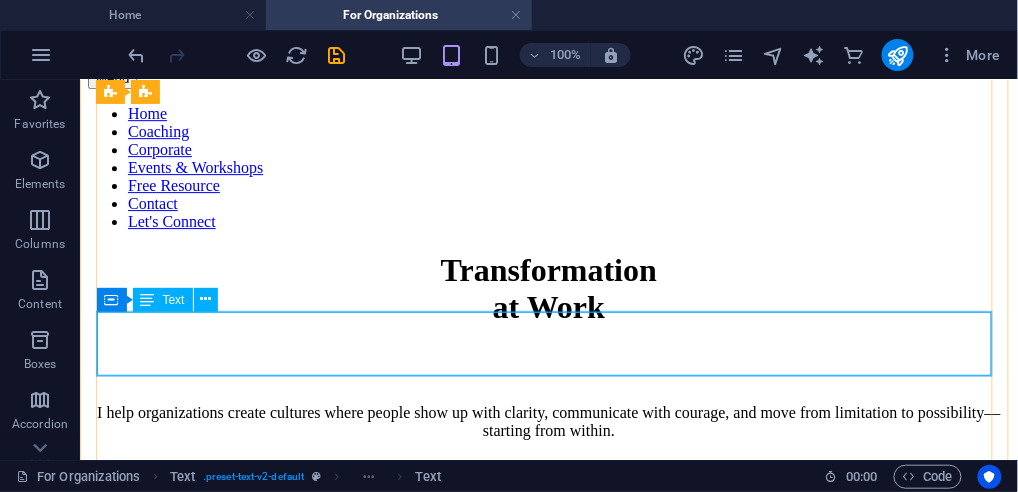 click on "Transform how your team communicates—turning avoidance into accountability, conflict into clarity, and misalignment into momentum." at bounding box center [548, 2820] 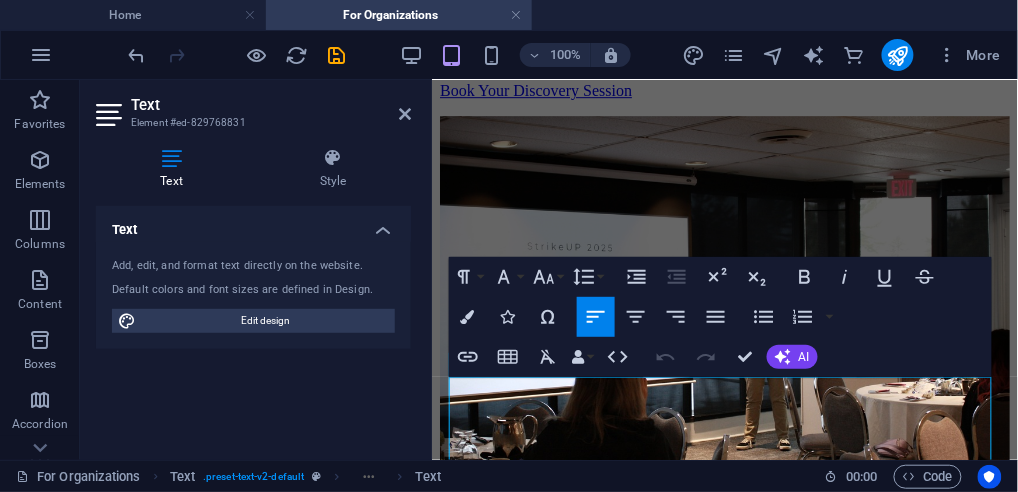 scroll, scrollTop: 1418, scrollLeft: 0, axis: vertical 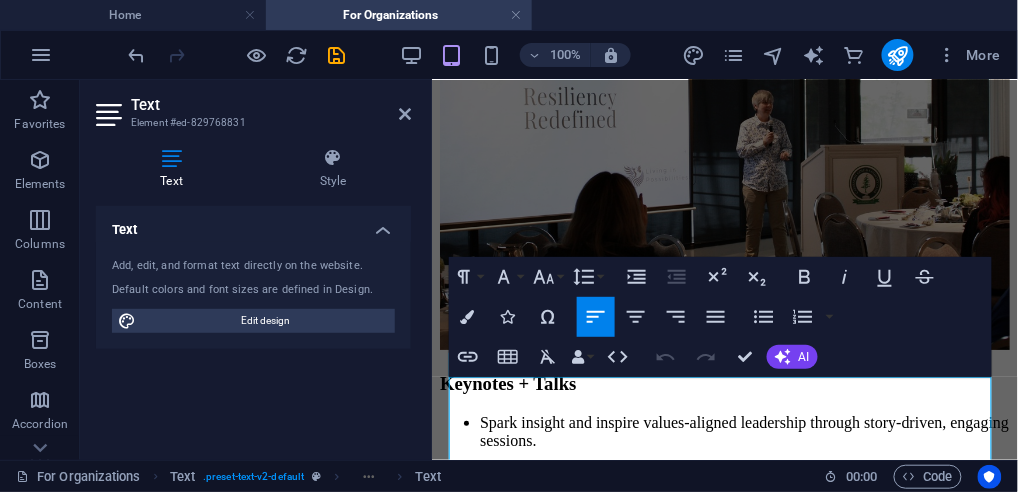 click on "Add, edit, and format text directly on the website. Default colors and font sizes are defined in Design. Edit design" at bounding box center [253, 295] 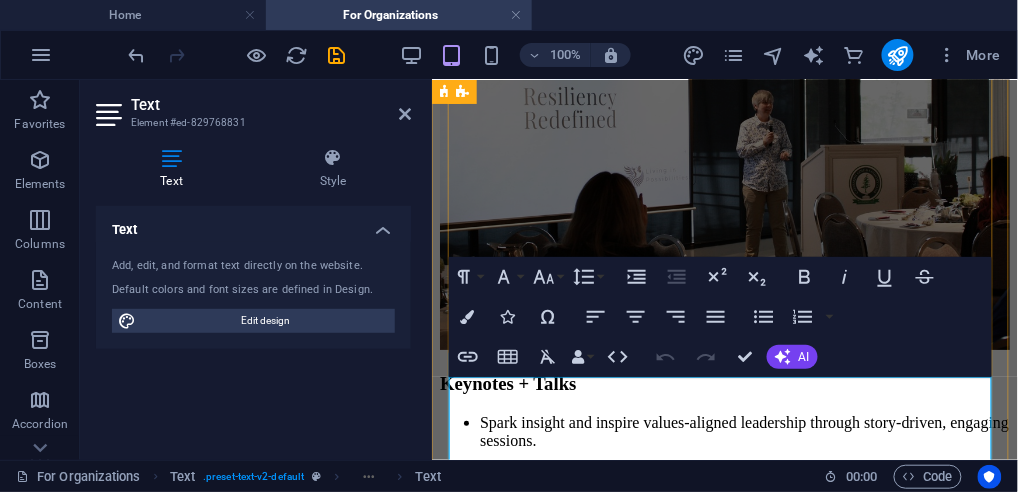 click on "Transform how your team communicates—turning avoidance into accountability, conflict into clarity, and misalignment into momentum." at bounding box center [724, 1657] 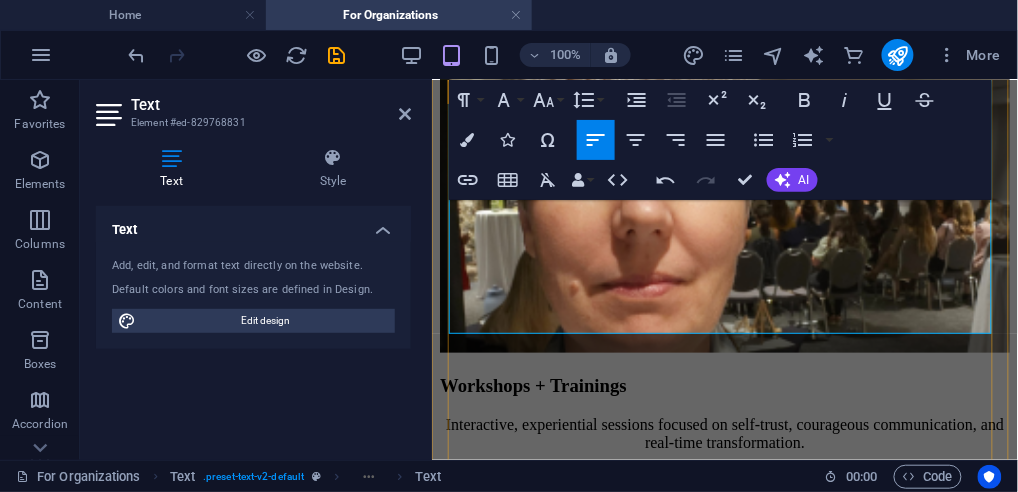 scroll, scrollTop: 1818, scrollLeft: 0, axis: vertical 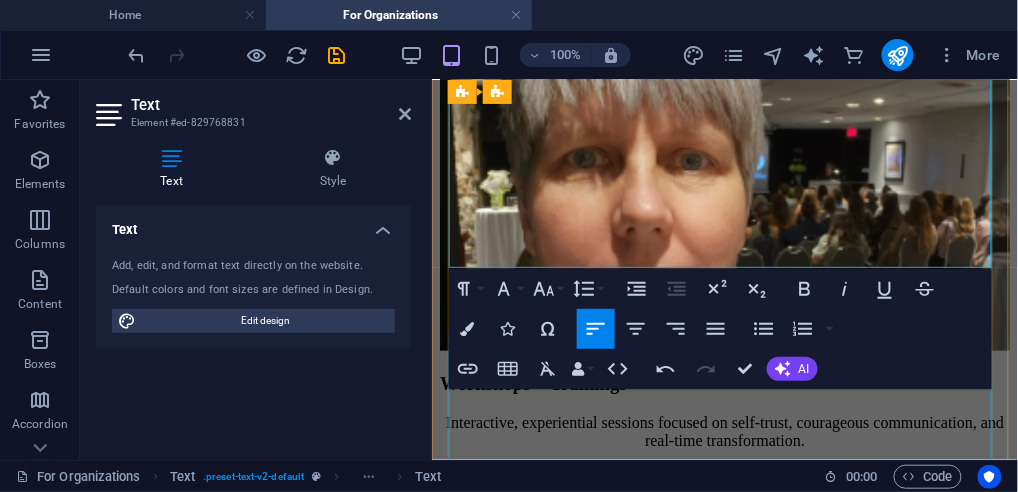 click on "Help your people advocate for themselves with clarity and confidence. Build a culture where needs are named, solutions are co-created, and people feel empowered to contribute fully." at bounding box center [724, 1434] 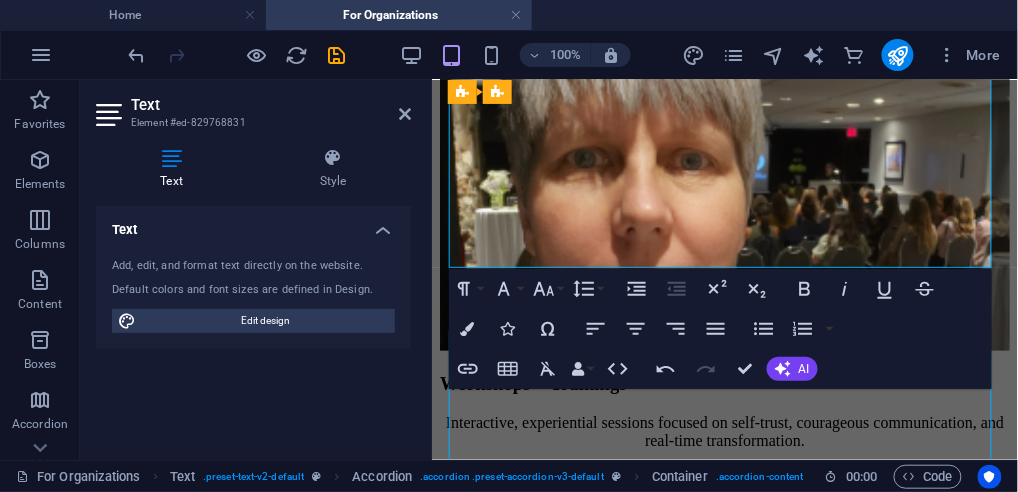 scroll, scrollTop: 1580, scrollLeft: 0, axis: vertical 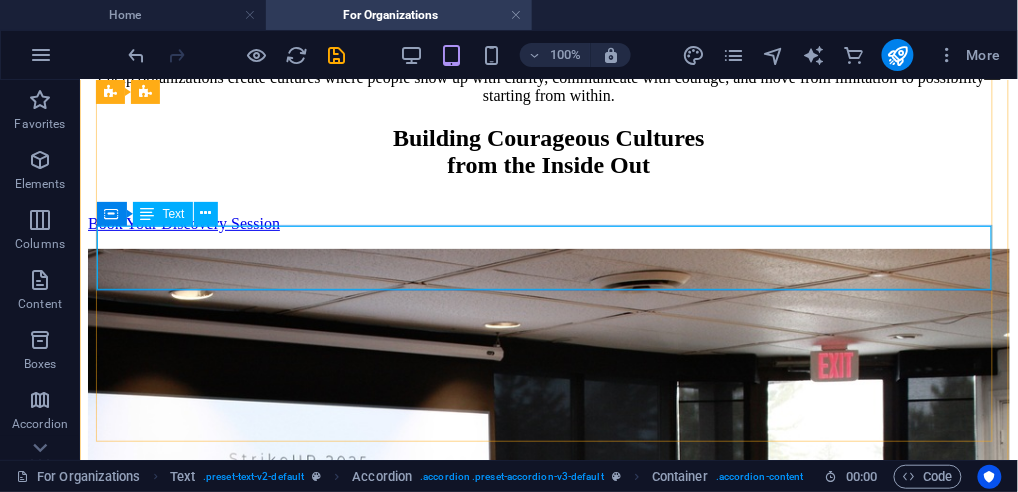 click on "Help your people advocate for themselves with clarity and confidence. Build a culture where needs are named, solutions are co-created, and people feel empowered to contribute fully." at bounding box center [548, 2625] 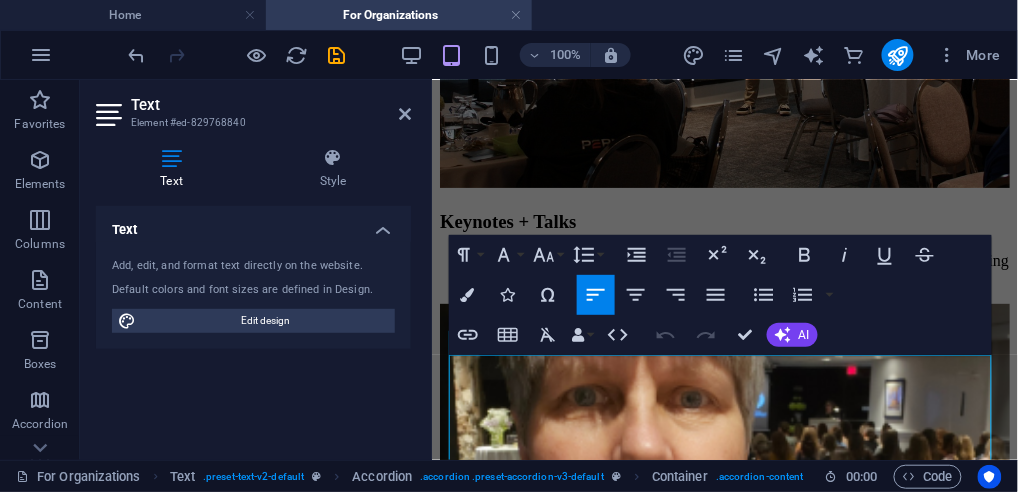 scroll, scrollTop: 1818, scrollLeft: 0, axis: vertical 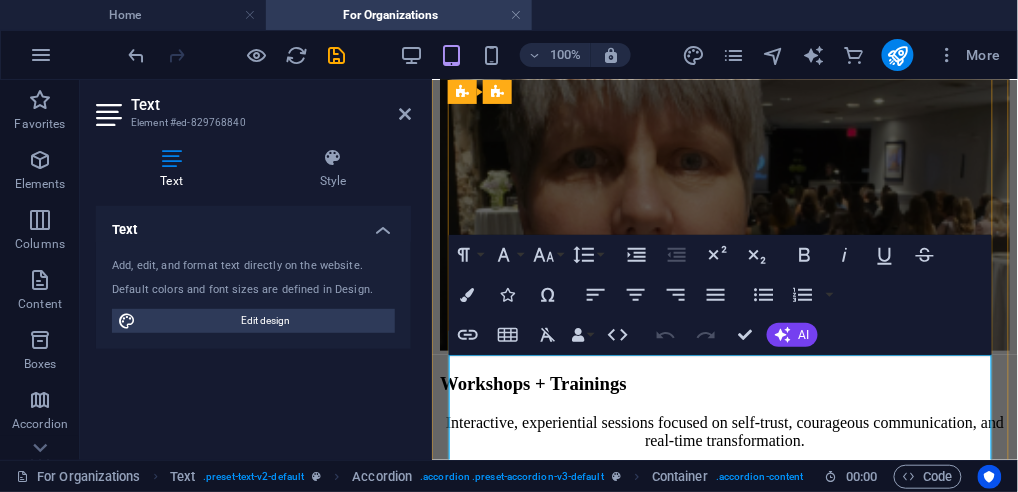 click on "Help your people advocate for themselves with clarity and confidence. Build a culture where needs are named, solutions are co-created, and people feel empowered to contribute fully." at bounding box center [724, 1434] 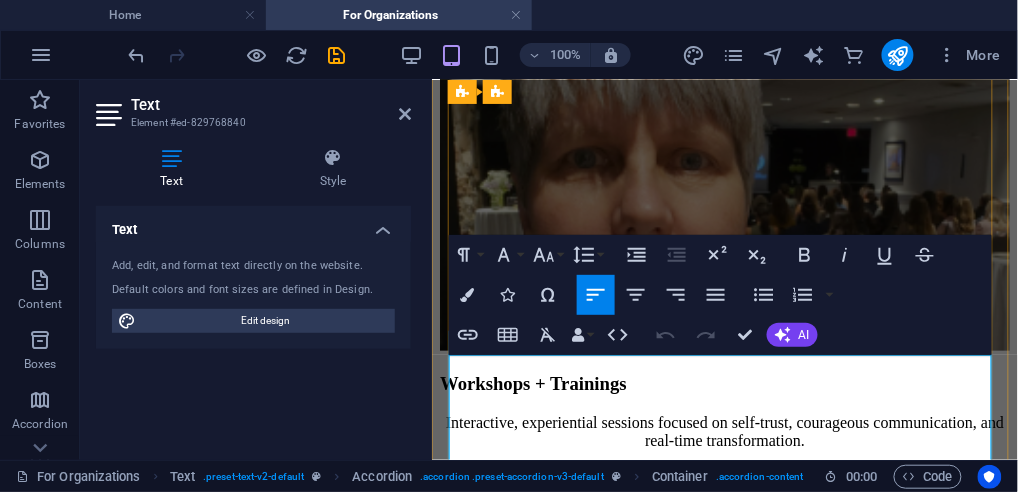click on "Help your people advocate for themselves with clarity and confidence. Build a culture where needs are named, solutions are co-created, and people feel empowered to contribute fully." at bounding box center (724, 1434) 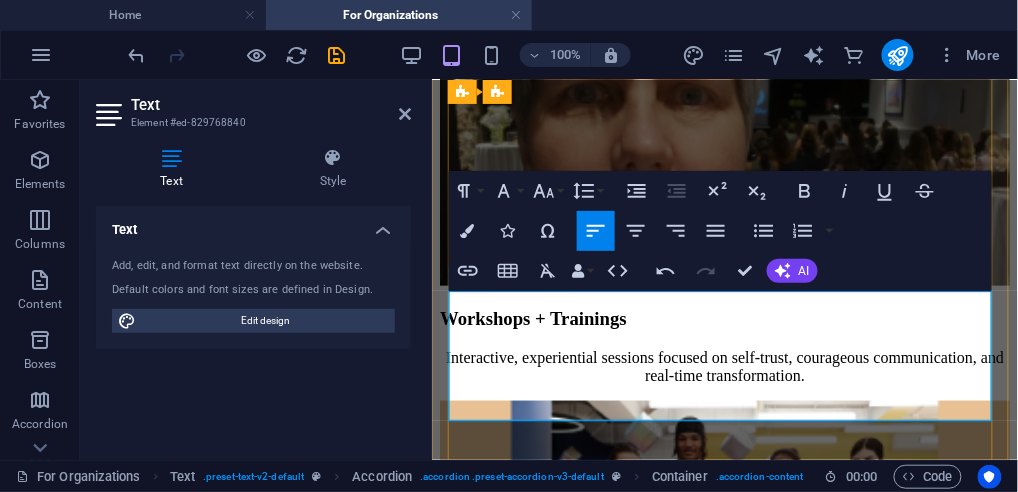 scroll, scrollTop: 1884, scrollLeft: 0, axis: vertical 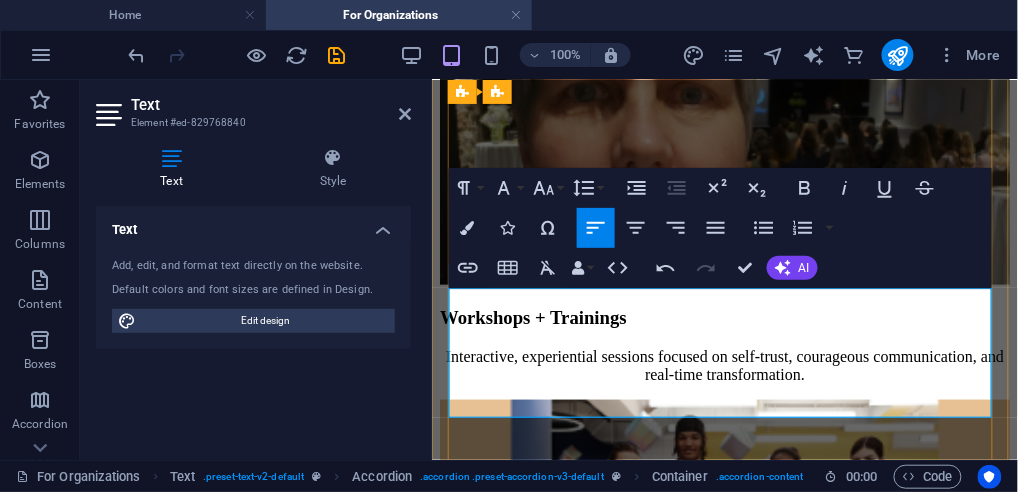 drag, startPoint x: 626, startPoint y: 400, endPoint x: 451, endPoint y: 308, distance: 197.70938 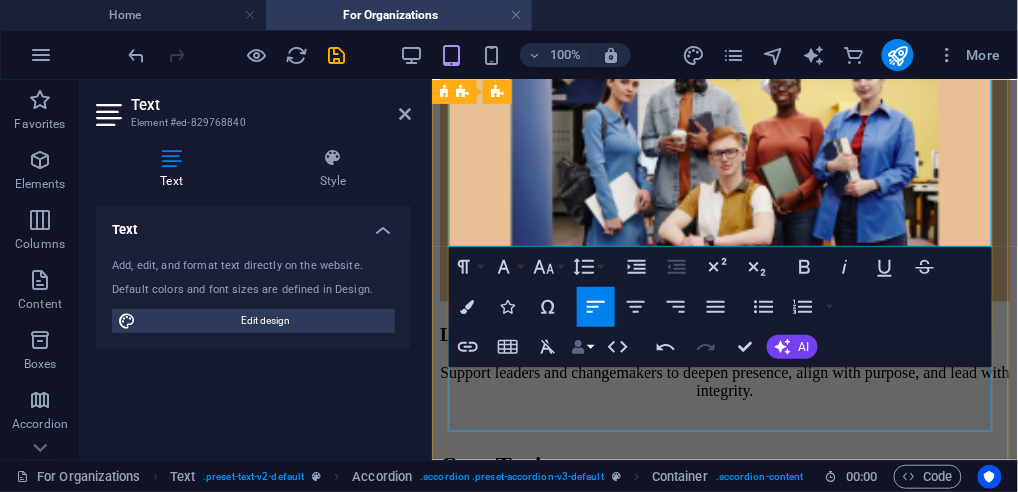 scroll, scrollTop: 2284, scrollLeft: 0, axis: vertical 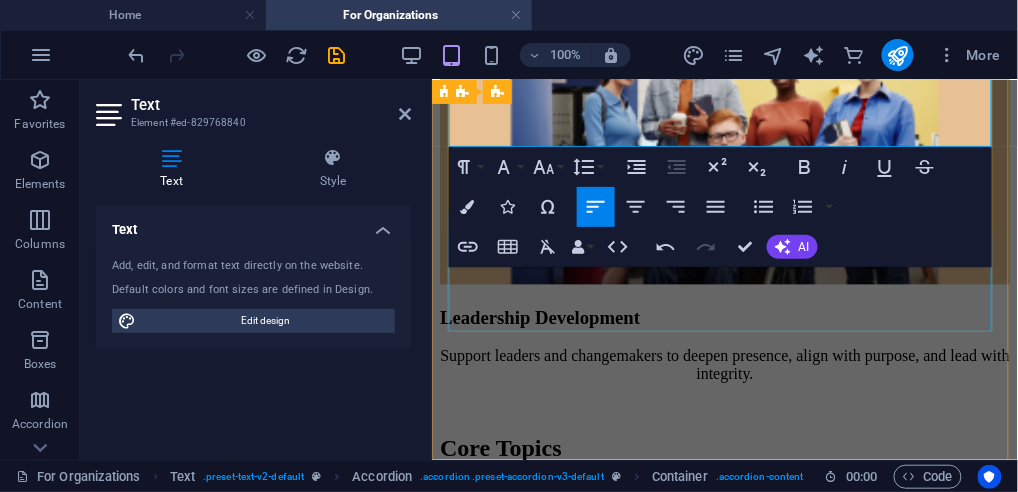 click on "Support your team to pause, reconnect to what matters, and create a vision beyond current limitations. Especially powerful during times of transition or strategic change." at bounding box center (724, 1126) 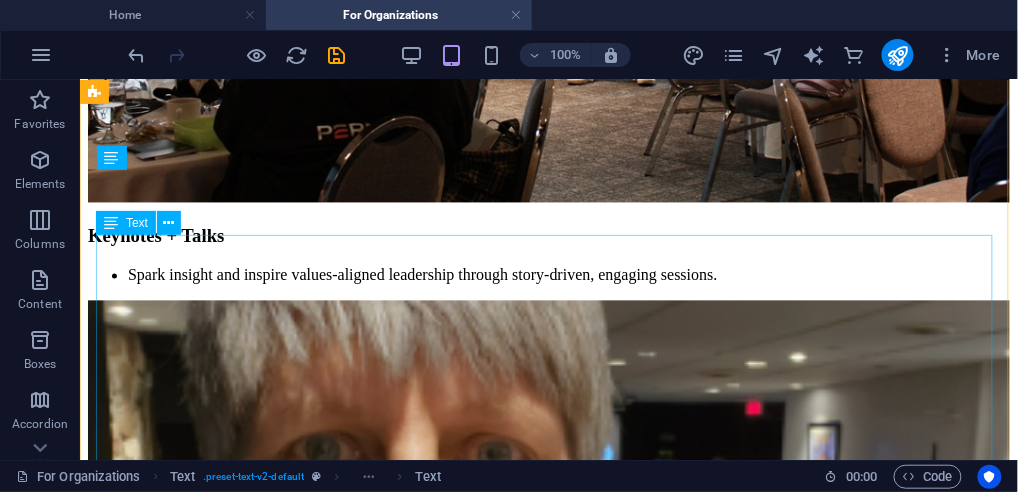 scroll, scrollTop: 1917, scrollLeft: 0, axis: vertical 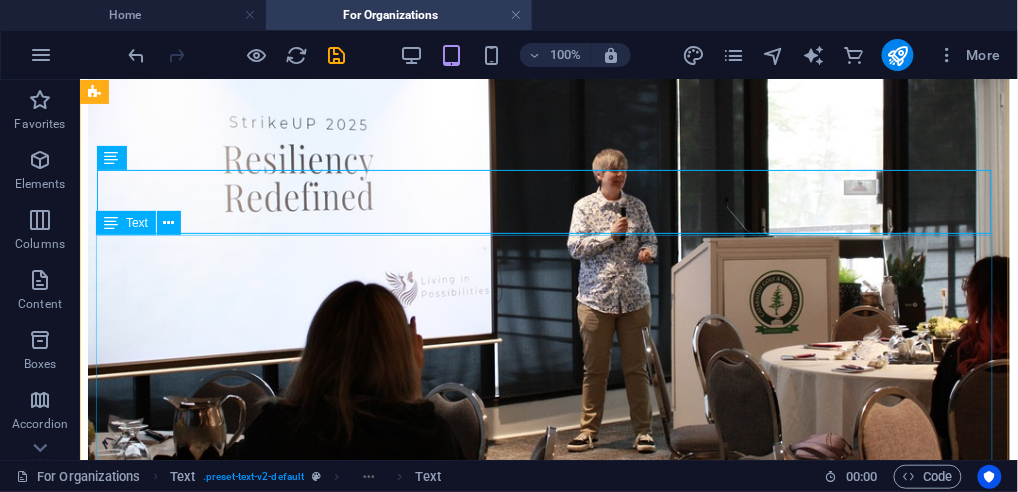 click on "Only 34% of employees with disabilities and 65% of employees without disabilities say their onsite work environment is accessible. (Government of Canada, ESDC Accessibility Progress Report, [YEAR]) That statistic should stop us in our tracks. If over 35% of workers—disabled and non-disabled—lack the tools or support to do their jobs effectively, how can we expect them to succeed, stay engaged, or perform at their best? Accessibility isn’t just about ramps or software—it’s about creating environments where everyone has what they need to do great work. And let’s be honest: we all have needs. When neurodiverse employees are properly supported, productivity can increase by 30% (Association of Canadian Financial Officers). Now imagine if every employee had access to that level of thoughtful, intentional support. That’s the kind of shift I help organizations make. Through my Insight to Impact I don’t do checkboxes. I do transformation. Let’s build that future—together." at bounding box center [548, 2714] 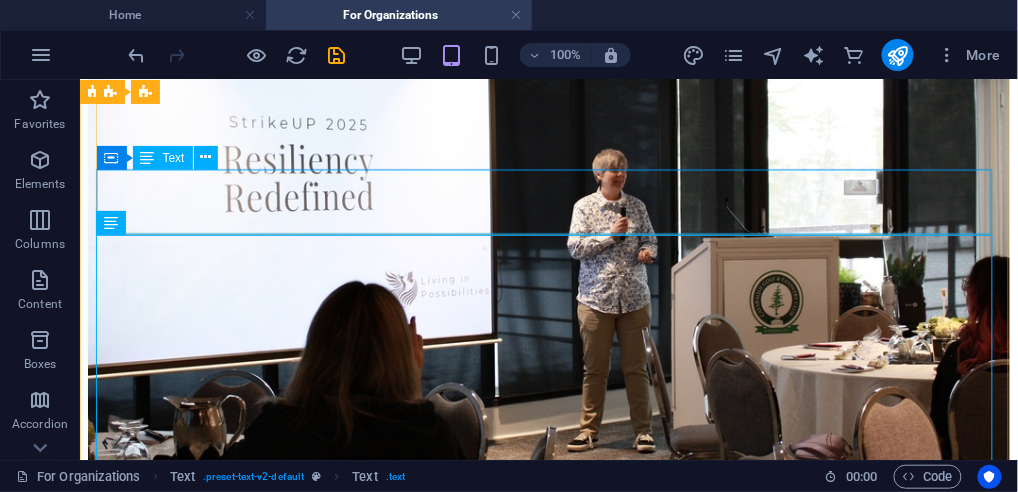 click on "Support your team to pause, reconnect to what matters, and create a vision beyond current limitations. Especially powerful during times of transition or strategic change." at bounding box center [548, 2420] 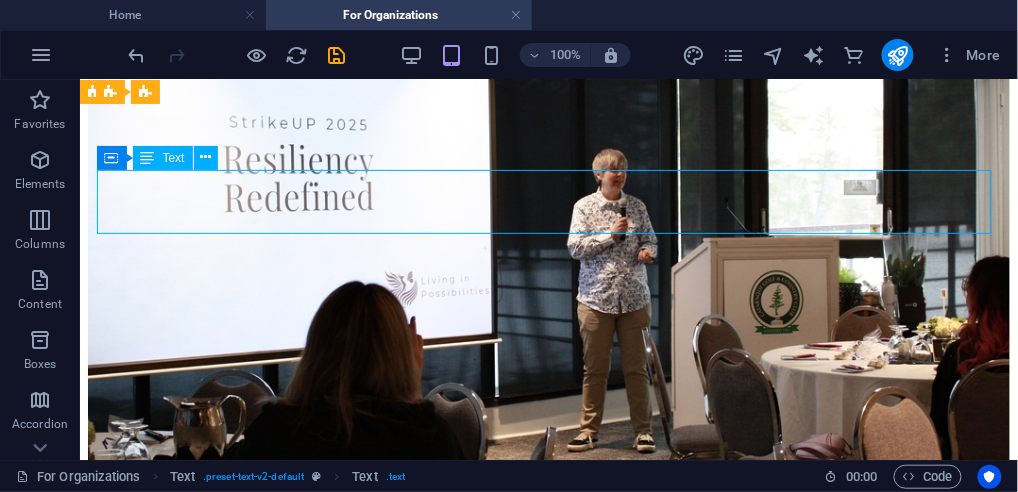 click on "Support your team to pause, reconnect to what matters, and create a vision beyond current limitations. Especially powerful during times of transition or strategic change." at bounding box center (548, 2420) 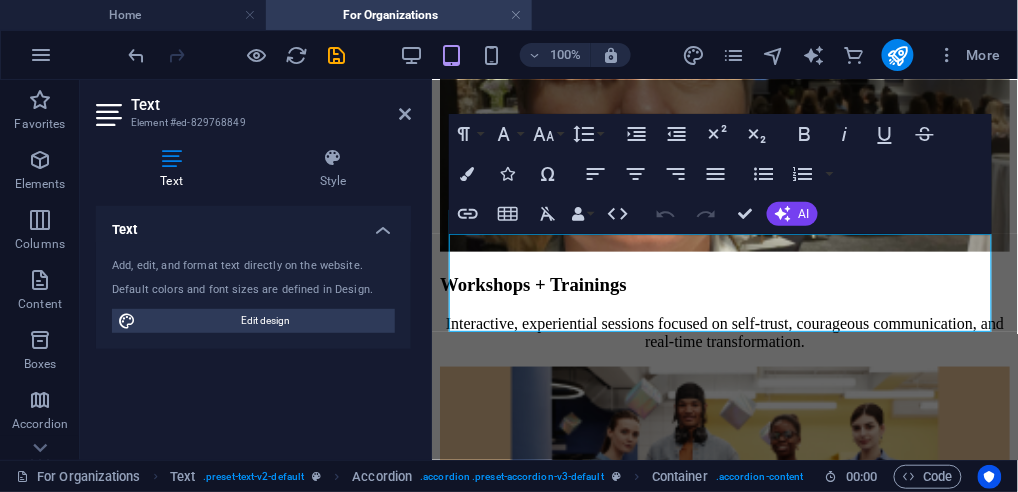 scroll, scrollTop: 2284, scrollLeft: 0, axis: vertical 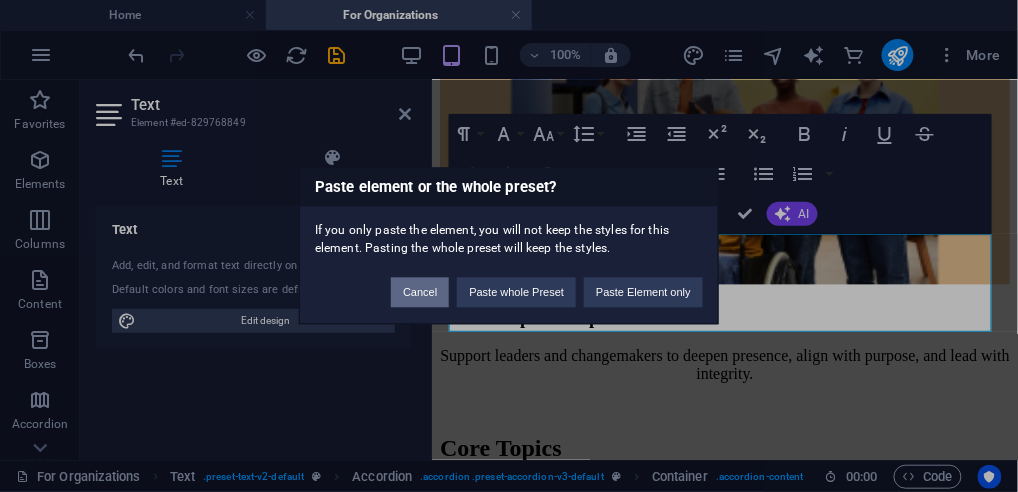 click on "Cancel" at bounding box center (420, 293) 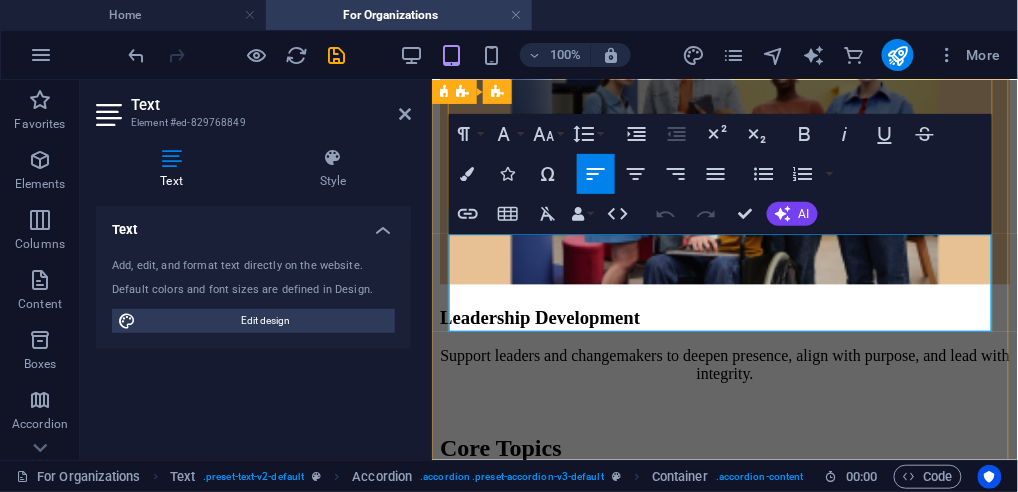 drag, startPoint x: 535, startPoint y: 294, endPoint x: 527, endPoint y: 308, distance: 16.124516 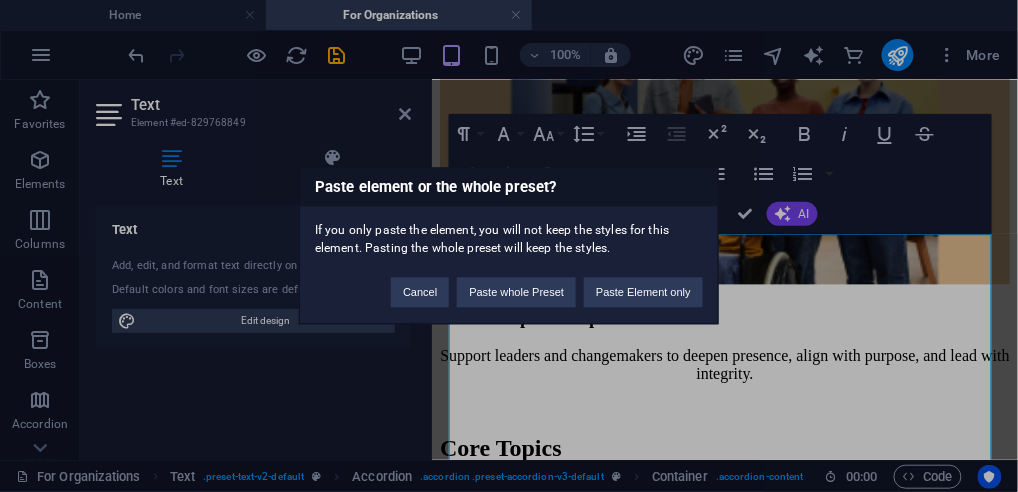 scroll, scrollTop: 9481, scrollLeft: 2, axis: both 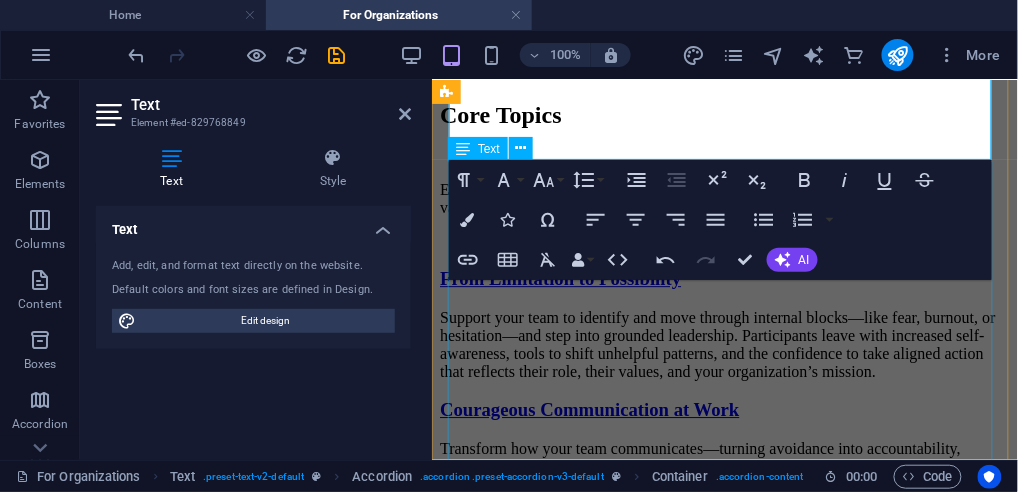 click on "Only 34% of employees with disabilities and 65% of employees without disabilities say their onsite work environment is accessible. (Government of Canada, ESDC Accessibility Progress Report, [YEAR]) That statistic should stop us in our tracks. If over 35% of workers—disabled and non-disabled—lack the tools or support to do their jobs effectively, how can we expect them to succeed, stay engaged, or perform at their best? Accessibility isn’t just about ramps or software—it’s about creating environments where everyone has what they need to do great work. And let’s be honest: we all have needs. When neurodiverse employees are properly supported, productivity can increase by 30% (Association of Canadian Financial Officers). Now imagine if every employee had access to that level of thoughtful, intentional support. That’s the kind of shift I help organizations make. Through my Insight to Impact I don’t do checkboxes. I do transformation. Let’s build that future—together." at bounding box center [724, 1221] 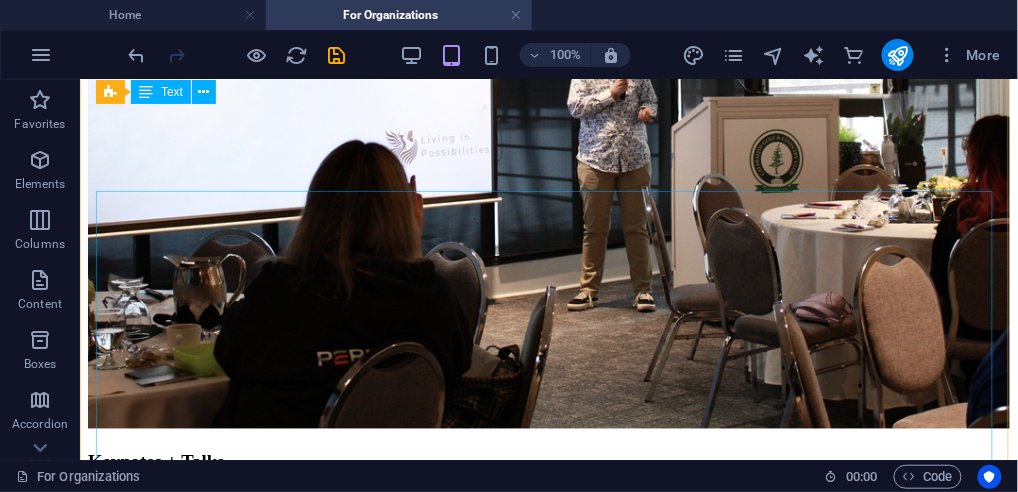 scroll, scrollTop: 2036, scrollLeft: 0, axis: vertical 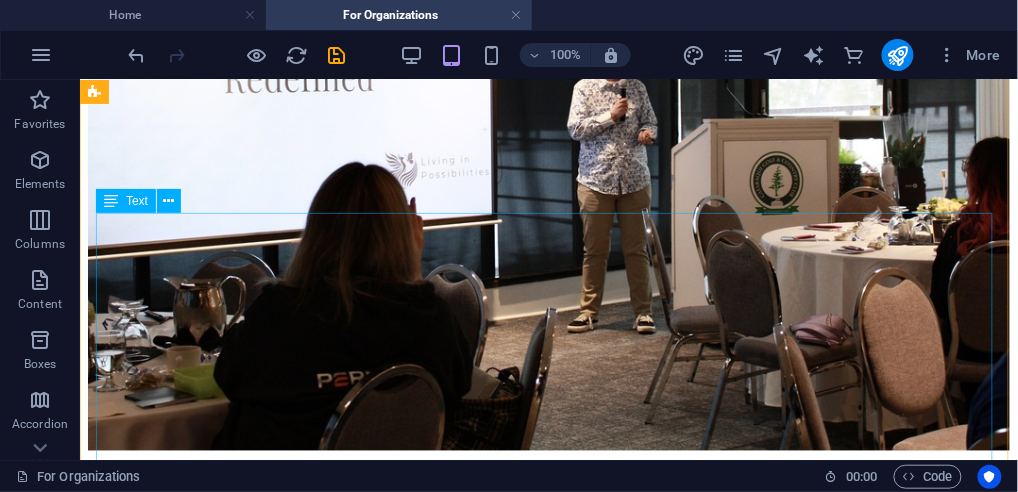 click on "Only 34% of employees with disabilities and 65% of employees without disabilities say their onsite work environment is accessible. (Government of Canada, ESDC Accessibility Progress Report, [YEAR]) That statistic should stop us in our tracks. If over 35% of workers—disabled and non-disabled—lack the tools or support to do their jobs effectively, how can we expect them to succeed, stay engaged, or perform at their best? Accessibility isn’t just about ramps or software—it’s about creating environments where everyone has what they need to do great work. And let’s be honest: we all have needs. When neurodiverse employees are properly supported, productivity can increase by 30% (Association of Canadian Financial Officers). Now imagine if every employee had access to that level of thoughtful, intentional support. That’s the kind of shift I help organizations make. Through my Insight to Impact I don’t do checkboxes. I do transformation. Let’s build that future—together." at bounding box center [548, 2631] 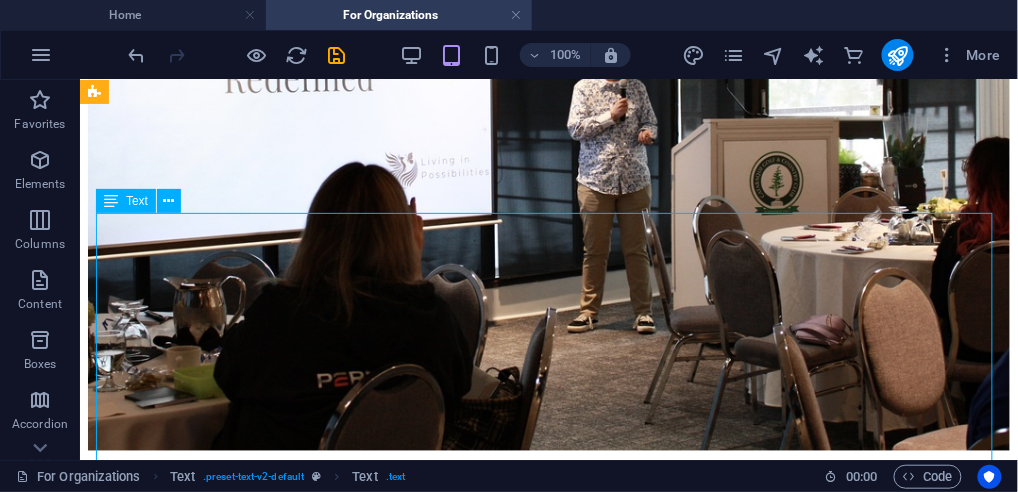 click on "Only 34% of employees with disabilities and 65% of employees without disabilities say their onsite work environment is accessible. (Government of Canada, ESDC Accessibility Progress Report, [YEAR]) That statistic should stop us in our tracks. If over 35% of workers—disabled and non-disabled—lack the tools or support to do their jobs effectively, how can we expect them to succeed, stay engaged, or perform at their best? Accessibility isn’t just about ramps or software—it’s about creating environments where everyone has what they need to do great work. And let’s be honest: we all have needs. When neurodiverse employees are properly supported, productivity can increase by 30% (Association of Canadian Financial Officers). Now imagine if every employee had access to that level of thoughtful, intentional support. That’s the kind of shift I help organizations make. Through my Insight to Impact I don’t do checkboxes. I do transformation. Let’s build that future—together." at bounding box center [548, 2631] 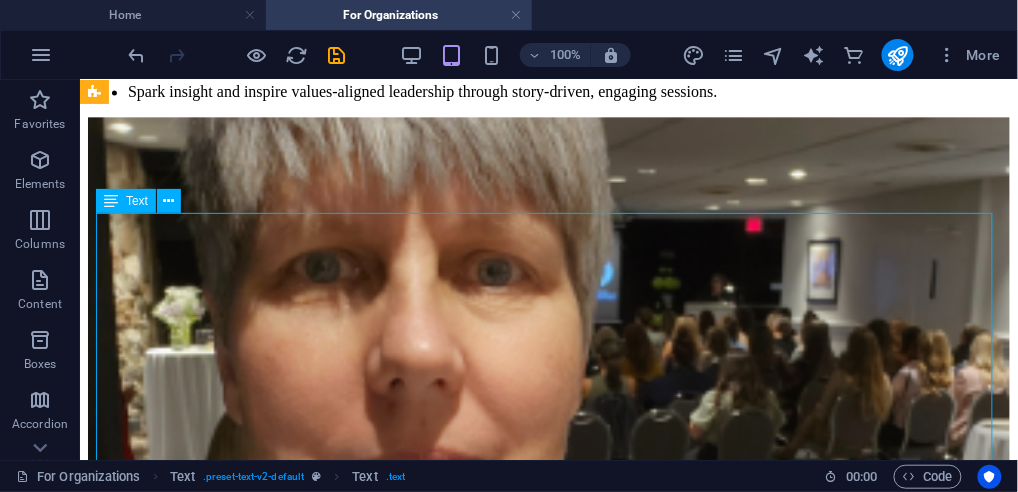 click on "Transformation at Work I help organizations create cultures where people show up with clarity, communicate with courage, and move from limitation to possibility—starting from within. Building Courageous Cultures from the Inside Out Book Your Discovery Session Keynotes + Talks Spark insight and inspire values-aligned leadership through story-driven, engaging sessions. Workshops + Trainings Interactive, experiential sessions focused on self-trust, courageous communication, and real-time transformation. Leadership Development Support leaders and changemakers to deepen presence, align with purpose, and lead with integrity. Core Topics Each session supports your team to reconnect with purpose, lead with clarity, and take values-aligned action—even in the face of challenge or change. From Limitation to Possibility Courageous Communication at Work Own Your Voice Reimagining What’s Possible (Government of Canada, ESDC Accessibility Progress Report, [YEAR]) That statistic should stop us in our tracks. Through my" at bounding box center (548, 760) 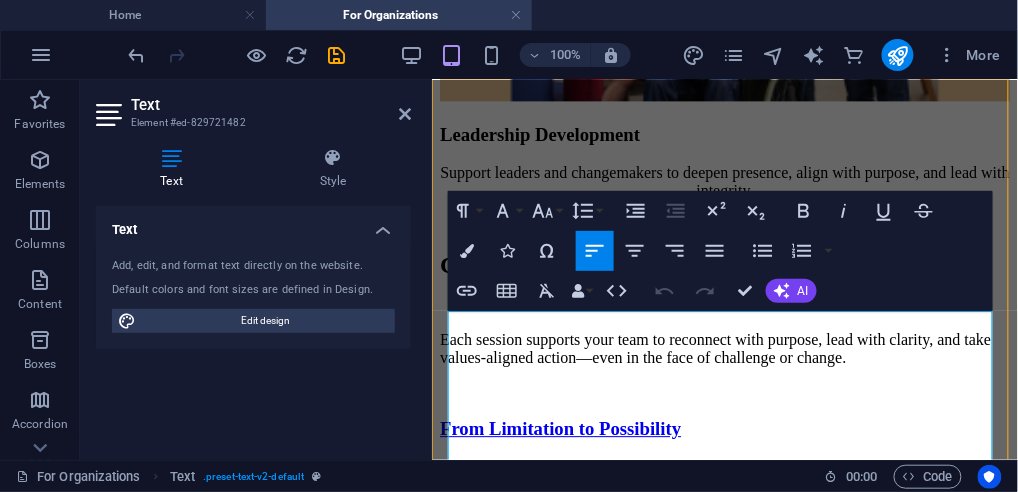 scroll, scrollTop: 1939, scrollLeft: 0, axis: vertical 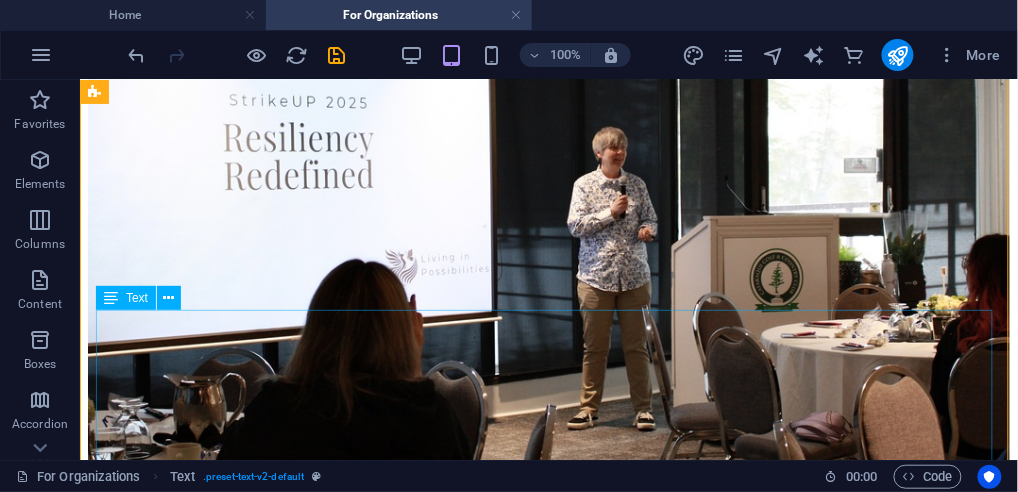 click on "Only 34% of employees with disabilities and 65% of employees without disabilities say their onsite work environment is accessible. (Government of Canada, ESDC Accessibility Progress Report, [YEAR]) That statistic should stop us in our tracks. If over 35% of workers—disabled and non-disabled—lack the tools or support to do their jobs effectively, how can we expect them to succeed, stay engaged, or perform at their best? Accessibility isn’t just about ramps or software—it’s about creating environments where everyone has what they need to do great work. And let’s be honest: we all have needs. When neurodiverse employees are properly supported, productivity can increase by 30% (Association of Canadian Financial Officers). Now imagine if every employee had access to that level of thoughtful, intentional support. That’s the kind of shift I help organizations make. Through my Insight to Impact I don’t do checkboxes. I do transformation. Let’s build that future—together." at bounding box center [548, 2728] 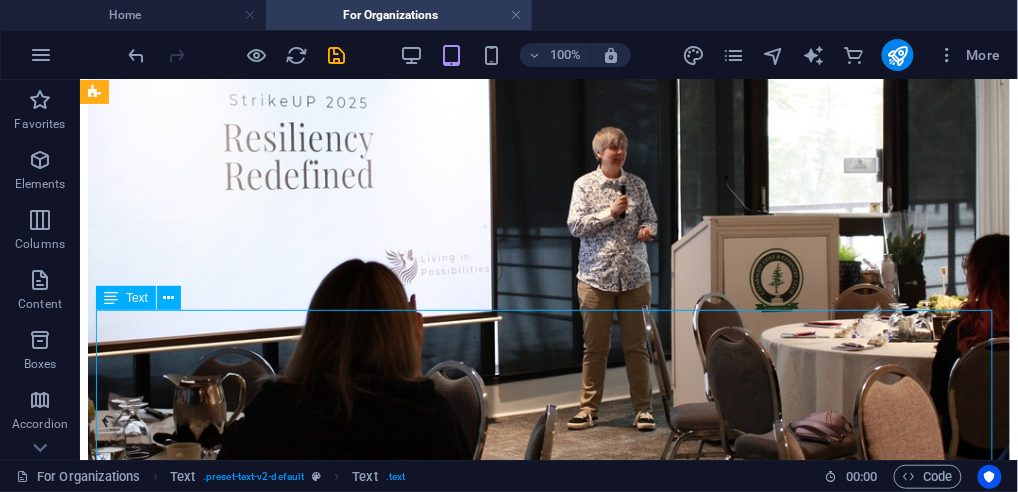 click on "Only 34% of employees with disabilities and 65% of employees without disabilities say their onsite work environment is accessible. (Government of Canada, ESDC Accessibility Progress Report, [YEAR]) That statistic should stop us in our tracks. If over 35% of workers—disabled and non-disabled—lack the tools or support to do their jobs effectively, how can we expect them to succeed, stay engaged, or perform at their best? Accessibility isn’t just about ramps or software—it’s about creating environments where everyone has what they need to do great work. And let’s be honest: we all have needs. When neurodiverse employees are properly supported, productivity can increase by 30% (Association of Canadian Financial Officers). Now imagine if every employee had access to that level of thoughtful, intentional support. That’s the kind of shift I help organizations make. Through my Insight to Impact I don’t do checkboxes. I do transformation. Let’s build that future—together." at bounding box center (548, 2728) 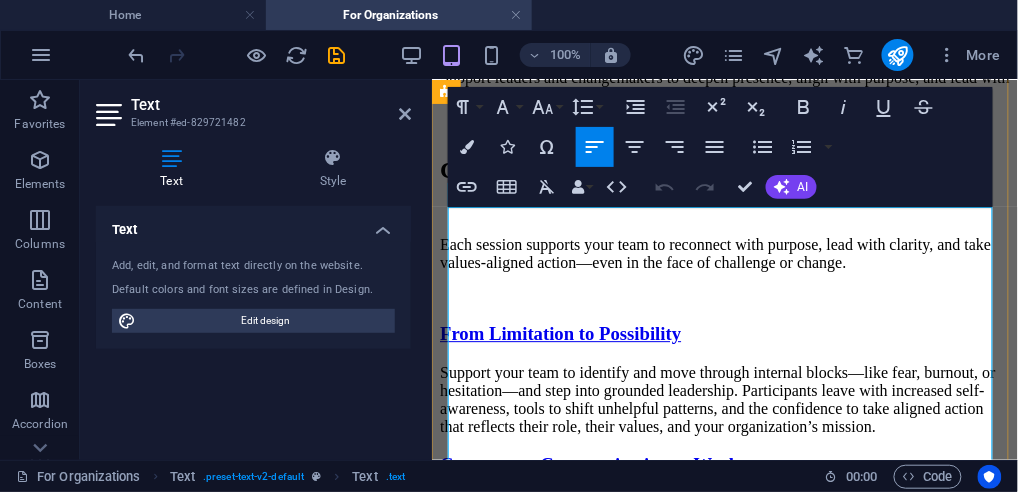 scroll, scrollTop: 2571, scrollLeft: 0, axis: vertical 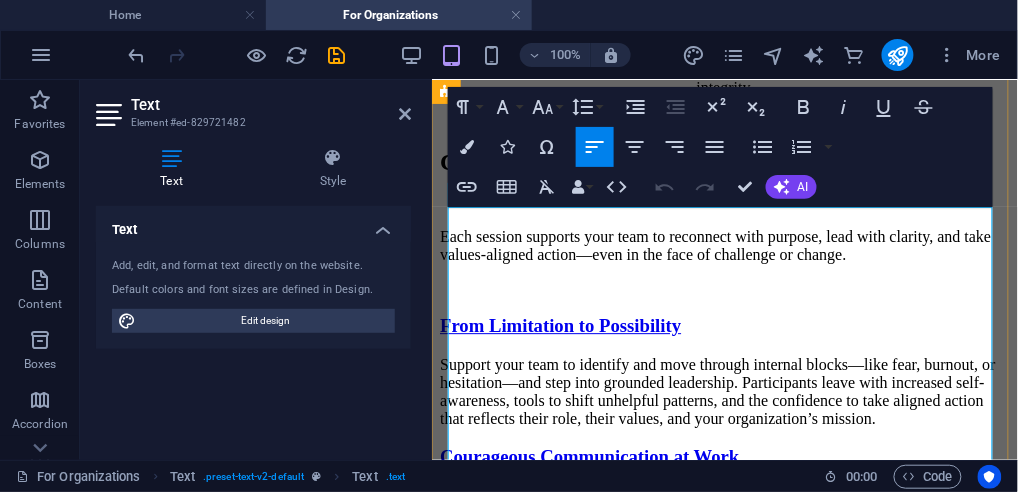 click on "(Government of Canada, ESDC Accessibility Progress Report, 2024)" 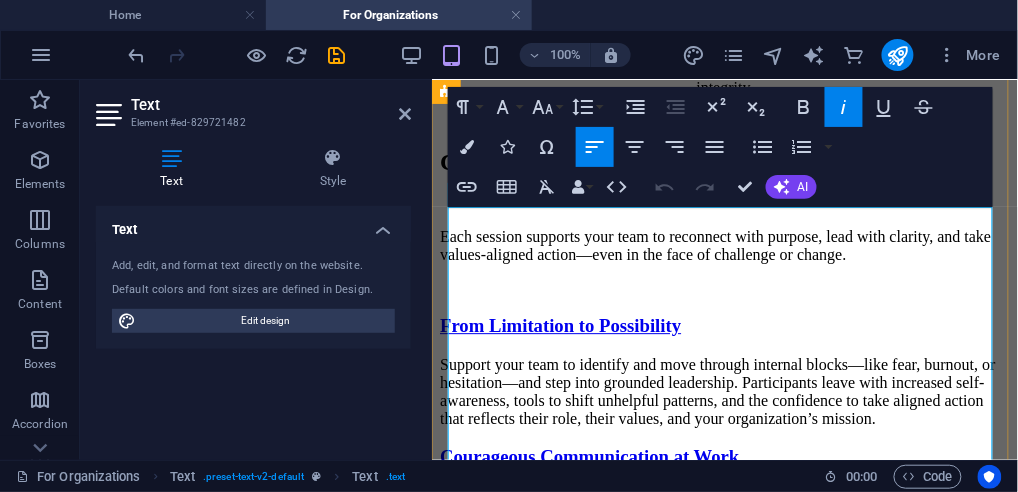 click on "(Government of Canada, ESDC Accessibility Progress Report, 2024)" 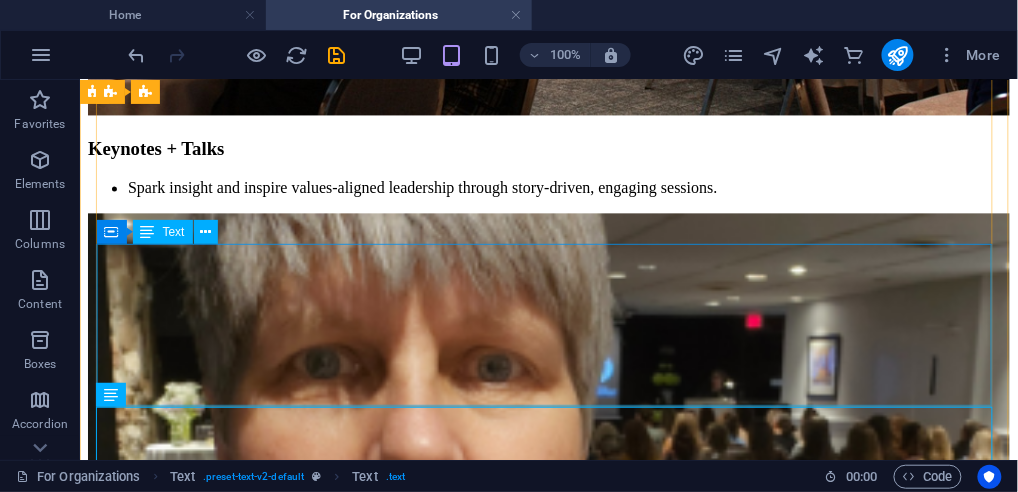 scroll, scrollTop: 1842, scrollLeft: 0, axis: vertical 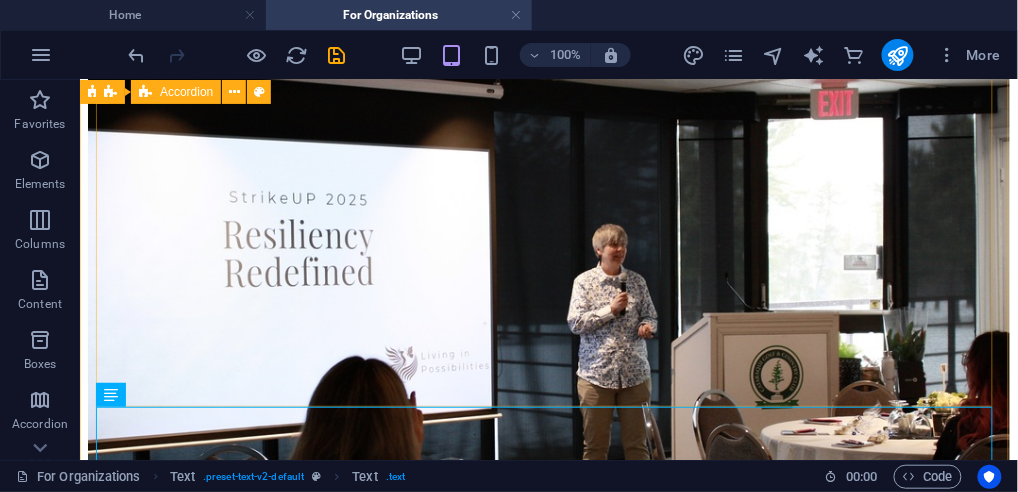 click on "Core Topics Each session supports your team to reconnect with purpose, lead with clarity, and take values-aligned action—even in the face of challenge or change. From Limitation to Possibility Support your team to identify and move through internal blocks—like fear, burnout, or hesitation—and step into grounded leadership. Participants leave with increased self-awareness, tools to shift unhelpful patterns, and the confidence to take aligned action that reflects their role, their values, and your organization’s mission. Courageous Communication at Work Transform how your team communicates—turning avoidance into accountability, conflict into clarity, and misalignment into momentum. Participants learn how to hold committed conversations, make clear requests, give and receive feedback safely, and listen generously—even under stress. Grounded in training with [NAME] [LAST] and [NAME] [LAST], this session equips your team to speak up with clarity and lead through communication that builds trust." at bounding box center [548, 2203] 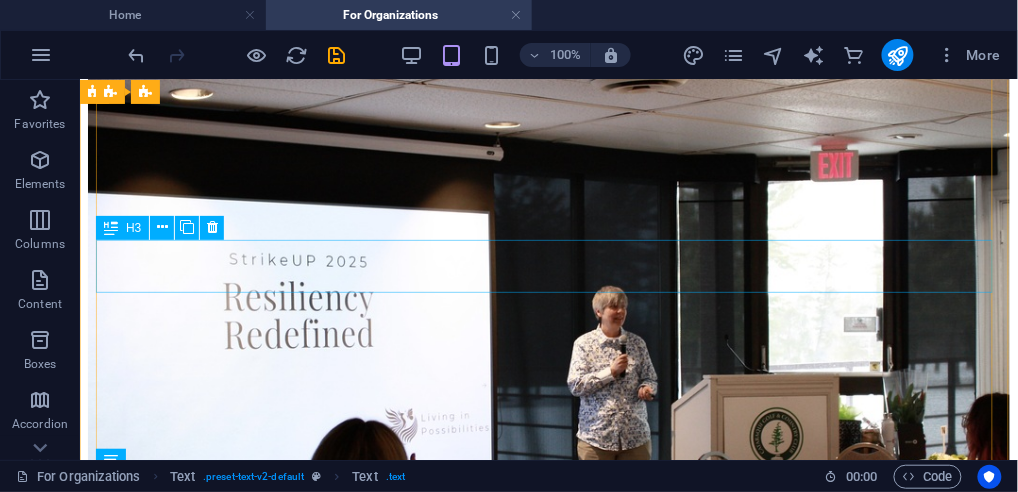 scroll, scrollTop: 1776, scrollLeft: 0, axis: vertical 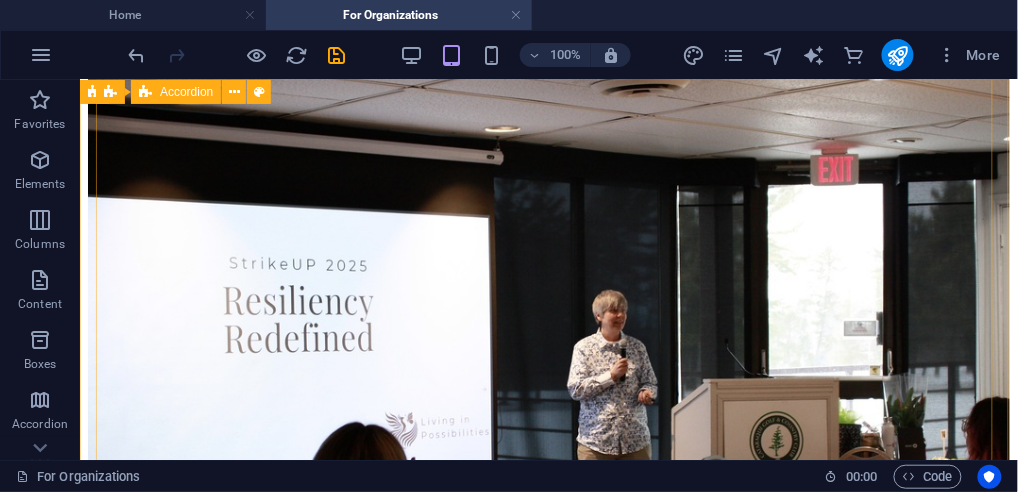 click on "Core Topics Each session supports your team to reconnect with purpose, lead with clarity, and take values-aligned action—even in the face of challenge or change. From Limitation to Possibility Support your team to identify and move through internal blocks—like fear, burnout, or hesitation—and step into grounded leadership. Participants leave with increased self-awareness, tools to shift unhelpful patterns, and the confidence to take aligned action that reflects their role, their values, and your organization’s mission. Courageous Communication at Work Transform how your team communicates—turning avoidance into accountability, conflict into clarity, and misalignment into momentum. Participants learn how to hold committed conversations, make clear requests, give and receive feedback safely, and listen generously—even under stress. Grounded in training with [NAME] [LAST] and [NAME] [LAST], this session equips your team to speak up with clarity and lead through communication that builds trust." at bounding box center (548, 2269) 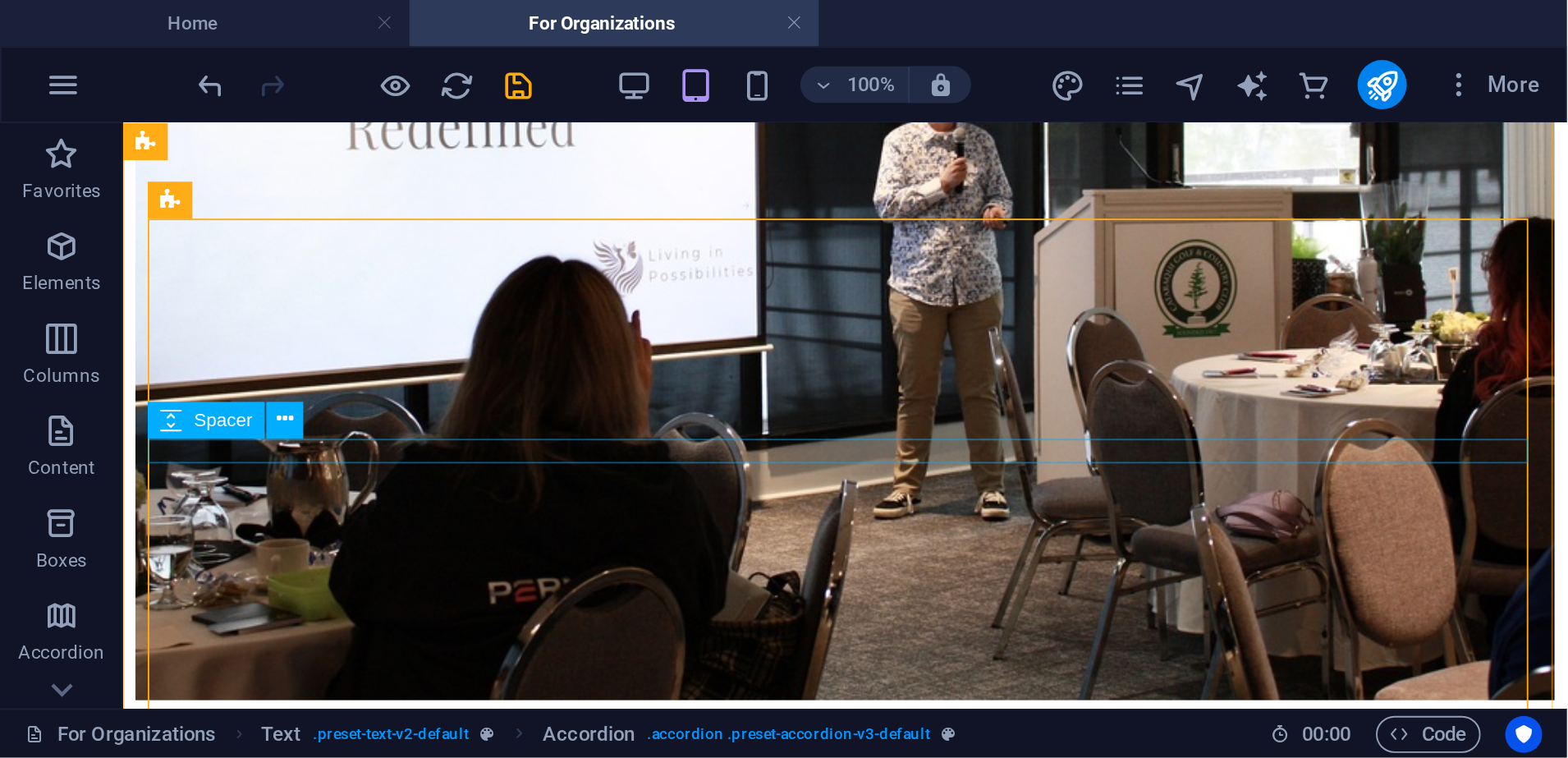 scroll, scrollTop: 1659, scrollLeft: 0, axis: vertical 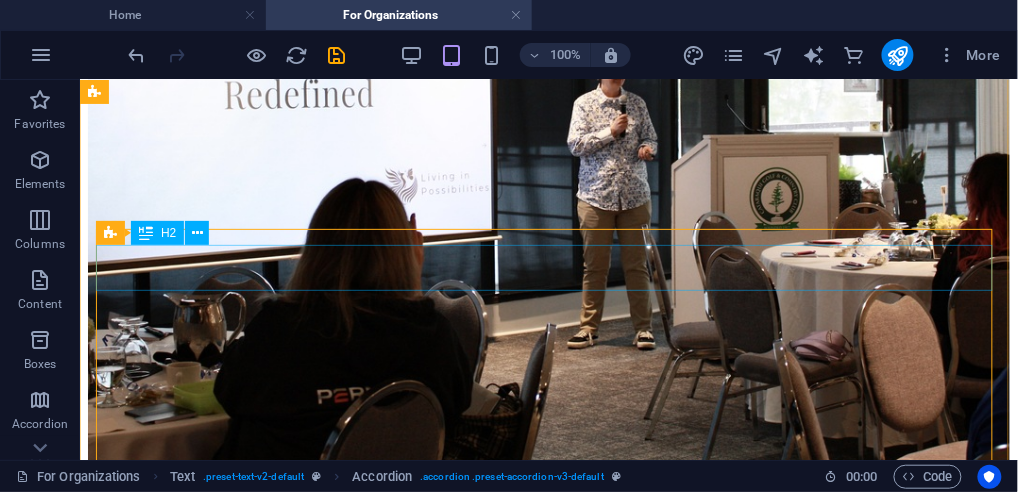 click on "Core Topics" at bounding box center (548, 2436) 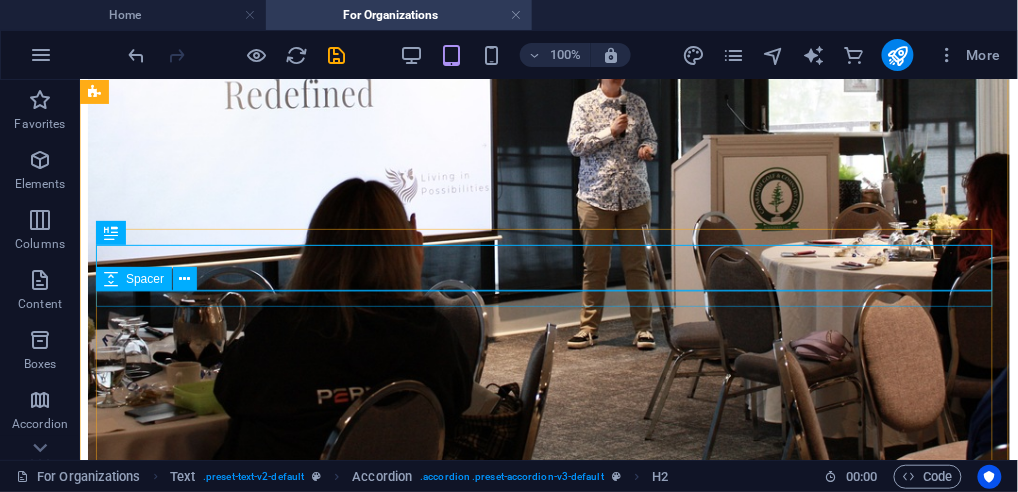 click at bounding box center [548, 2478] 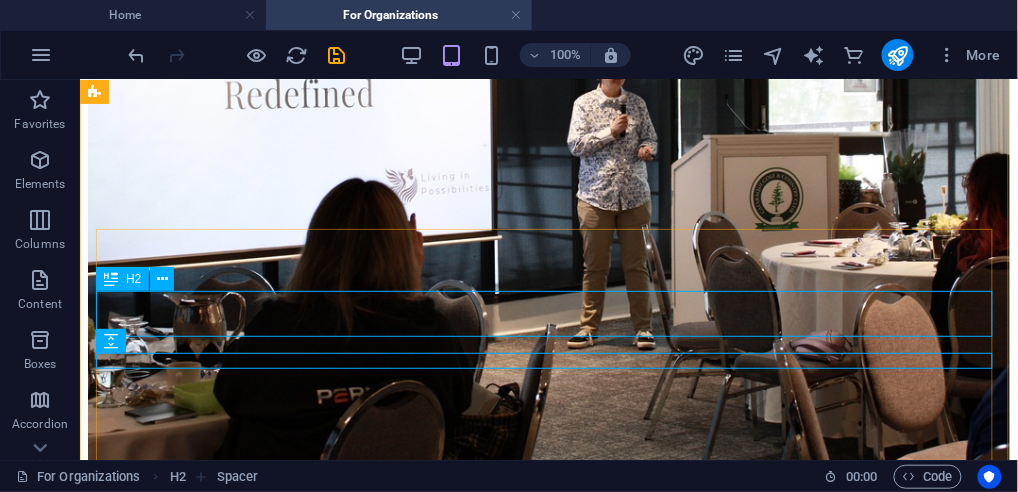 click on "Core Topics" at bounding box center [548, 2483] 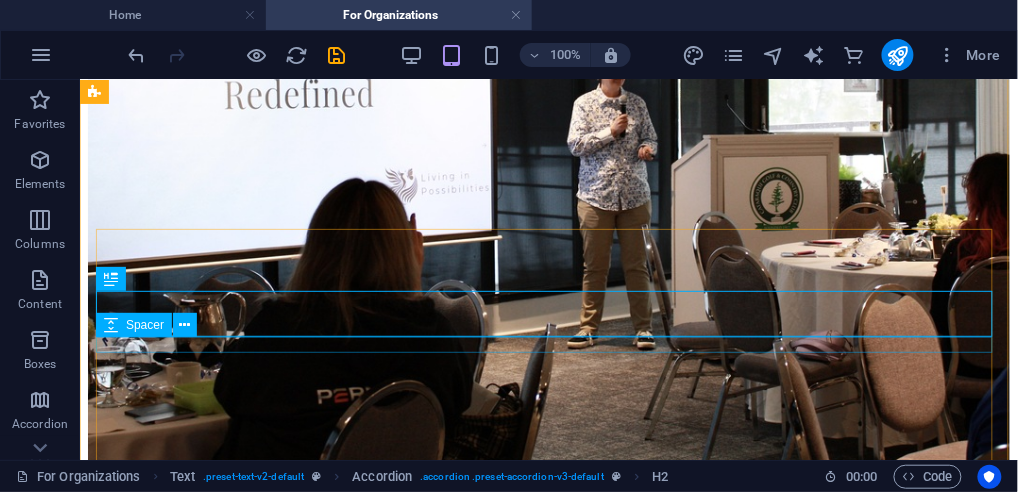 click at bounding box center [548, 2524] 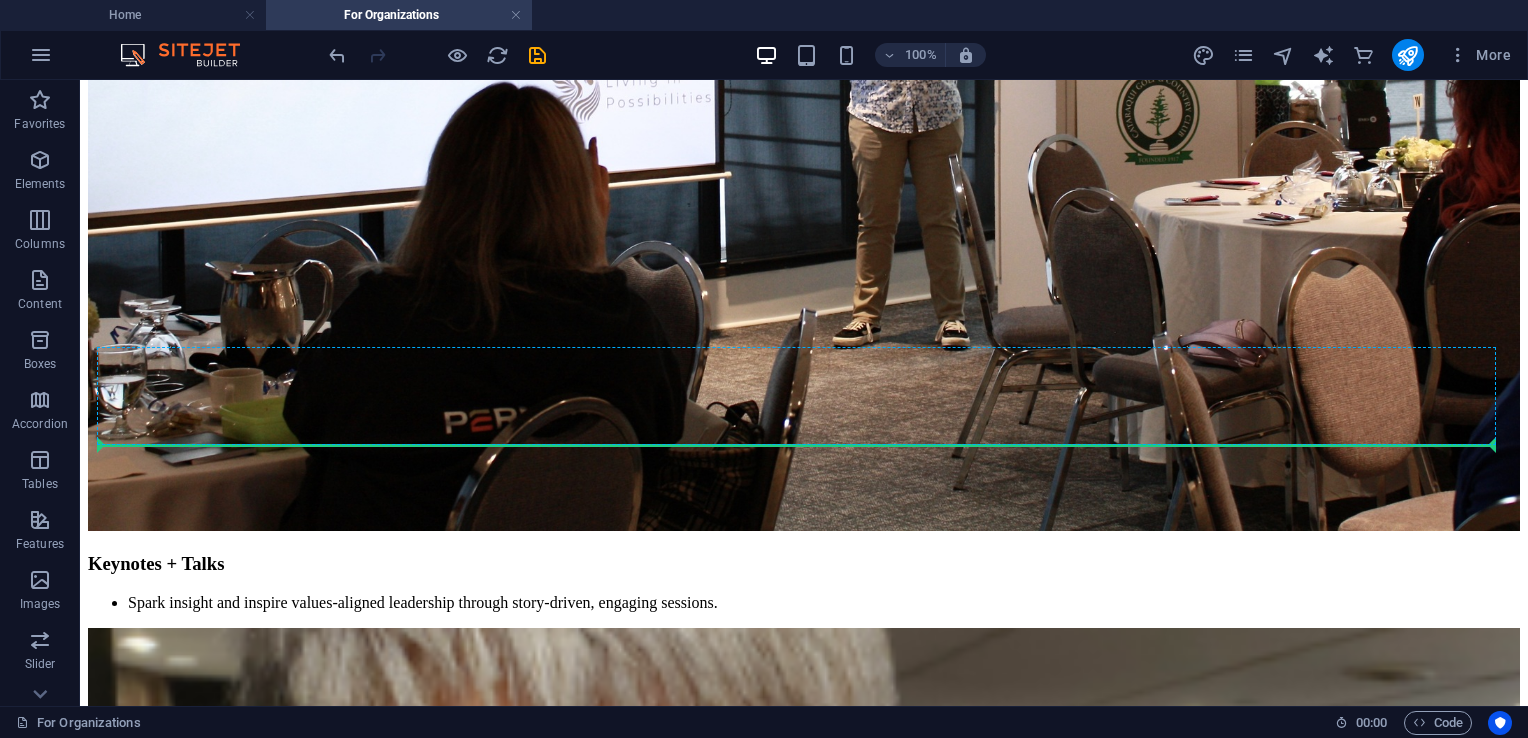 scroll, scrollTop: 3080, scrollLeft: 0, axis: vertical 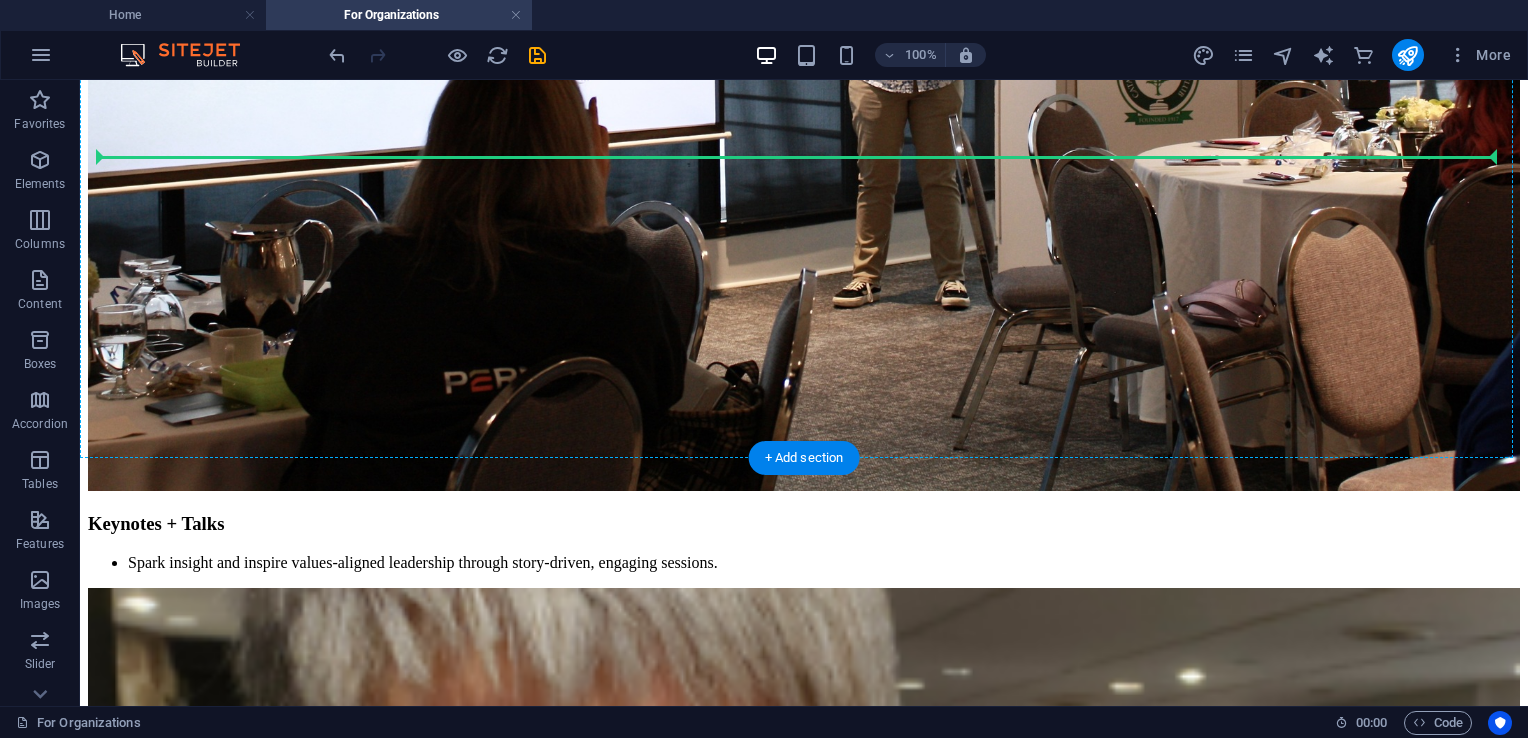 drag, startPoint x: 418, startPoint y: 316, endPoint x: 662, endPoint y: 200, distance: 270.17032 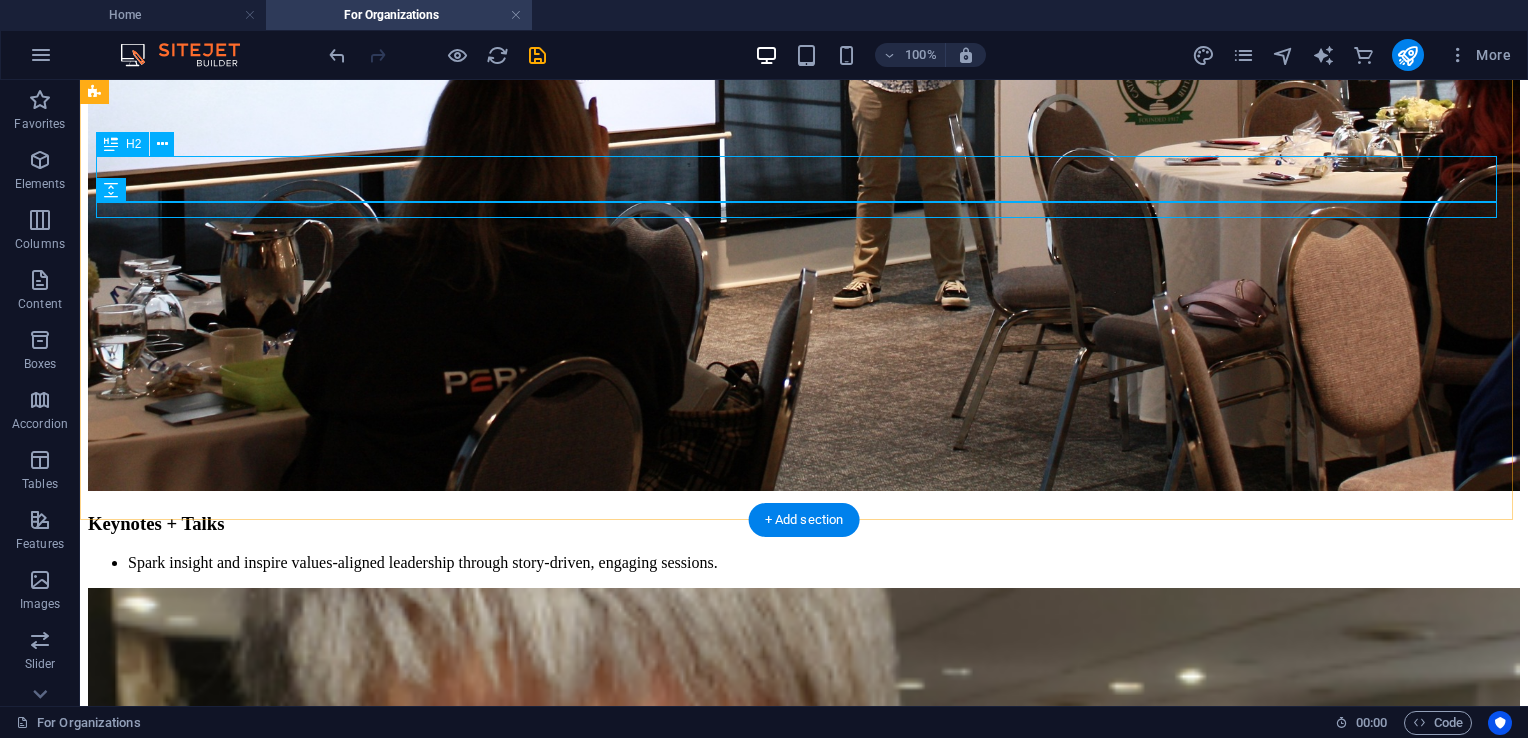 scroll, scrollTop: 3018, scrollLeft: 0, axis: vertical 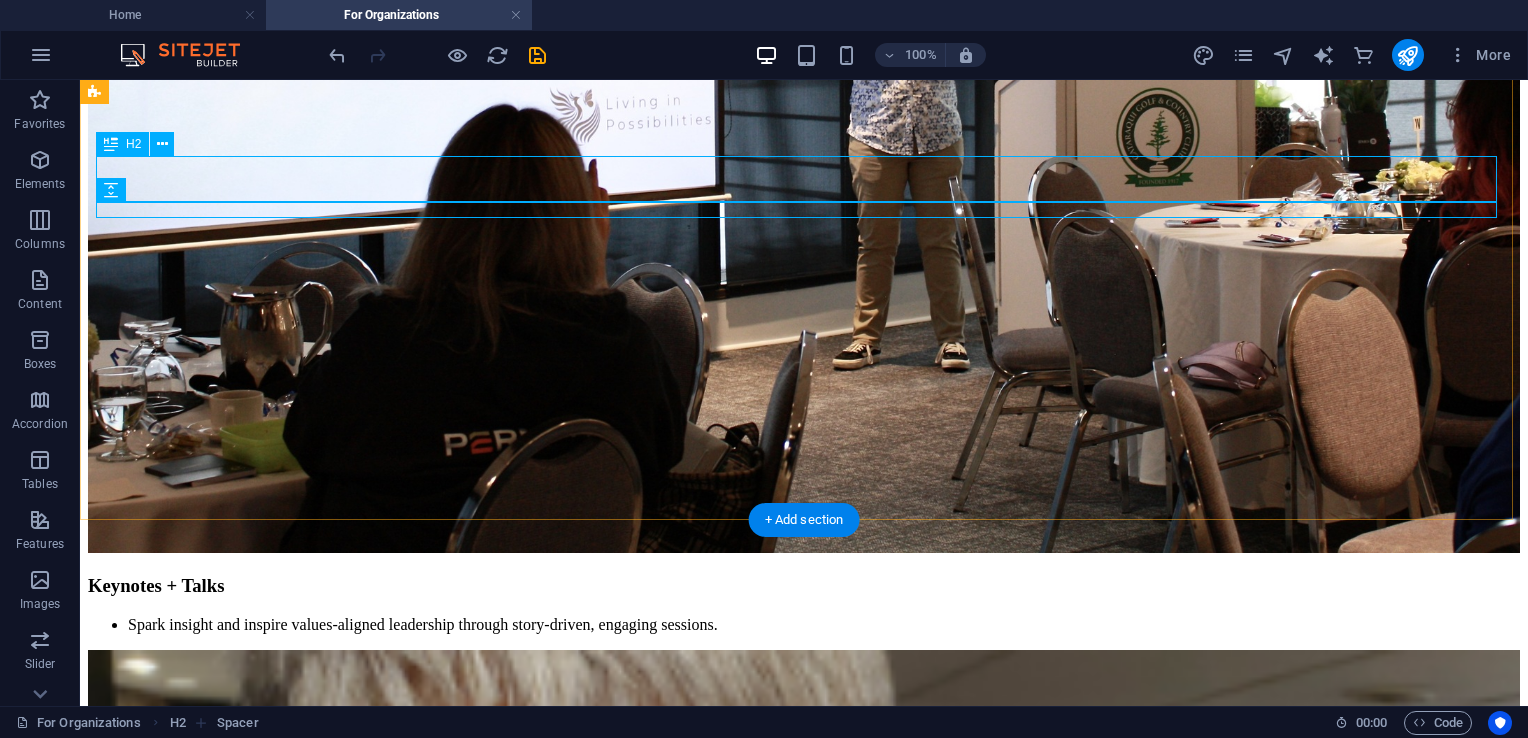 click on "Core Topics" at bounding box center [804, 3527] 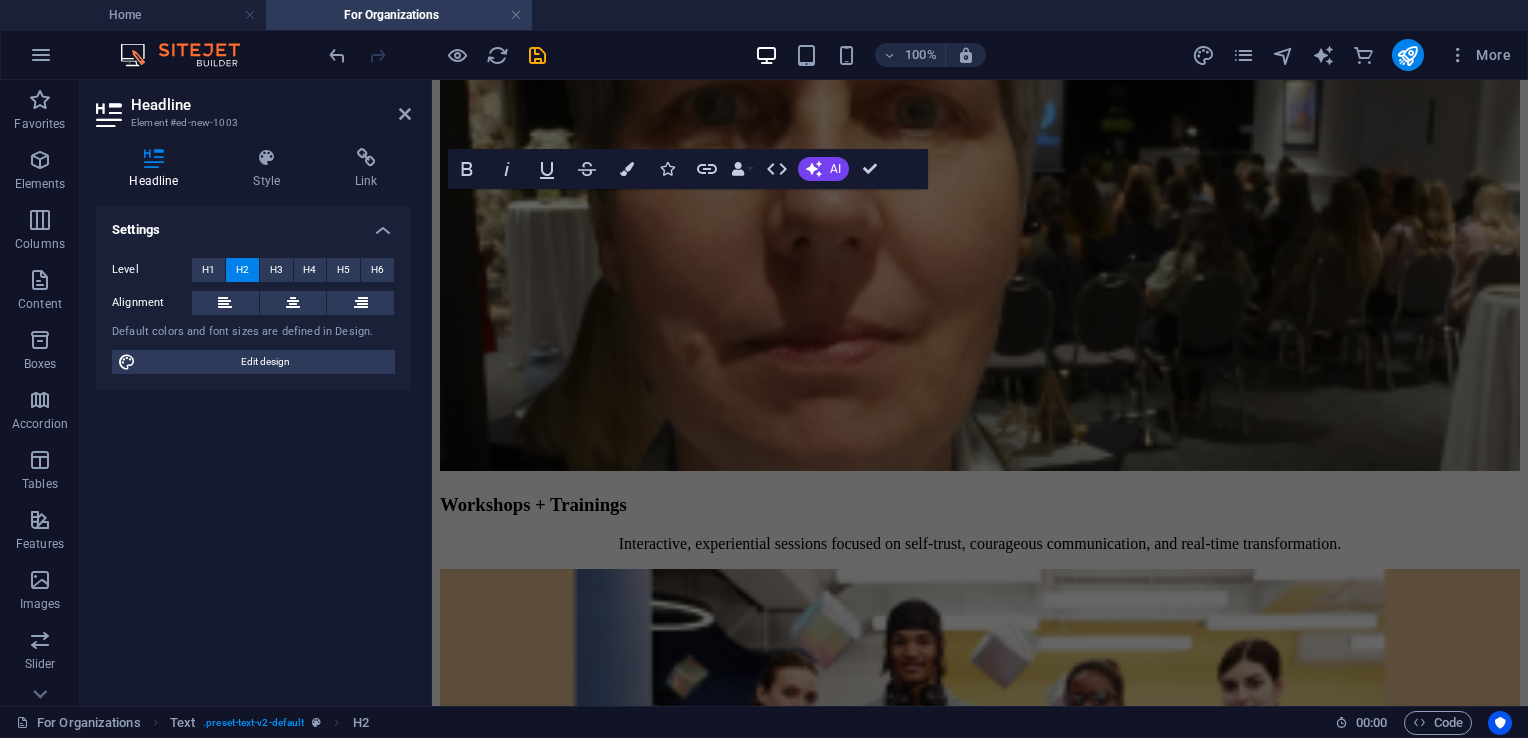 click on "Headline Element #ed-new-1003 Headline Style Link Settings Level H1 H2 H3 H4 H5 H6 Alignment Default colors and font sizes are defined in Design. Edit design Text Element Link None Page External Element Next element Phone Email Page Home Possibility to Empowerment -- Freedom Meditation -- Personal Coaching Insight to Impact For Organizations Speaking Possibility Meets Practice Courses Blog Contact Get the Insights Free  -- Free Resource Legal Notice Privacy Element
URL Phone Email Link target New tab Same tab Overlay Title Additional link description, should not be the same as the link text. The title is most often shown as a tooltip text when the mouse moves over the element. Leave empty if uncertain. Relationship Sets the  relationship of this link to the link target . For example, the value "nofollow" instructs search engines not to follow the link. Can be left empty. alternate author bookmark external help license next nofollow noreferrer noopener prev search tag" at bounding box center (804, 393) 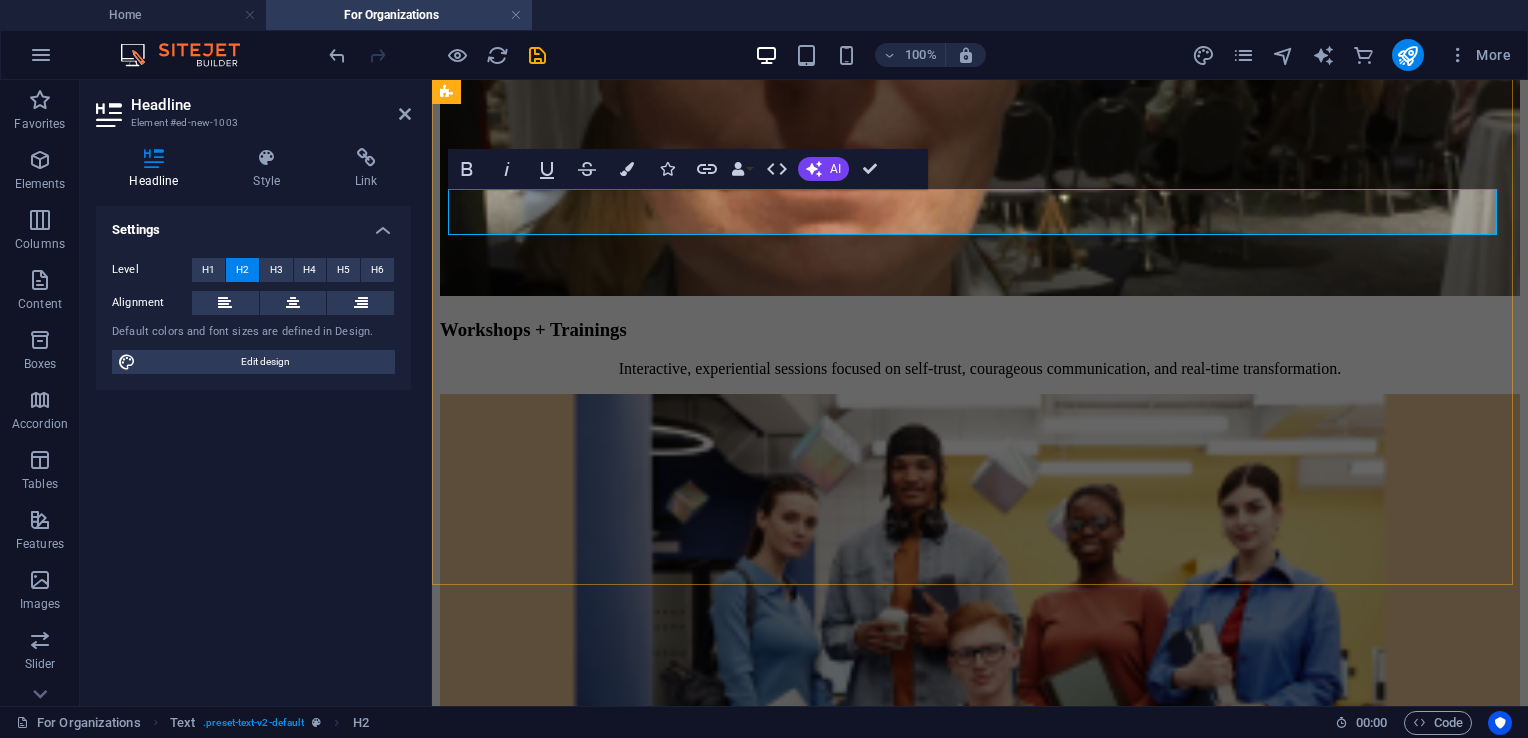 drag, startPoint x: 804, startPoint y: 257, endPoint x: 603, endPoint y: 222, distance: 204.0245 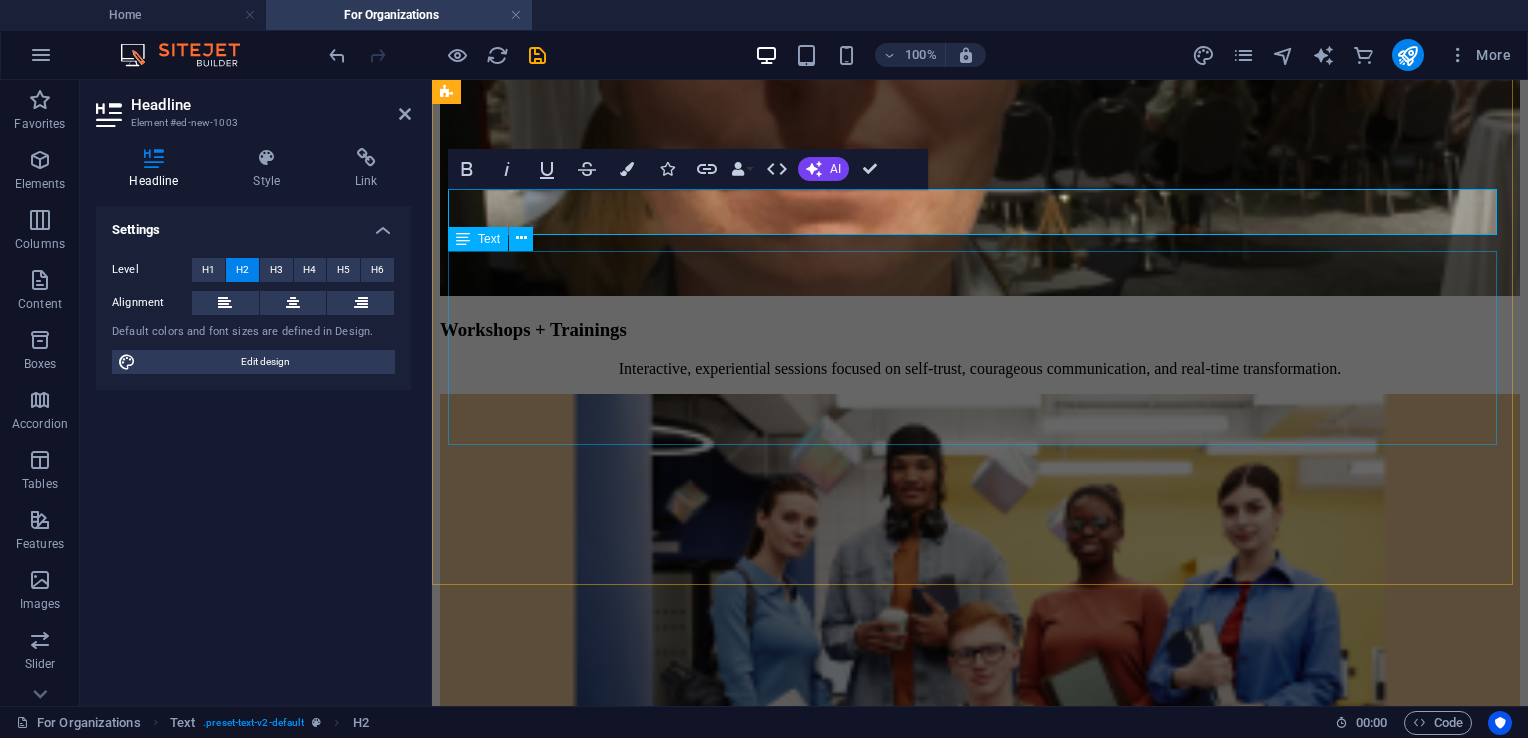 click on "This work meets people where they are—and invites them into something deeper. With 20+ years of experience across business, nonprofits, and public service—and a foundation rooted in both lived transformation and science-backed tools—I guide teams through real, lasting change. I don’t just share information—I offer tools I’ve used to lead through adversity, realign with purpose, and move through fear into possibility. Your people will feel that. And they’ll remember it." at bounding box center (980, 2416) 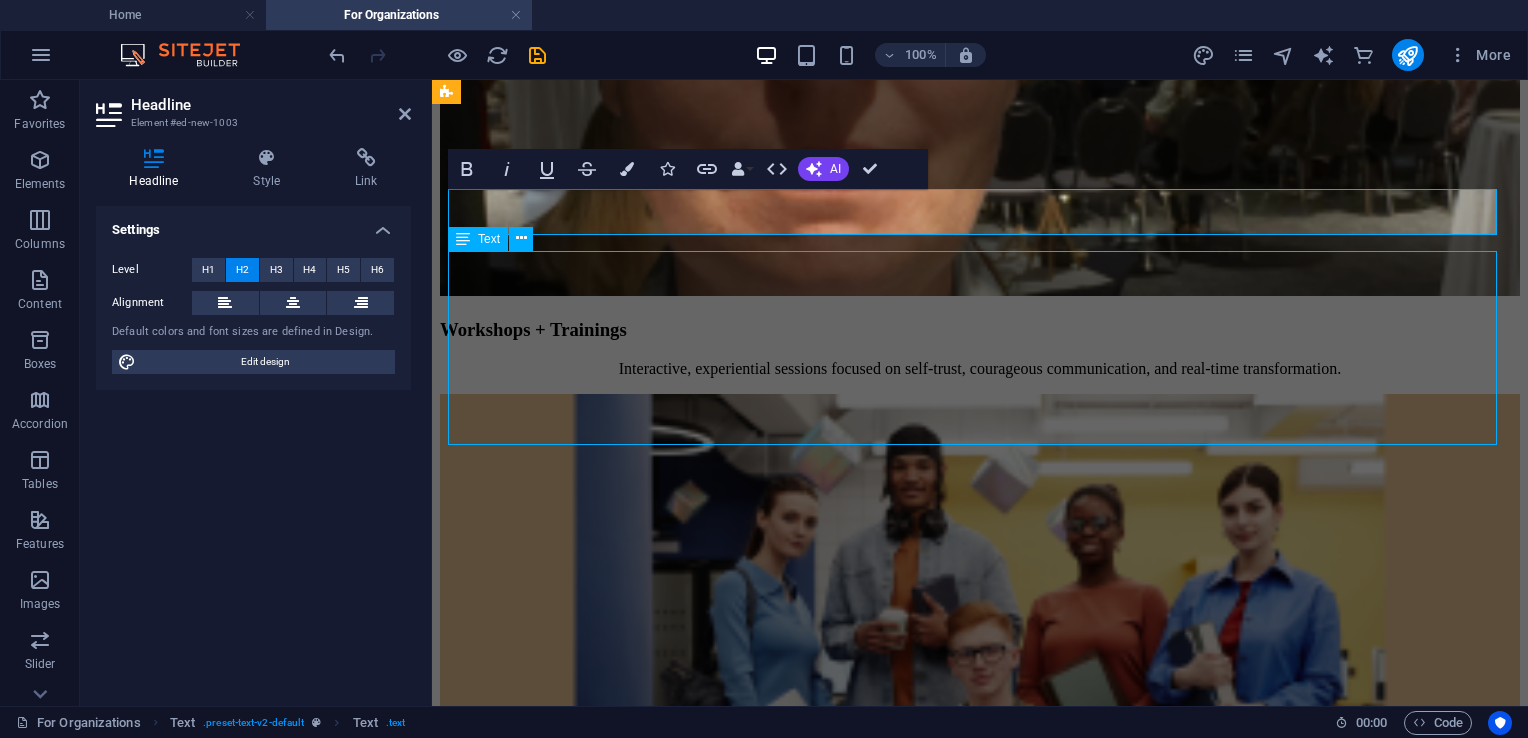 scroll, scrollTop: 3018, scrollLeft: 0, axis: vertical 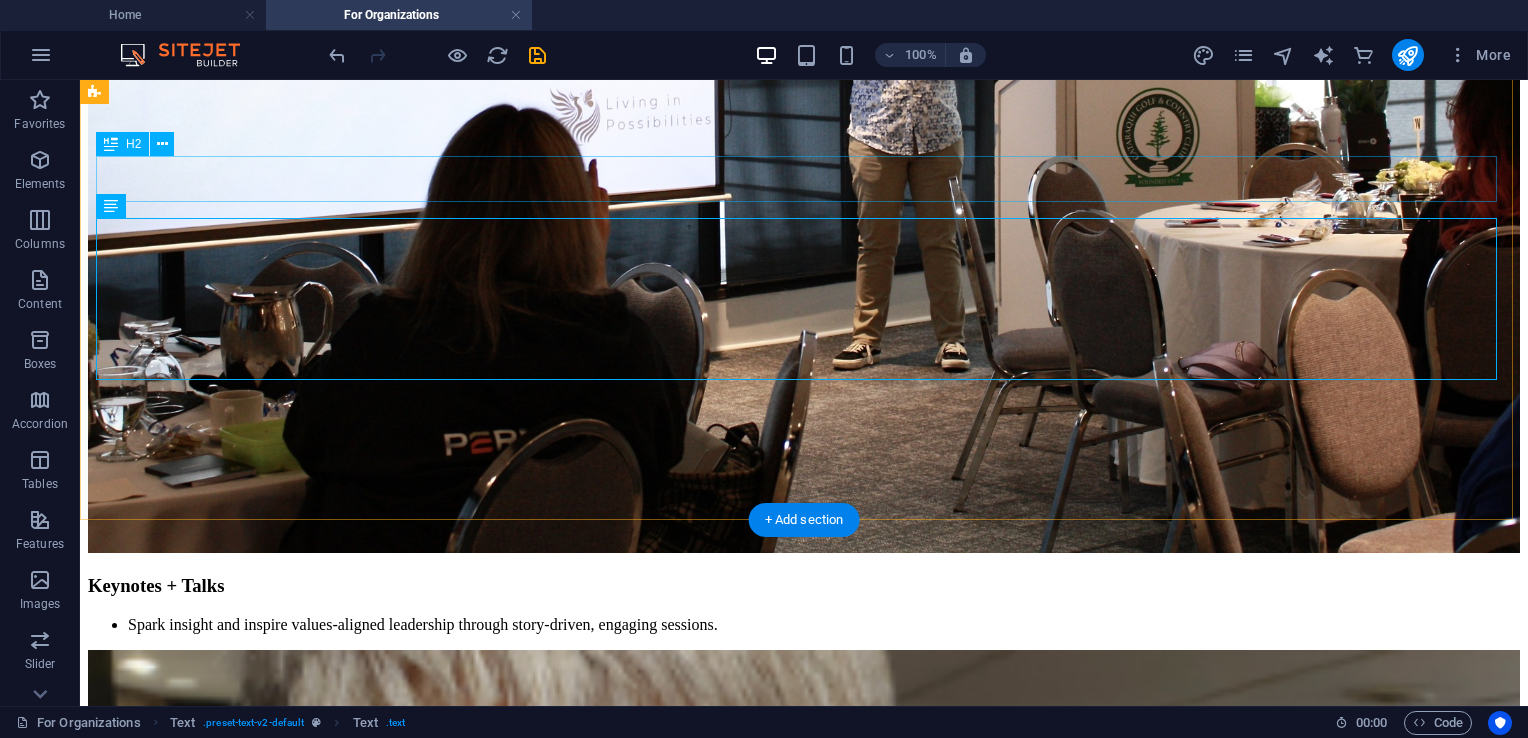 click on "Why This Works" at bounding box center (804, 3527) 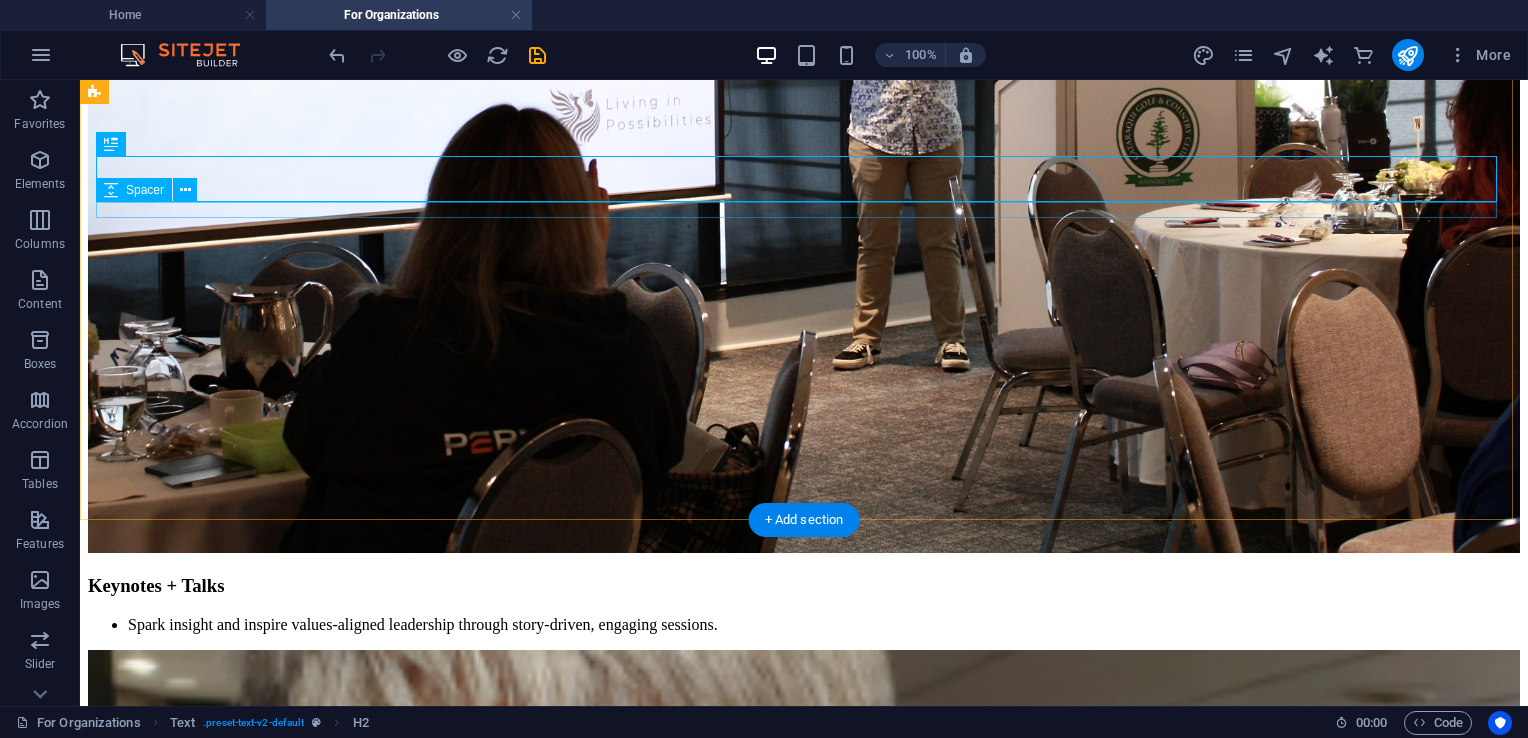 click at bounding box center (804, 3569) 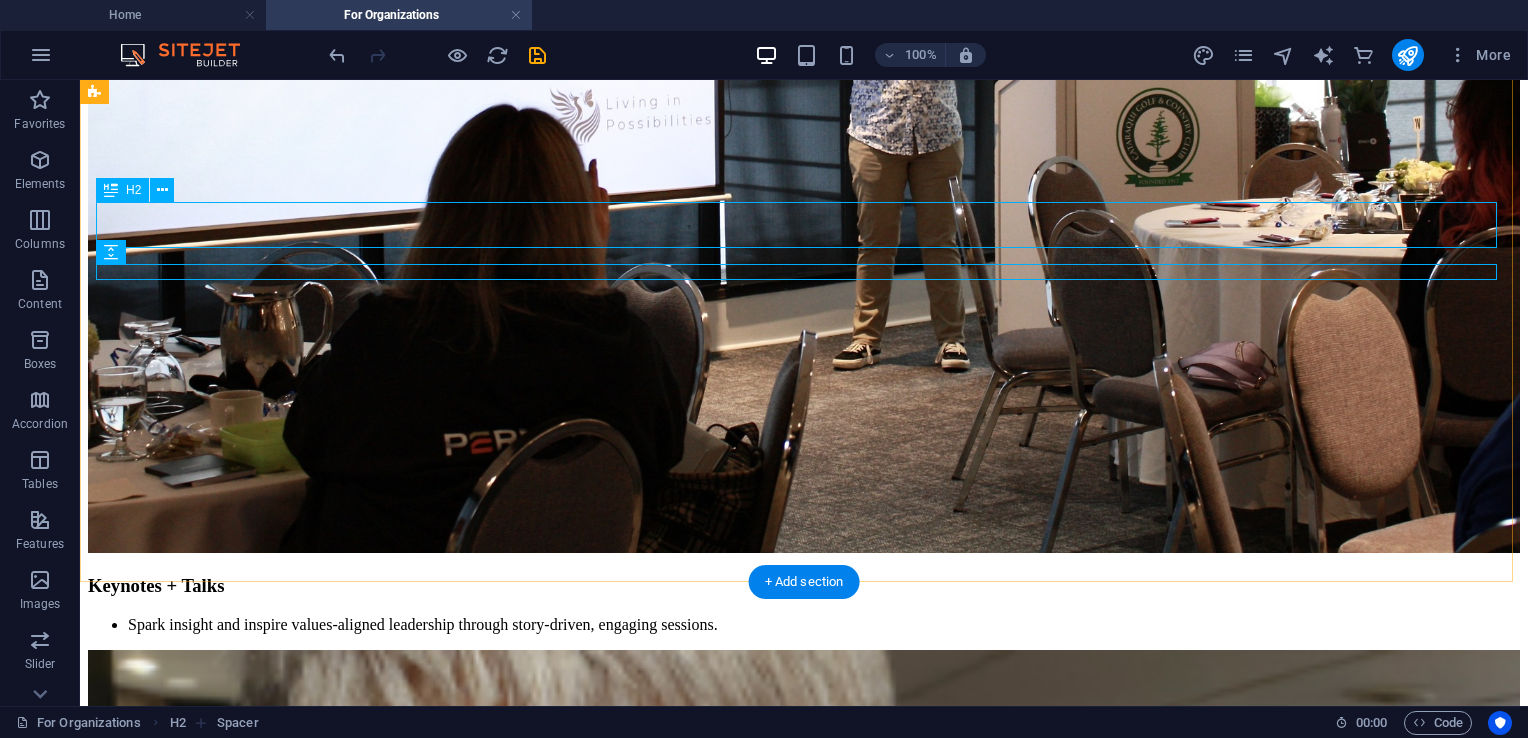 click on "Why This Works" at bounding box center [804, 3574] 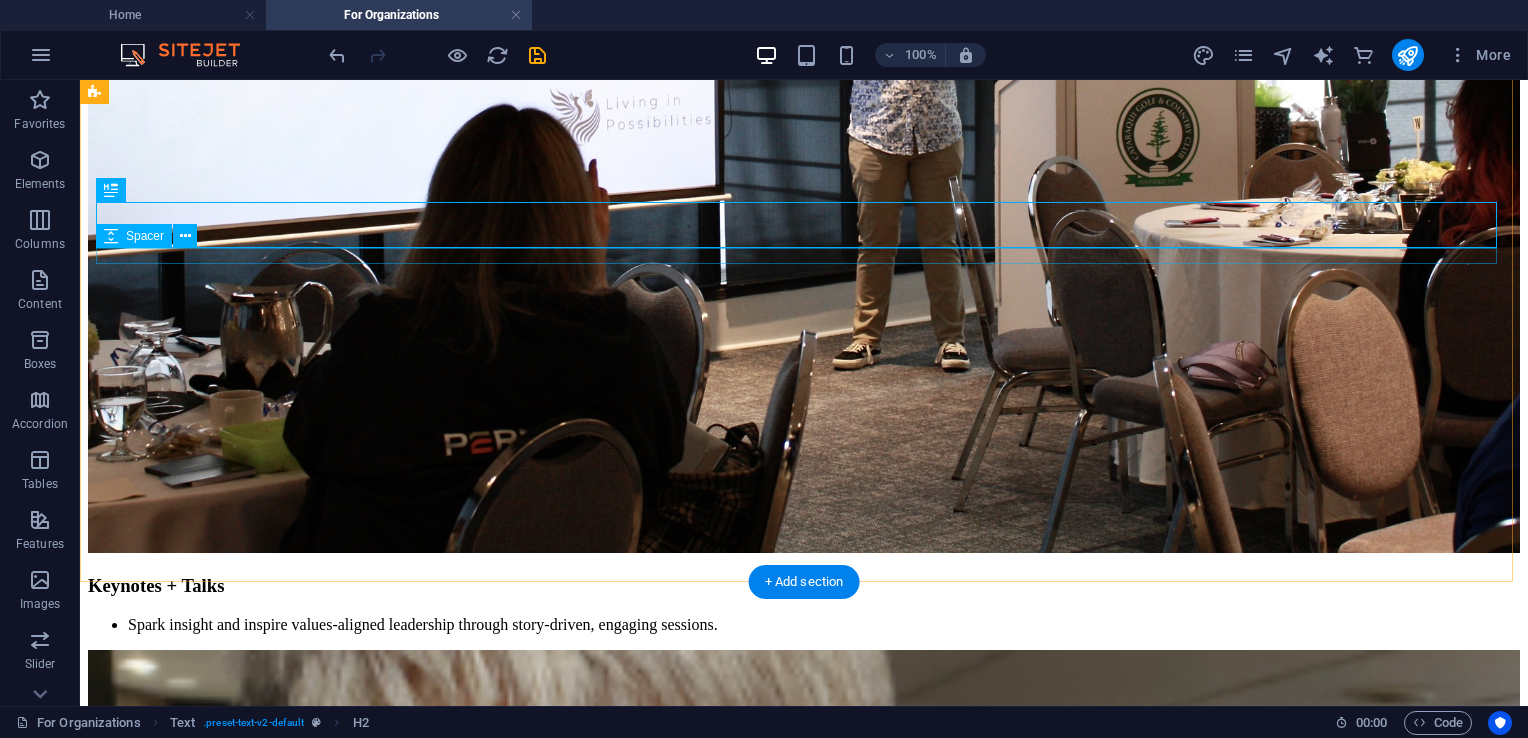 click at bounding box center (804, 3616) 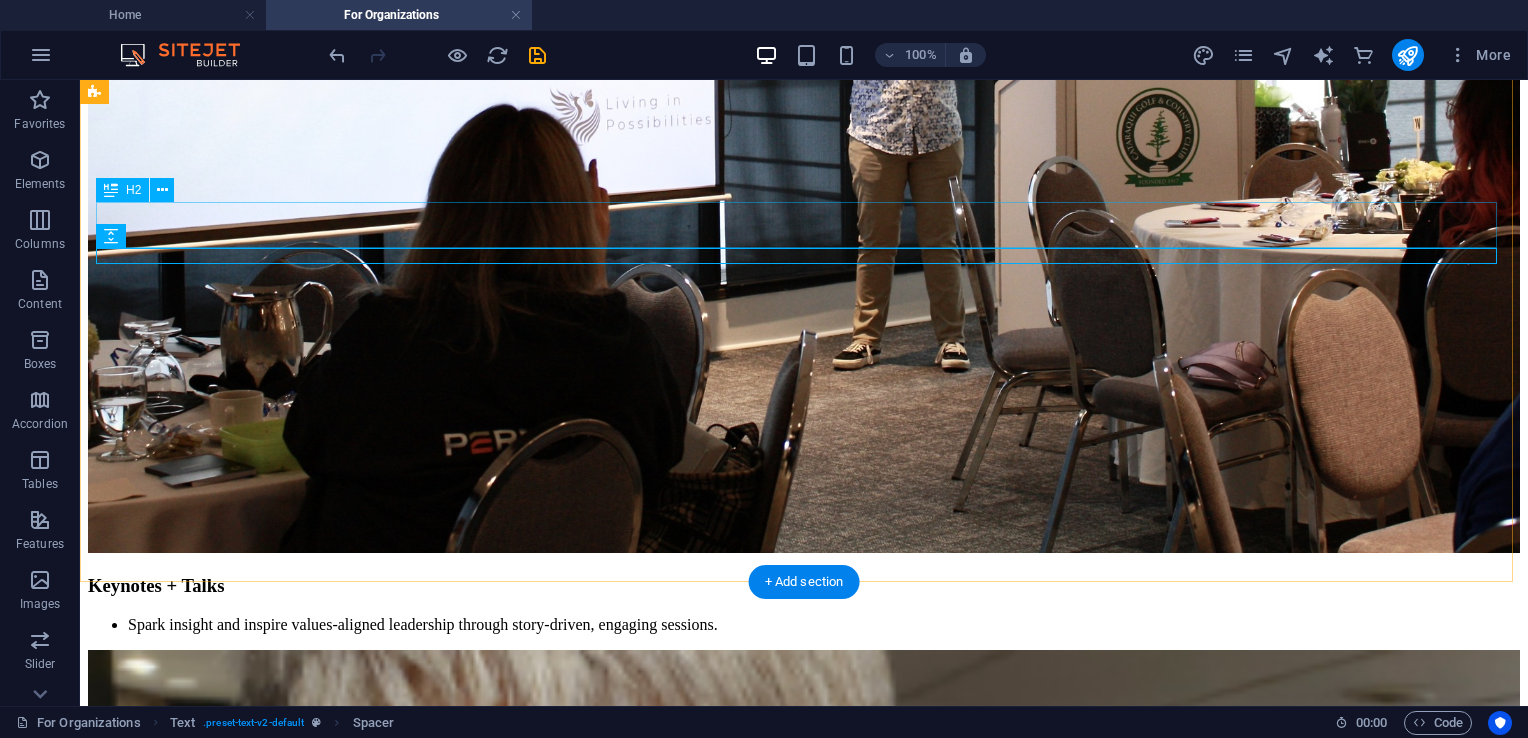 click on "Why This Works" at bounding box center [804, 3574] 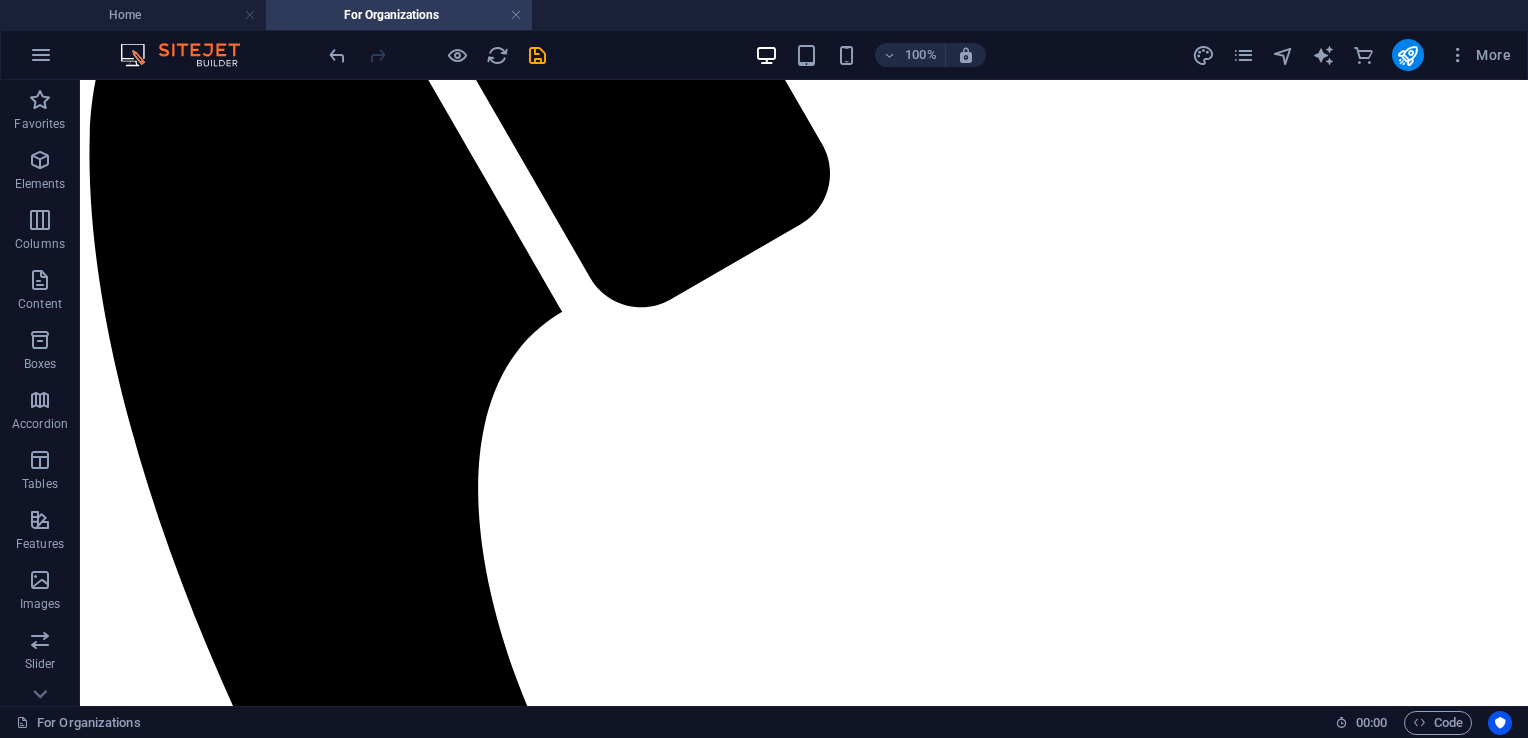 scroll, scrollTop: 518, scrollLeft: 0, axis: vertical 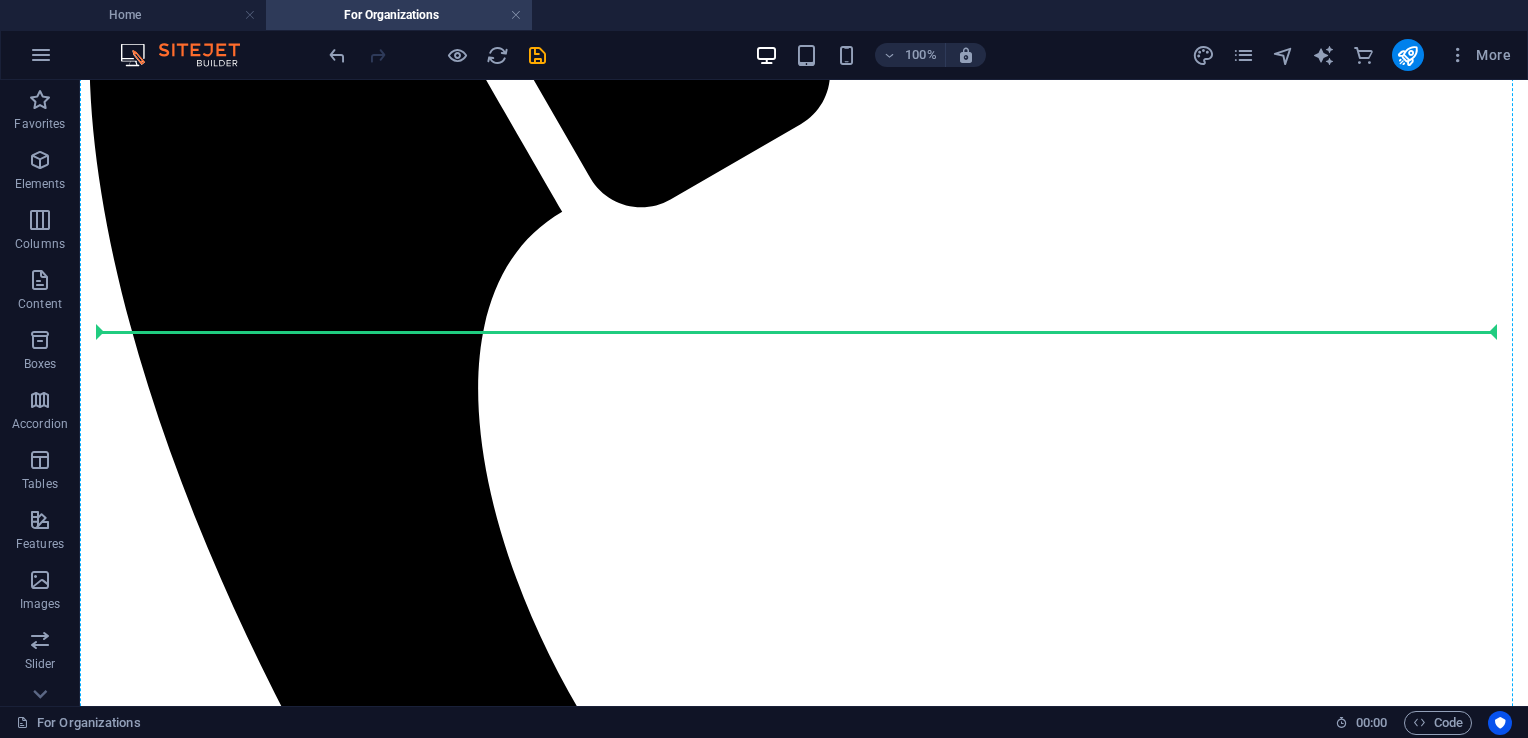 drag, startPoint x: 458, startPoint y: 236, endPoint x: 484, endPoint y: 337, distance: 104.292854 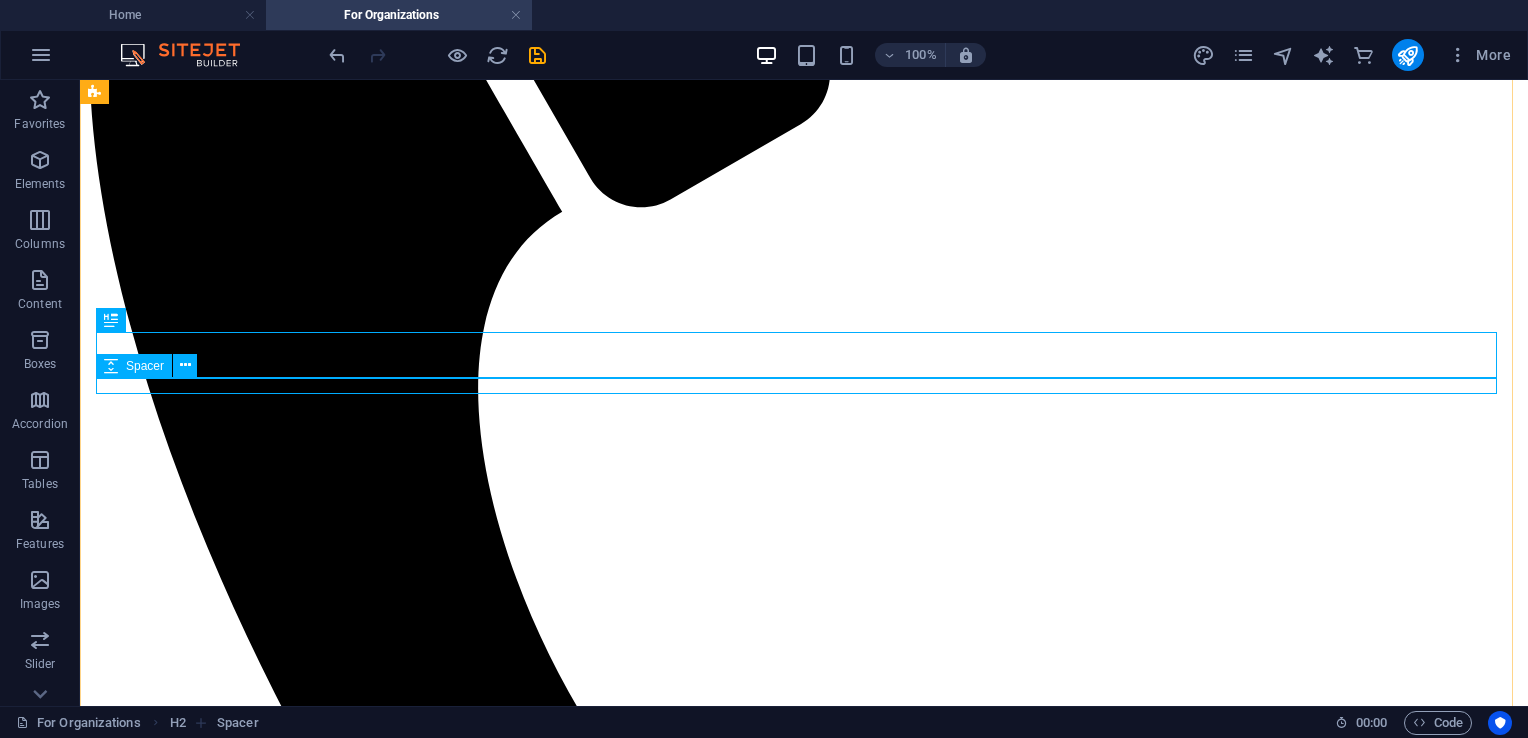 click at bounding box center (804, 2089) 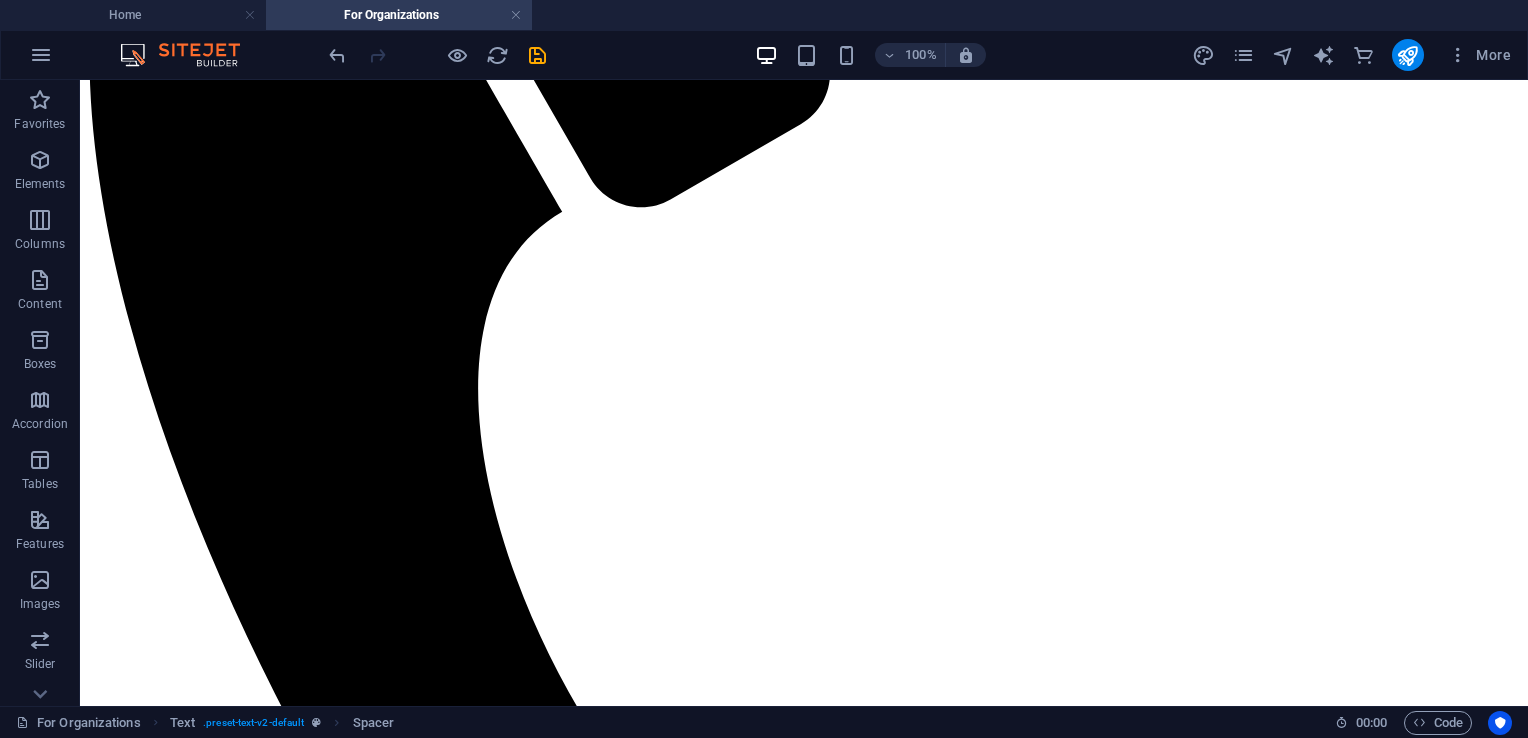 drag, startPoint x: 485, startPoint y: 397, endPoint x: 486, endPoint y: 353, distance: 44.011364 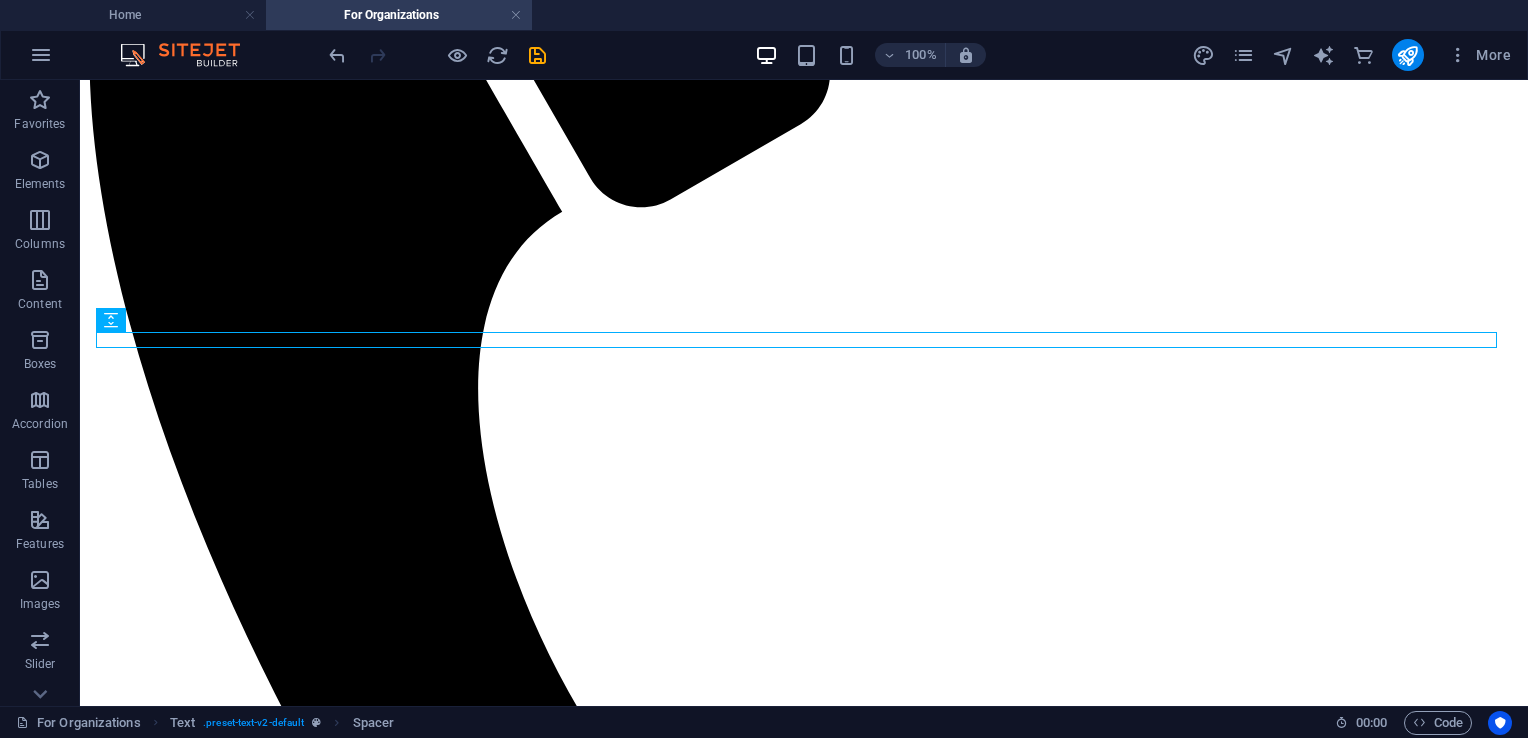 click on "Why This Works" at bounding box center [804, 2063] 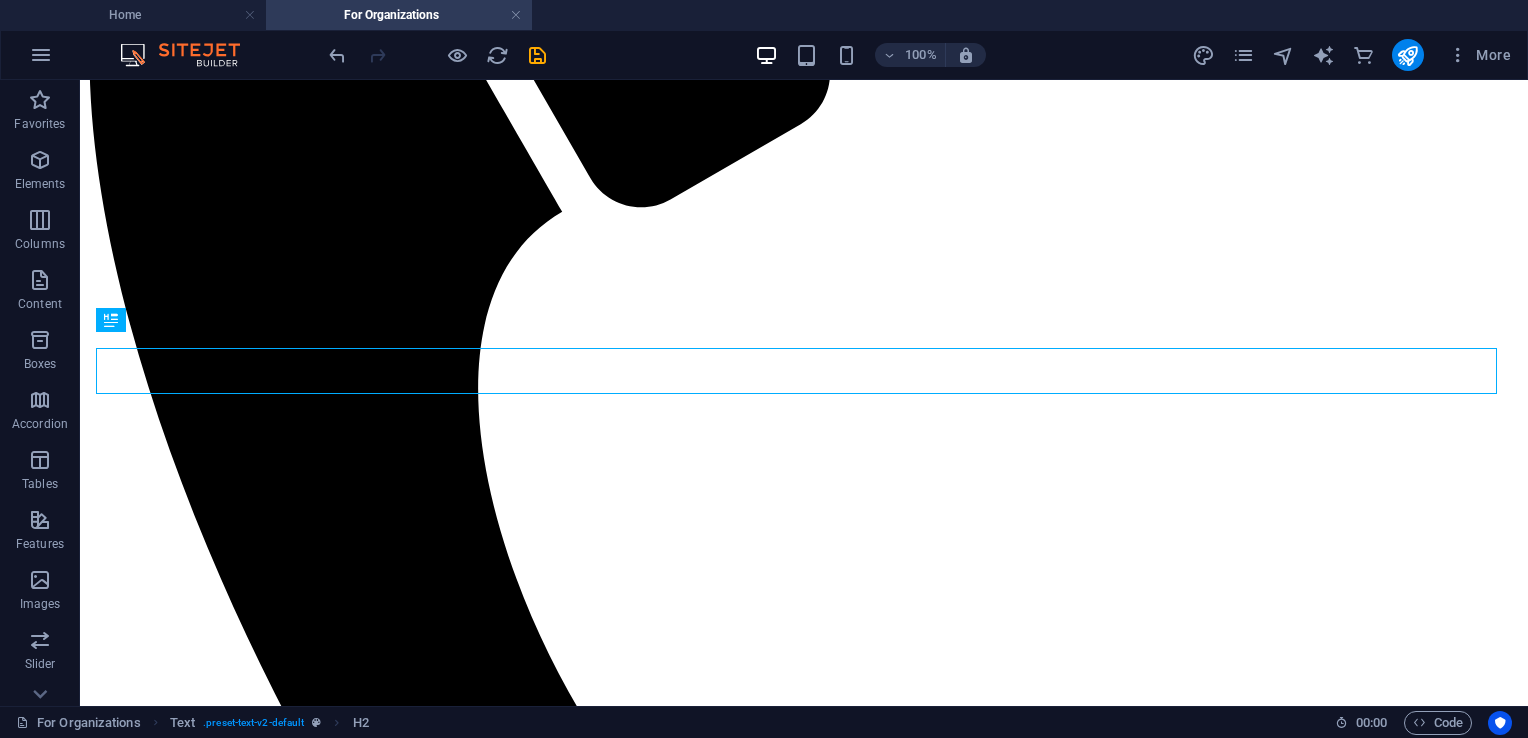 click on "Why This Works" at bounding box center (804, 2063) 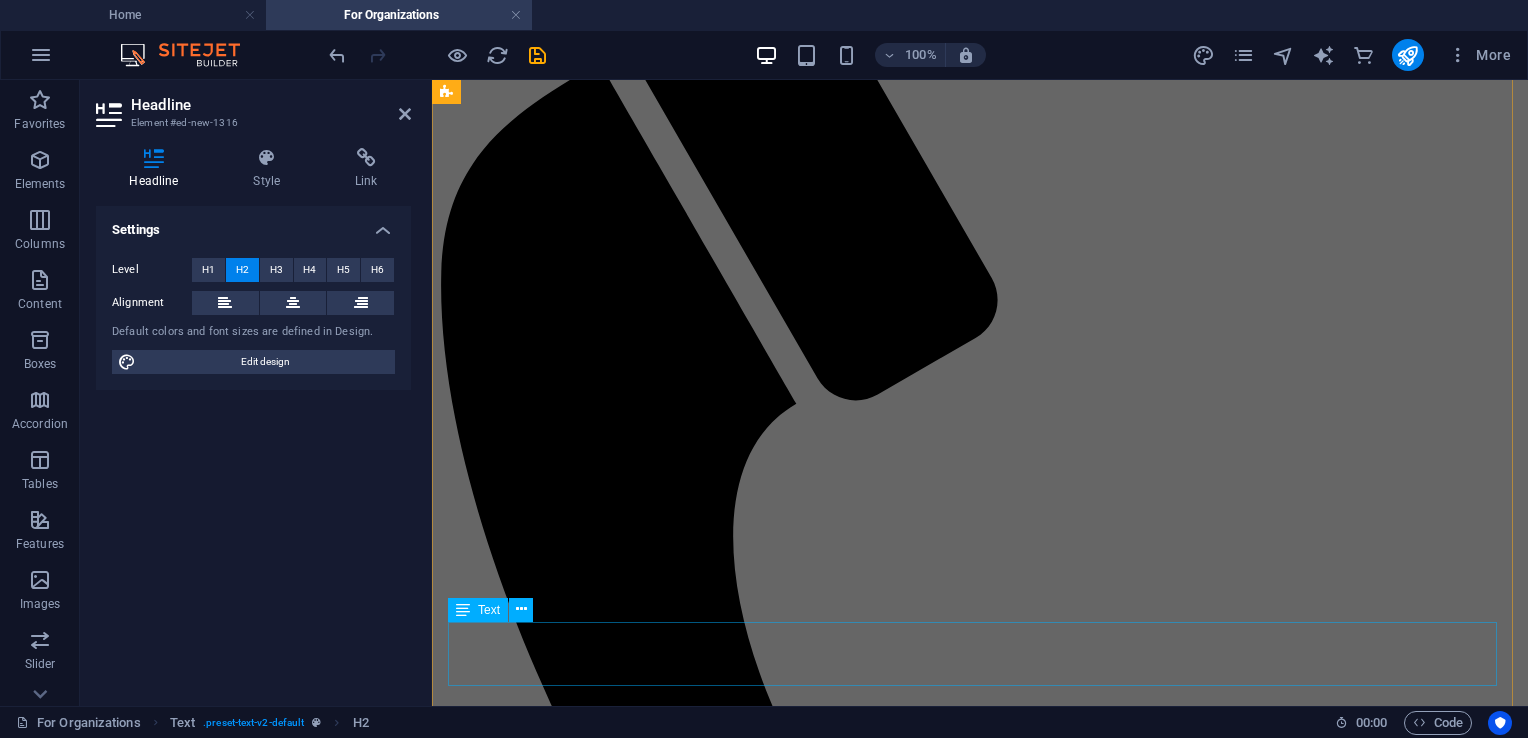 scroll, scrollTop: 0, scrollLeft: 0, axis: both 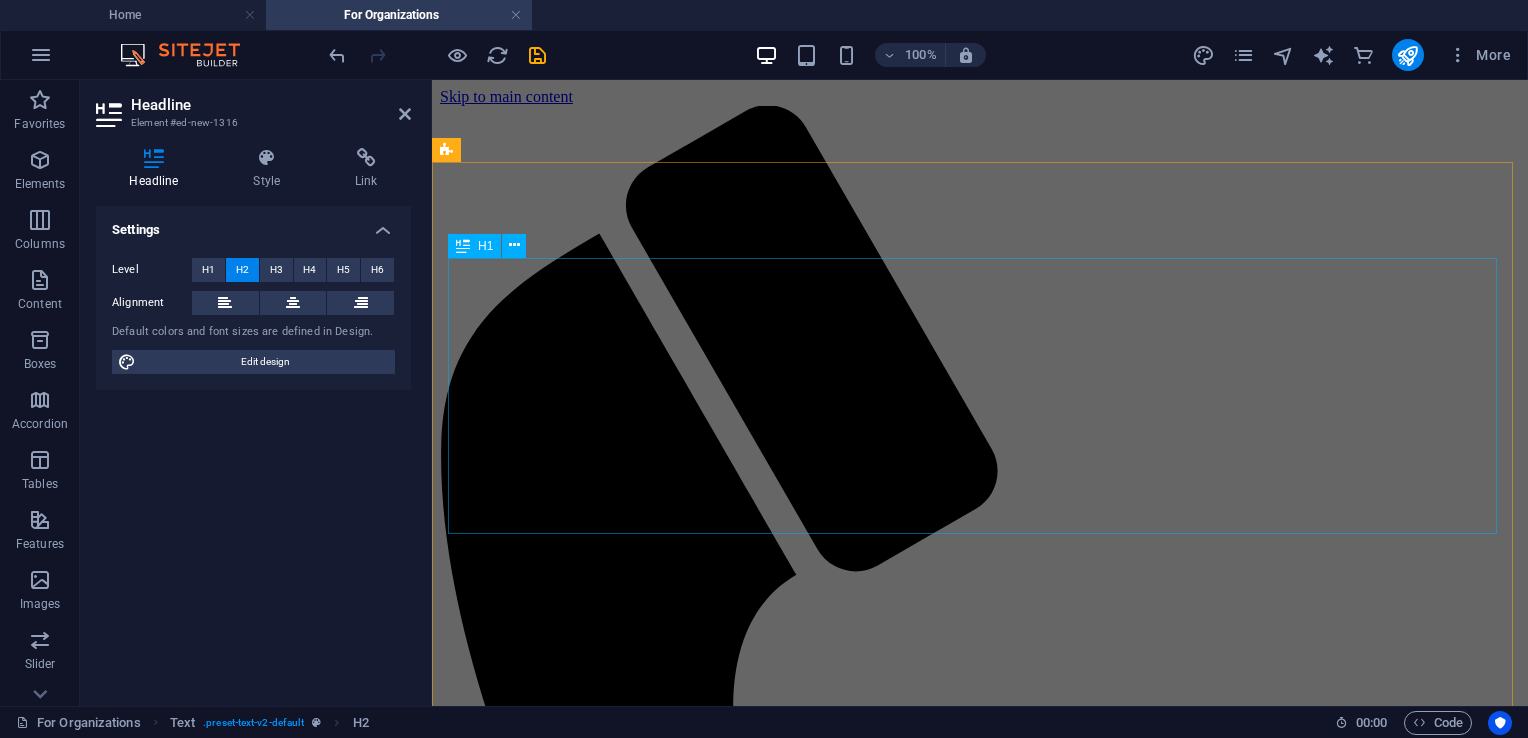 click on "Transformation at Work" at bounding box center [980, 1744] 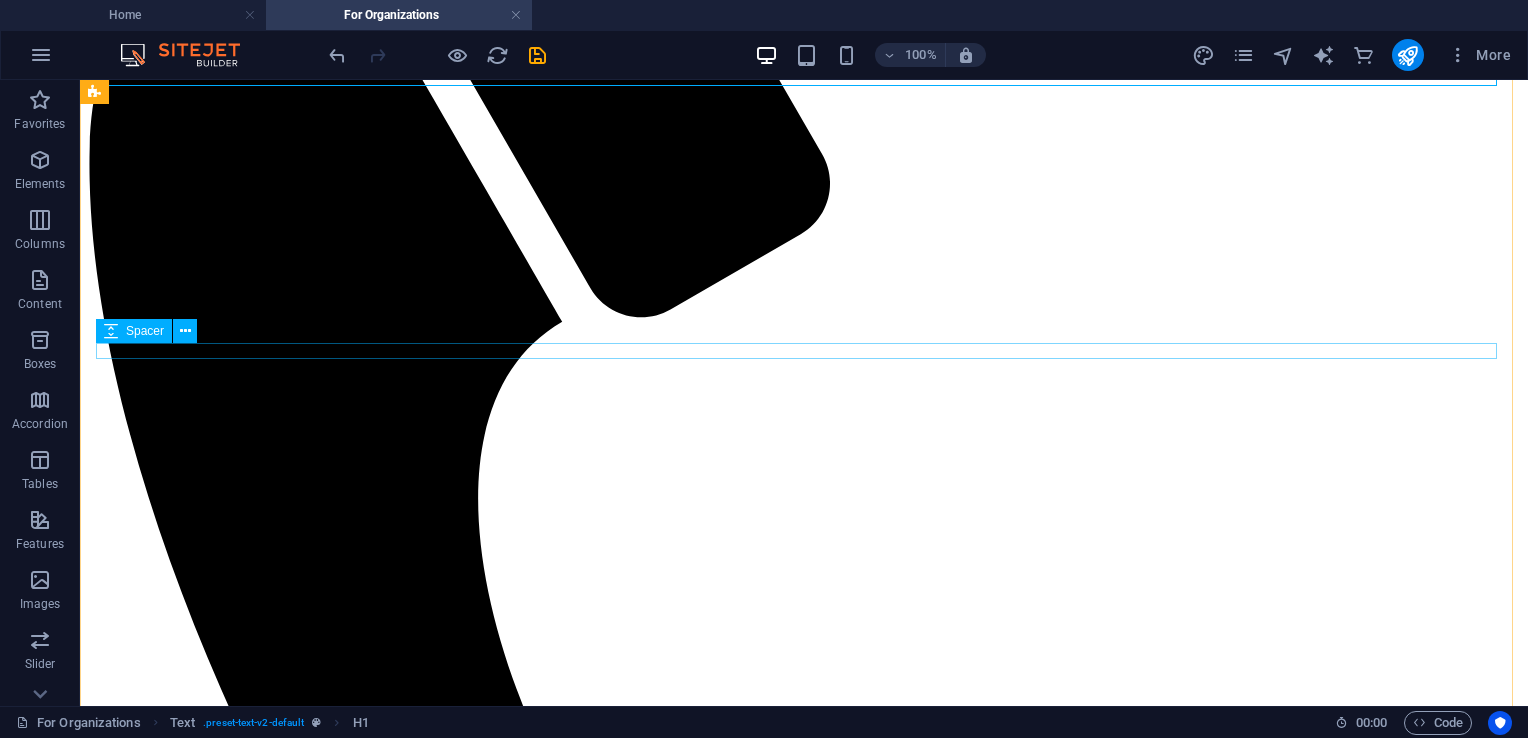 scroll, scrollTop: 400, scrollLeft: 0, axis: vertical 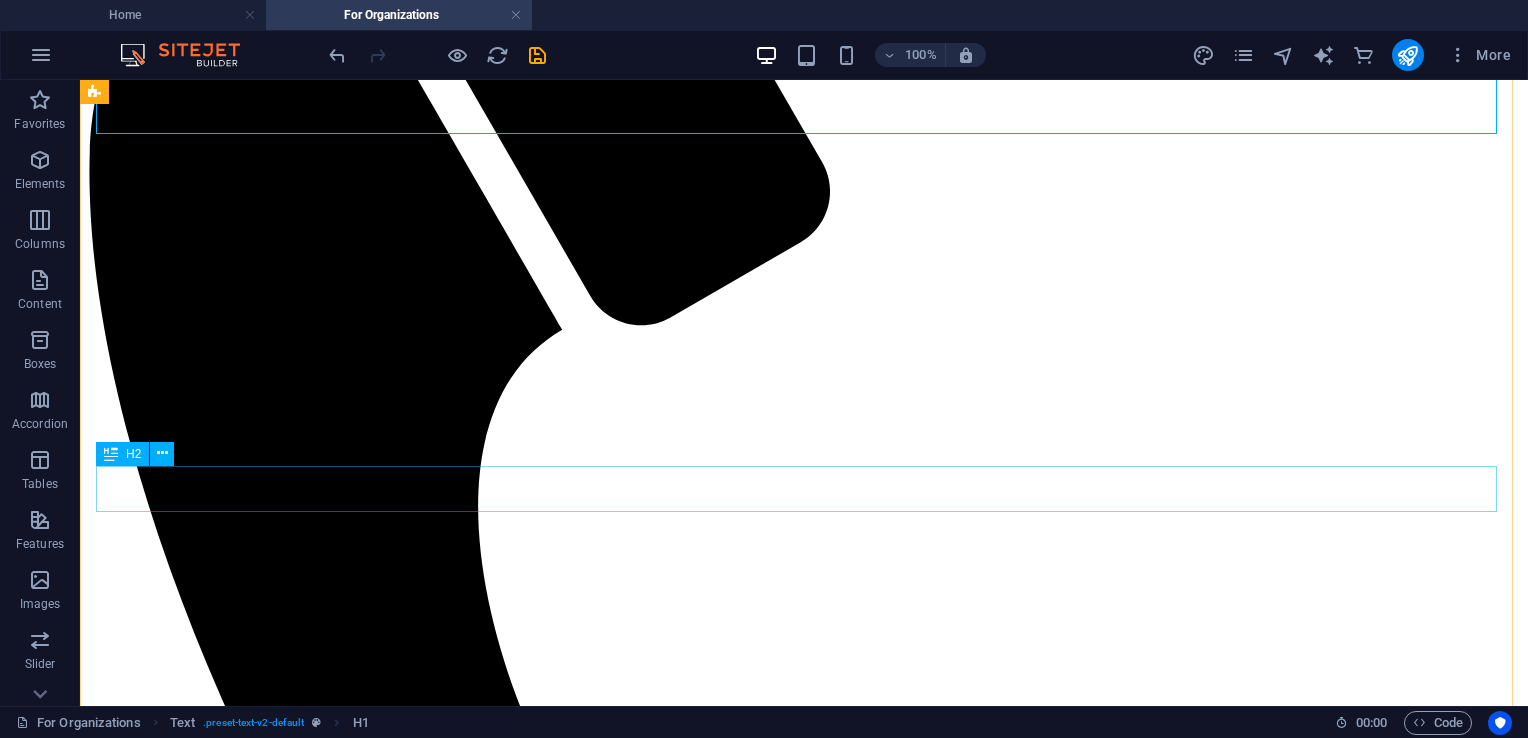 click on "Why This Works" at bounding box center [804, 2181] 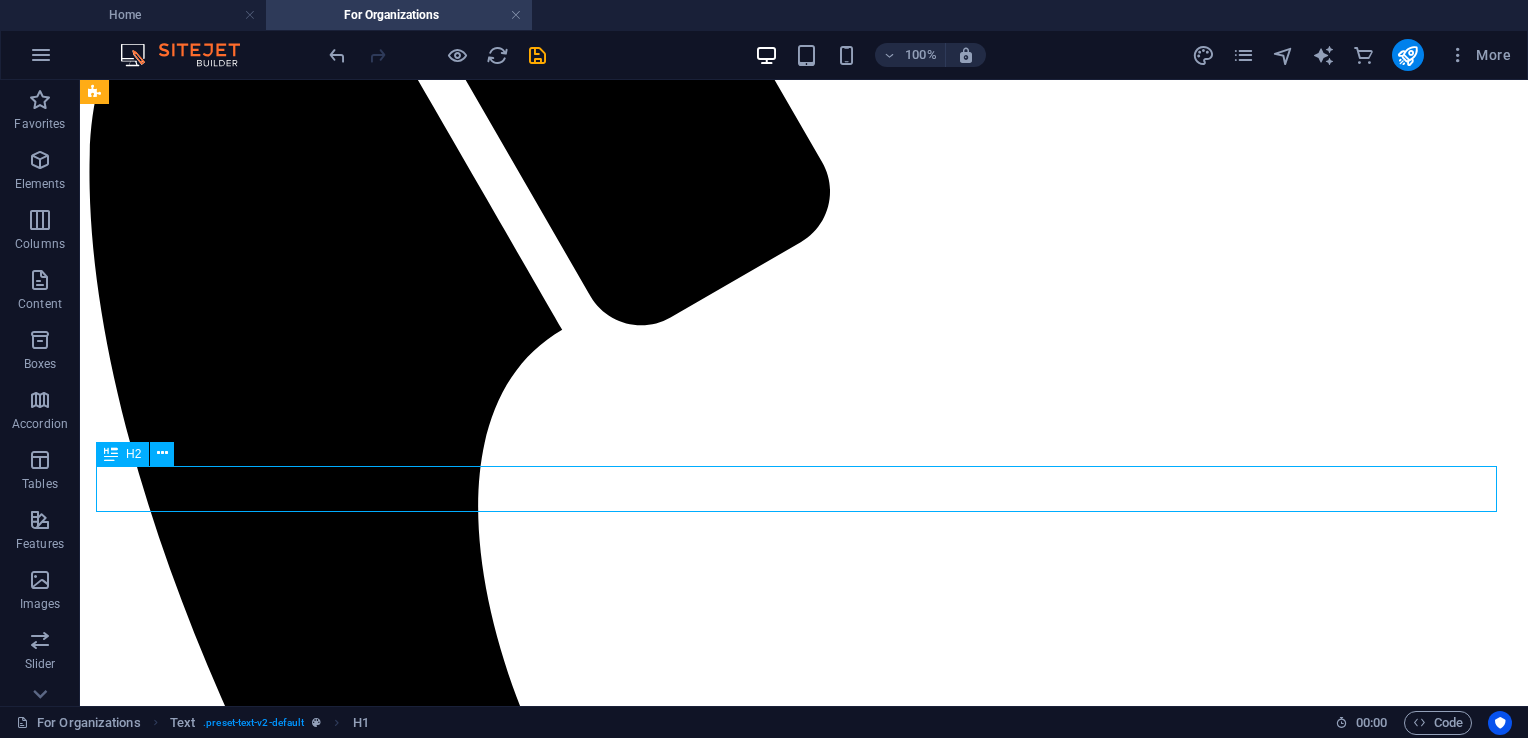 click on "Why This Works" at bounding box center (804, 2181) 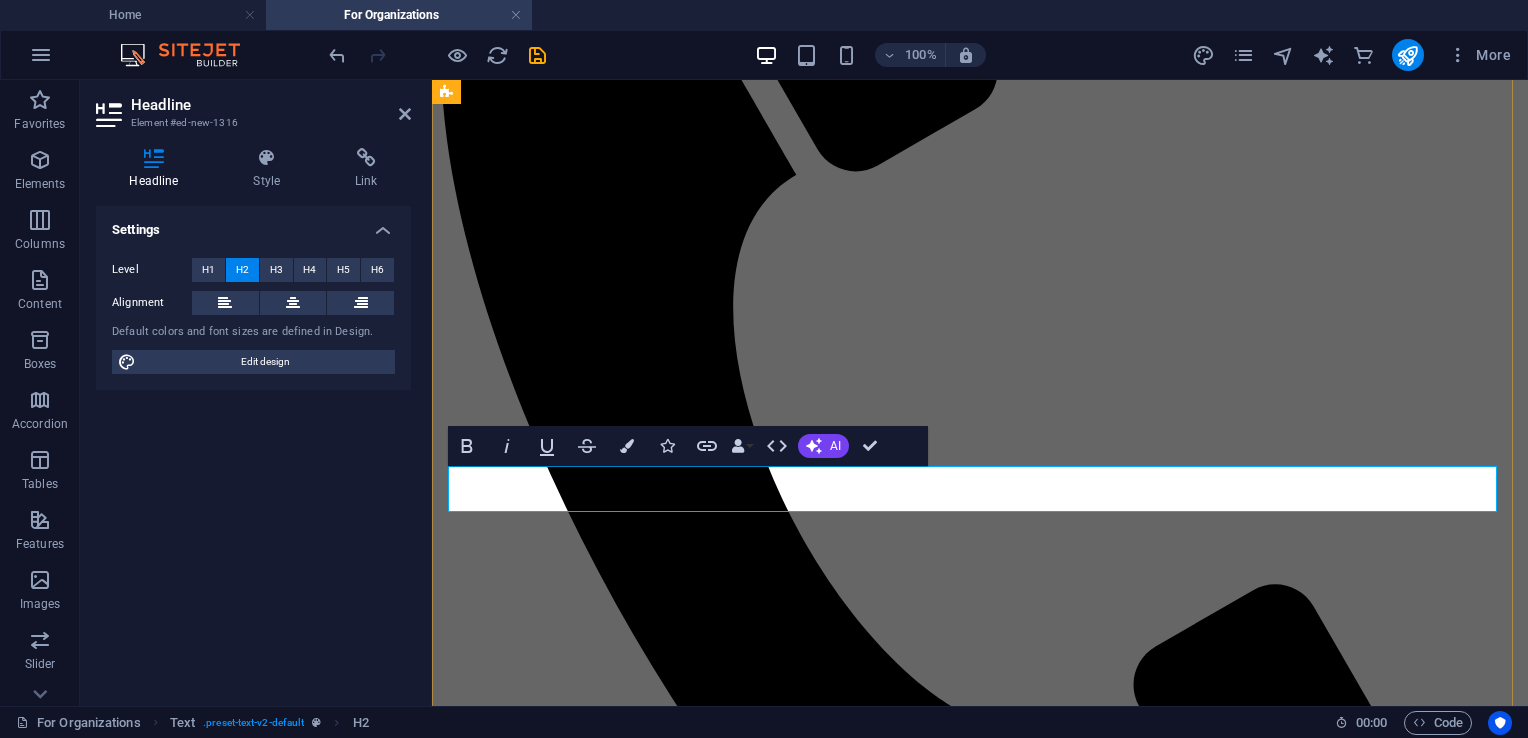 type 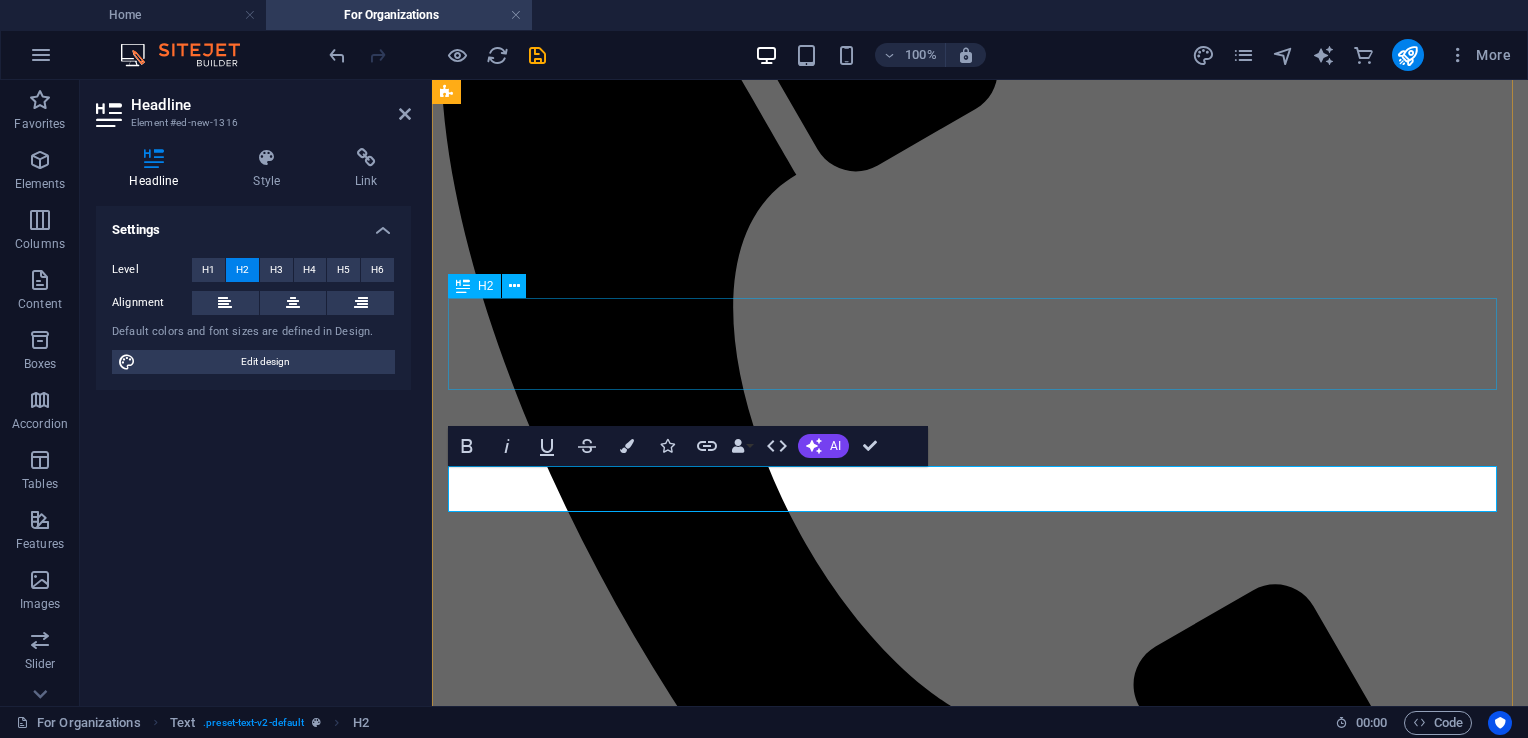 click on "Building Courageous Cultures from the Inside Out" at bounding box center [980, 1584] 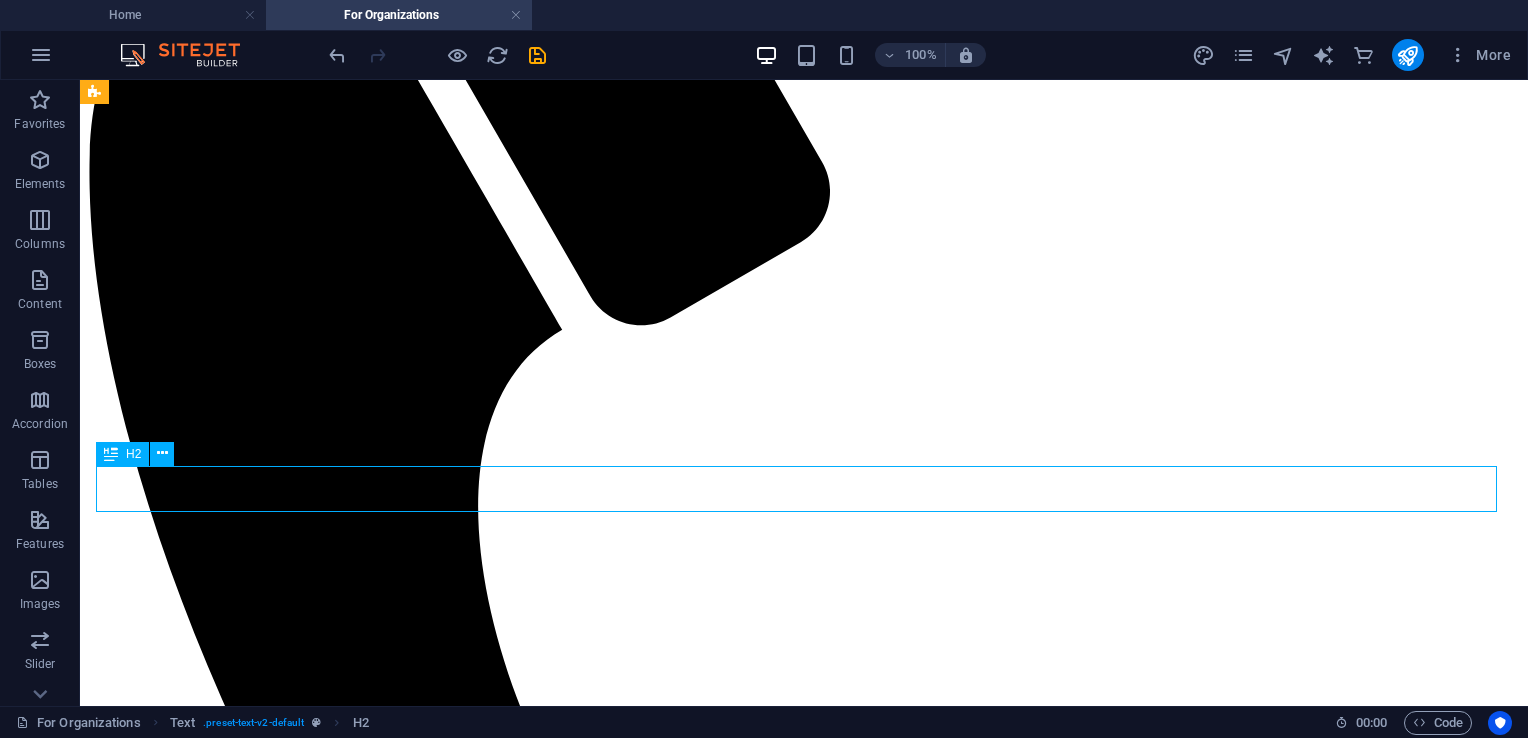click on "What I Offer" at bounding box center (804, 2181) 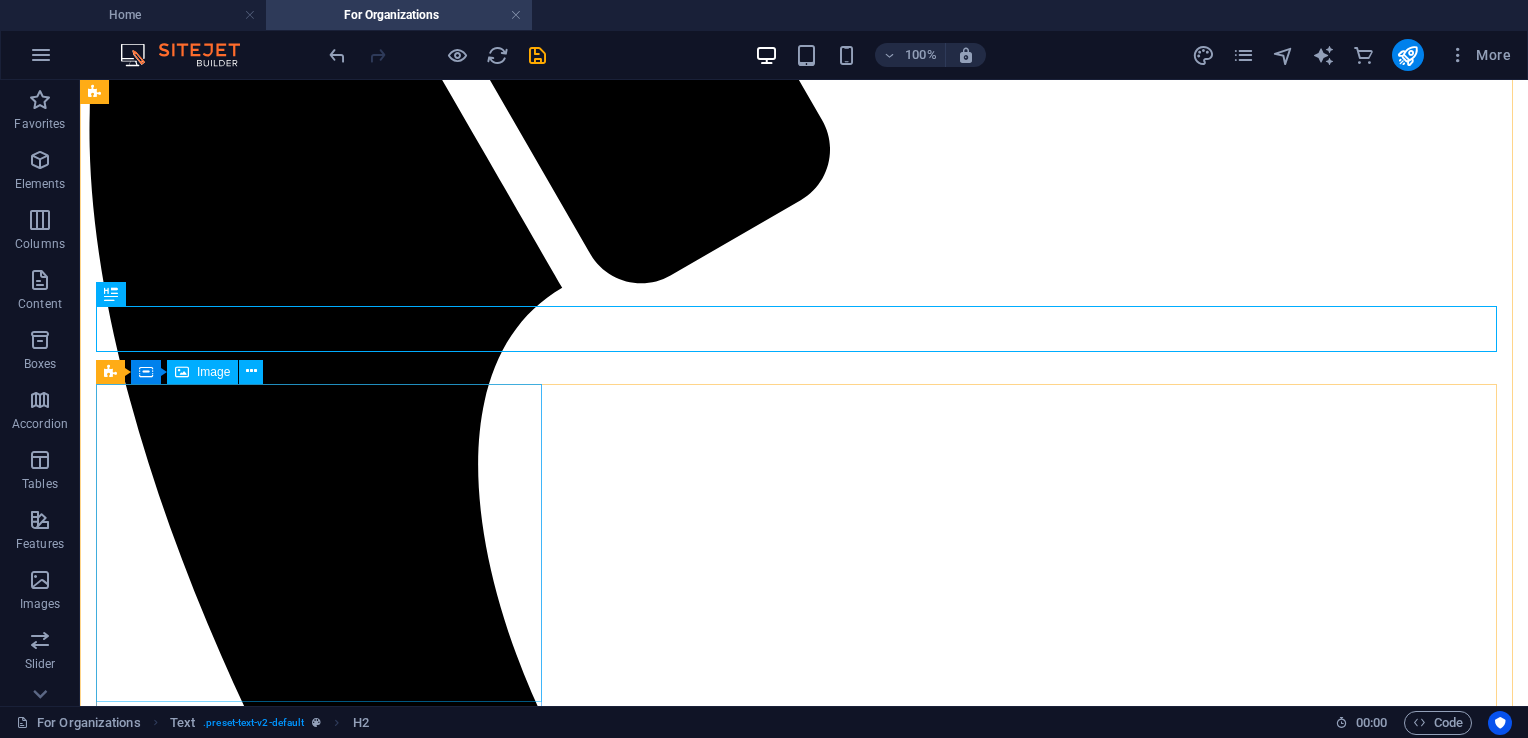 scroll, scrollTop: 400, scrollLeft: 0, axis: vertical 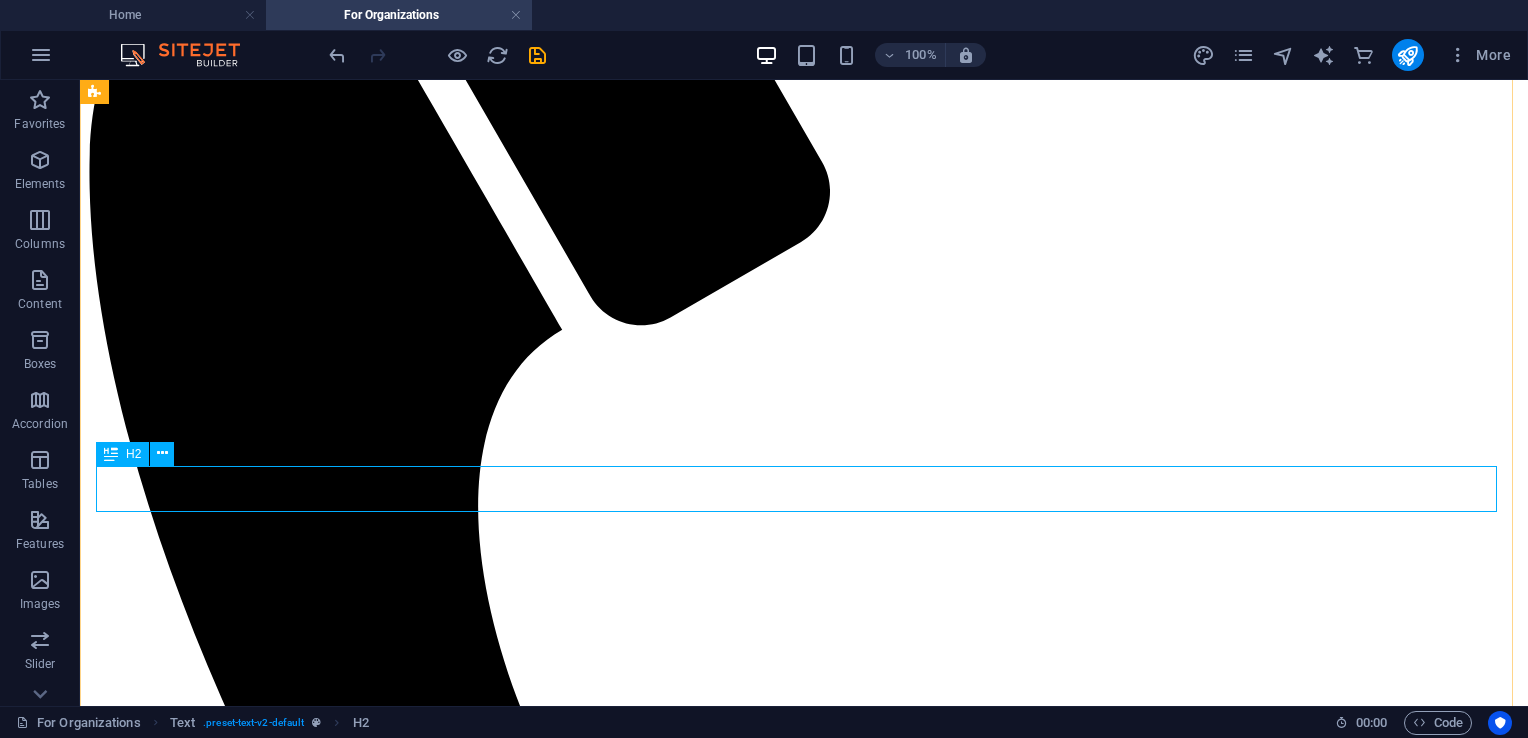 click on "What I Offer" at bounding box center [804, 2181] 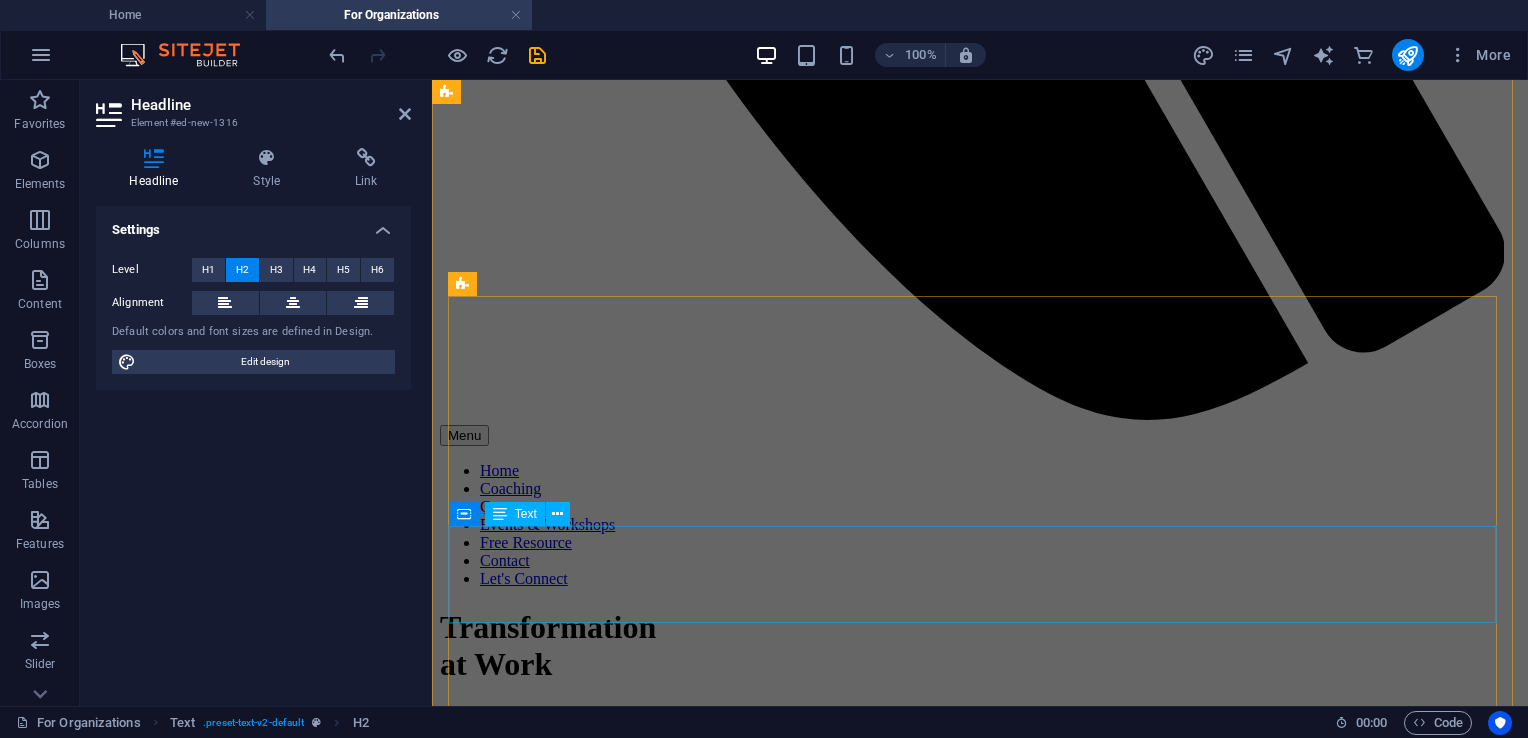 scroll, scrollTop: 1100, scrollLeft: 0, axis: vertical 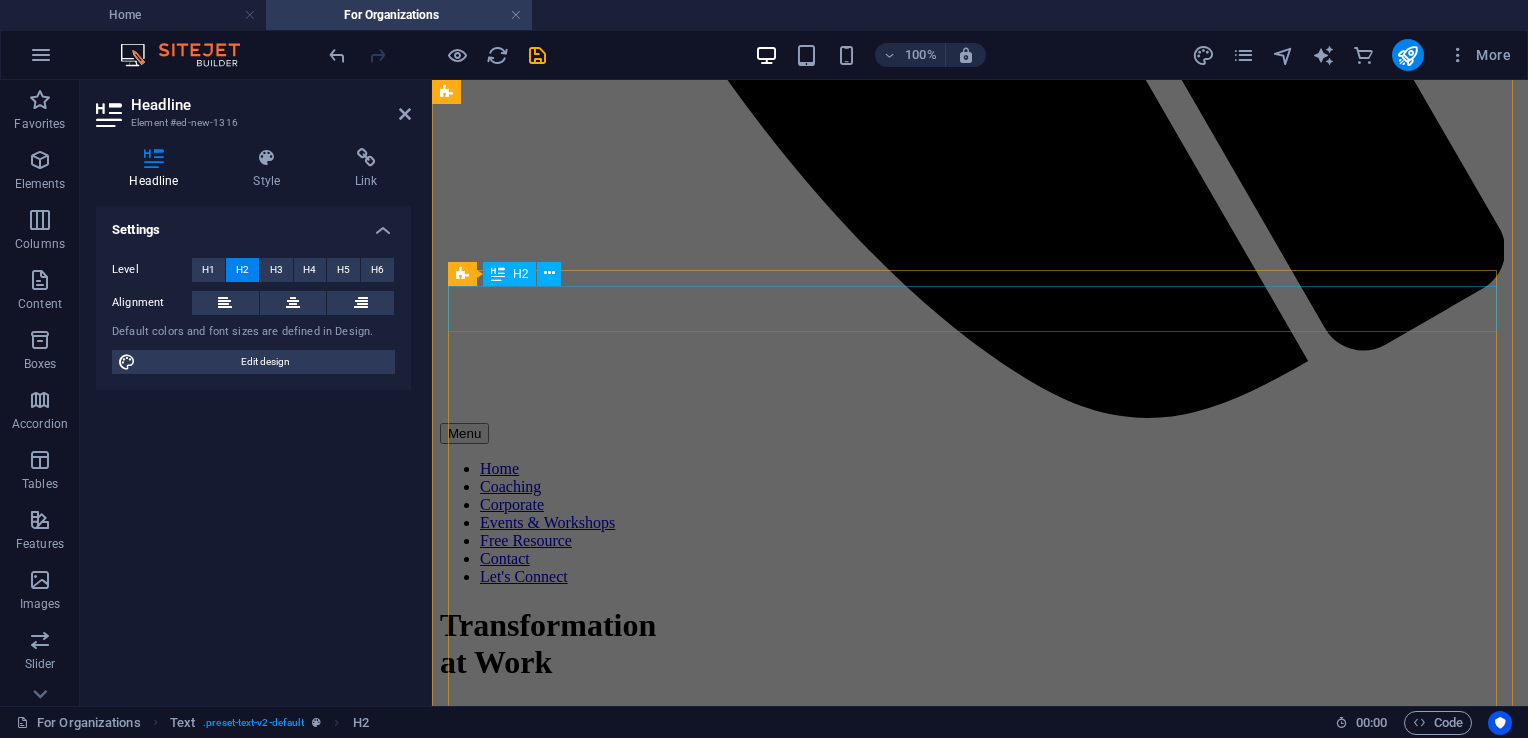click on "Core Topics" at bounding box center (980, 3272) 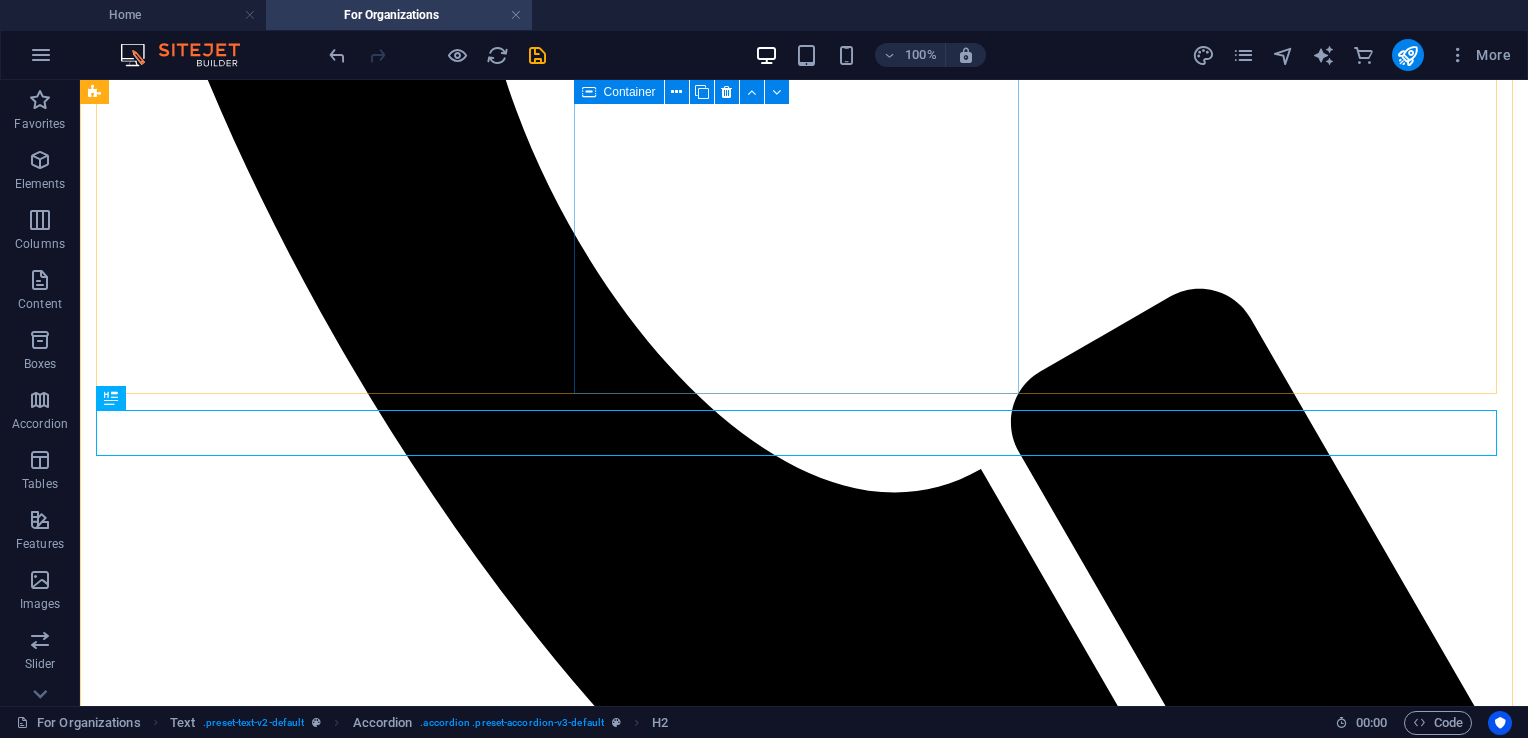 scroll, scrollTop: 1067, scrollLeft: 0, axis: vertical 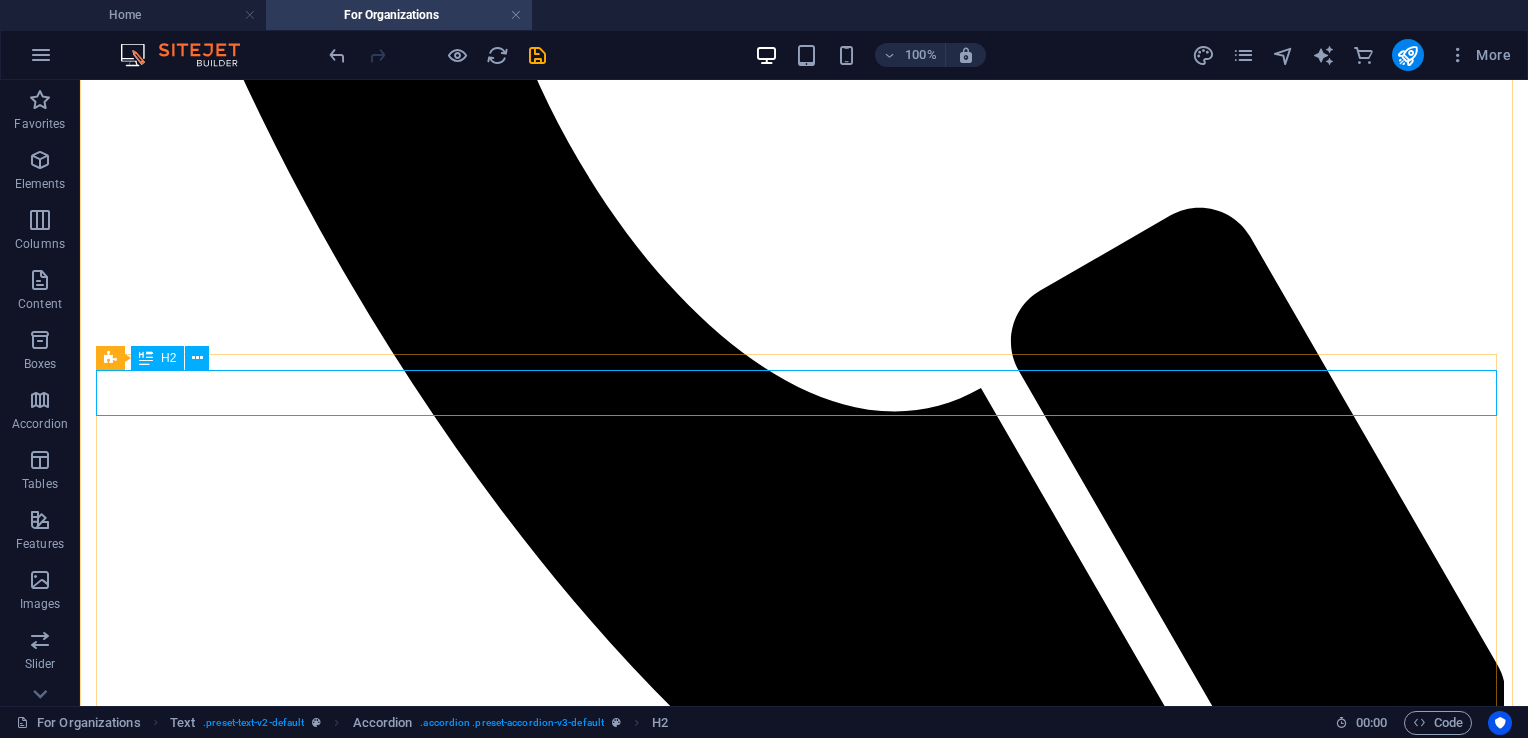 click on "Core Topics" at bounding box center [804, 4375] 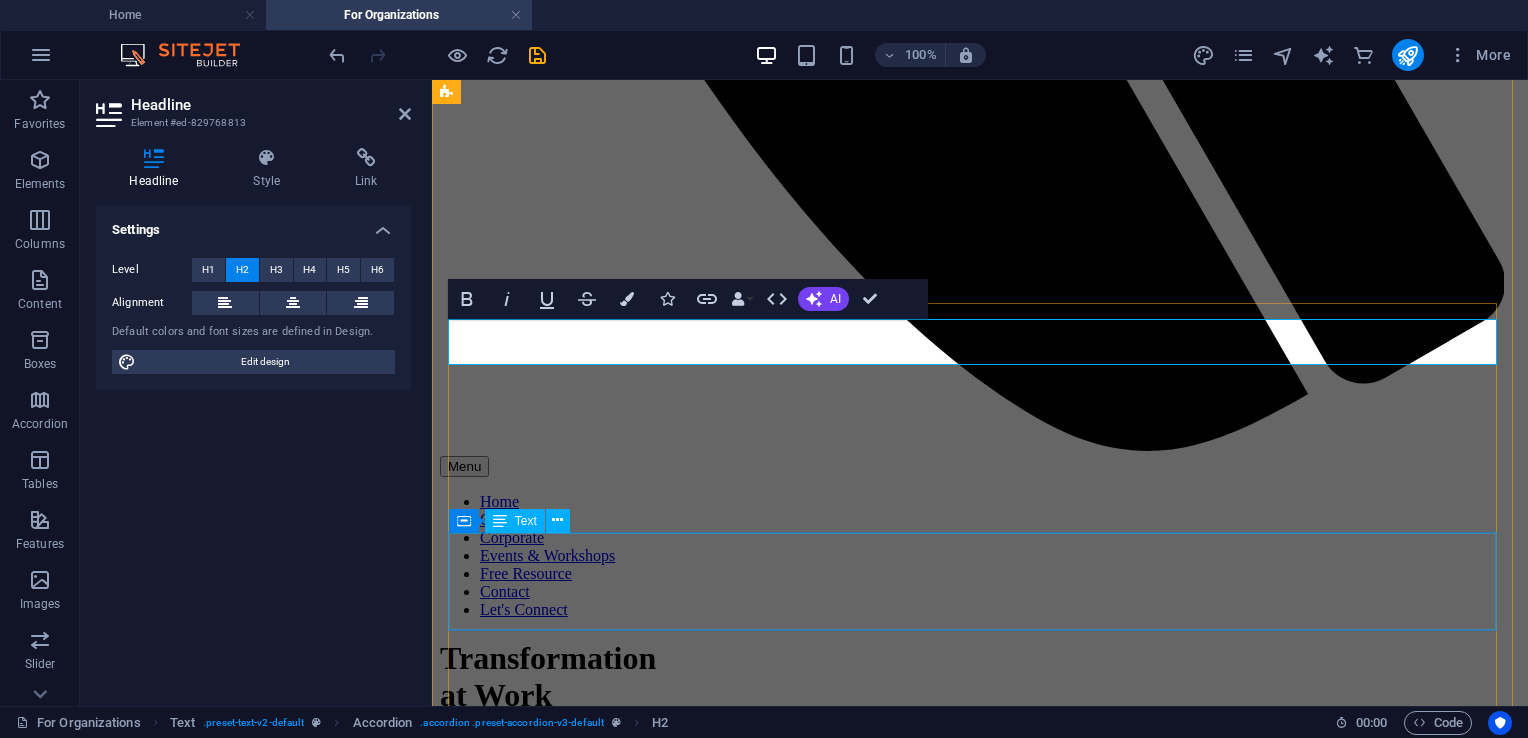 click on "Support your team to identify and move through internal blocks—like fear, burnout, or hesitation—and step into grounded leadership. Participants leave with increased self-awareness, tools to shift unhelpful patterns, and the confidence to take aligned action that reflects their role, their values, and your organization’s mission." at bounding box center (980, 3498) 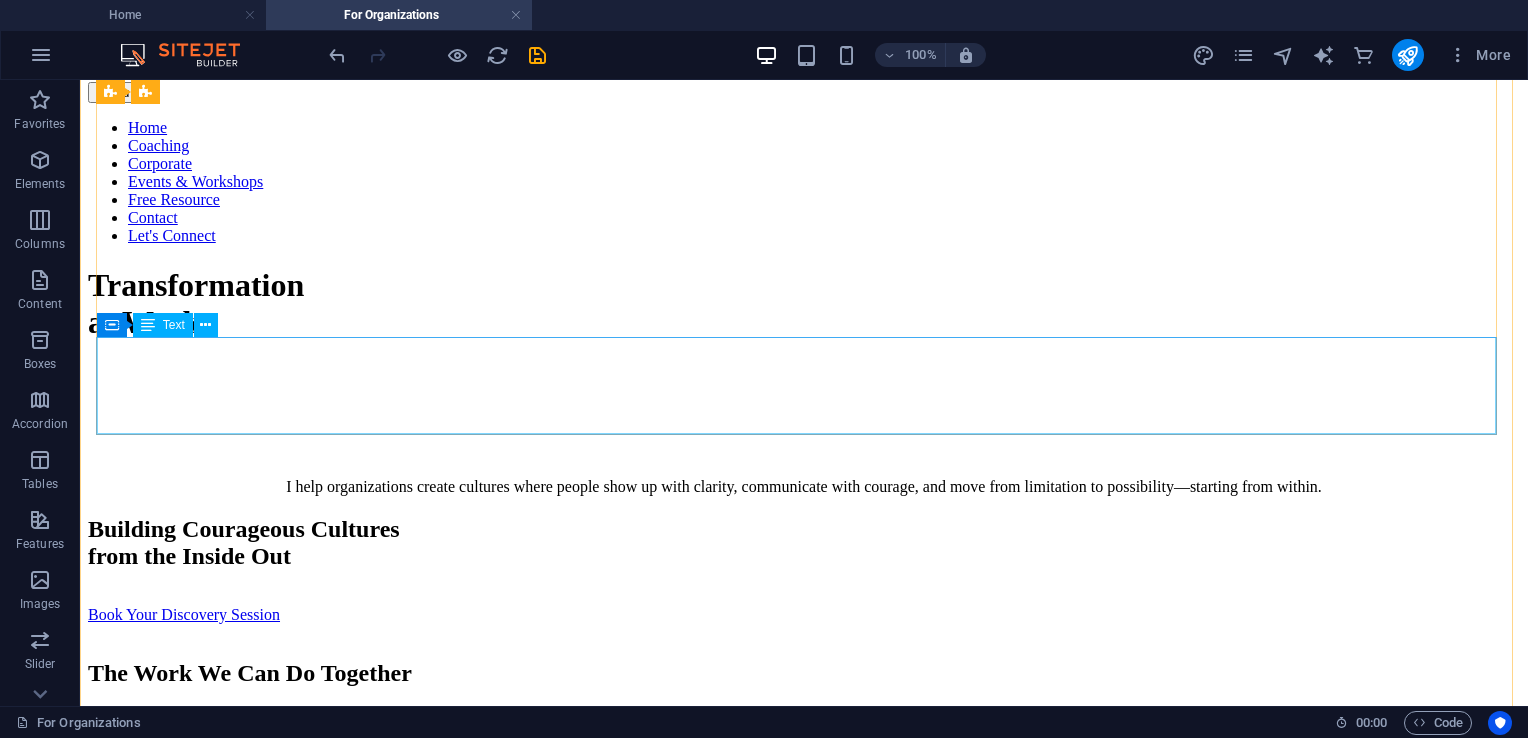 scroll, scrollTop: 2067, scrollLeft: 0, axis: vertical 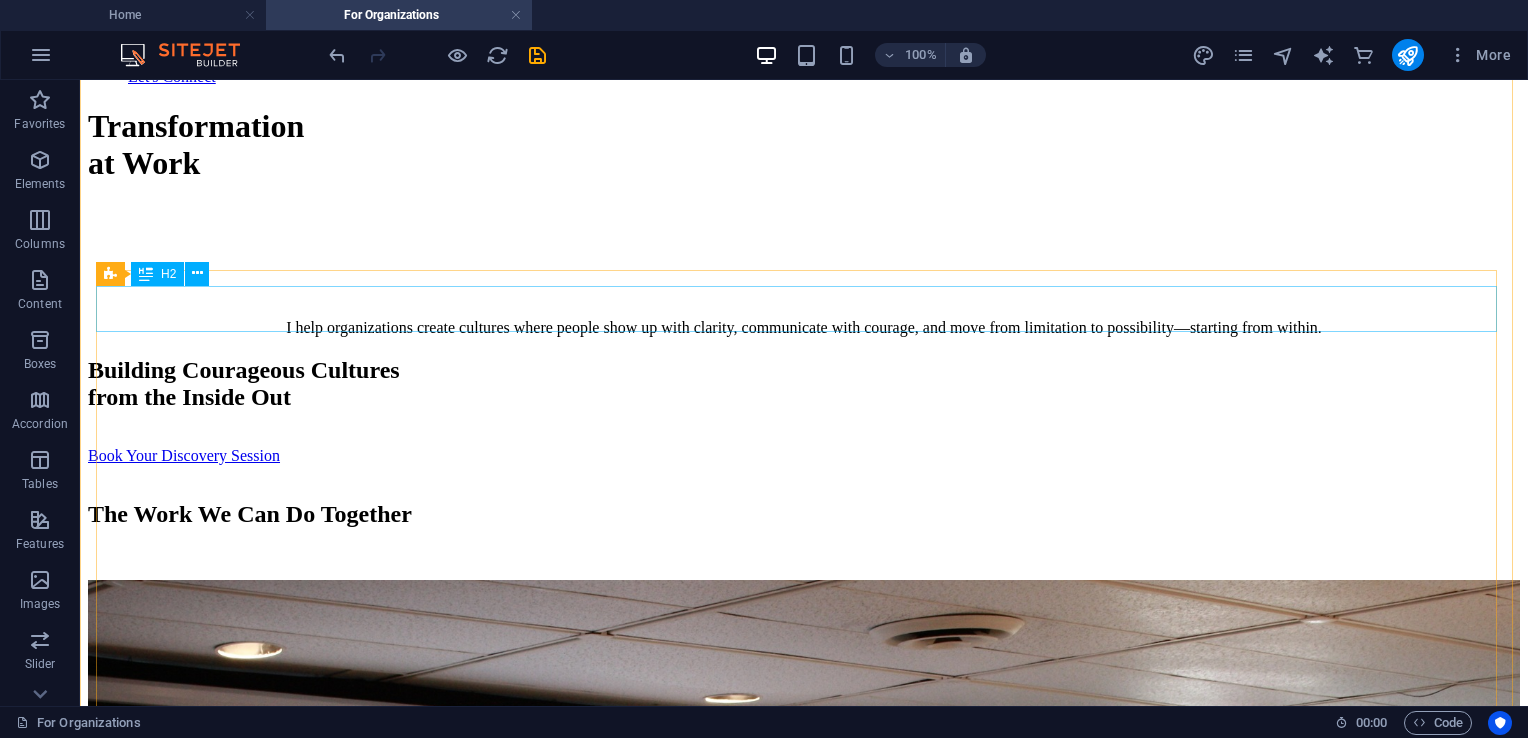 click on "Core Topics" at bounding box center [804, 3992] 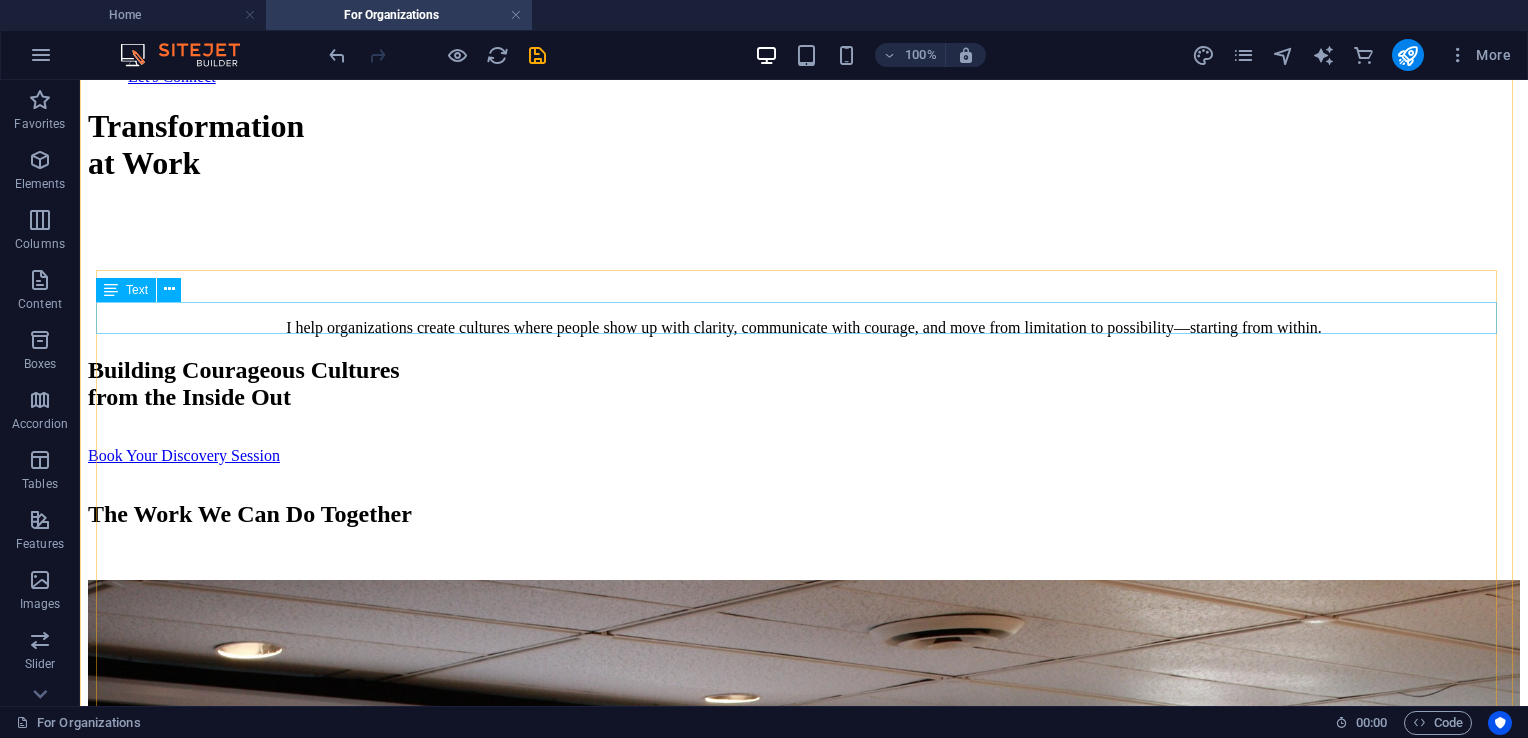 click on "Each session supports your team to reconnect with purpose, lead with clarity, and take values-aligned action—even in the face of challenge or change." at bounding box center (804, 4000) 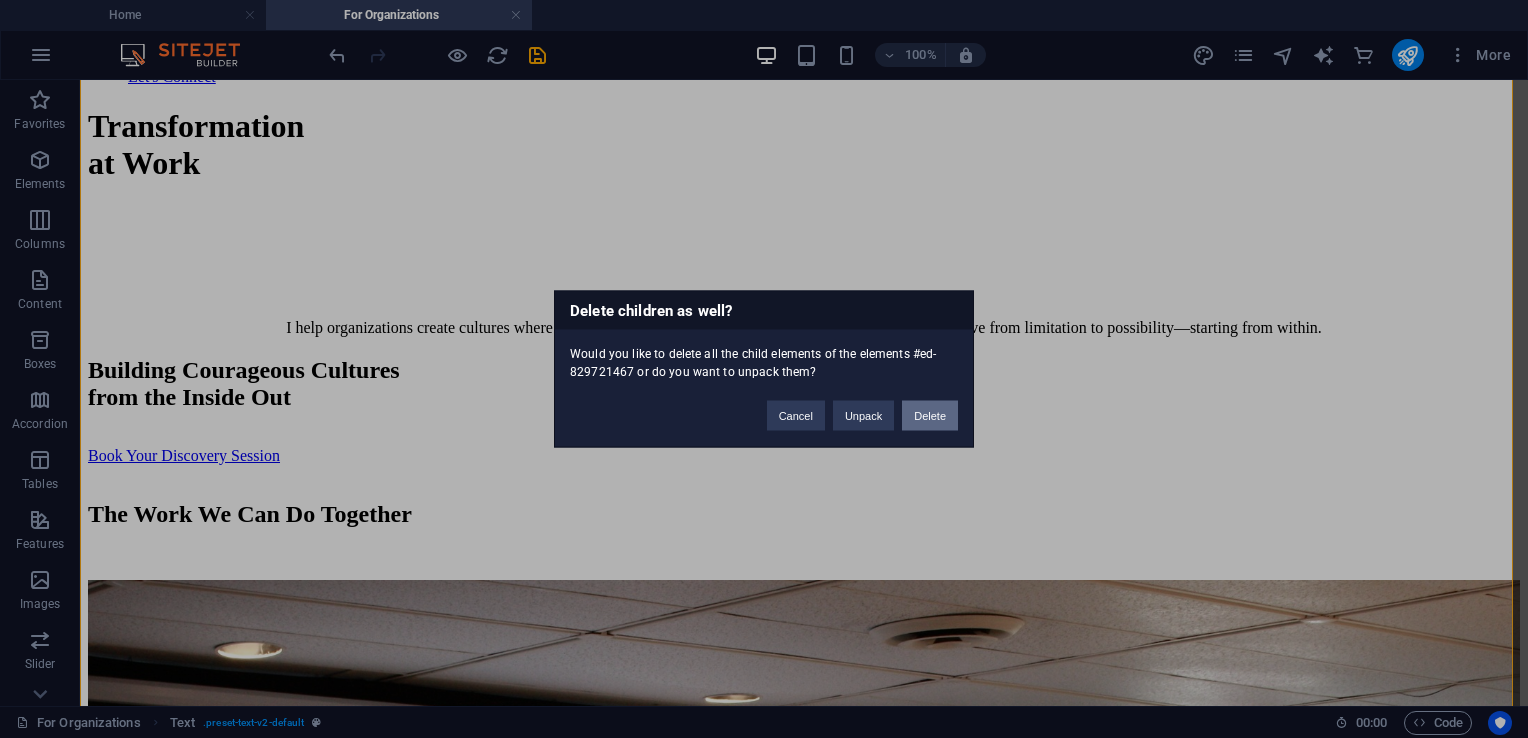 type 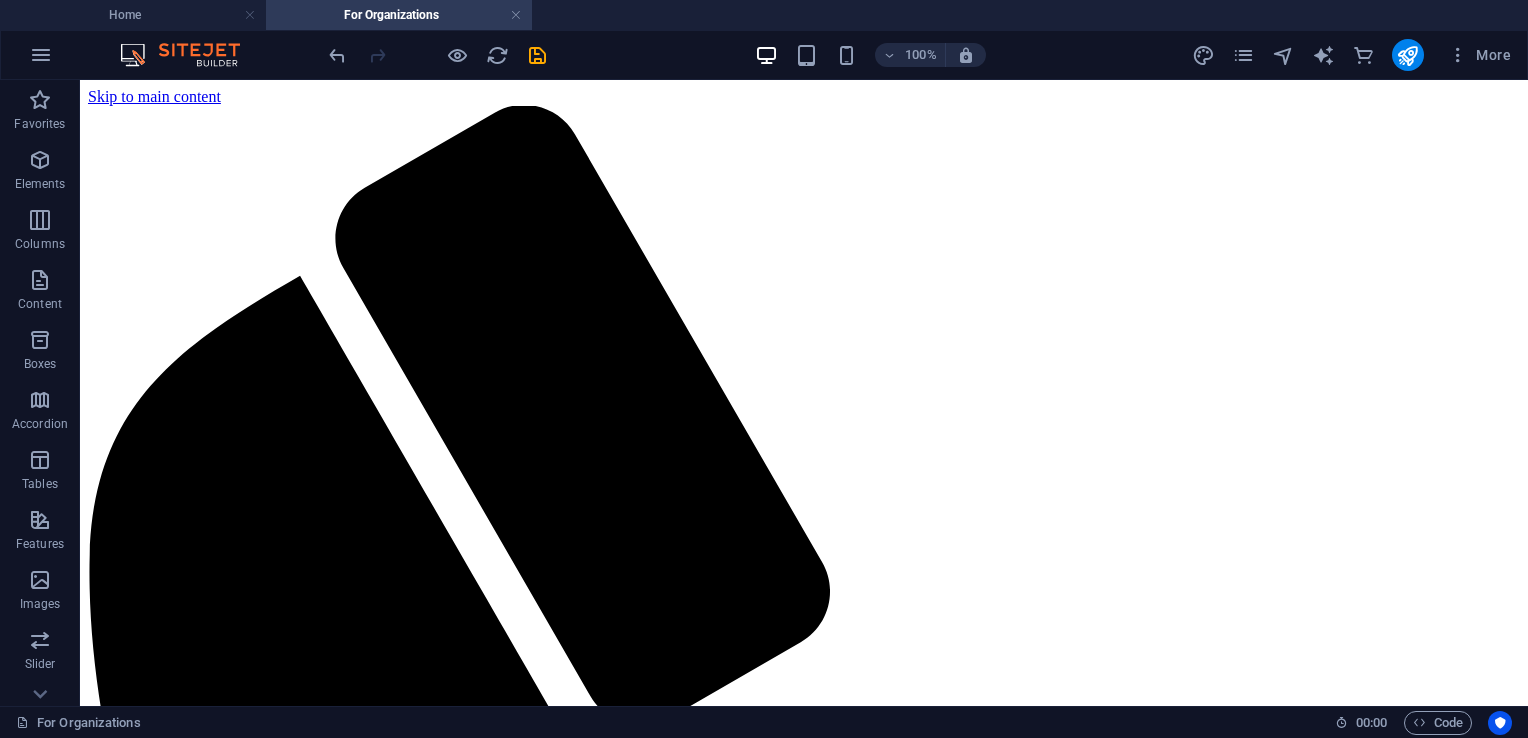 click on "Skip to main content
Menu Home Coaching Corporate Events & Workshops Free Resource Contact Let's Connect Home Get the Insights Contact   Email:  [EMAIL] © [YEAR] All rights reserved" at bounding box center [804, 1250] 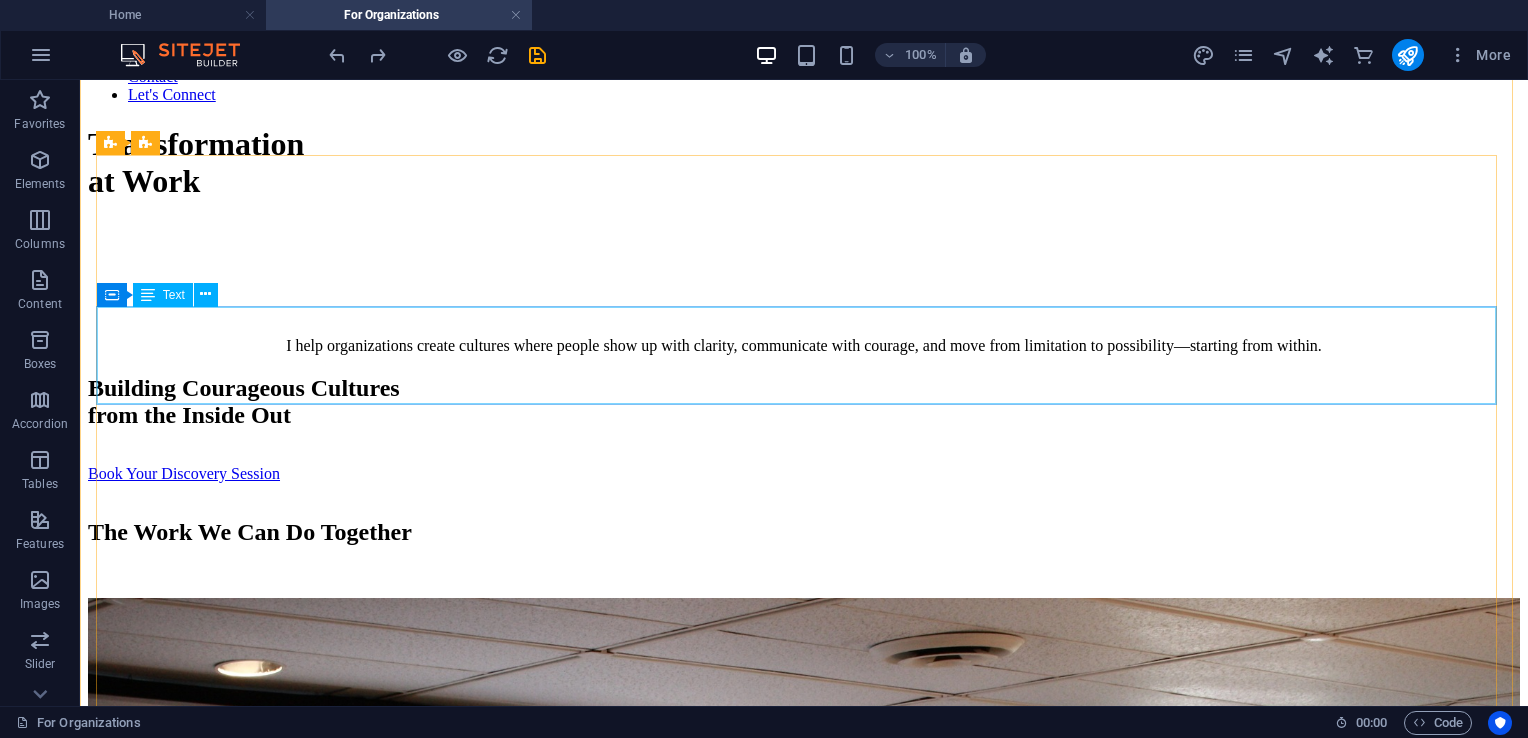 scroll, scrollTop: 2000, scrollLeft: 0, axis: vertical 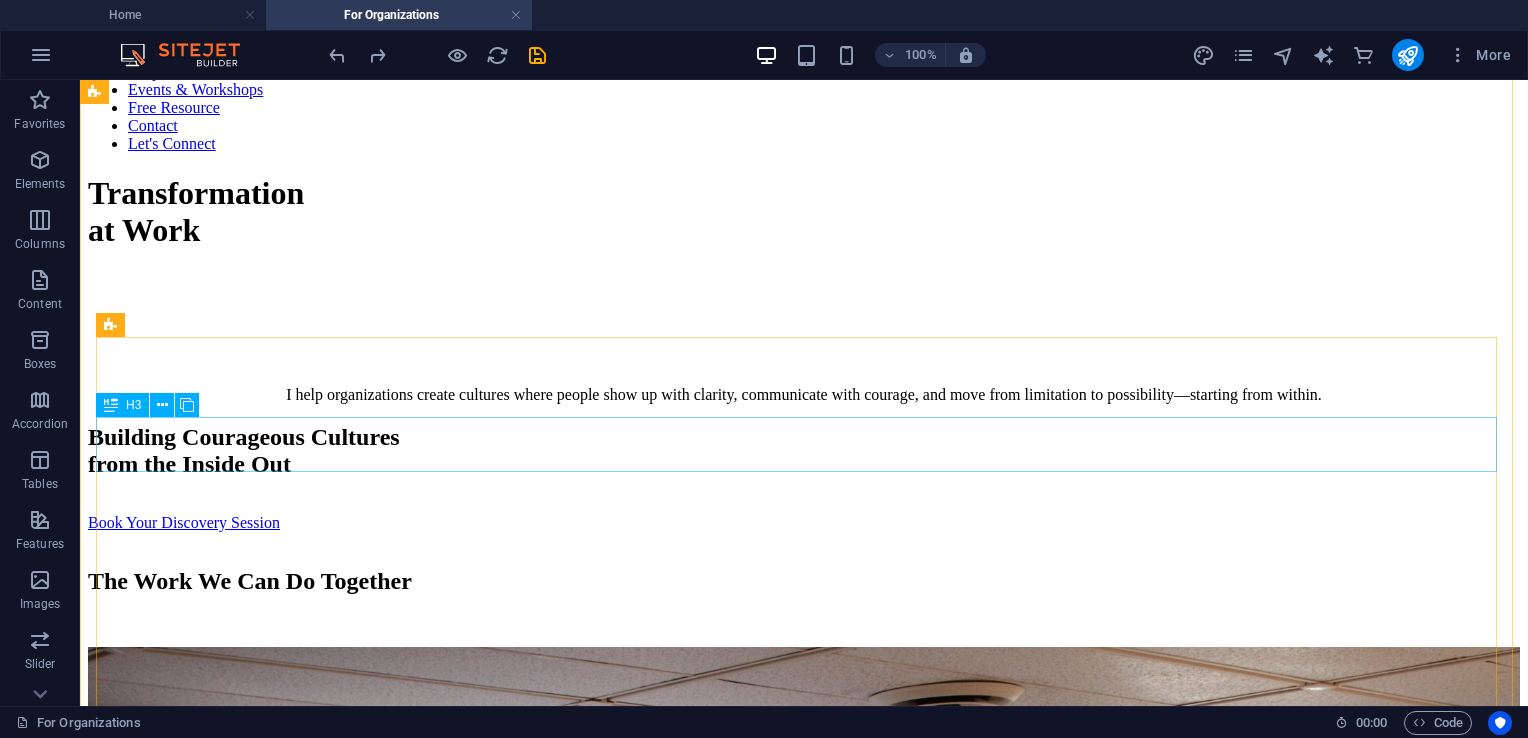 click on "H3" at bounding box center (122, 405) 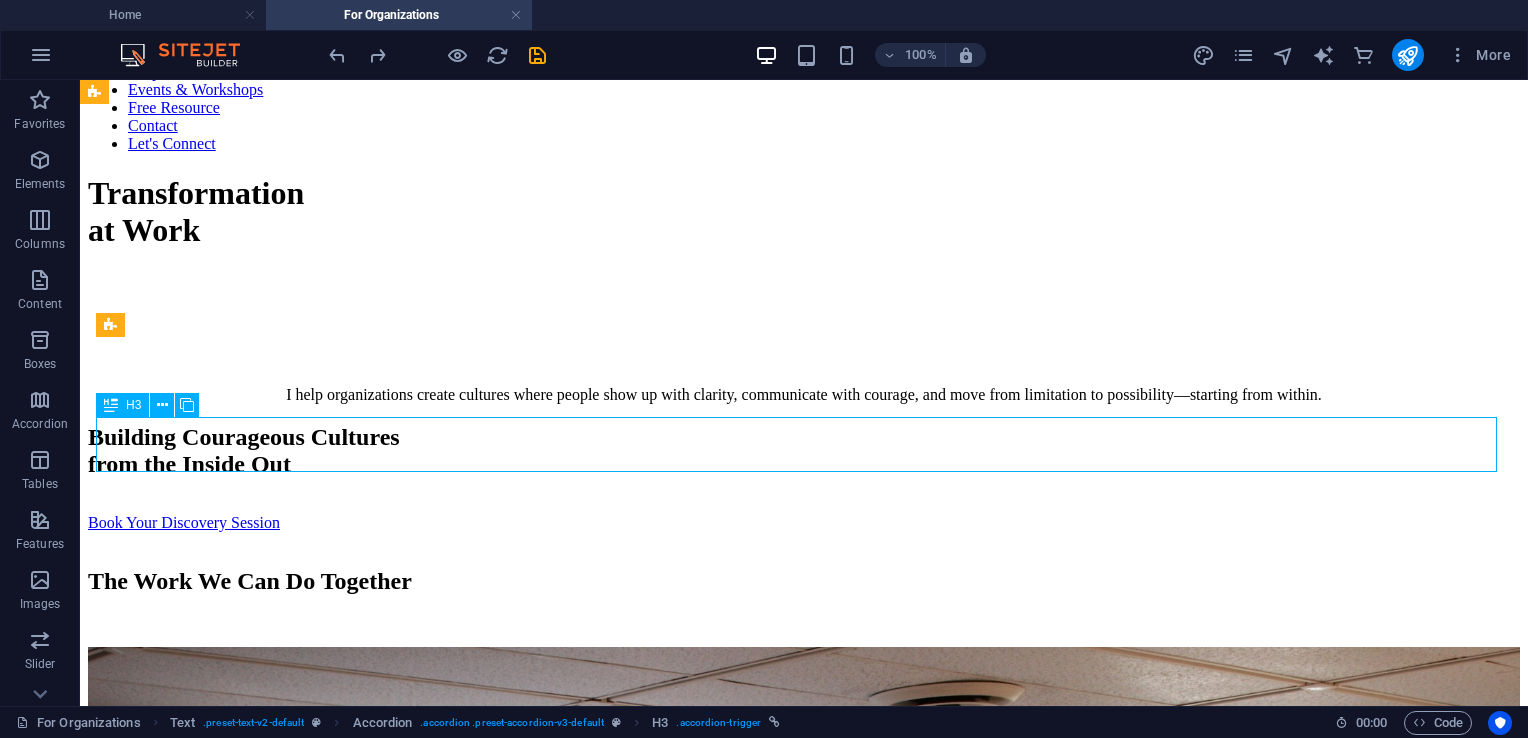 drag, startPoint x: 121, startPoint y: 405, endPoint x: 132, endPoint y: 418, distance: 17.029387 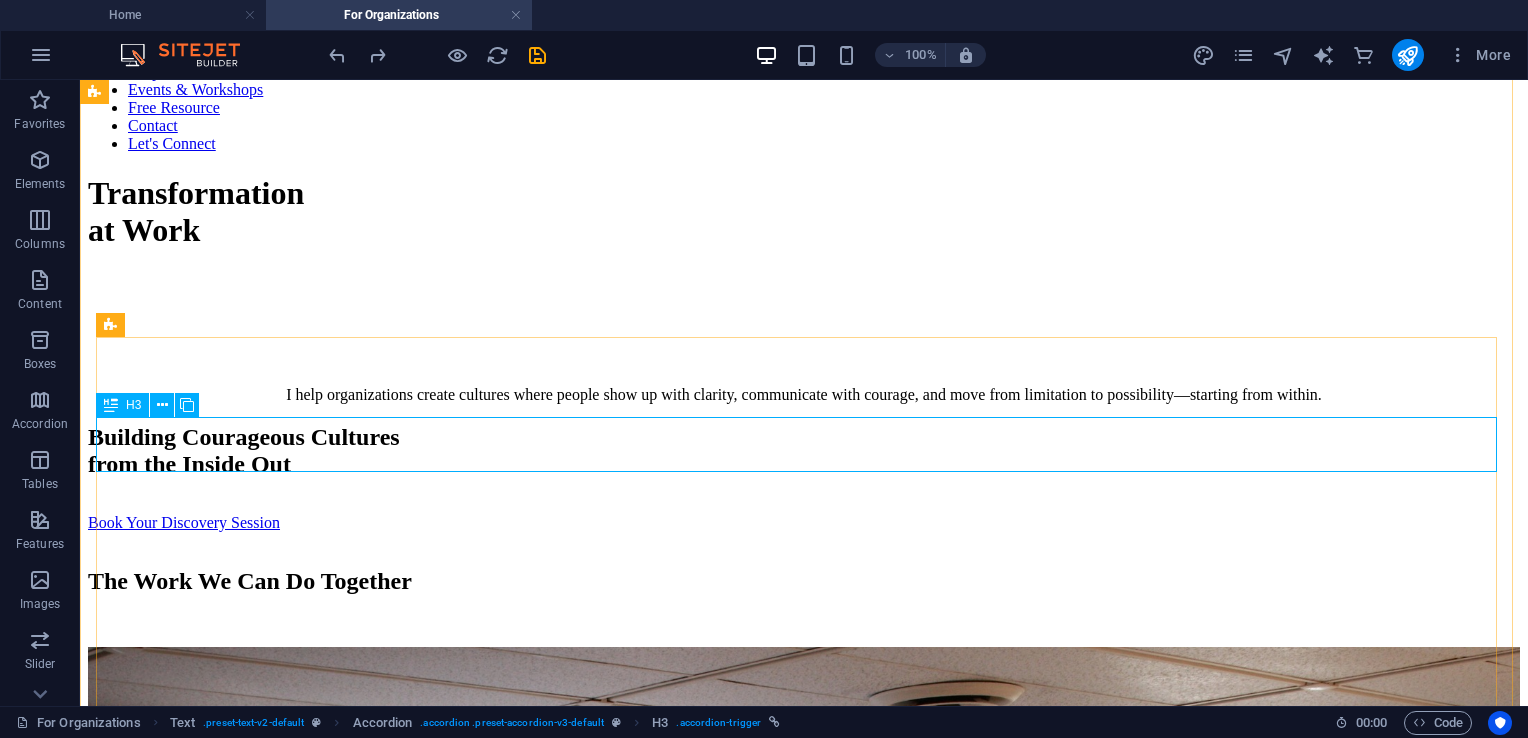 click on "From Limitation to Possibility" at bounding box center [804, 4138] 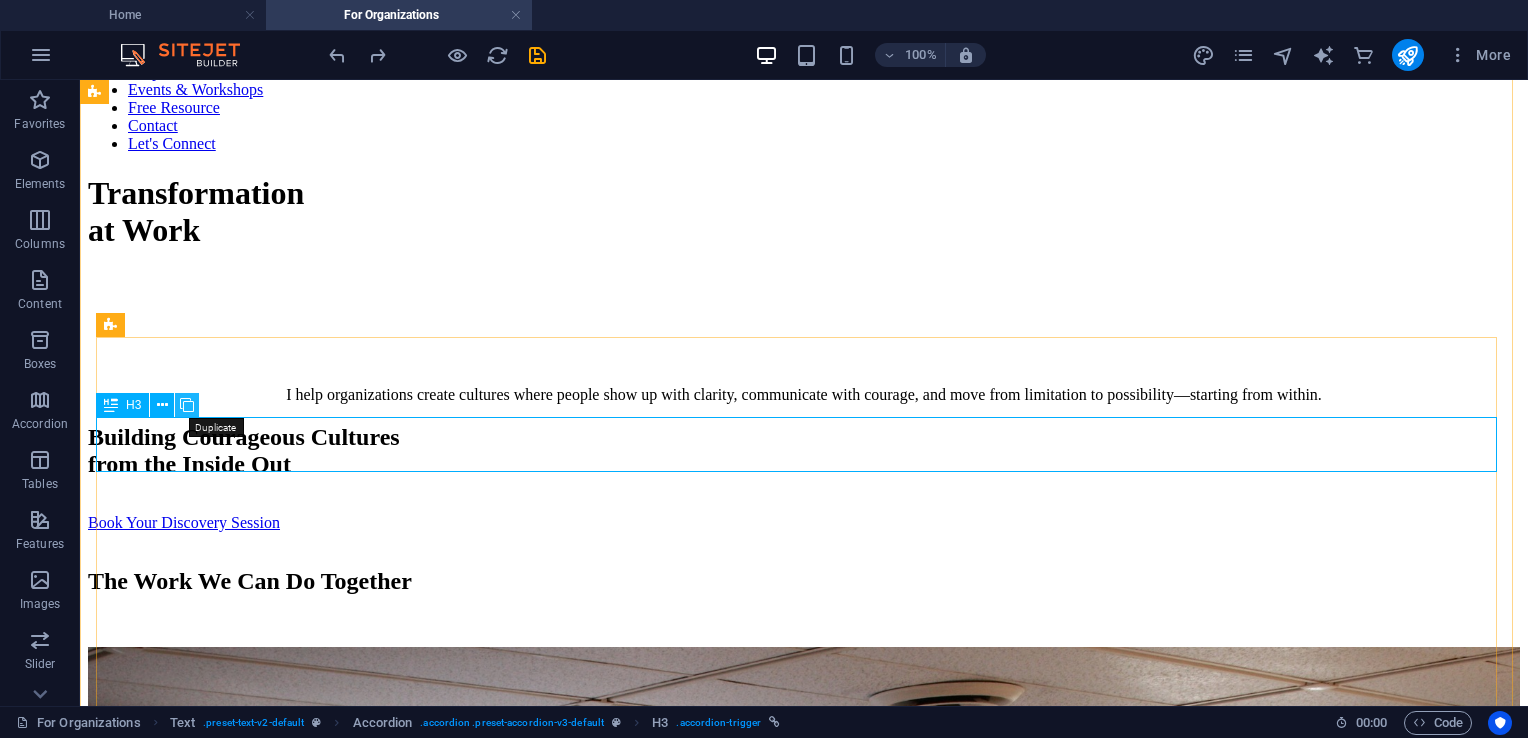 click at bounding box center (187, 405) 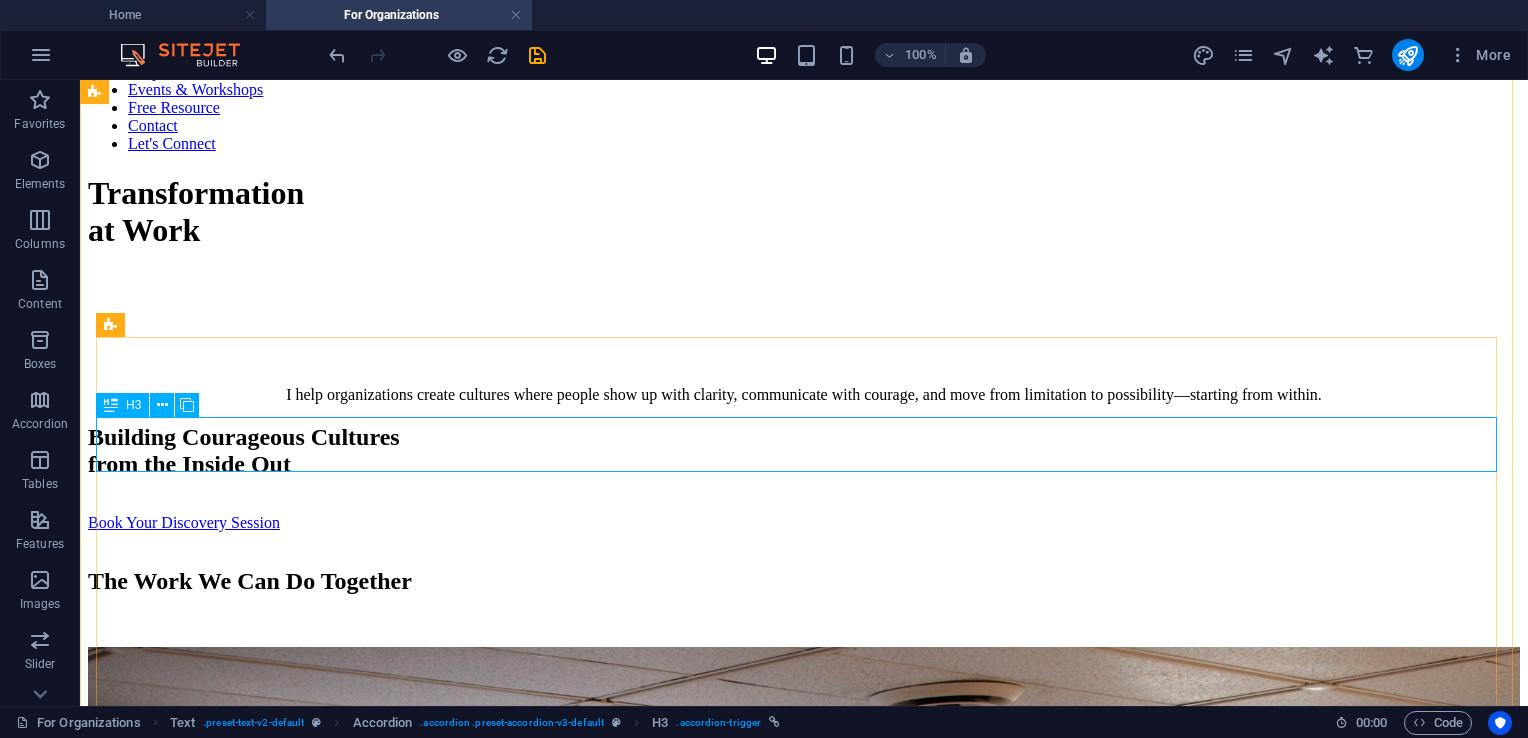 click on "From Limitation to Possibility" at bounding box center [804, 4138] 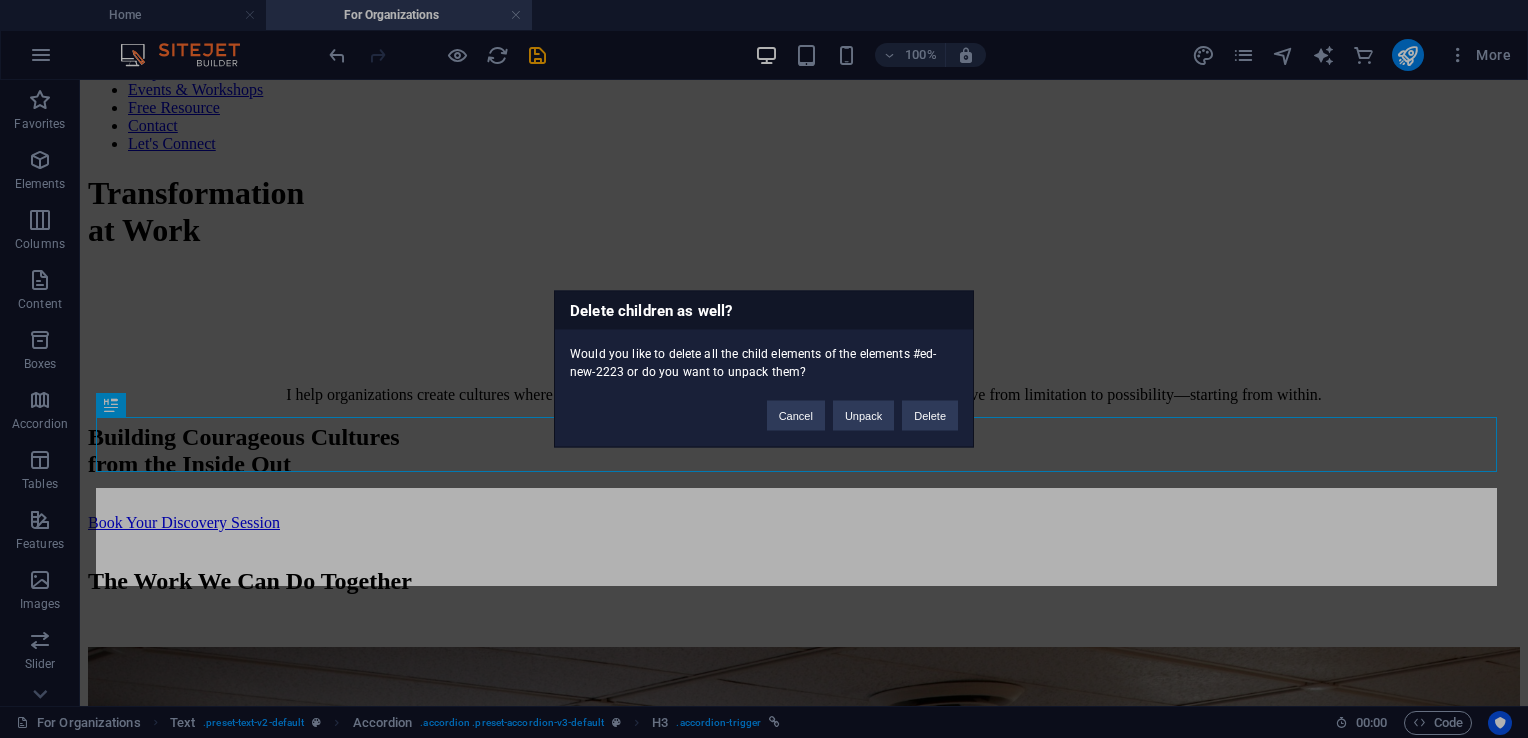 type 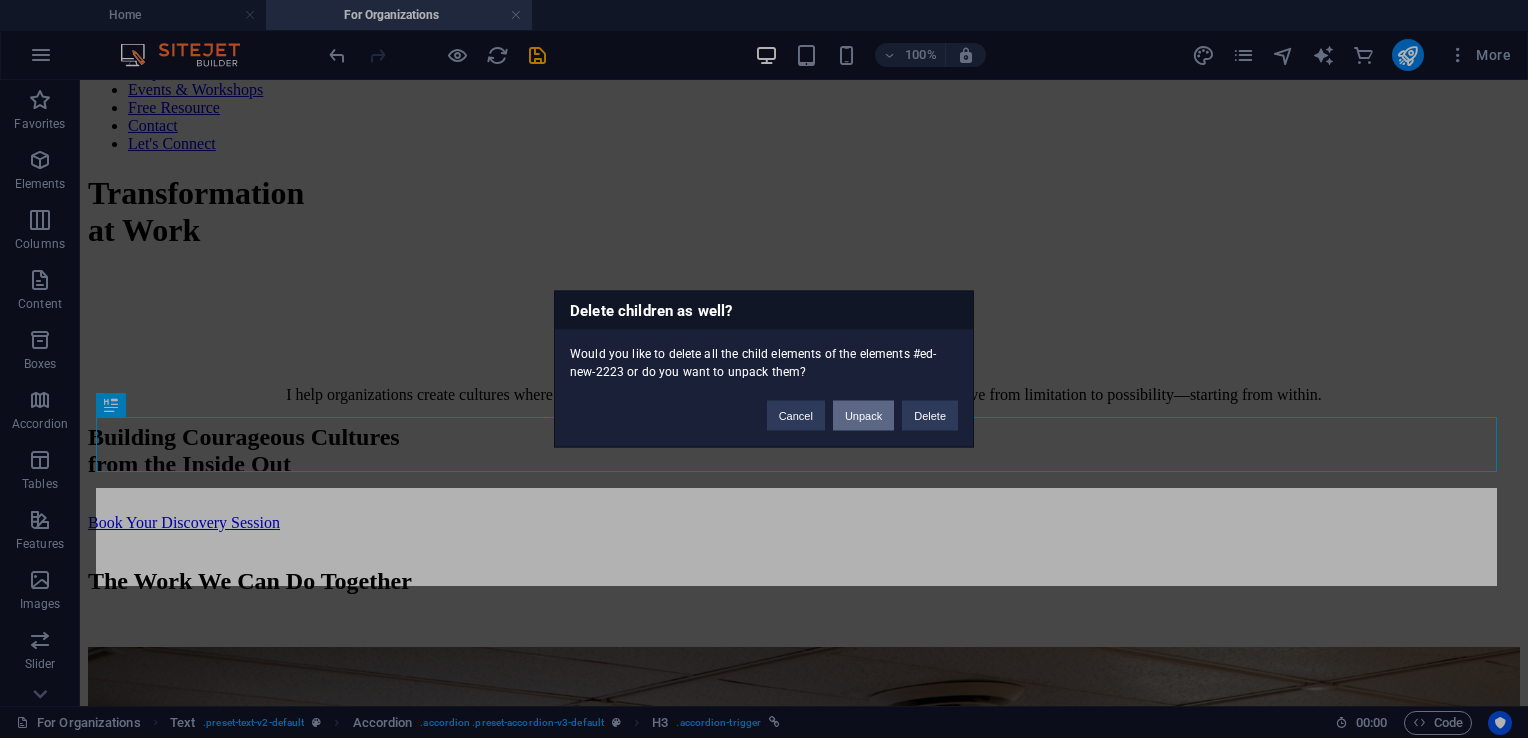 click on "Unpack" at bounding box center [863, 416] 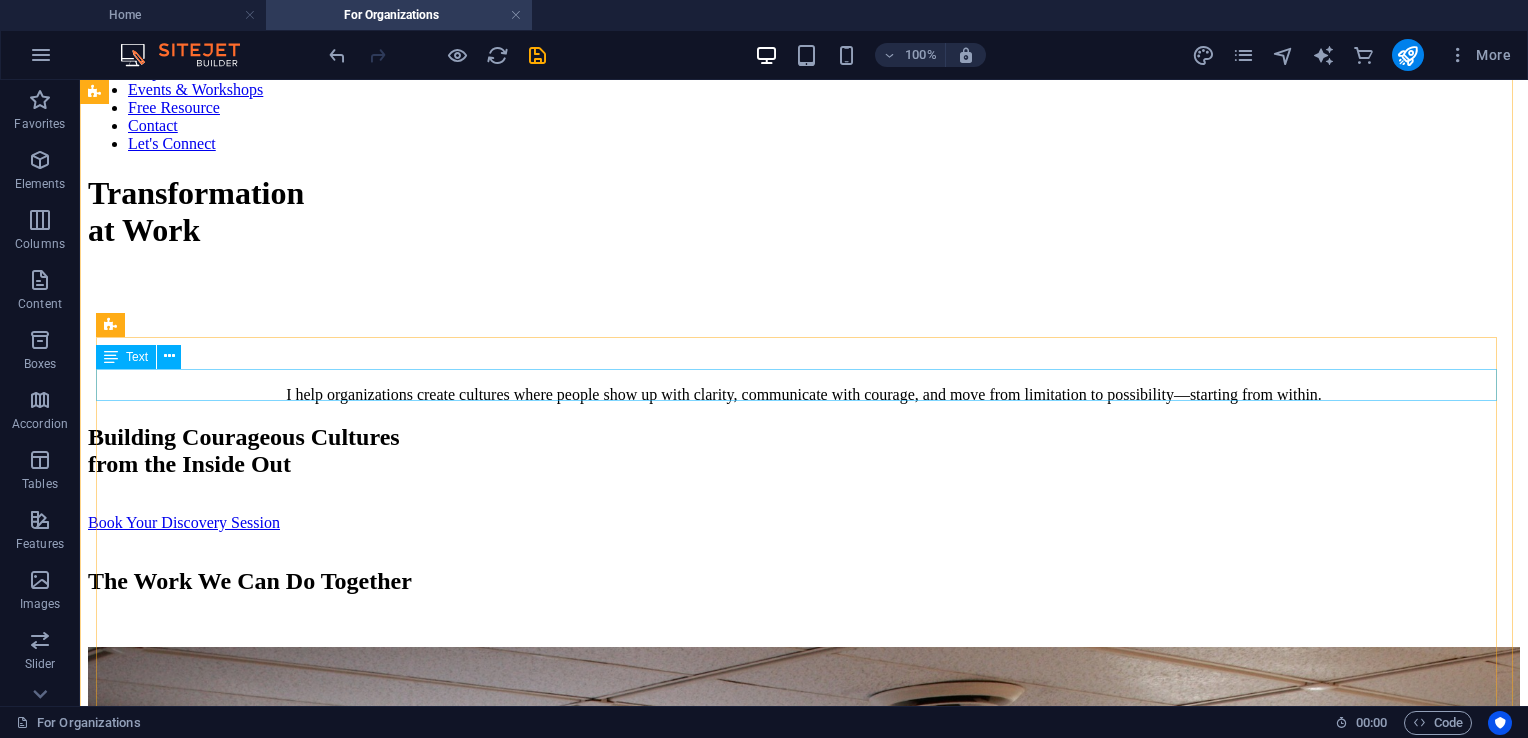 click on "Each session supports your team to reconnect with purpose, lead with clarity, and take values-aligned action—even in the face of challenge or change. Support your team to identify and move through internal blocks—like fear, burnout, or hesitation—and step into grounded leadership. Participants leave with increased self-awareness, tools to shift unhelpful patterns, and the confidence to take aligned action that reflects their role, their values, and your organization’s mission. From Limitation to Possibility Support your team to identify and move through internal blocks—like fear, burnout, or hesitation—and step into grounded leadership. Participants leave with increased self-awareness, tools to shift unhelpful patterns, and the confidence to take aligned action that reflects their role, their values, and your organization’s mission. Courageous Communication at Work Own Your Voice Reimagining What’s Possible" at bounding box center [804, 4303] 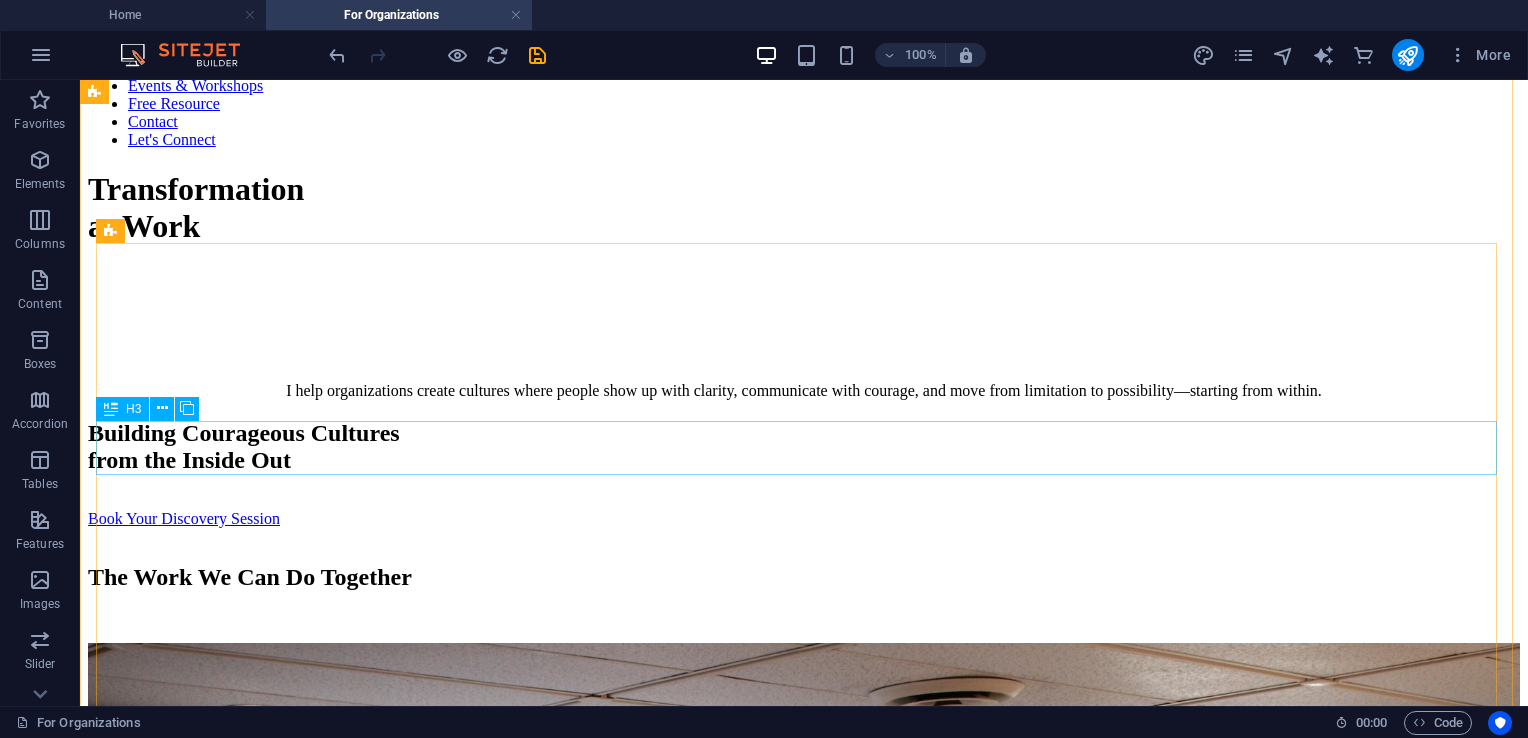 scroll, scrollTop: 2000, scrollLeft: 0, axis: vertical 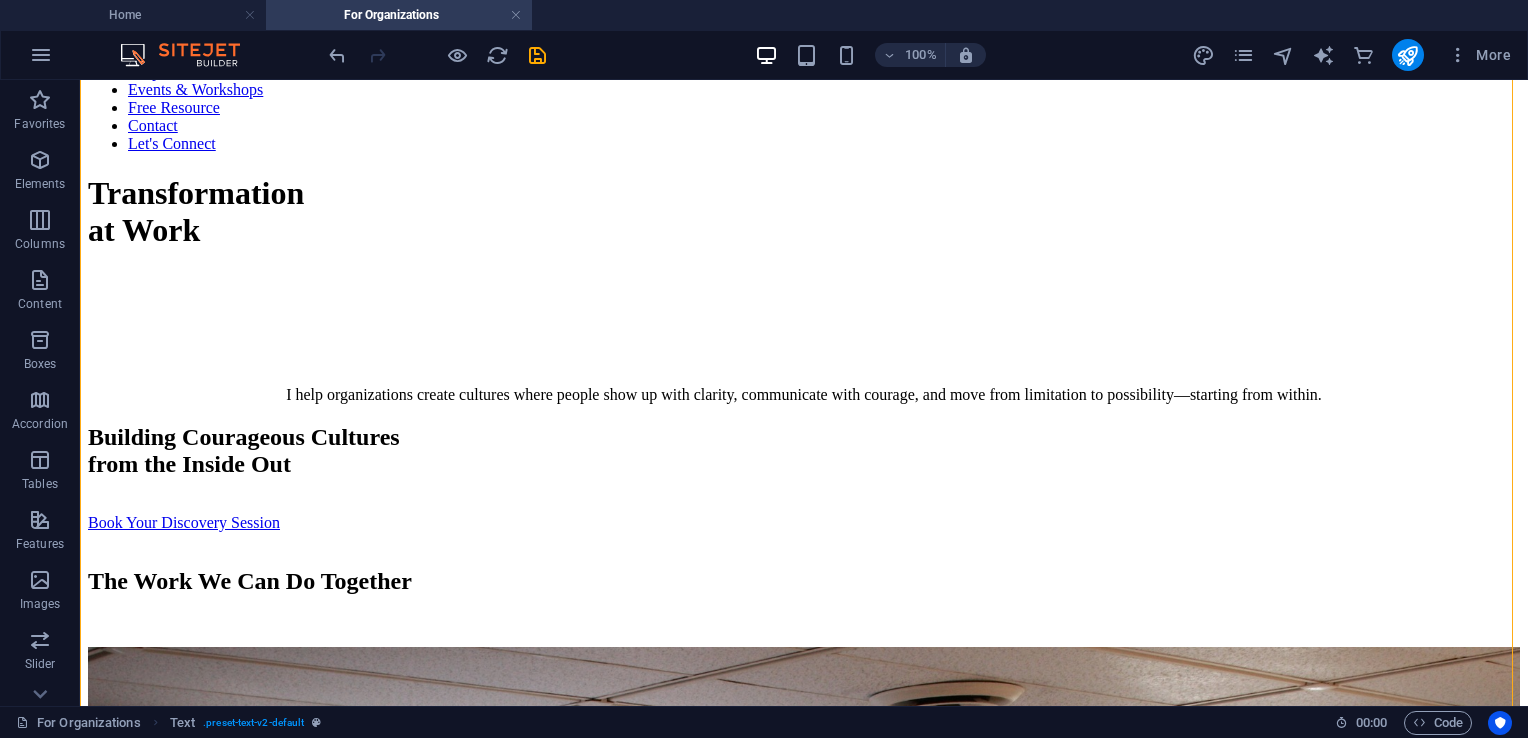 drag, startPoint x: 111, startPoint y: 388, endPoint x: 156, endPoint y: 494, distance: 115.15642 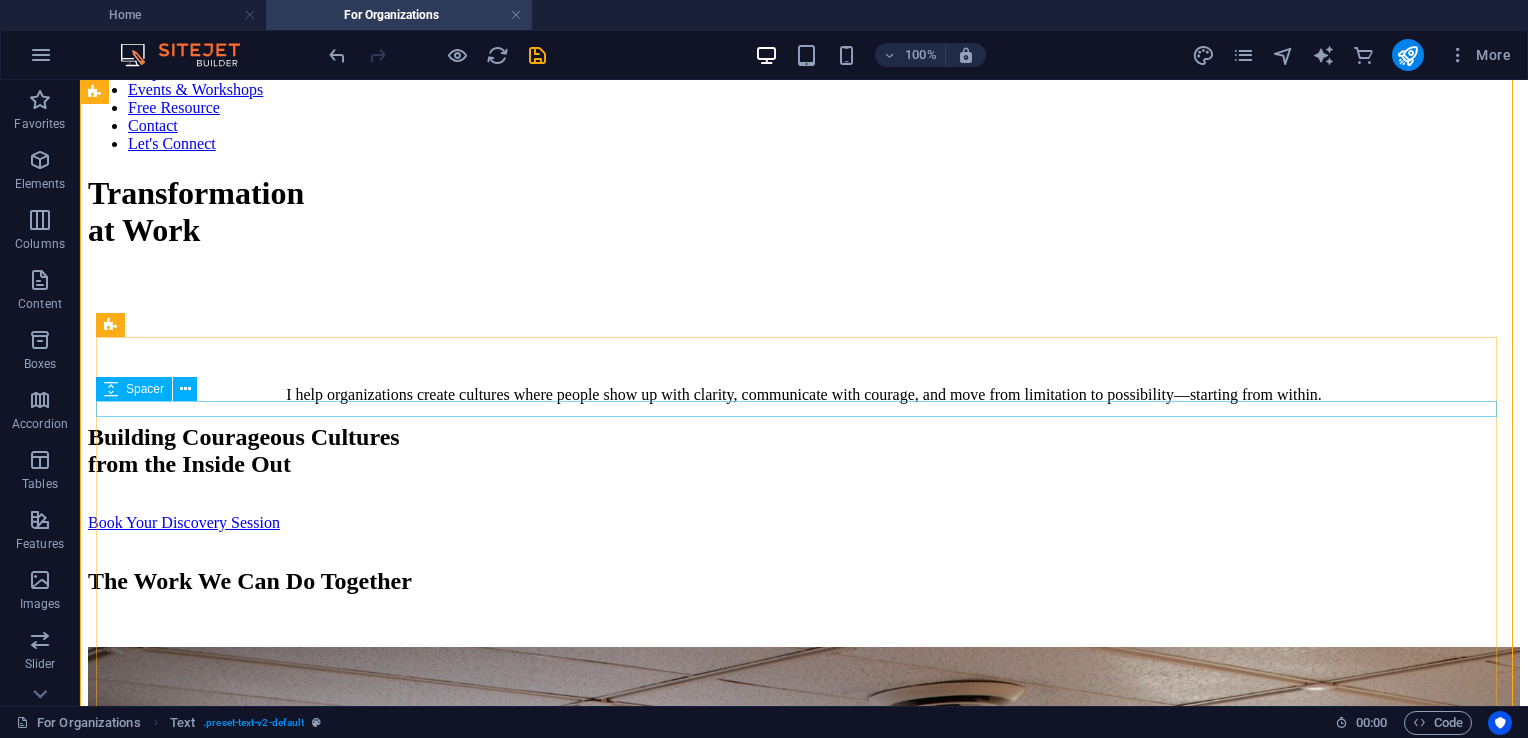 click at bounding box center [804, 4100] 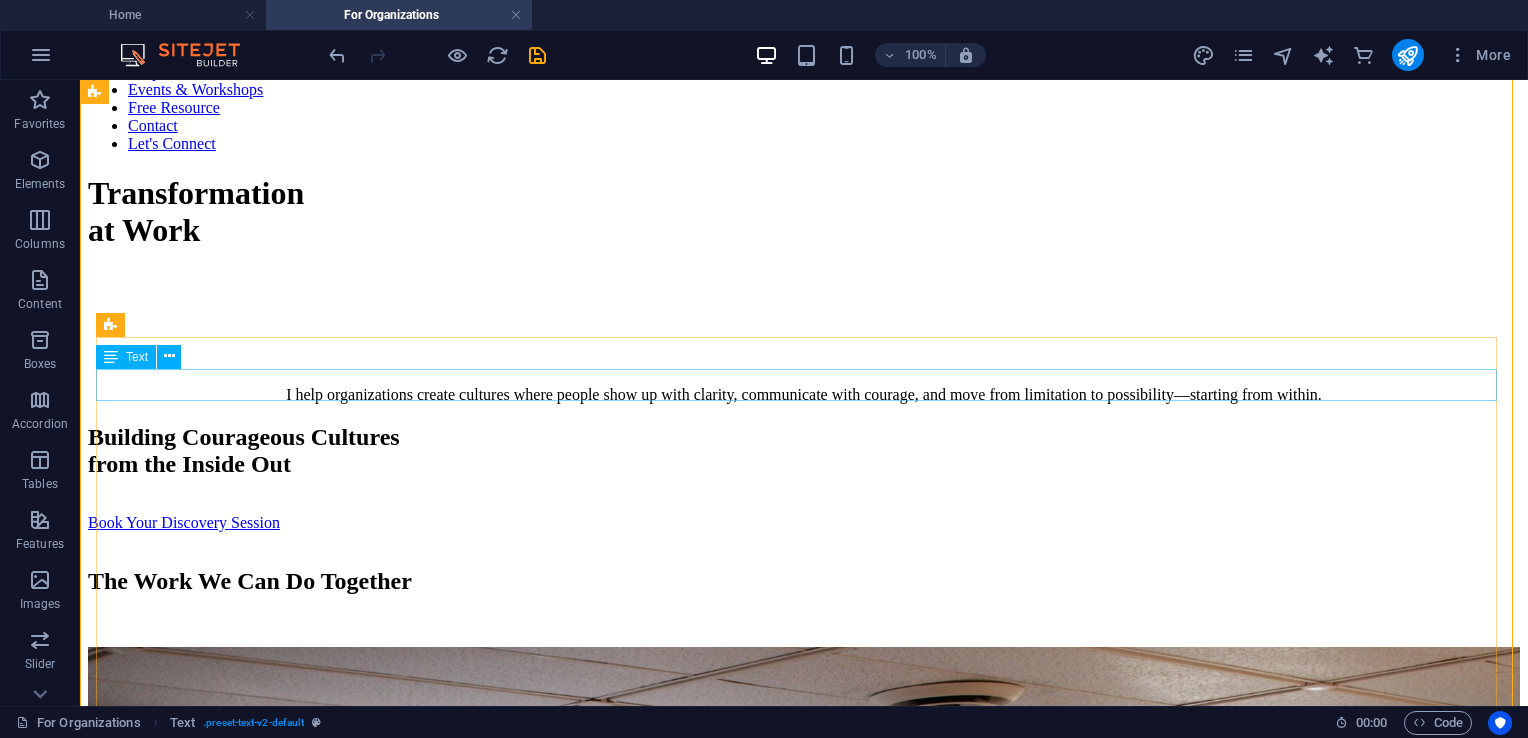 click on "Each session supports your team to reconnect with purpose, lead with clarity, and take values-aligned action—even in the face of challenge or change." at bounding box center [804, 4067] 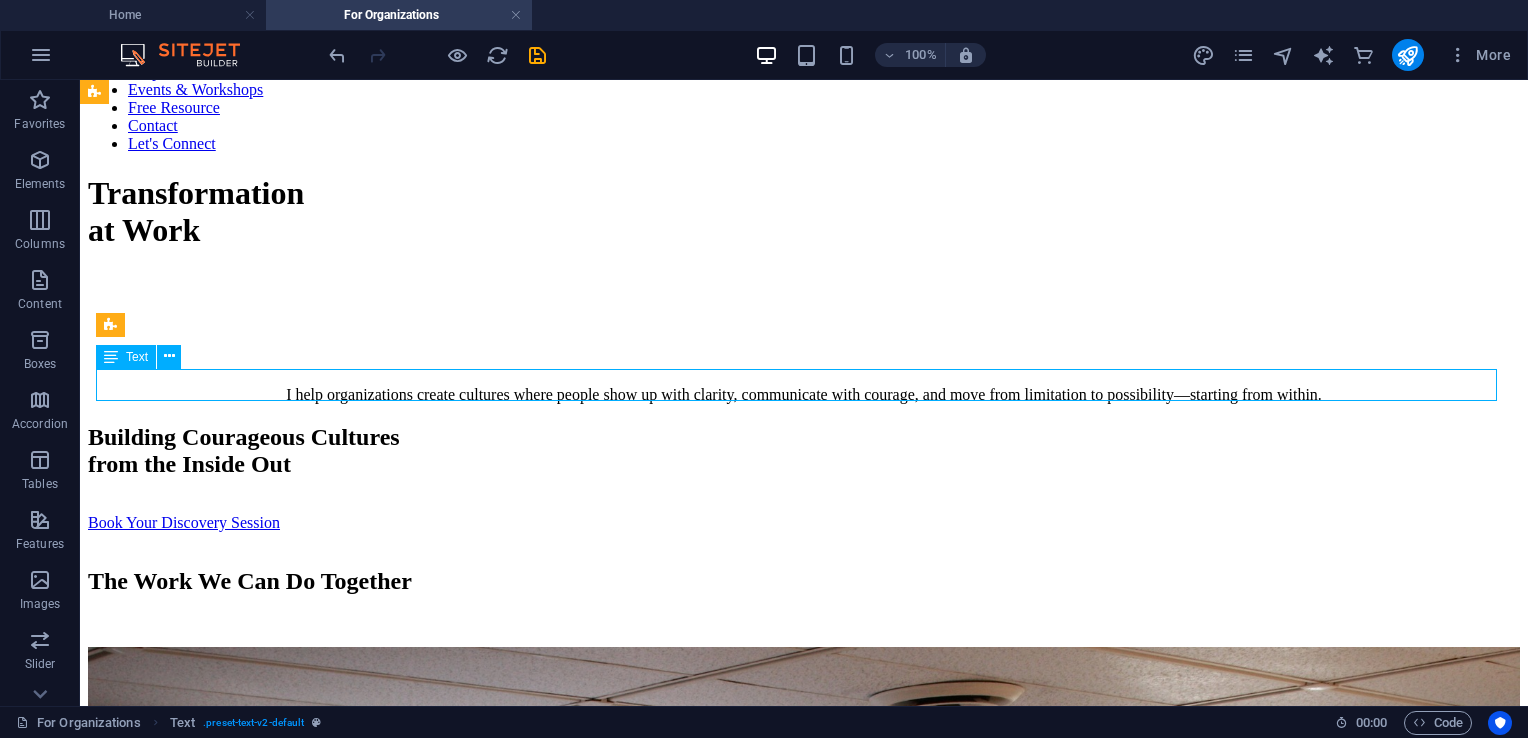 click on "Each session supports your team to reconnect with purpose, lead with clarity, and take values-aligned action—even in the face of challenge or change." at bounding box center (804, 4067) 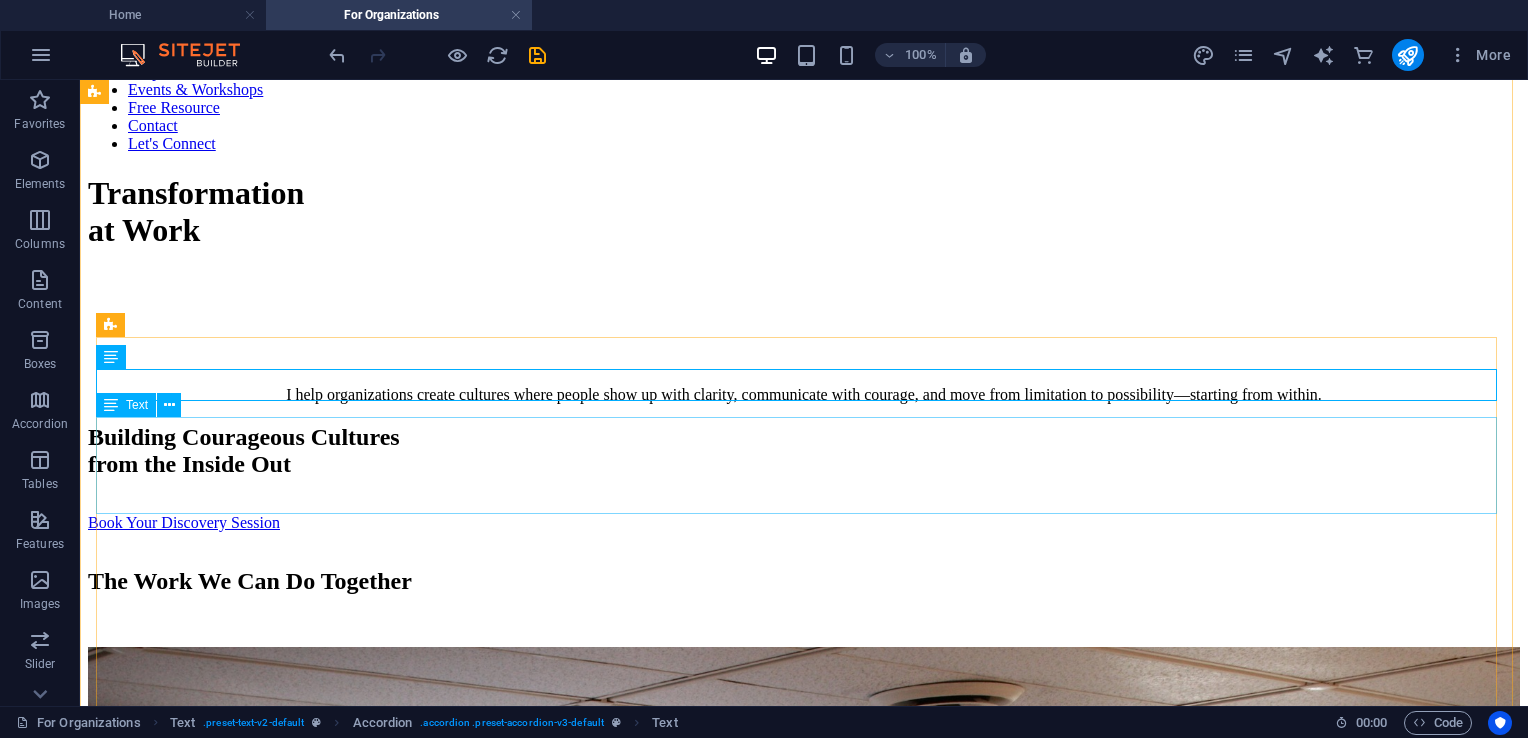 click on "Support your team to identify and move through internal blocks—like fear, burnout, or hesitation—and step into grounded leadership. Participants leave with increased self-awareness, tools to shift unhelpful patterns, and the confidence to take aligned action that reflects their role, their values, and your organization’s mission." at bounding box center [804, 4142] 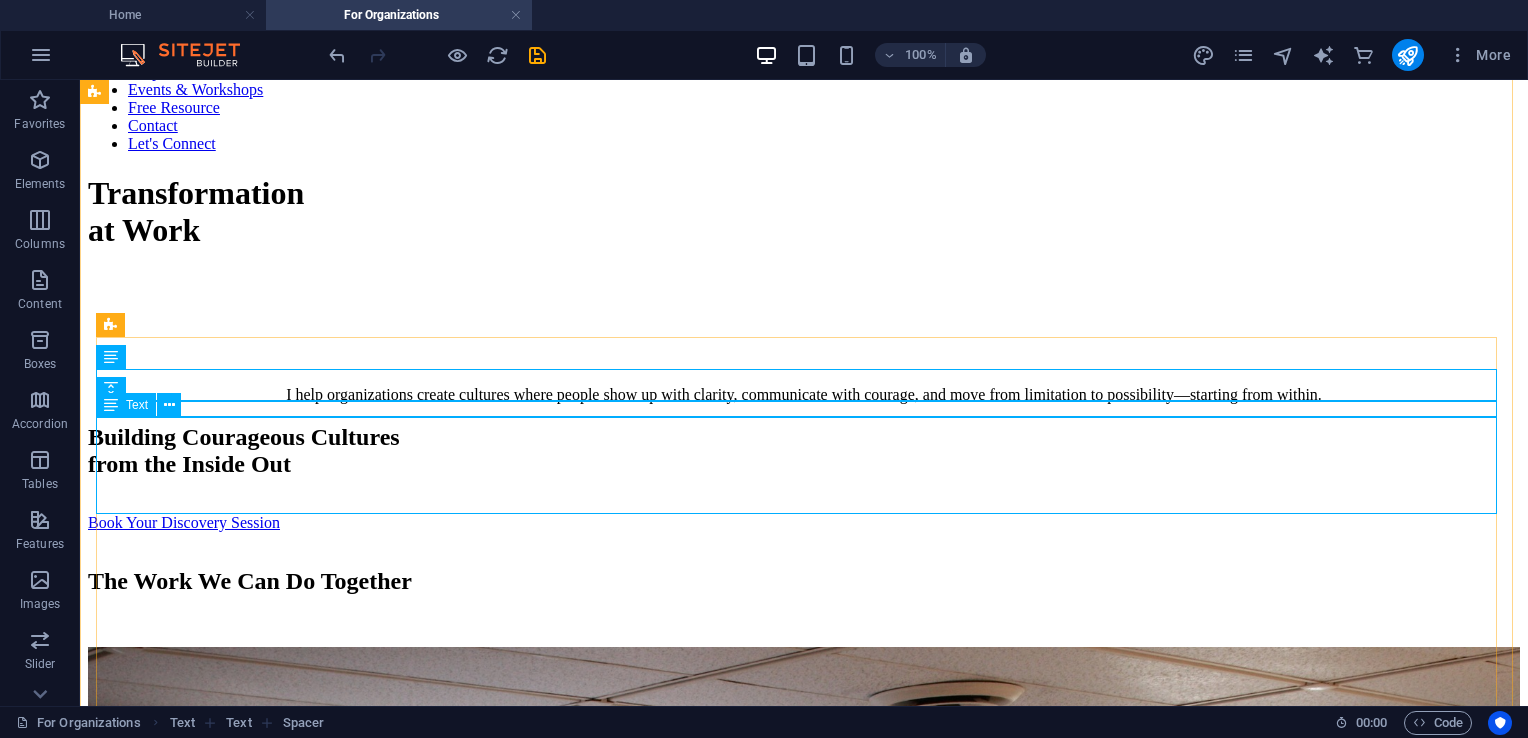 click on "Support your team to identify and move through internal blocks—like fear, burnout, or hesitation—and step into grounded leadership. Participants leave with increased self-awareness, tools to shift unhelpful patterns, and the confidence to take aligned action that reflects their role, their values, and your organization’s mission." at bounding box center [804, 4142] 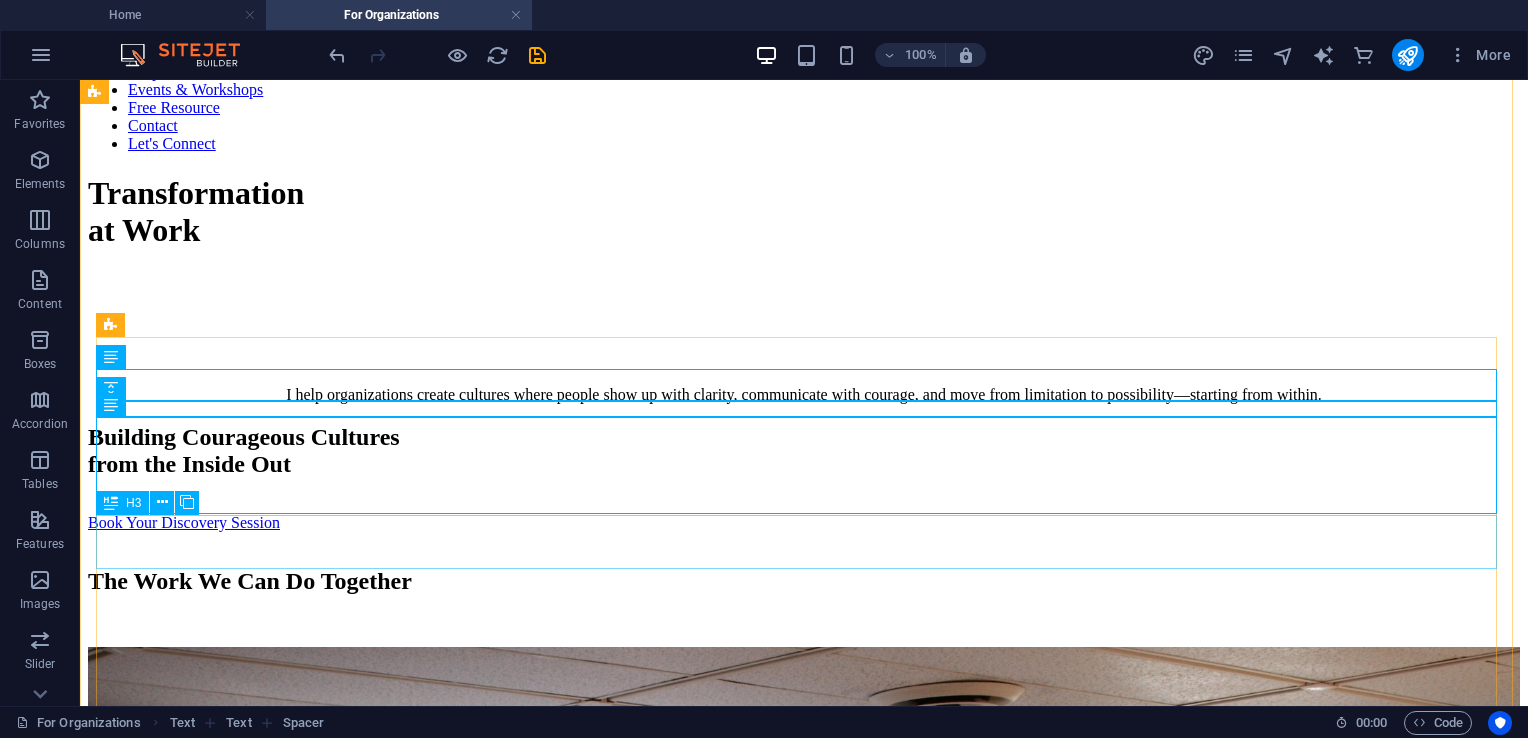 click on "From Limitation to Possibility" at bounding box center [804, 4190] 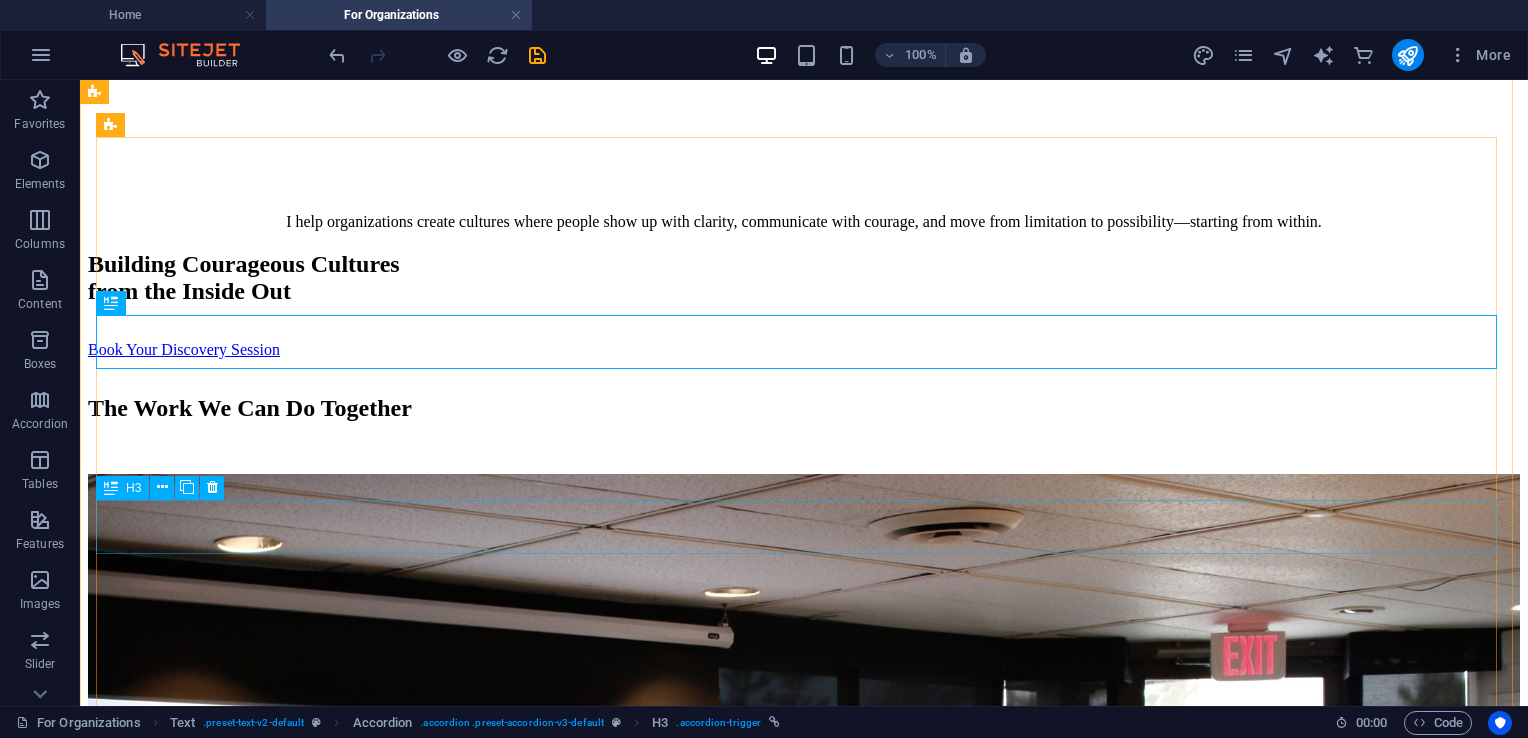 scroll, scrollTop: 2200, scrollLeft: 0, axis: vertical 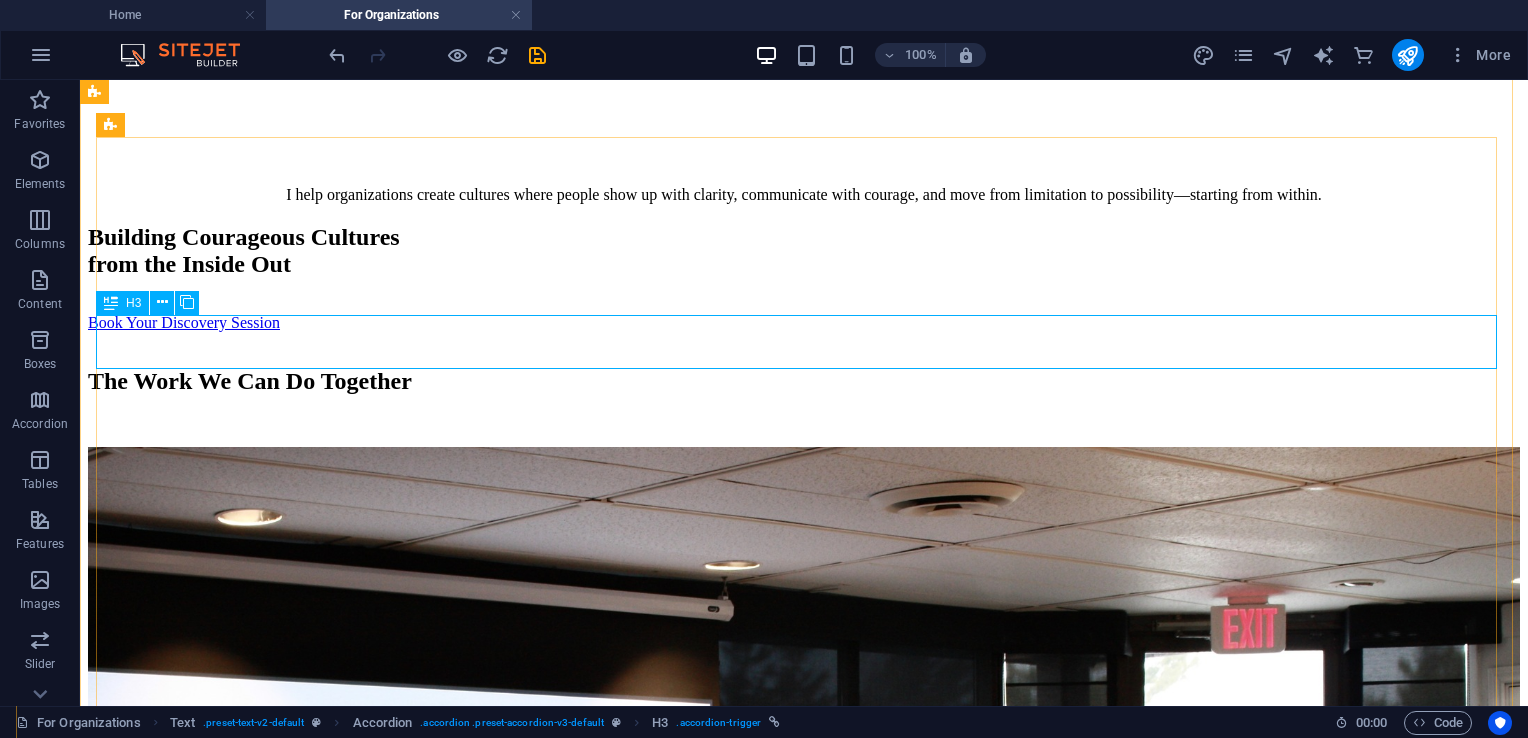 click on "From Limitation to Possibility" at bounding box center (804, 3990) 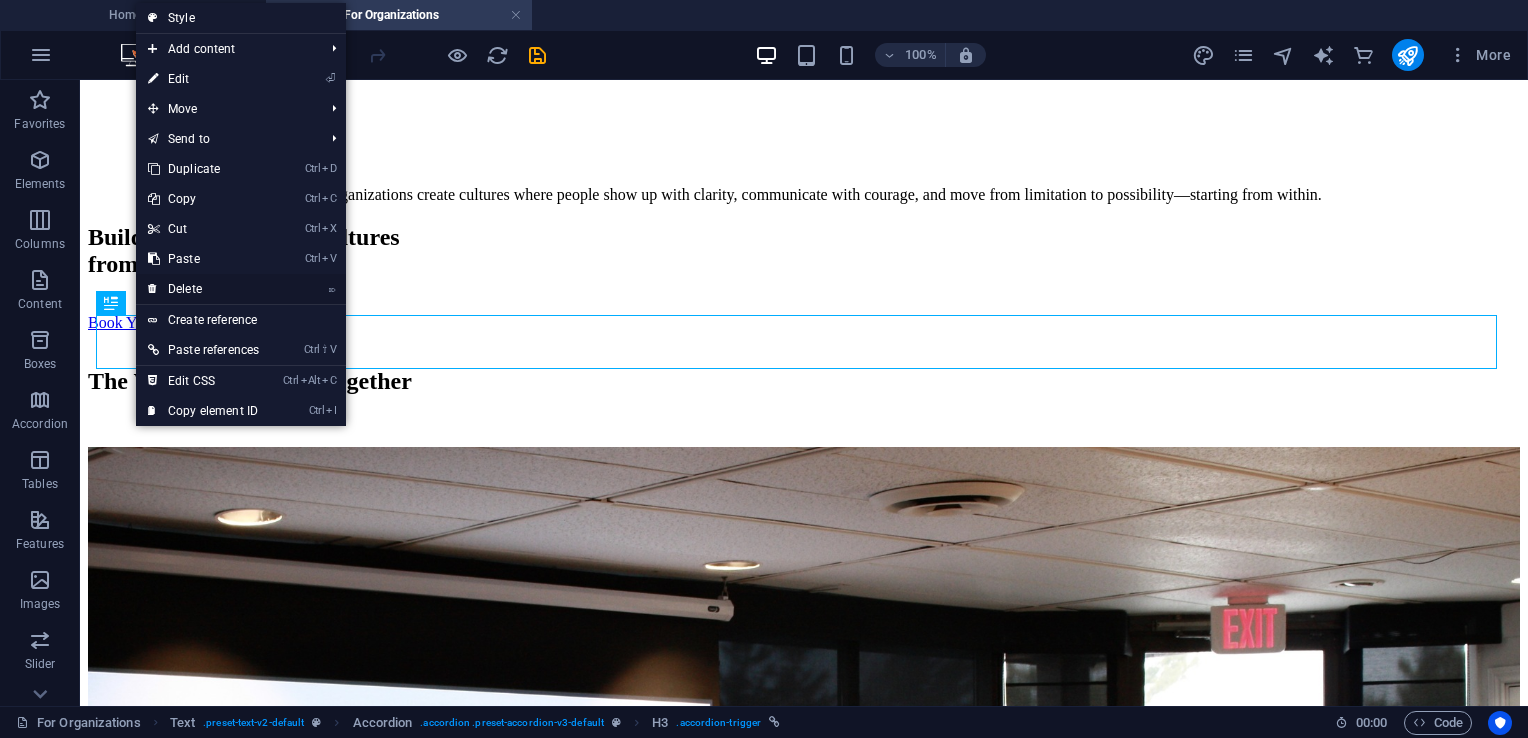 click on "⌦  Delete" at bounding box center (203, 289) 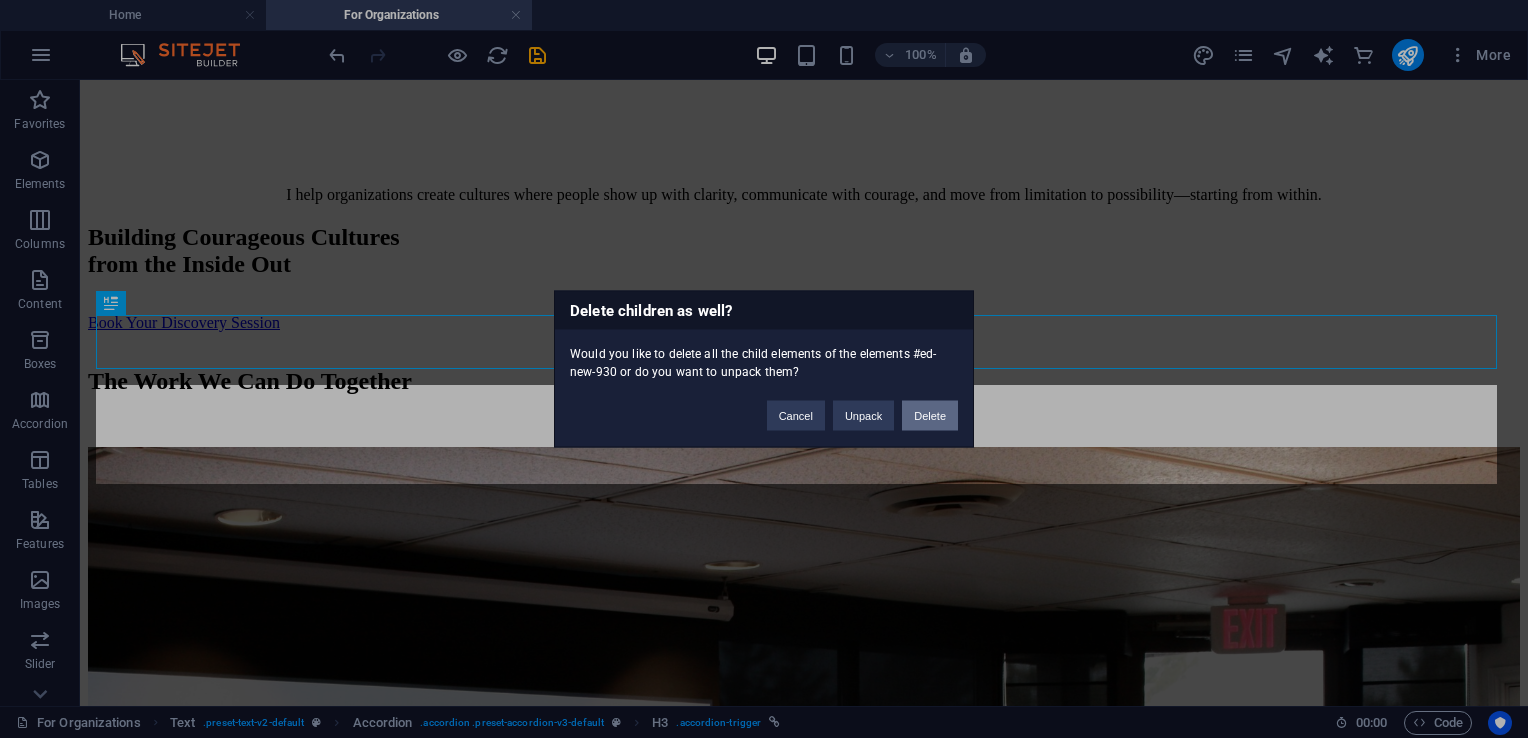 drag, startPoint x: 947, startPoint y: 414, endPoint x: 865, endPoint y: 334, distance: 114.56003 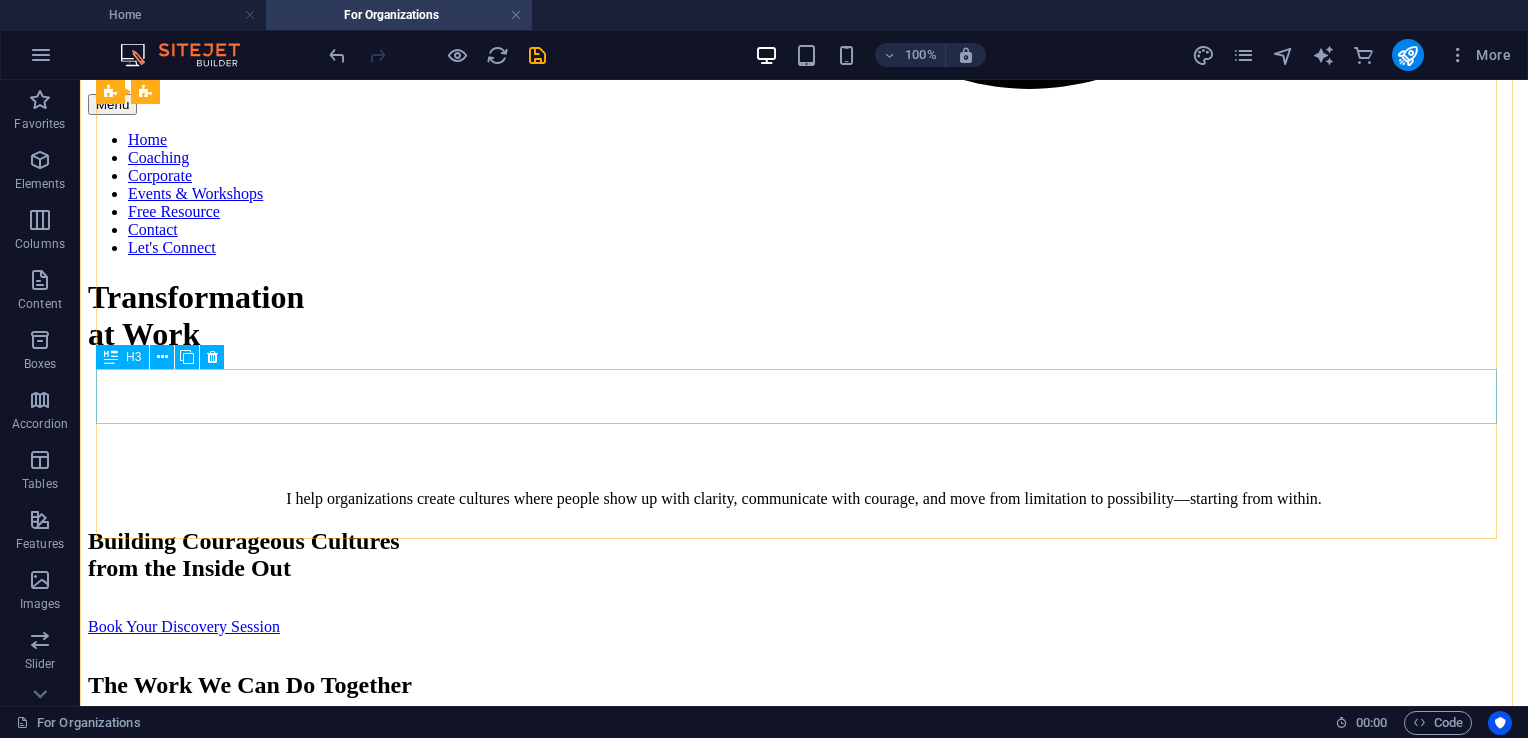 scroll, scrollTop: 1900, scrollLeft: 0, axis: vertical 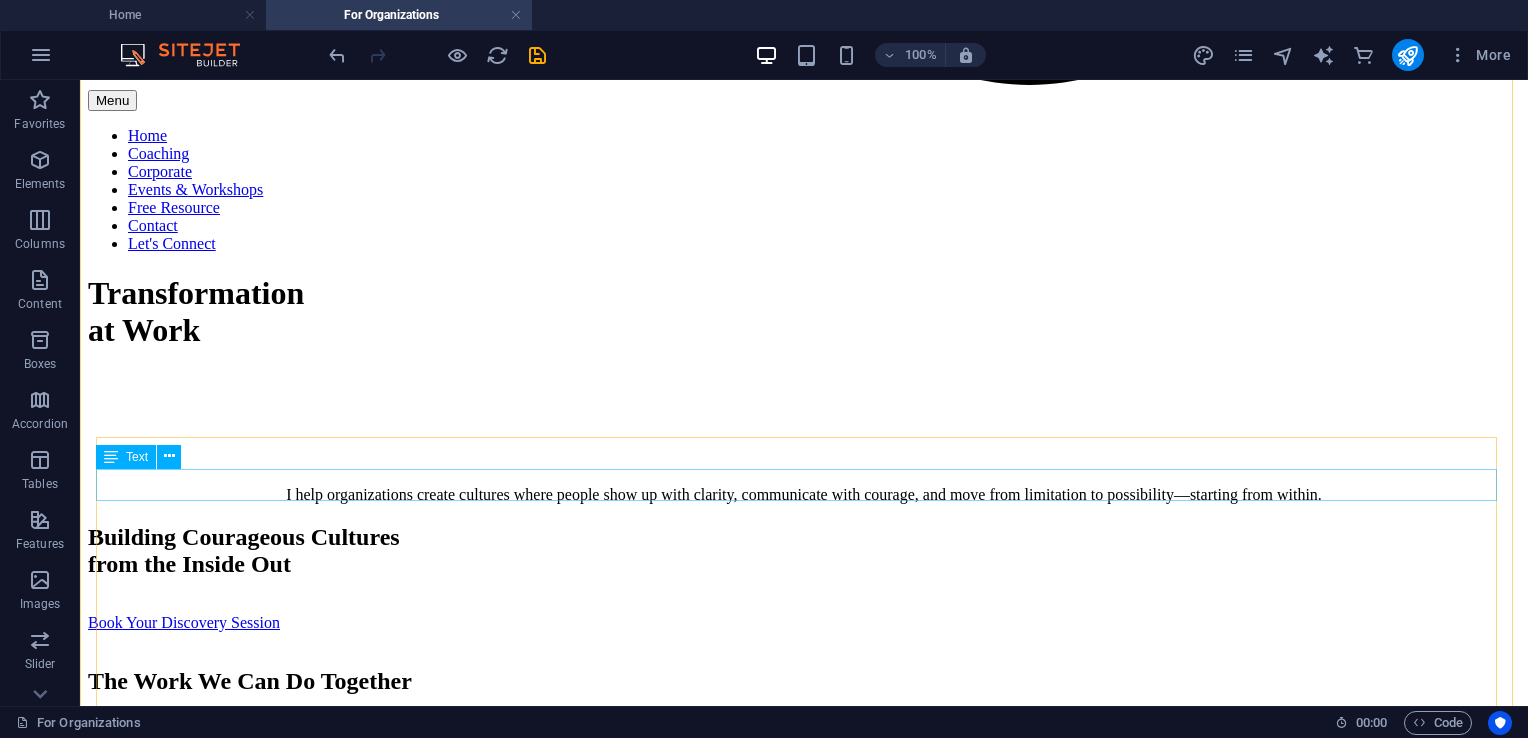 click on "Each session supports your team to reconnect with purpose, lead with clarity, and take values-aligned action—even in the face of challenge or change." at bounding box center (804, 4167) 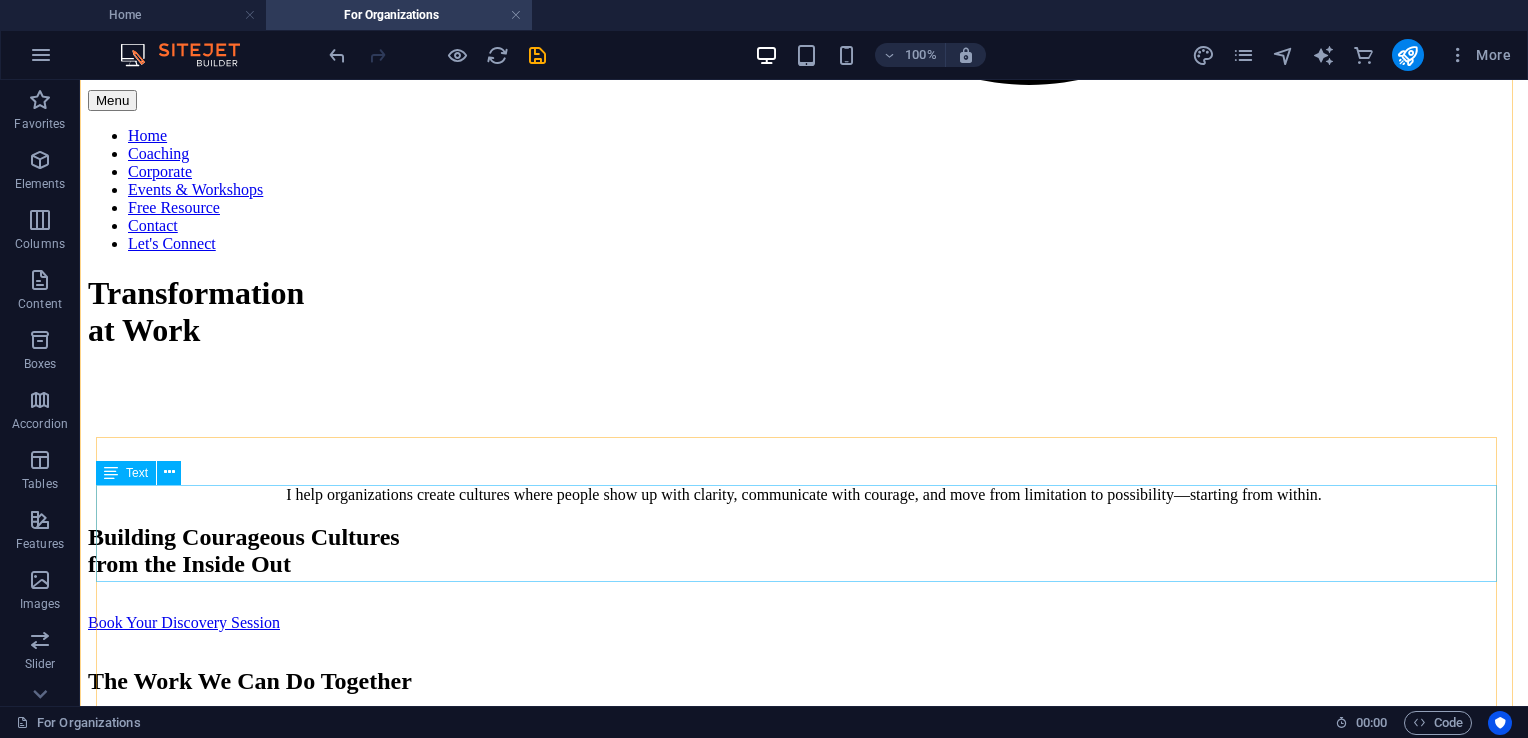 click on "Support your team to identify and move through internal blocks—like fear, burnout, or hesitation—and step into grounded leadership. Participants leave with increased self-awareness, tools to shift unhelpful patterns, and the confidence to take aligned action that reflects their role, their values, and your organization’s mission." at bounding box center [804, 4192] 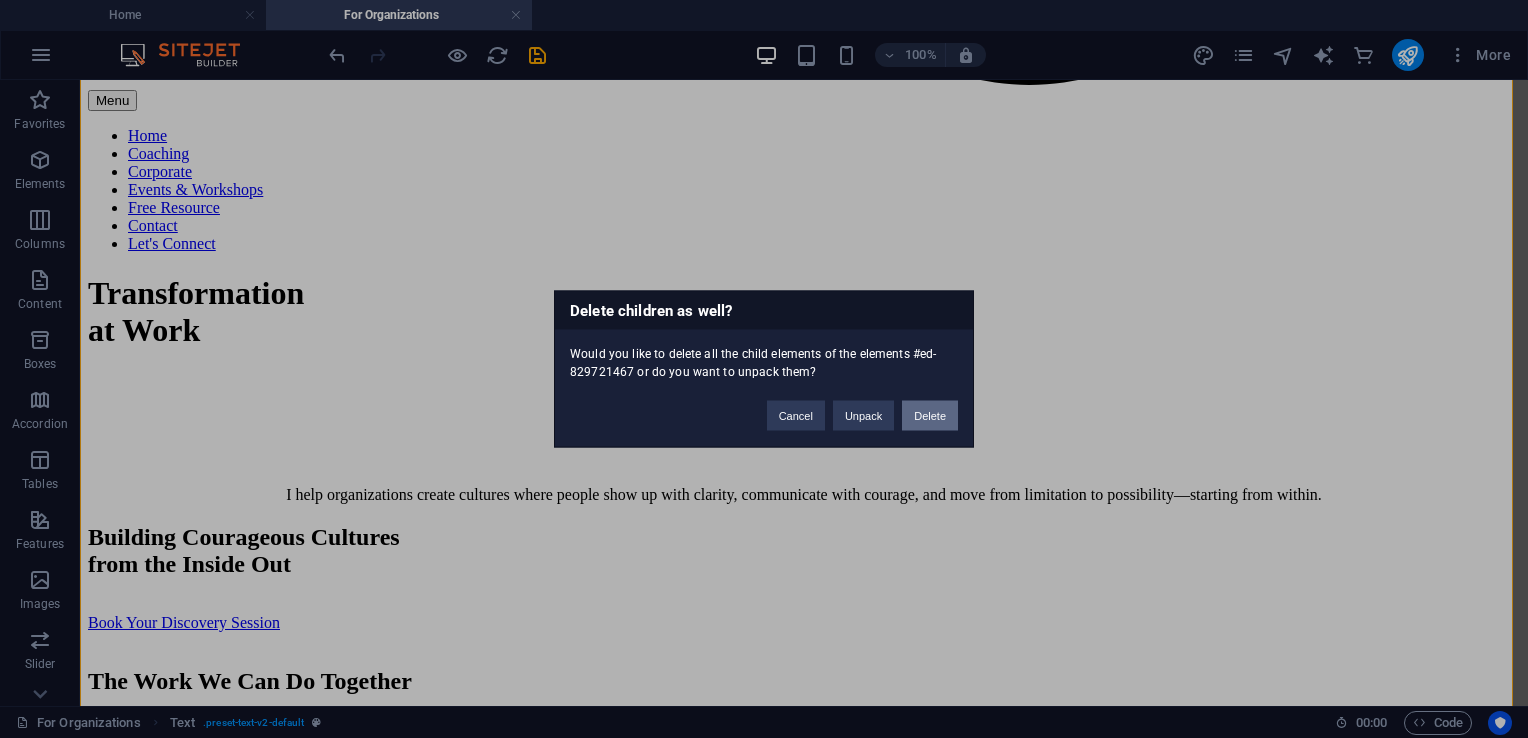 click on "Delete" at bounding box center (930, 416) 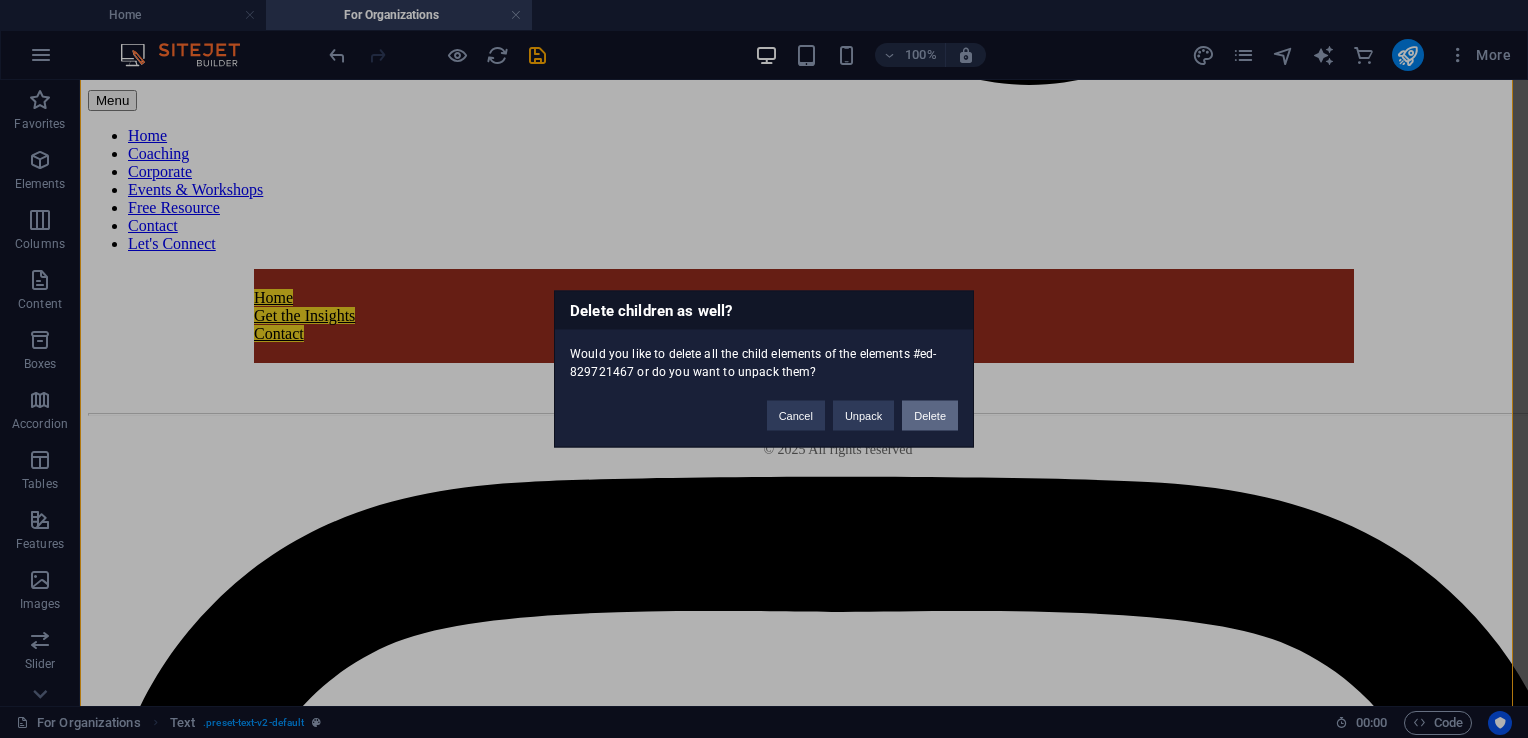 scroll, scrollTop: 0, scrollLeft: 0, axis: both 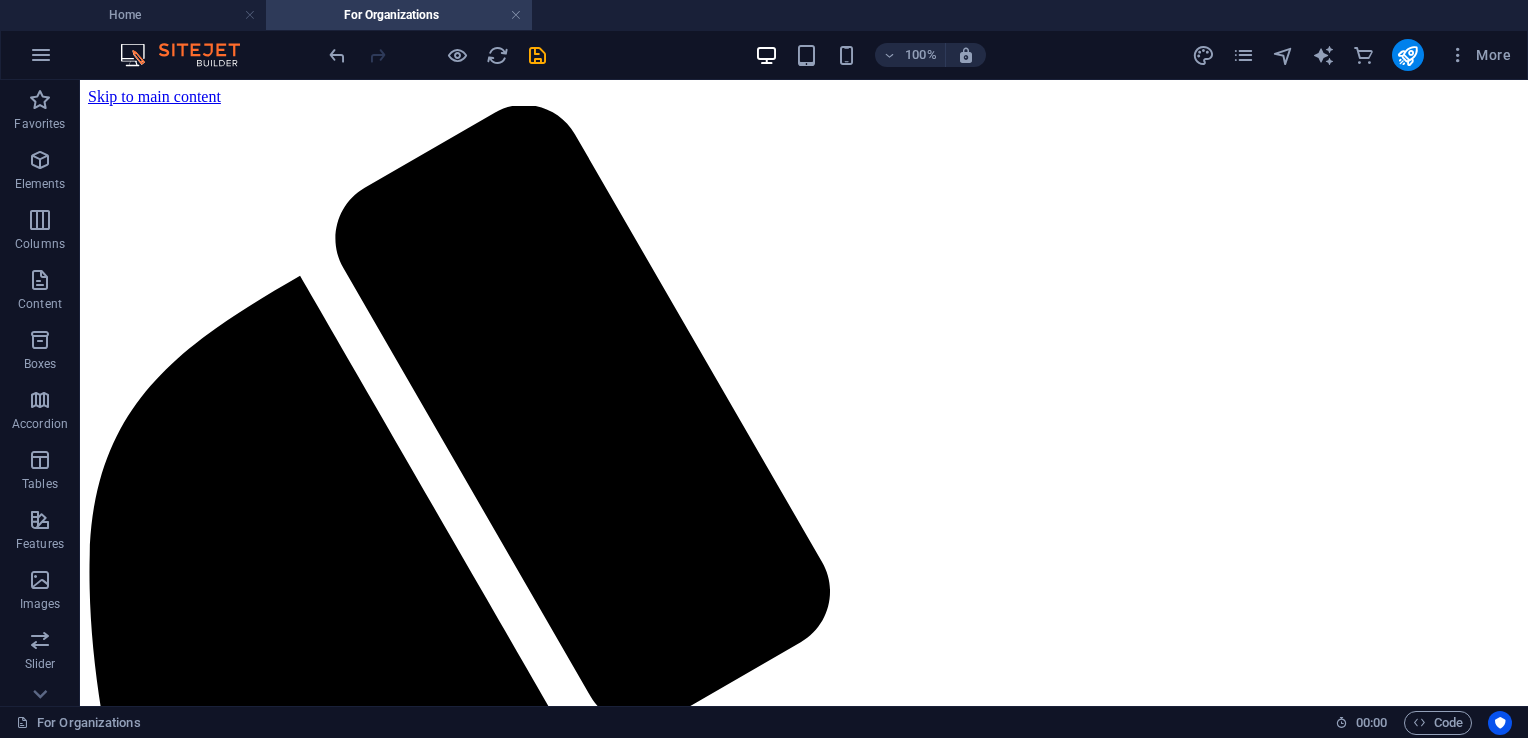 click on "Skip to main content
Menu Home Coaching Corporate Events & Workshops Free Resource Contact Let's Connect Home Get the Insights Contact   Email:  [EMAIL] © [YEAR] All rights reserved" at bounding box center (804, 1250) 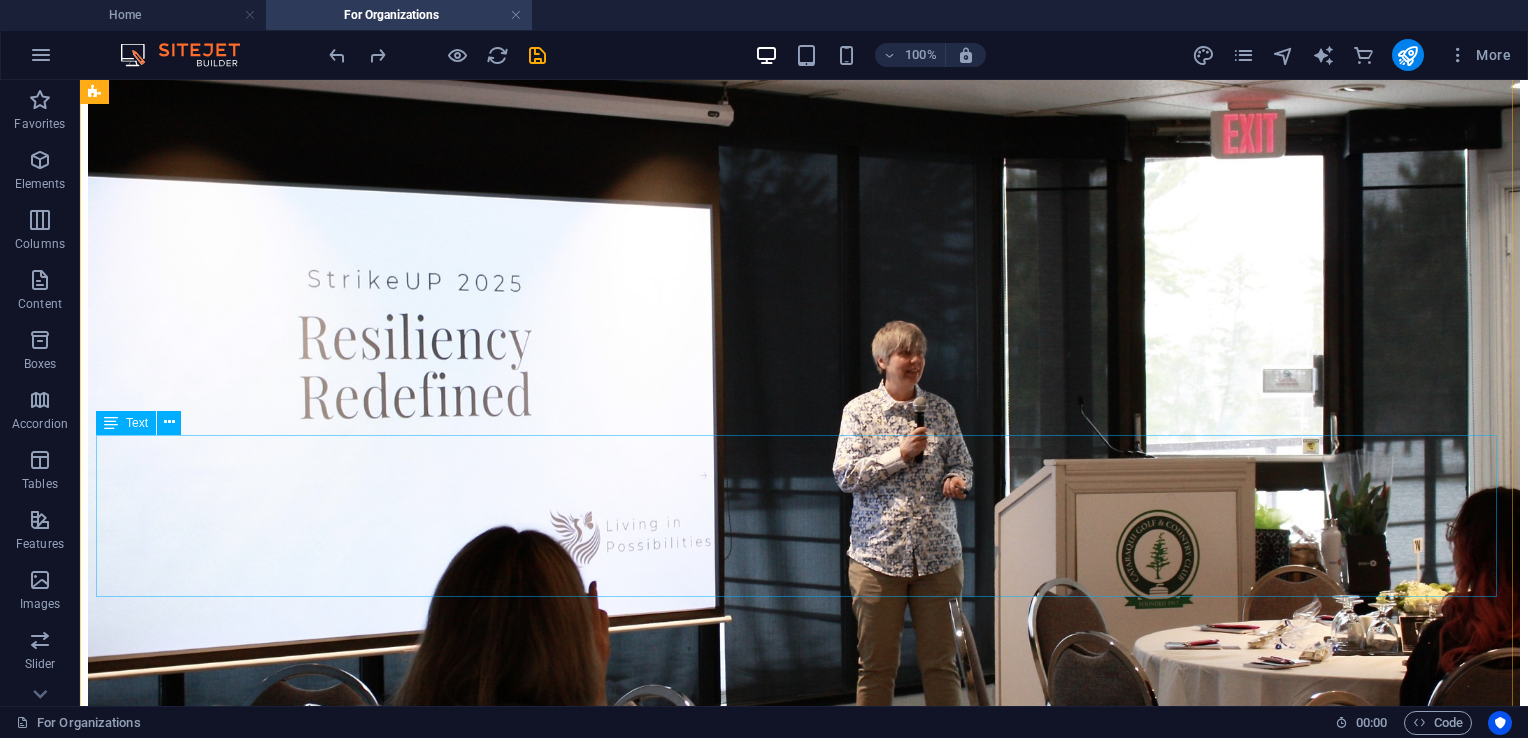 scroll, scrollTop: 2691, scrollLeft: 0, axis: vertical 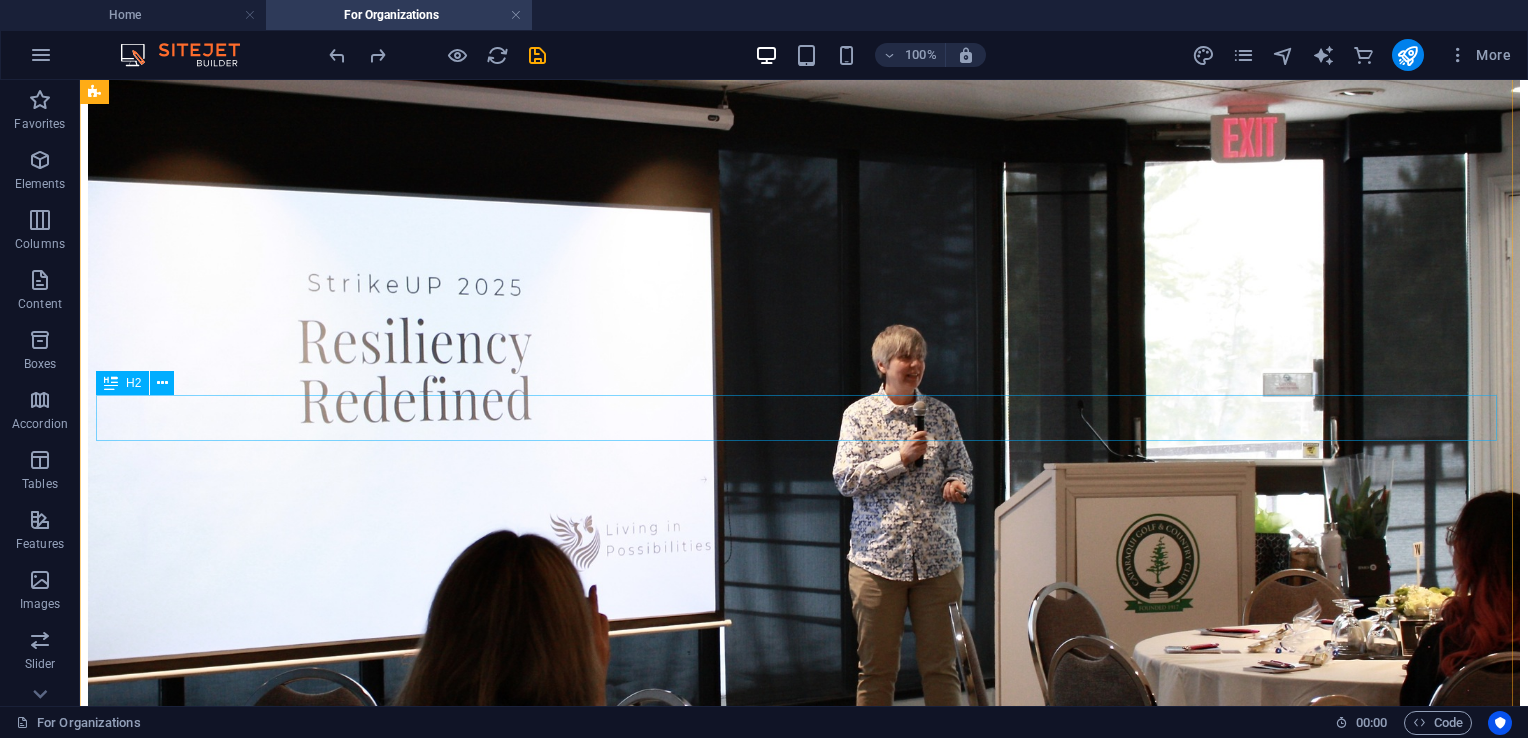 click on "Why This Works" at bounding box center [804, 3793] 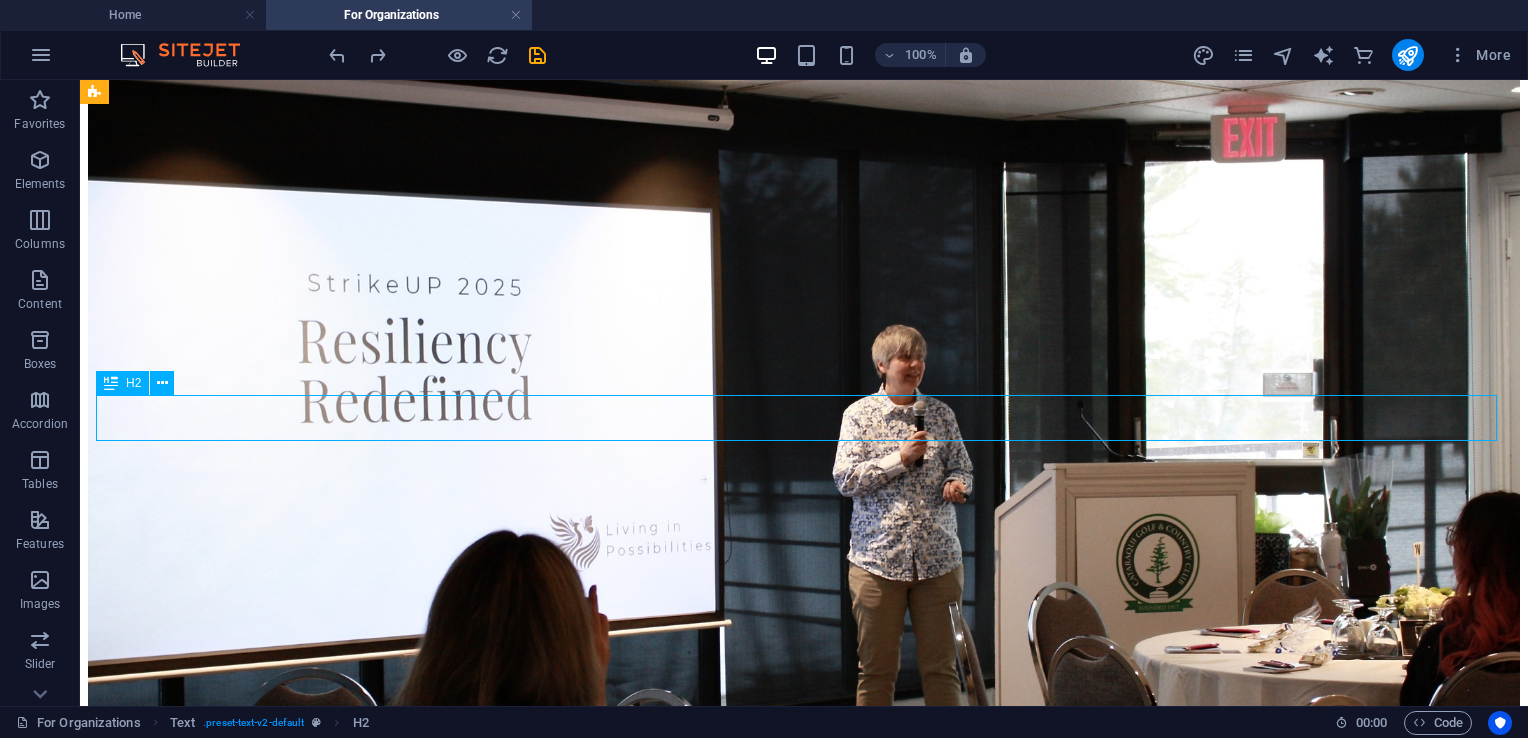 click on "Why This Works" at bounding box center [804, 3793] 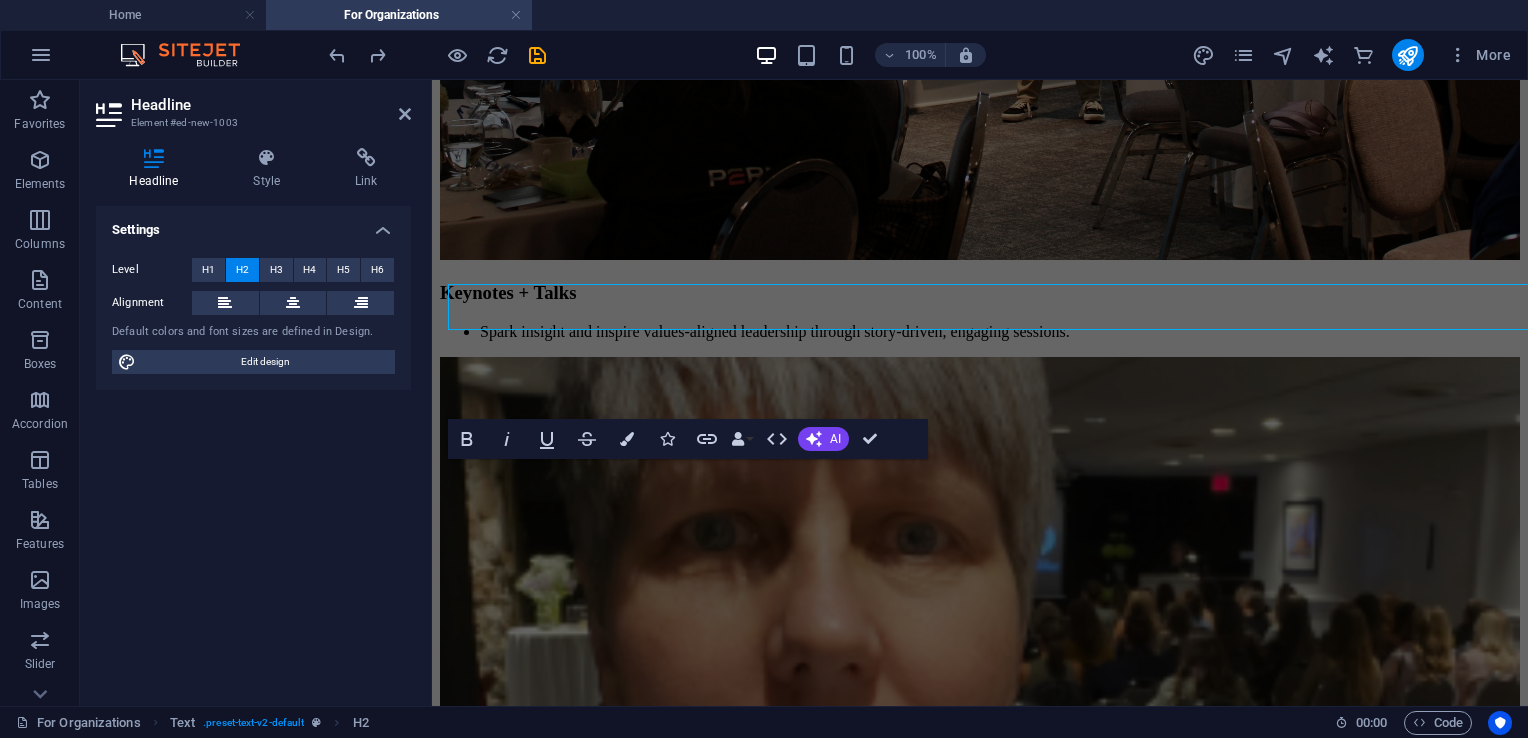 scroll, scrollTop: 2802, scrollLeft: 0, axis: vertical 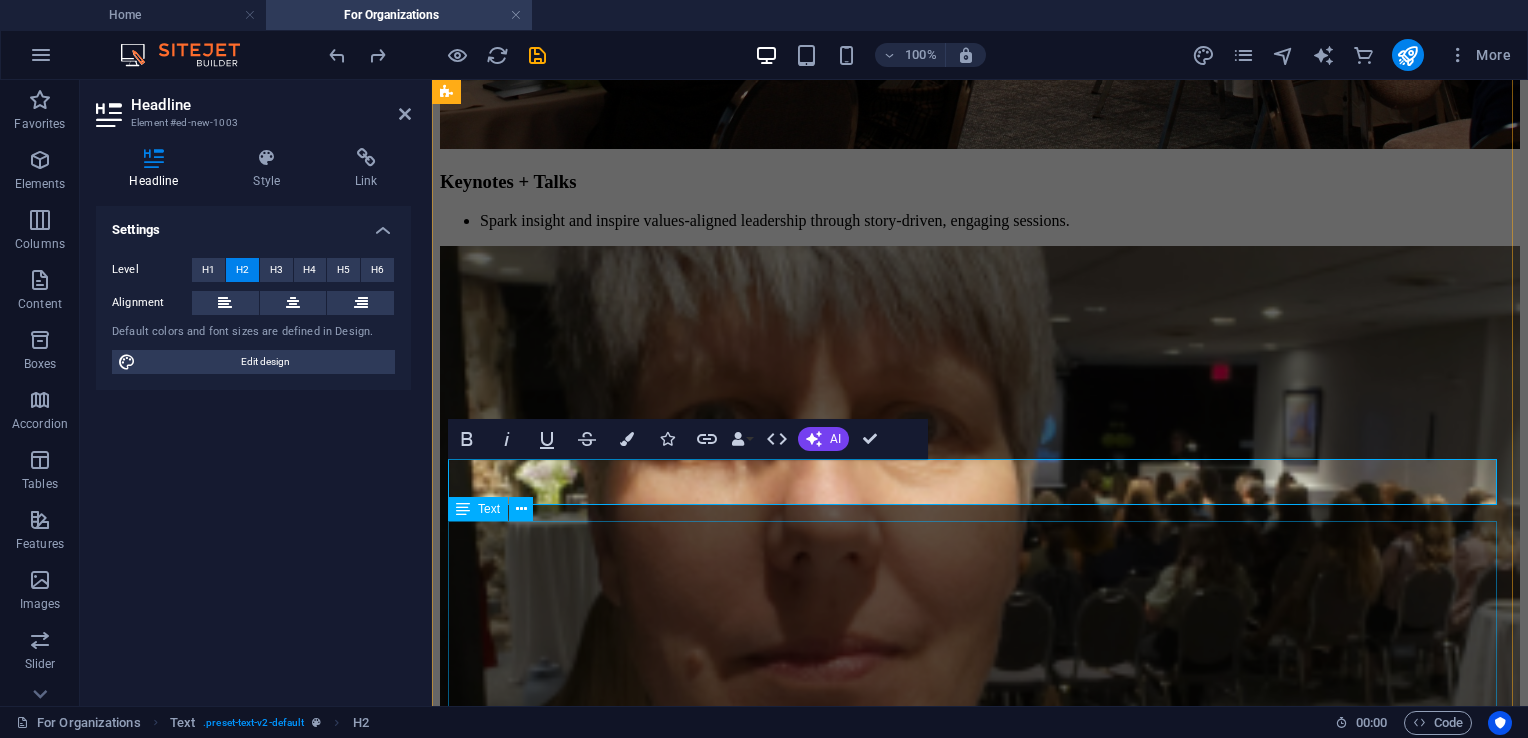 click on "This work meets people where they are—and invites them into something deeper. With 20+ years of experience across business, nonprofits, and public service—and a foundation rooted in both lived transformation and science-backed tools—I guide teams through real, lasting change. I don’t just share information—I offer tools I’ve used to lead through adversity, realign with purpose, and move through fear into possibility. Your people will feel that. And they’ll remember it." at bounding box center [980, 2746] 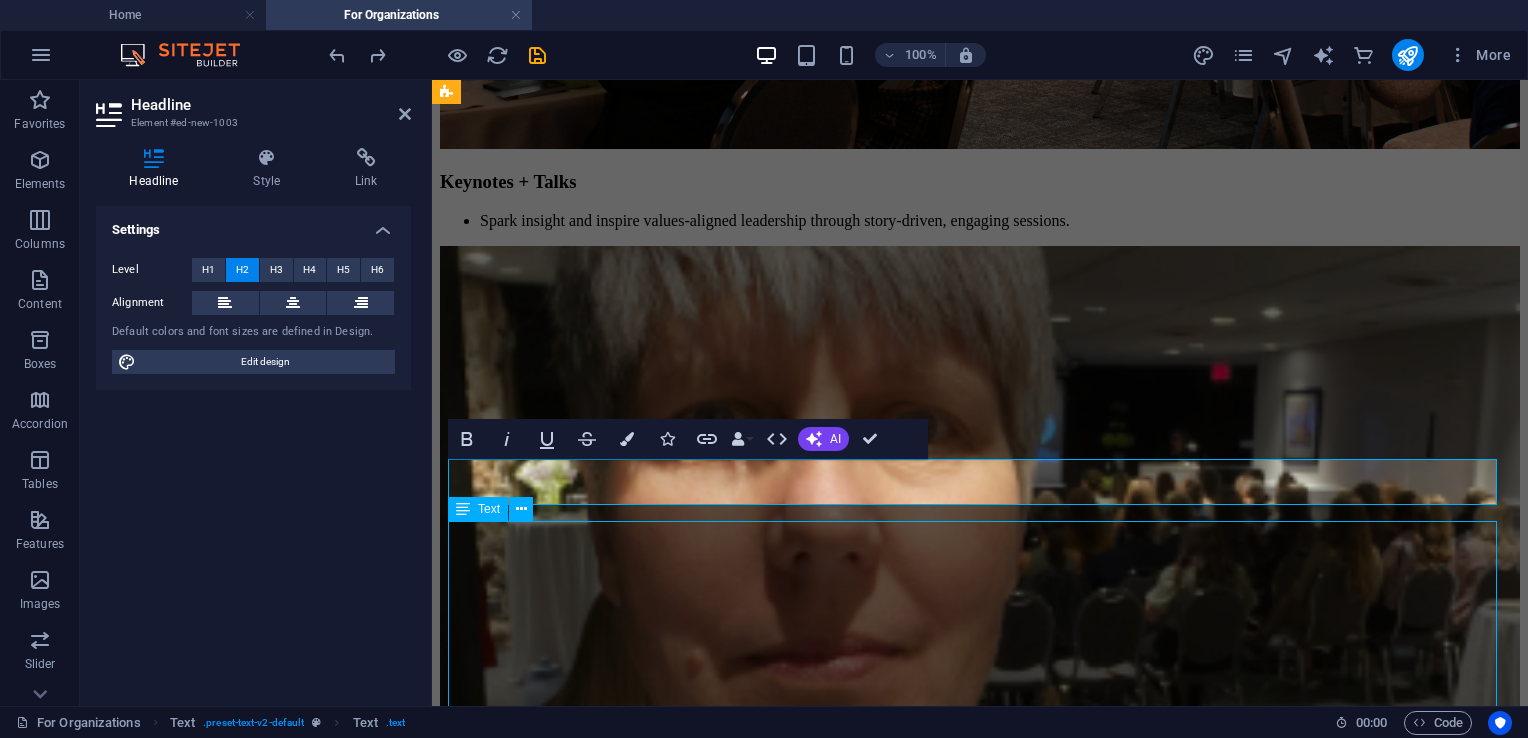 scroll, scrollTop: 2691, scrollLeft: 0, axis: vertical 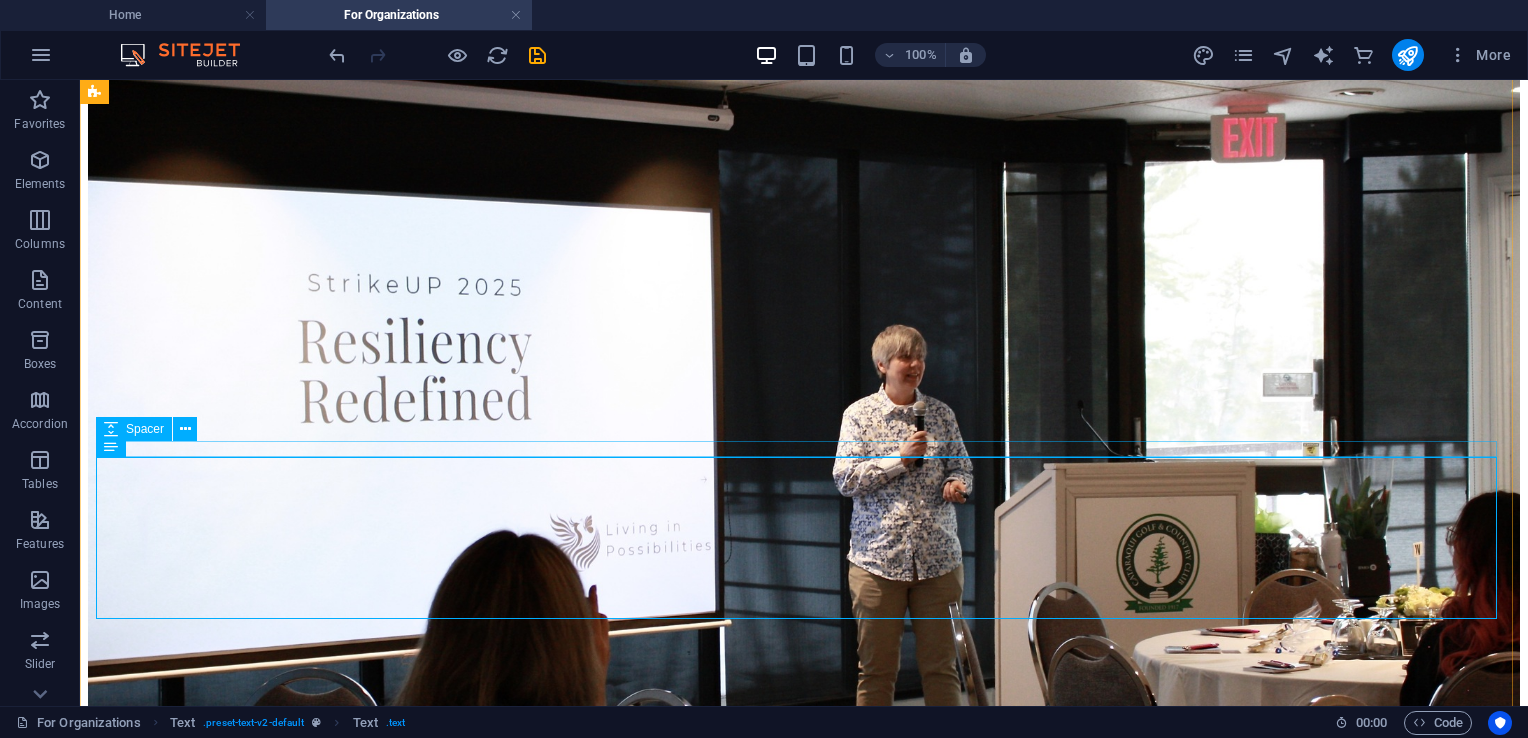 click at bounding box center (804, 3835) 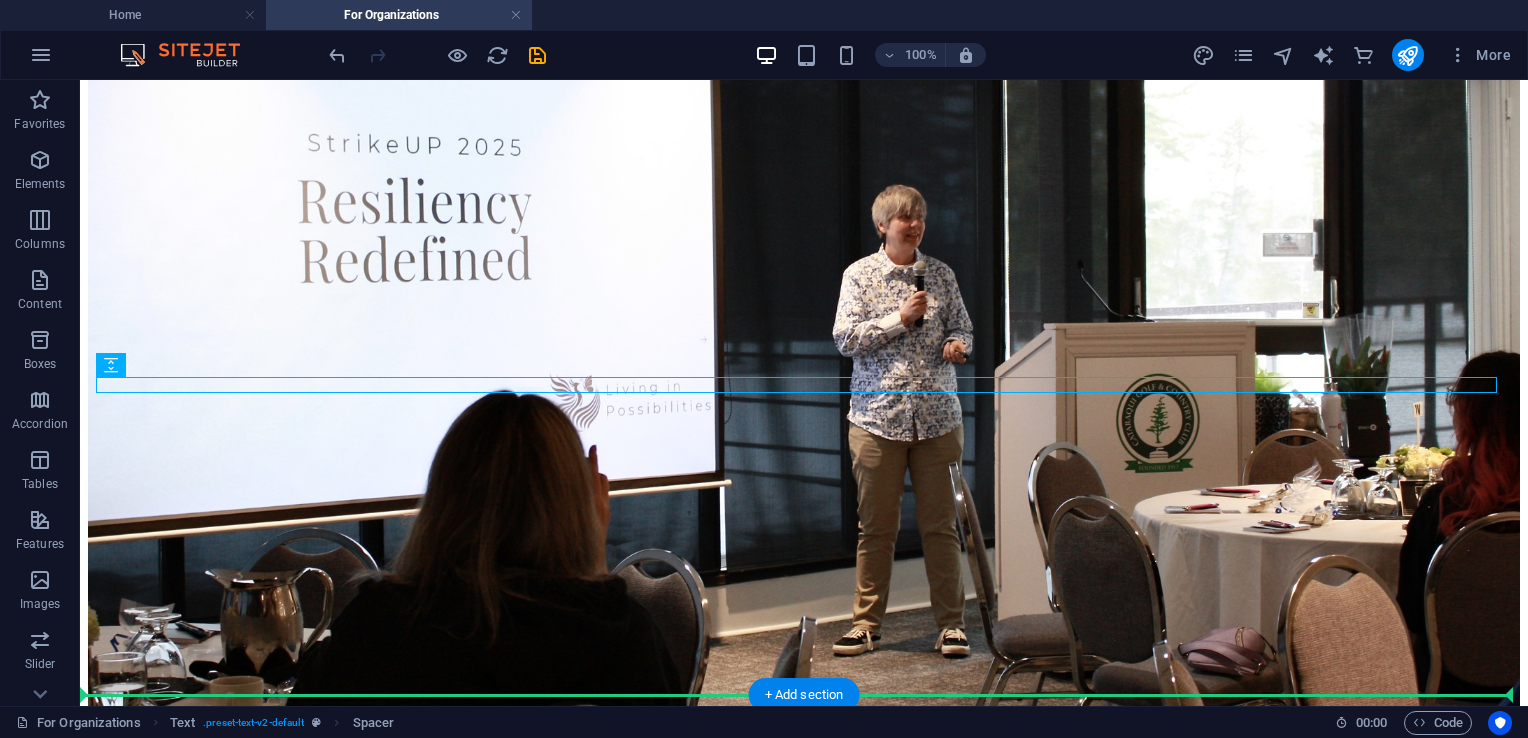scroll, scrollTop: 2841, scrollLeft: 0, axis: vertical 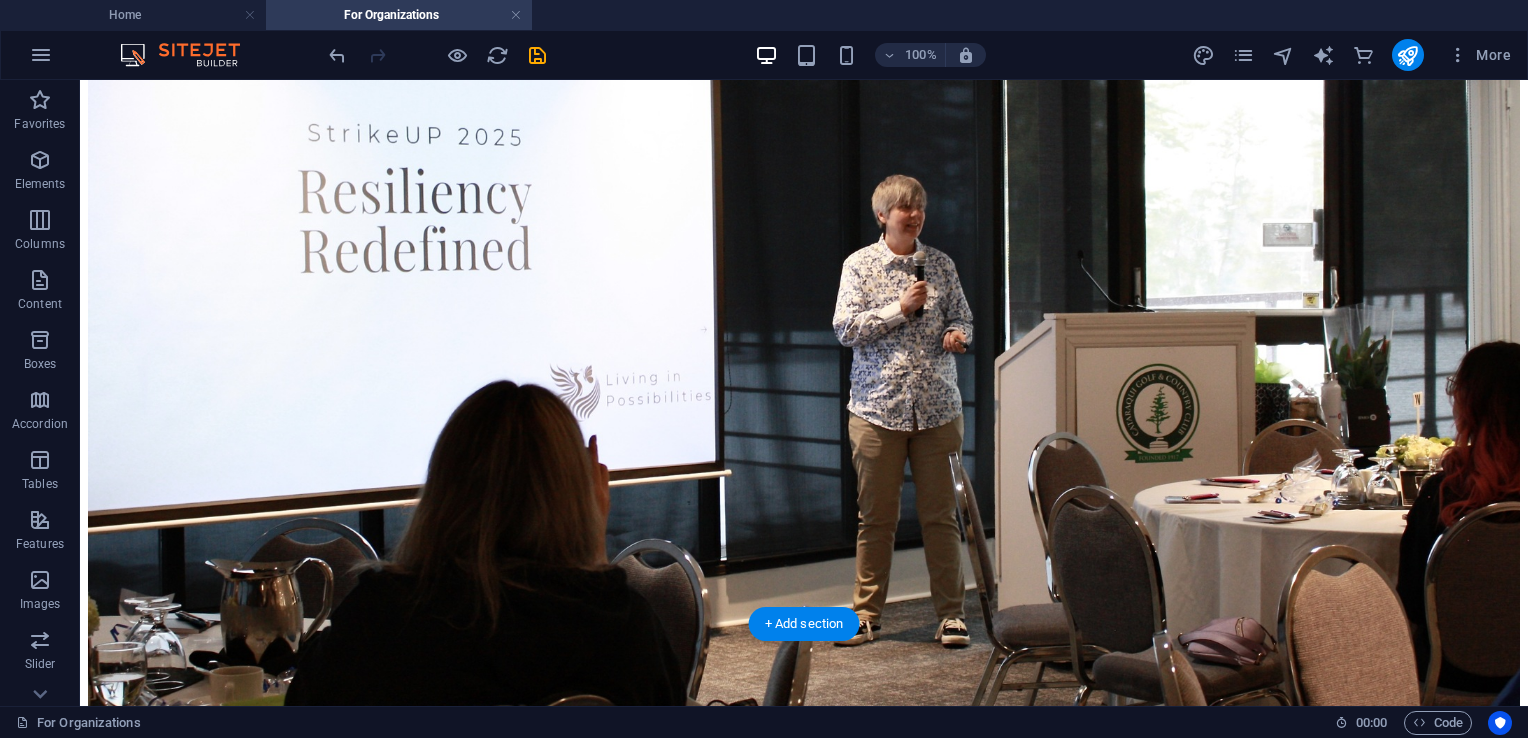 drag, startPoint x: 484, startPoint y: 463, endPoint x: 486, endPoint y: 473, distance: 10.198039 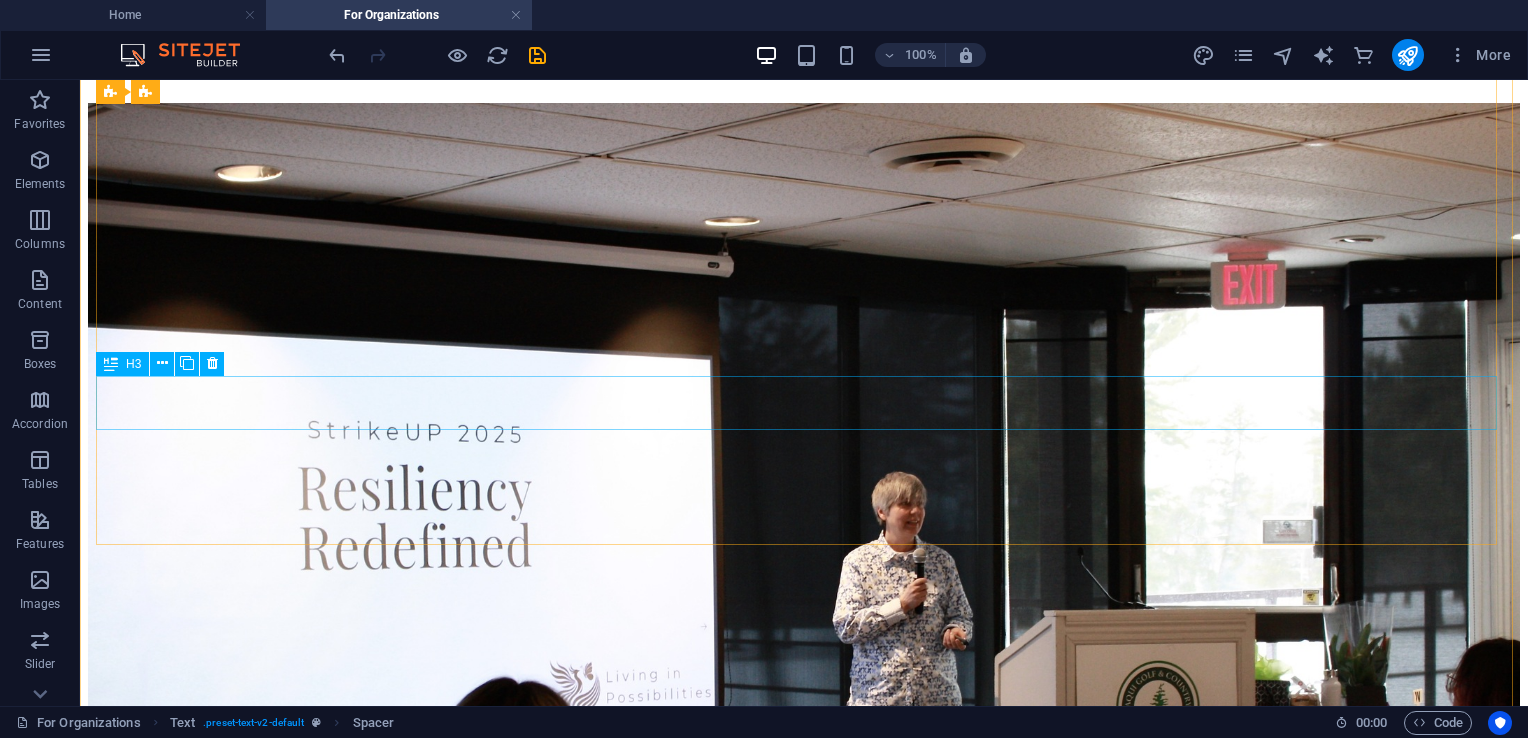 scroll, scrollTop: 2541, scrollLeft: 0, axis: vertical 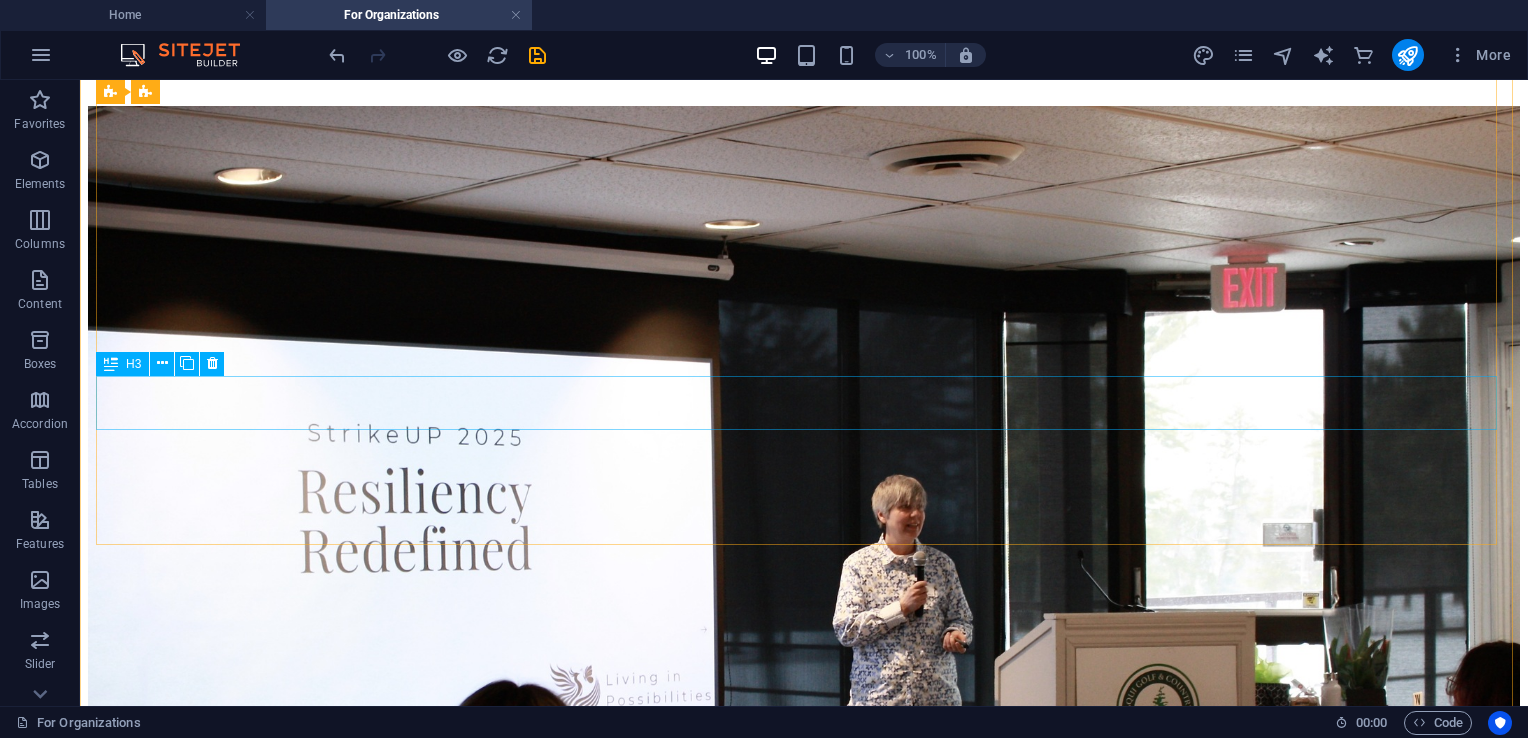 click on "Reimagining What’s Possible" at bounding box center [804, 3826] 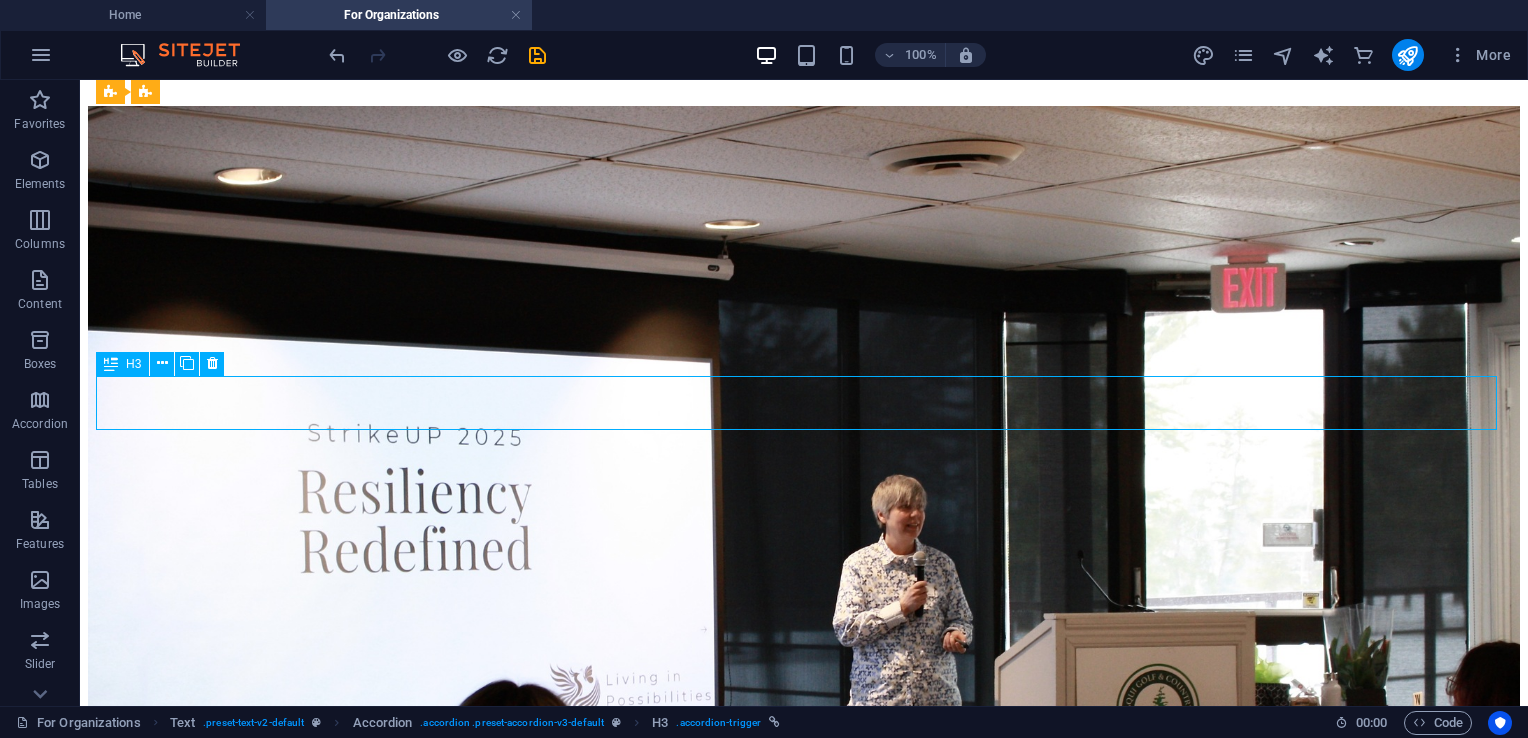 click on "Reimagining What’s Possible" at bounding box center [804, 3826] 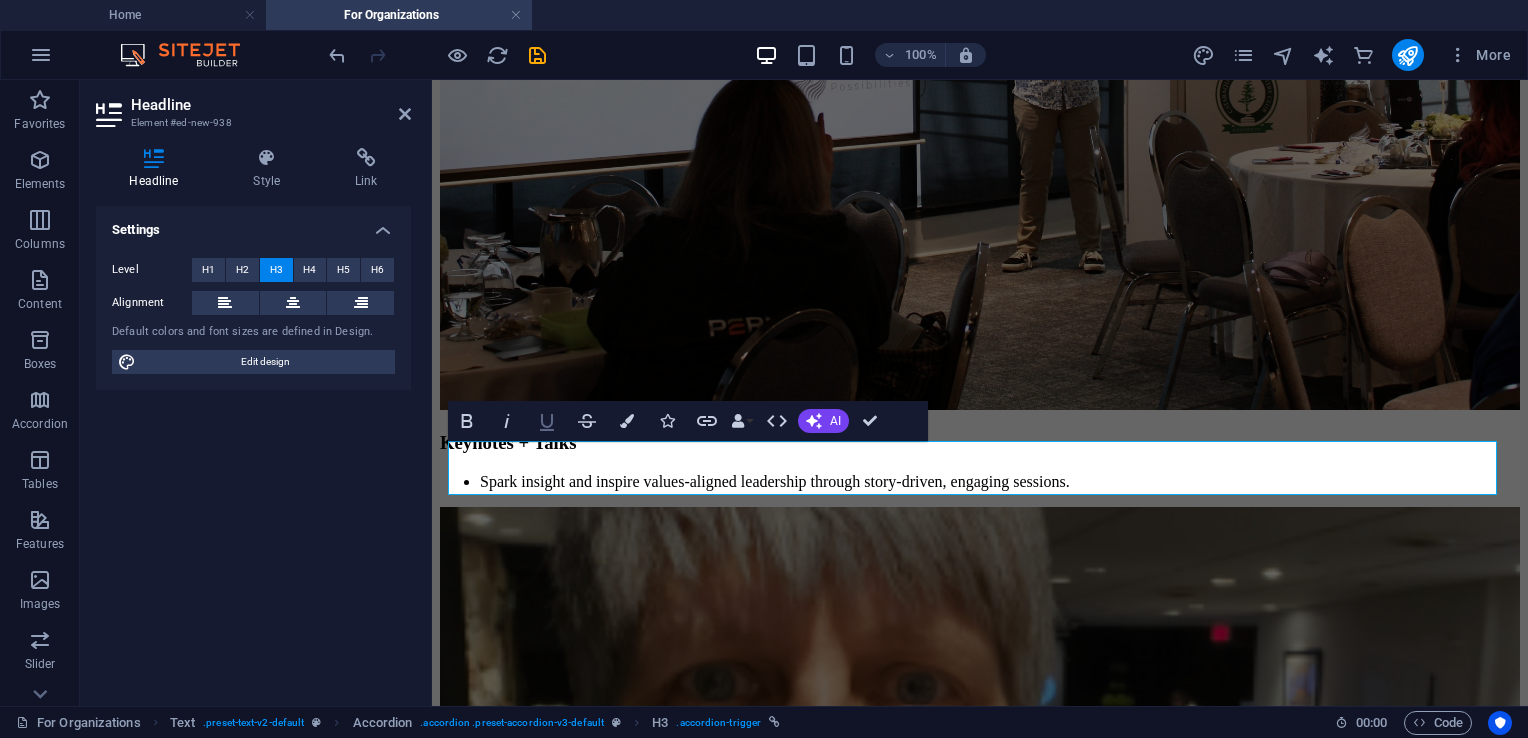 scroll, scrollTop: 2619, scrollLeft: 0, axis: vertical 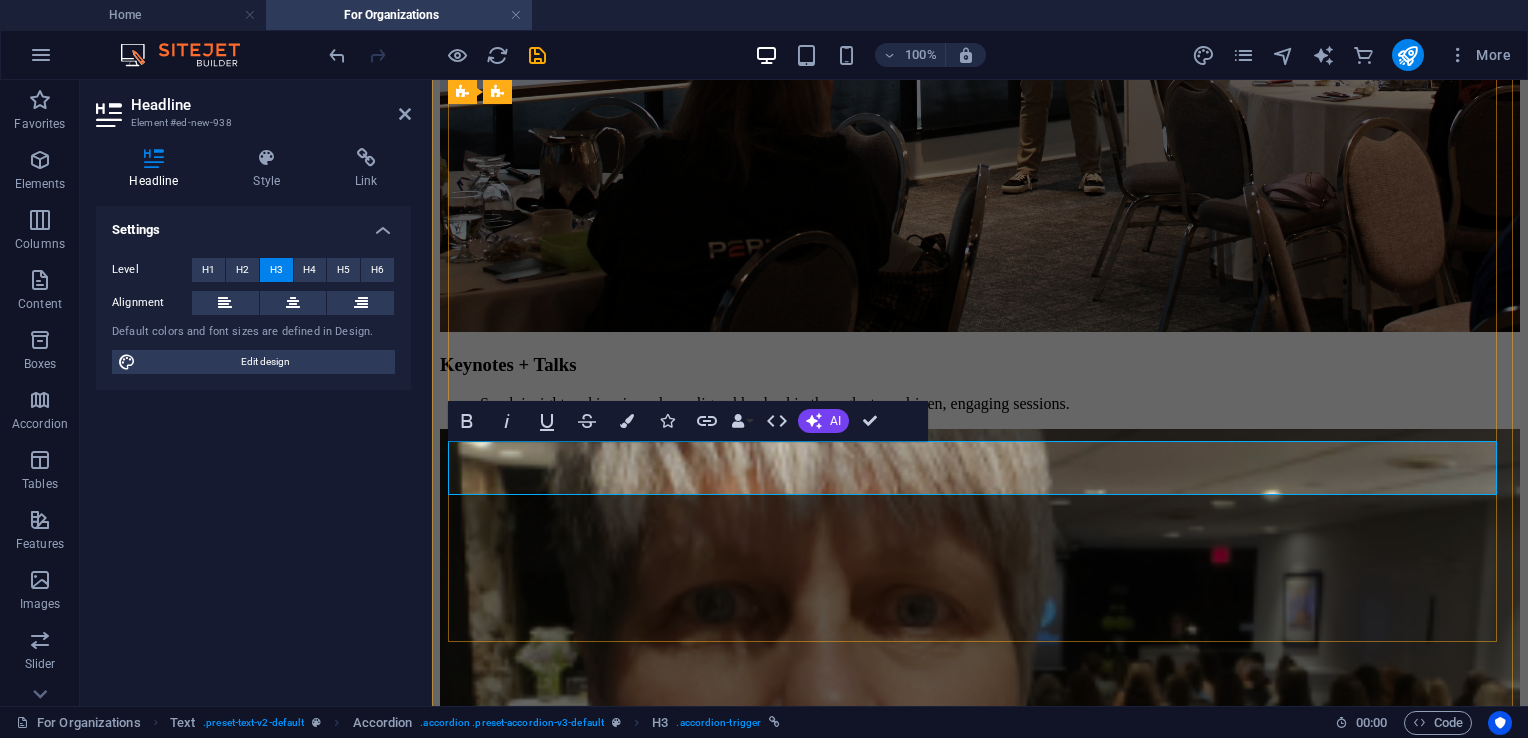 click on "Reimagining What’s Possible" at bounding box center [556, 2676] 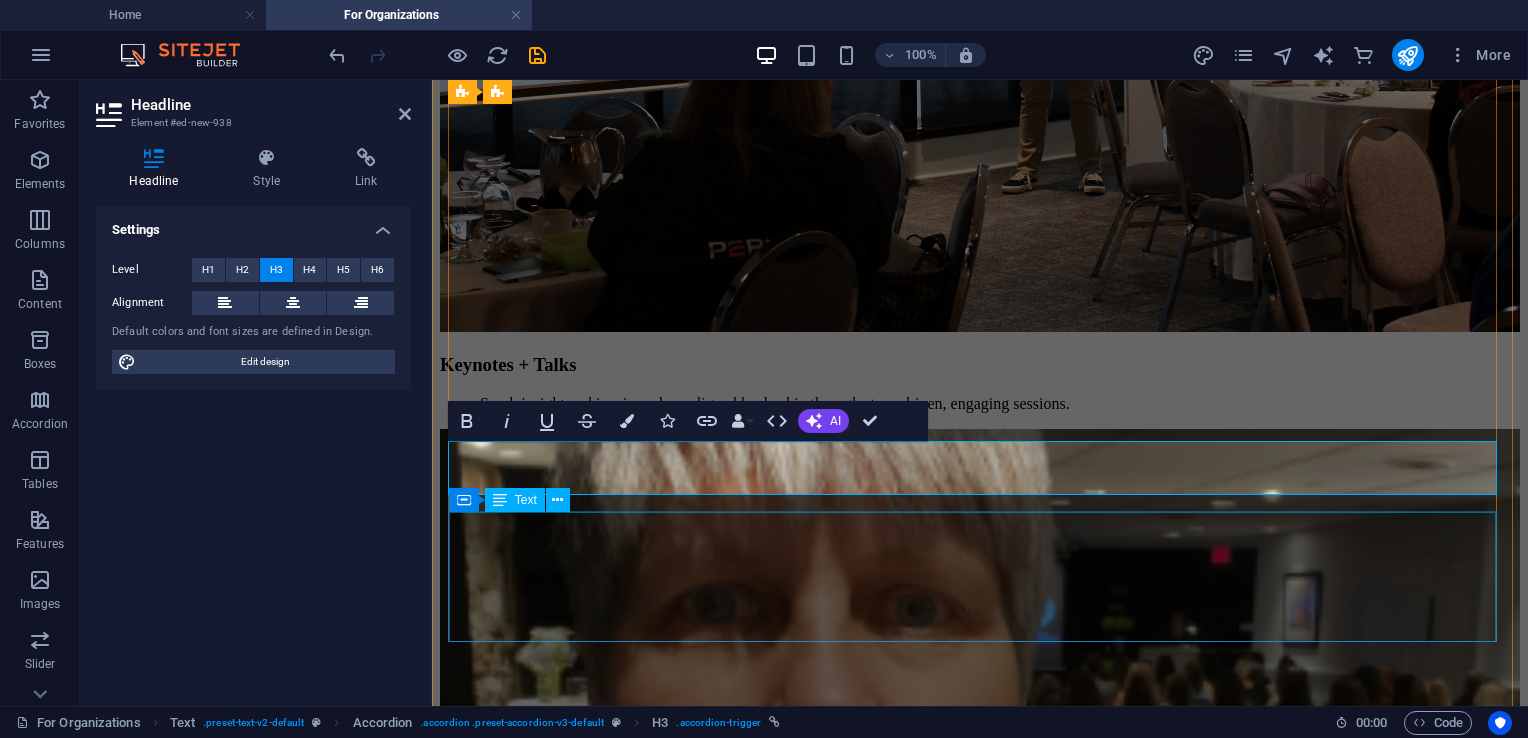 drag, startPoint x: 520, startPoint y: 541, endPoint x: 872, endPoint y: 541, distance: 352 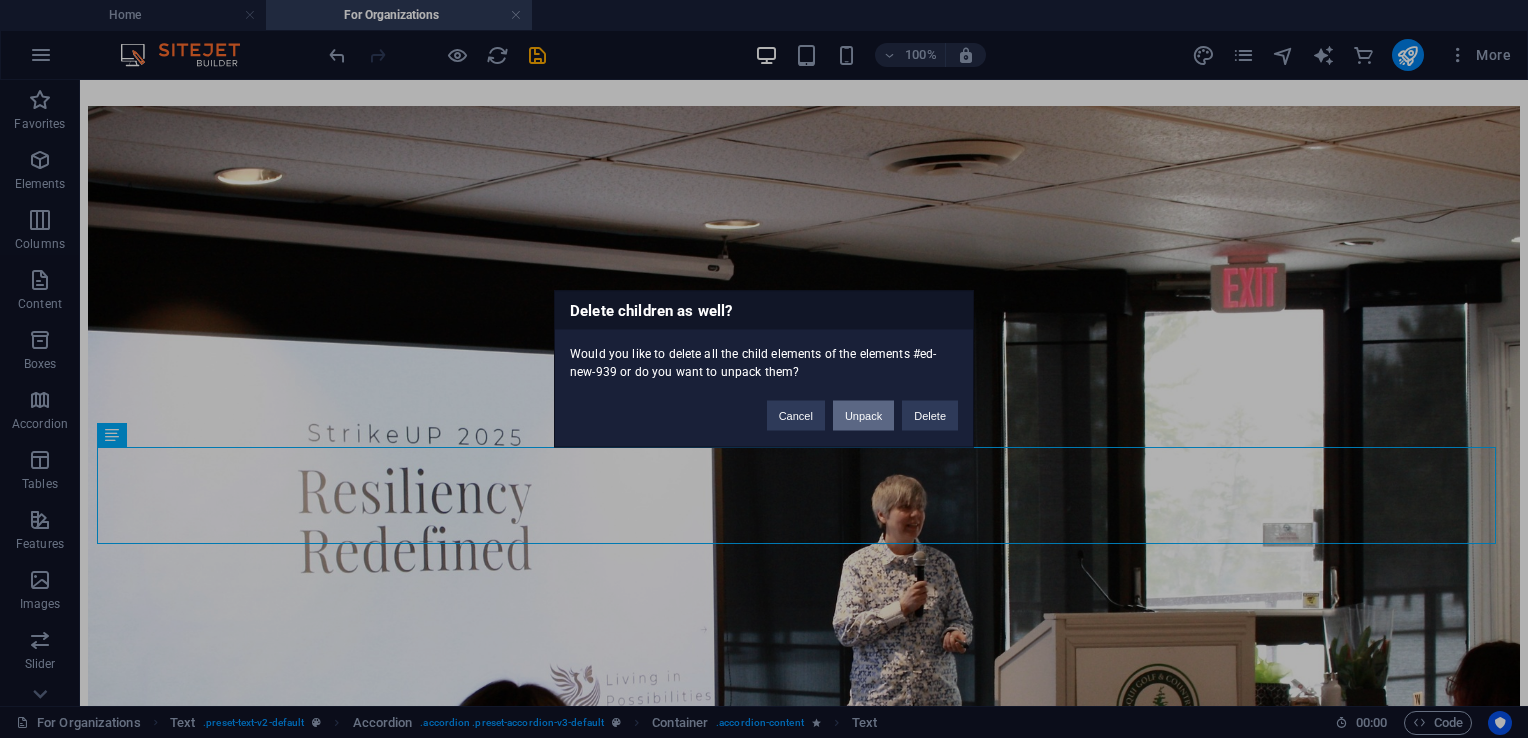 click on "Unpack" at bounding box center (863, 416) 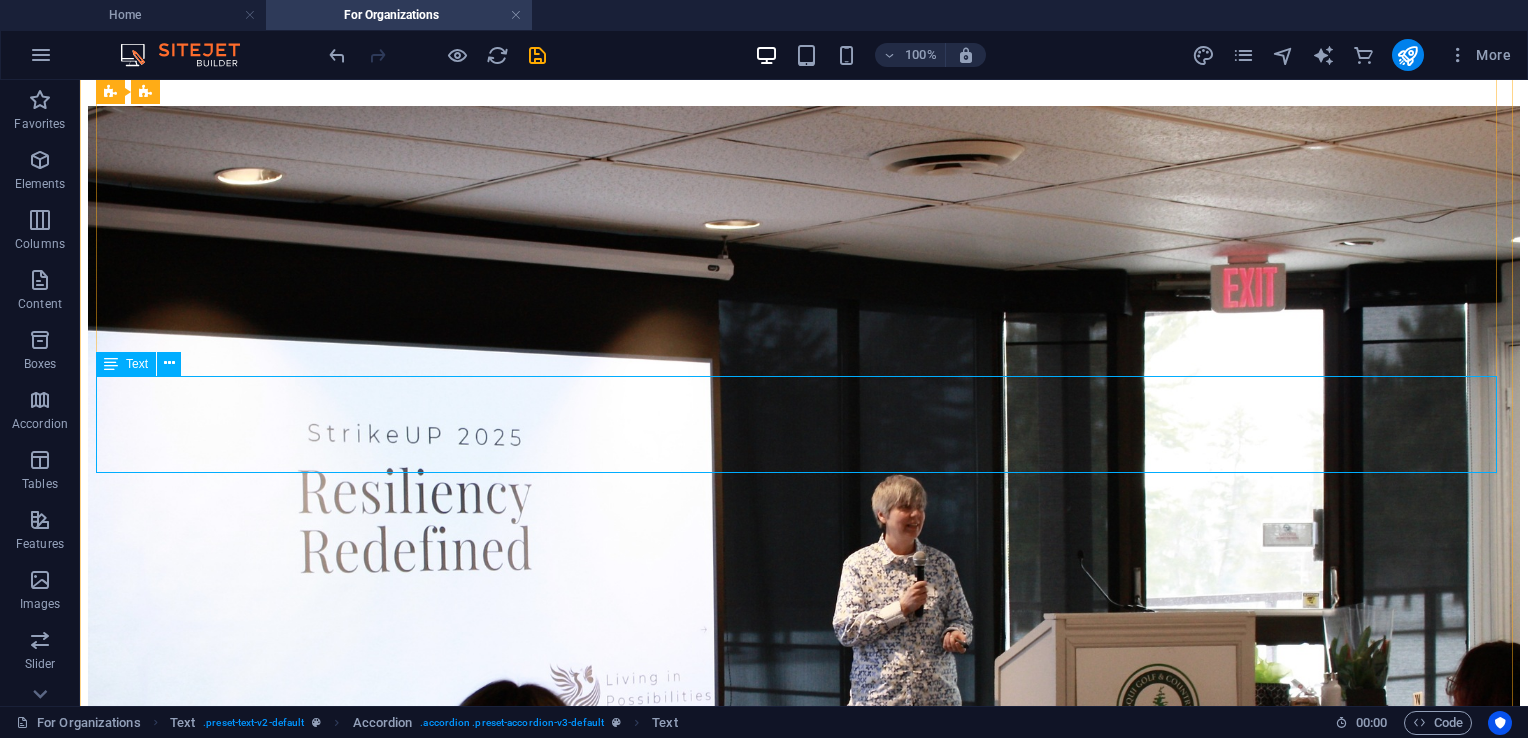 click on "In fast-moving environments, it’s easy to lose touch with what really matters. This session invites your team to pause, reconnect to vision, and move forward with intention—not just urgency. Participants leave with renewed motivation, personal clarity, and the ability to lead from a more grounded, purpose-driven place. They’ll learn how to take values-aligned action that moves them forward—breaking out of cycles of stress, stagnation, or disconnection." at bounding box center [804, 3839] 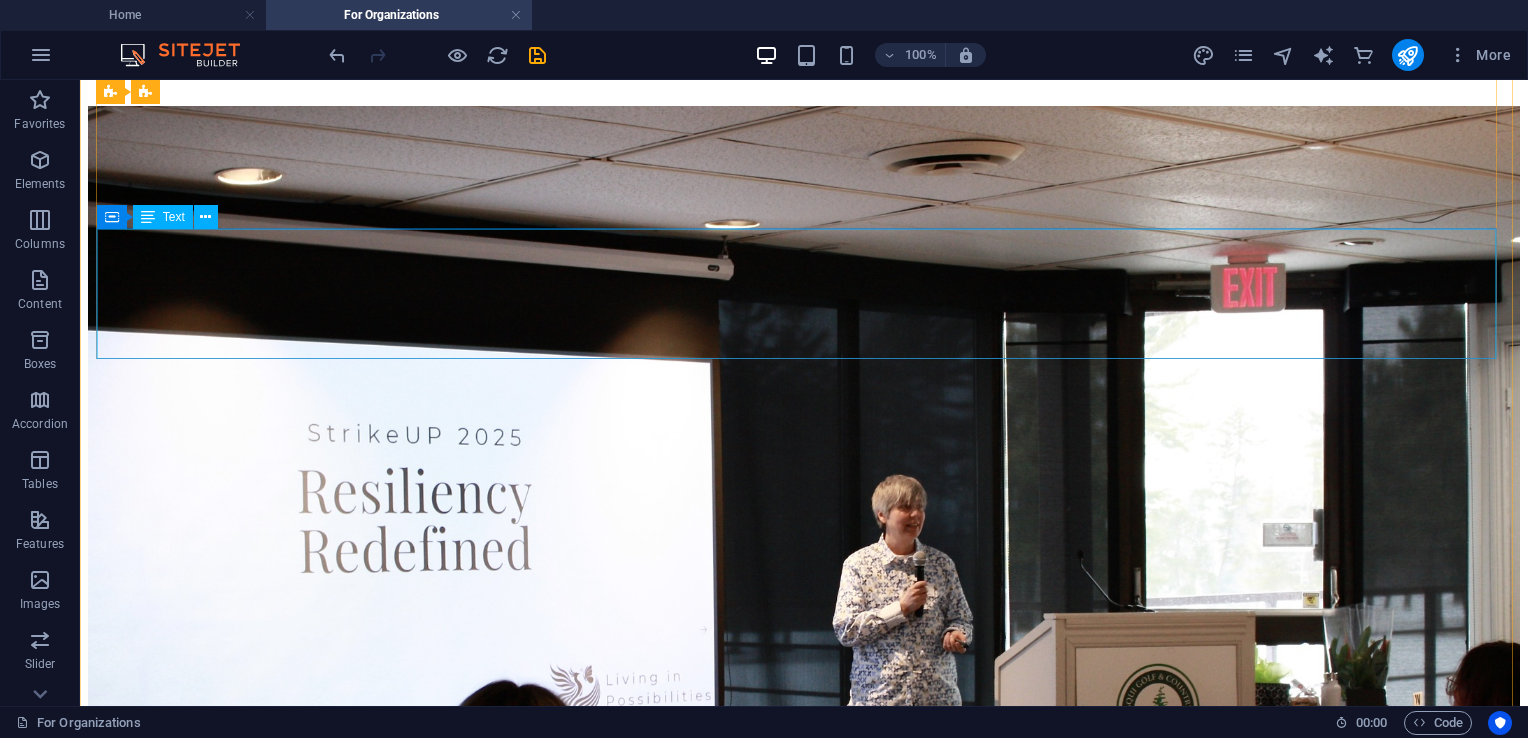 click on "Help your people advocate for themselves with clarity and confidence. This session equips participants to identify their needs, make clear requests, and engage in feedback with self-awareness. They’ll leave with practical tools to express themselves effectively, reduce communication breakdowns, and contribute more meaningfully to collaborative work. Build a culture where needs are named, solutions are co-created, and everyone is empowered to participate fully." at bounding box center (804, 3769) 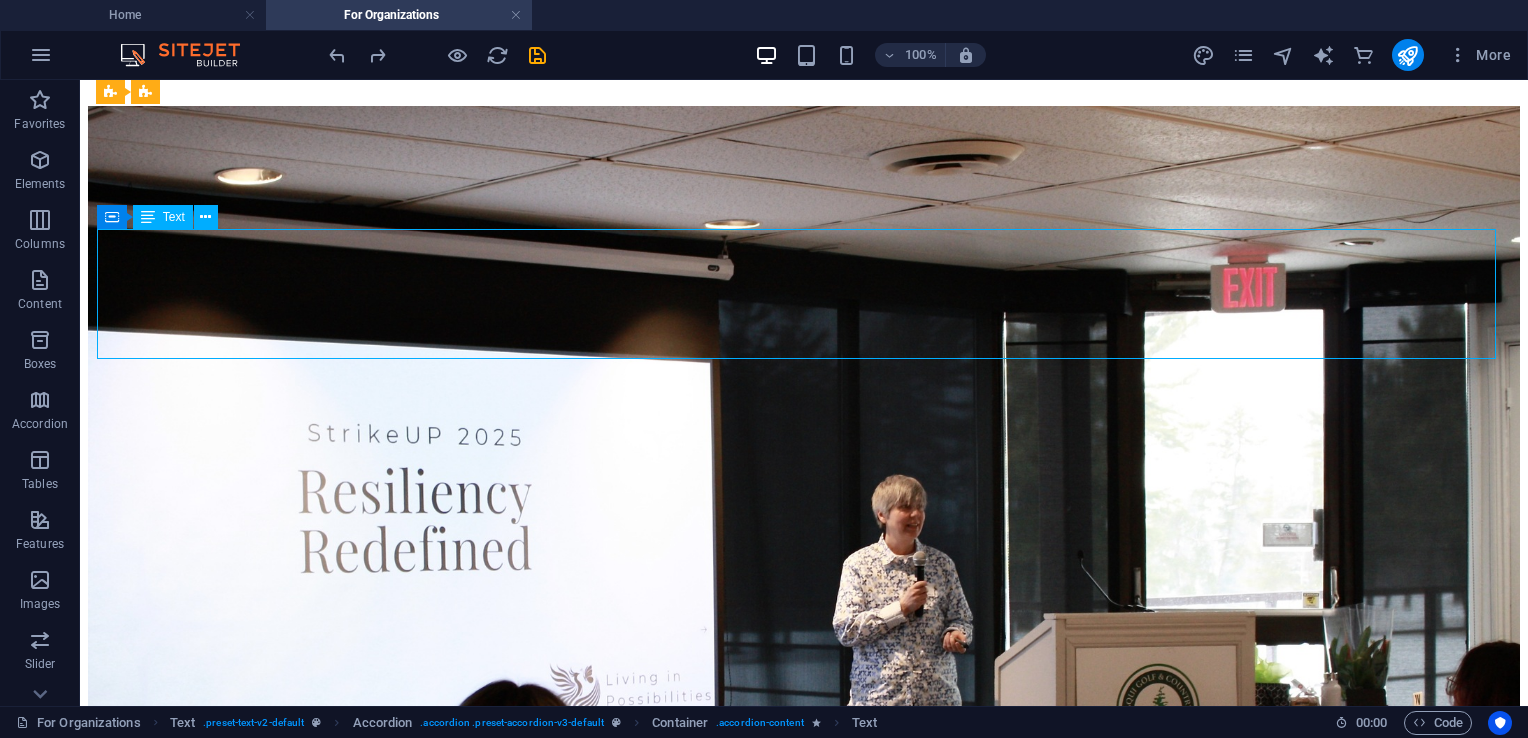 click on "Help your people advocate for themselves with clarity and confidence. This session equips participants to identify their needs, make clear requests, and engage in feedback with self-awareness. They’ll leave with practical tools to express themselves effectively, reduce communication breakdowns, and contribute more meaningfully to collaborative work. Build a culture where needs are named, solutions are co-created, and everyone is empowered to participate fully." at bounding box center [804, 3769] 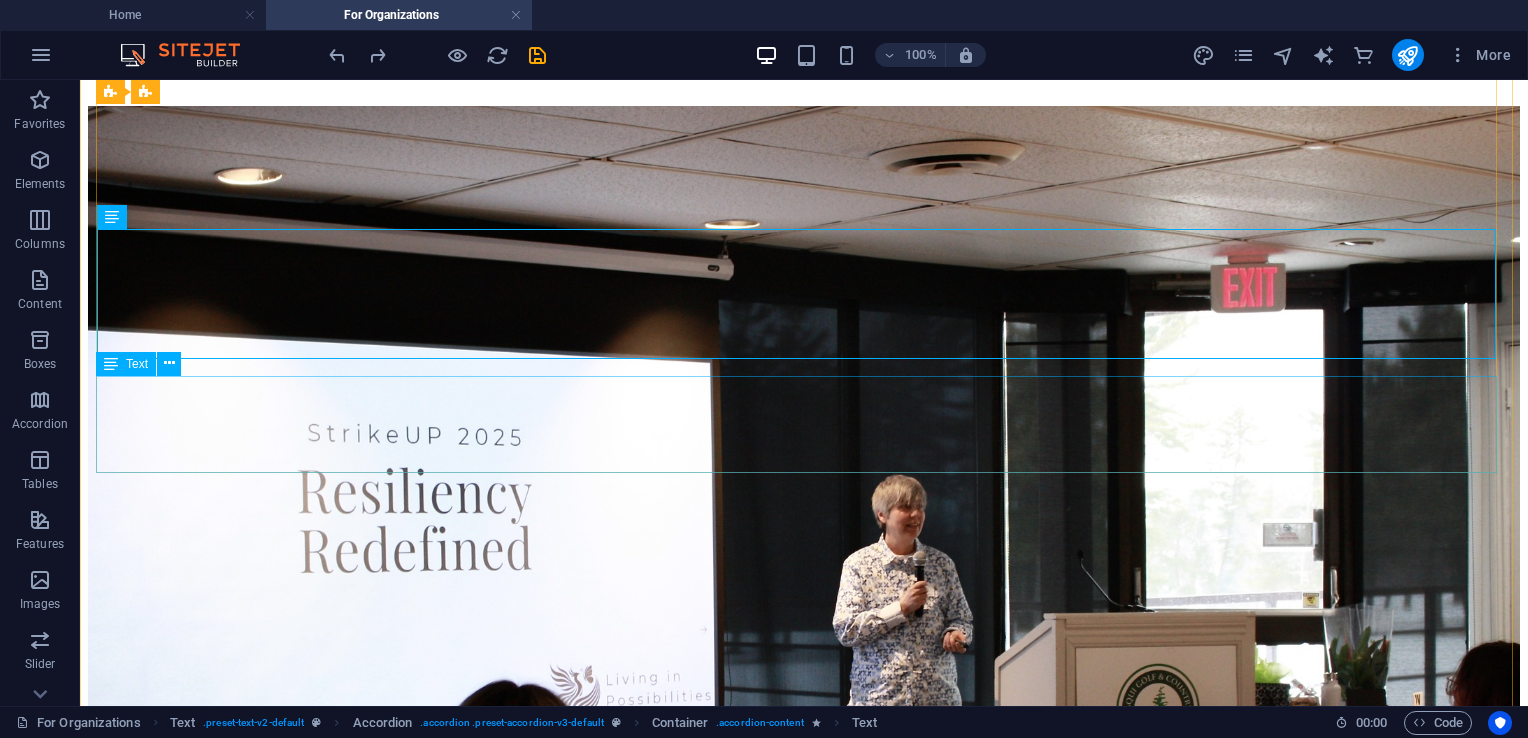 click on "In fast-moving environments, it’s easy to lose touch with what really matters. This session invites your team to pause, reconnect to vision, and move forward with intention—not just urgency. Participants leave with renewed motivation, personal clarity, and the ability to lead from a more grounded, purpose-driven place. They’ll learn how to take values-aligned action that moves them forward—breaking out of cycles of stress, stagnation, or disconnection." at bounding box center [804, 3839] 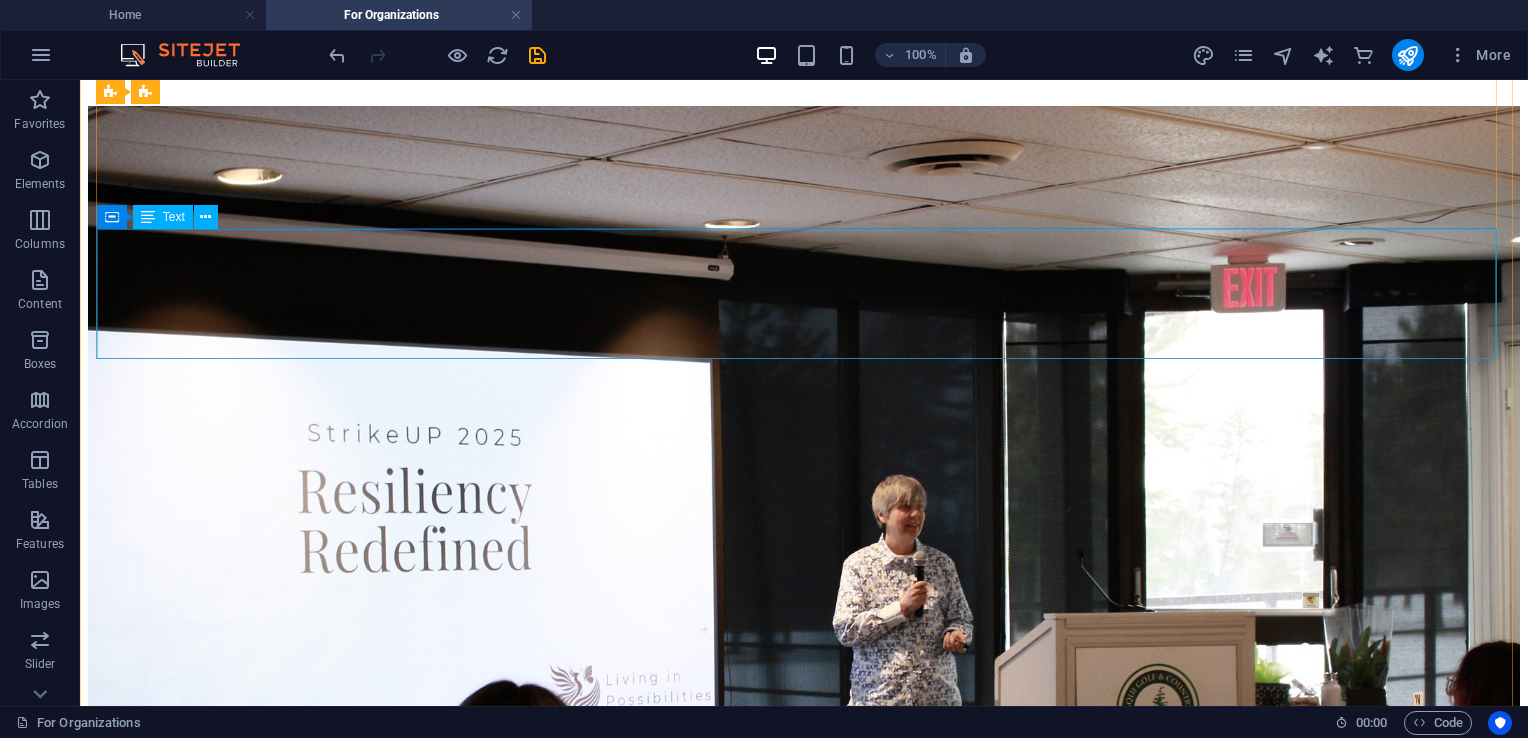 click on "Help your people advocate for themselves with clarity and confidence. This session equips participants to identify their needs, make clear requests, and engage in feedback with self-awareness. They’ll leave with practical tools to express themselves effectively, reduce communication breakdowns, and contribute more meaningfully to collaborative work. Build a culture where needs are named, solutions are co-created, and everyone is empowered to participate fully." at bounding box center [804, 3769] 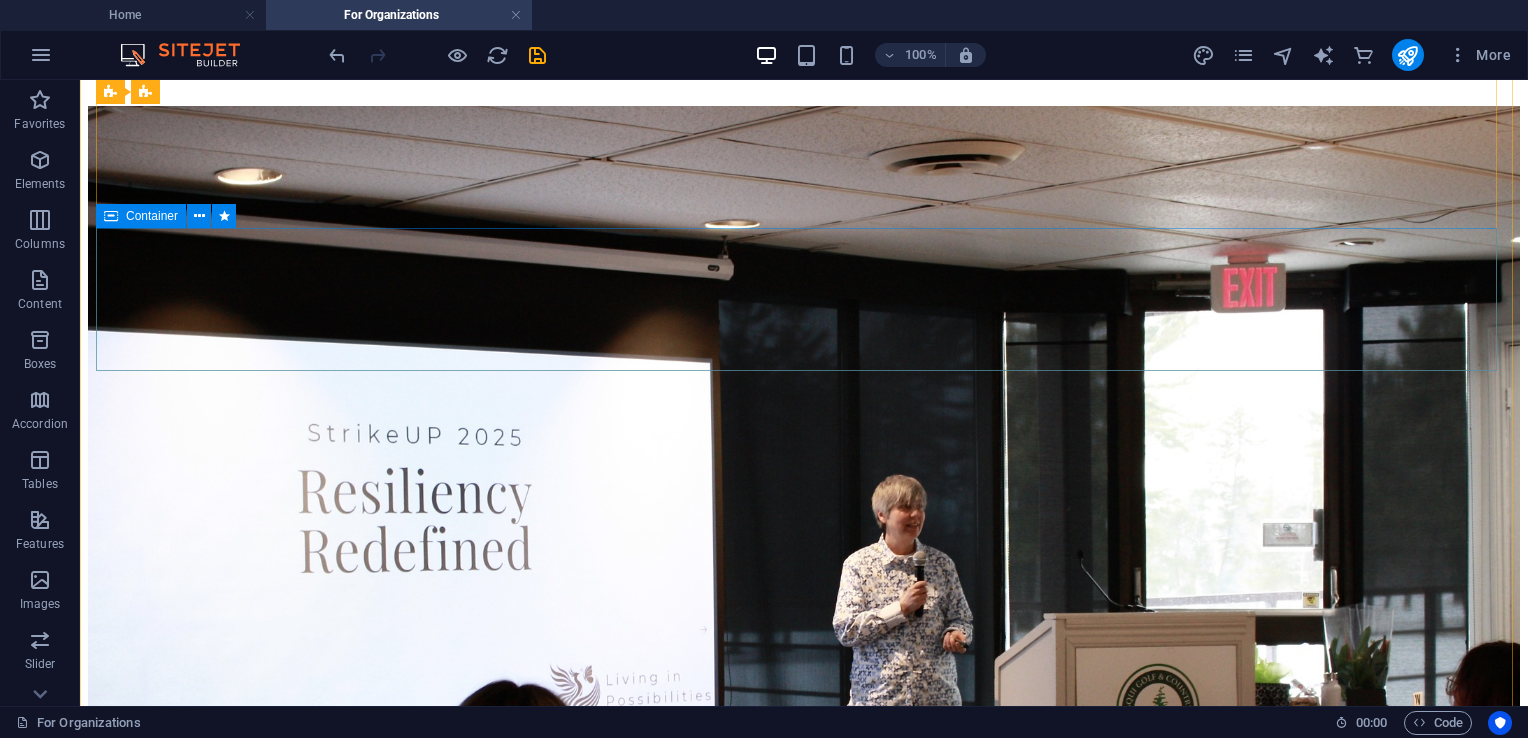 click on "Add elements" at bounding box center (745, 3843) 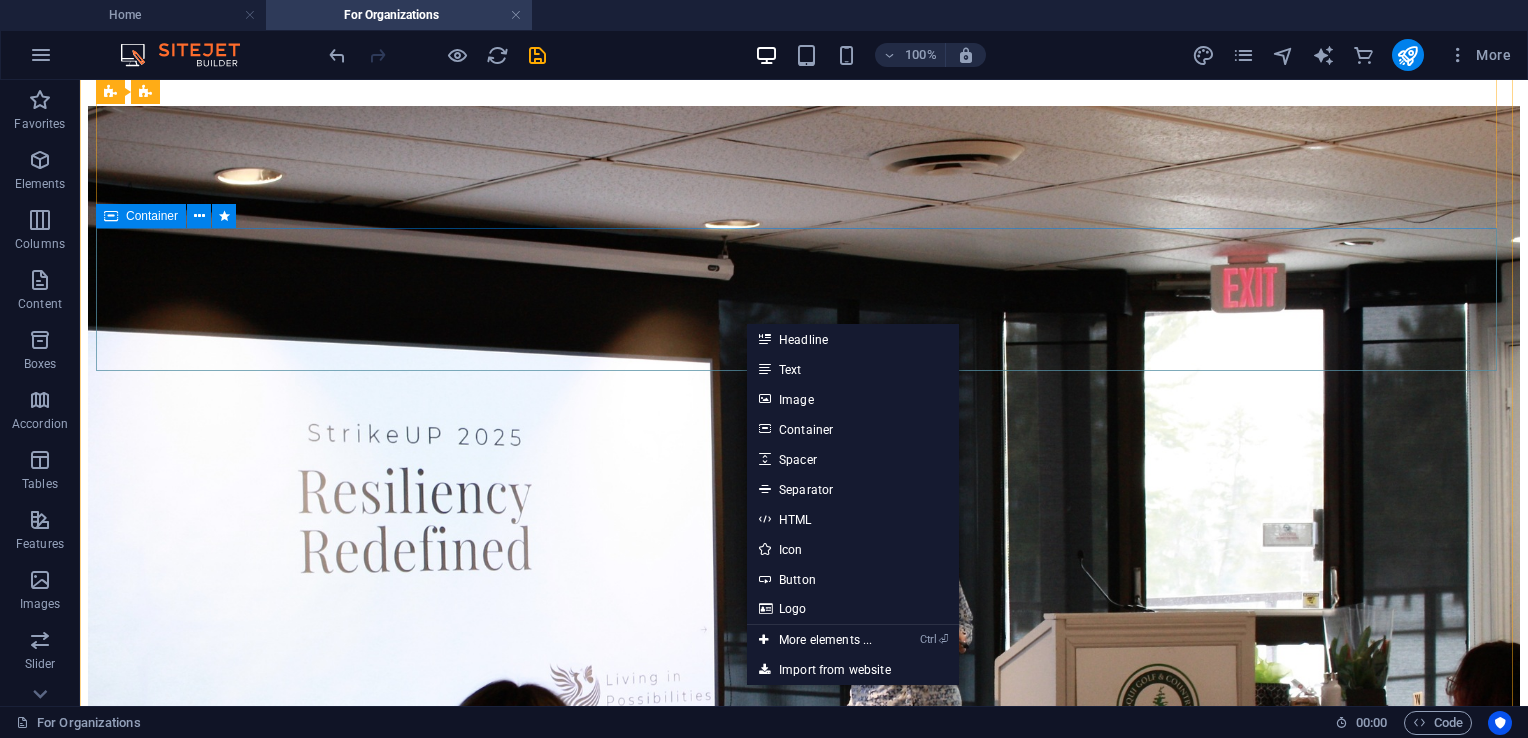 drag, startPoint x: 375, startPoint y: 266, endPoint x: 375, endPoint y: 277, distance: 11 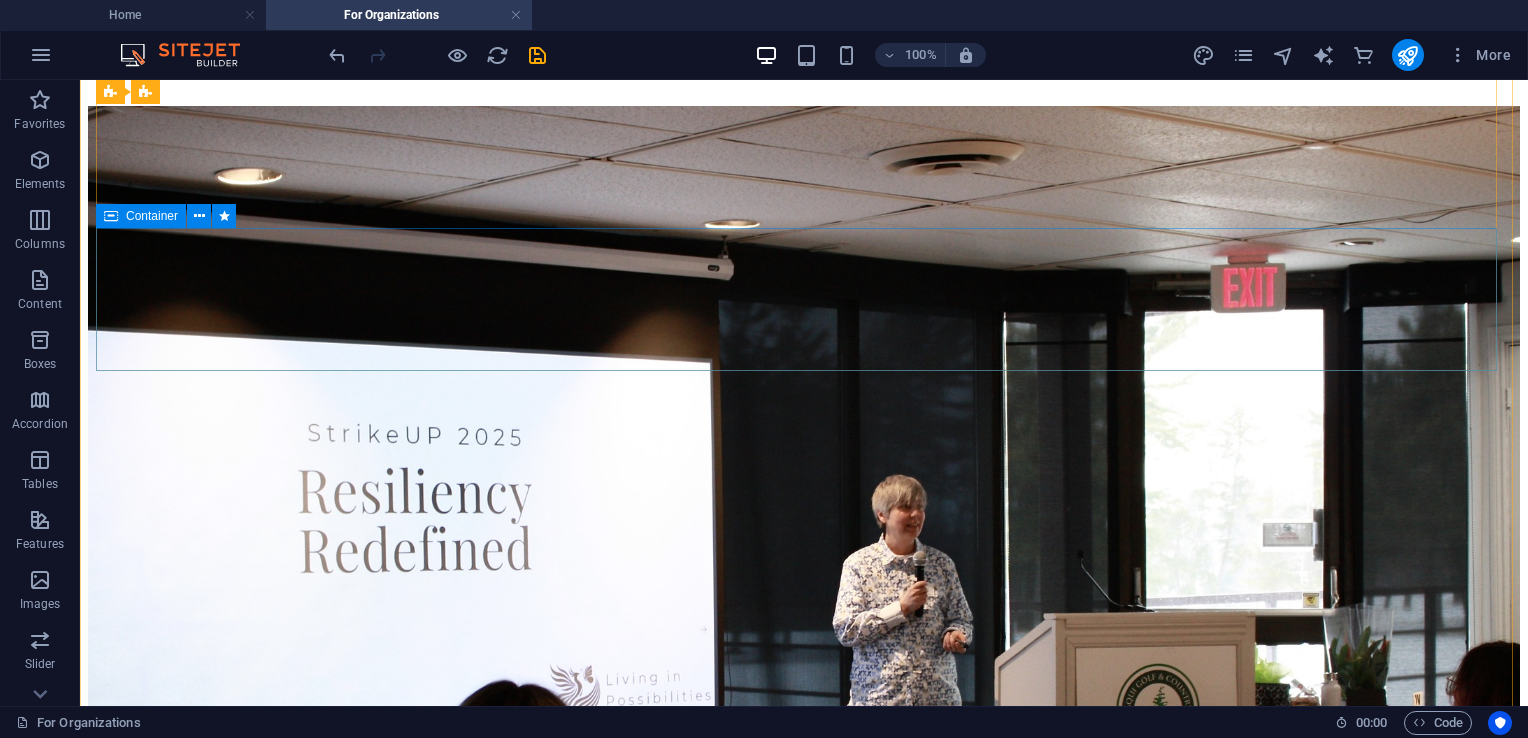 click on "Container" at bounding box center [152, 216] 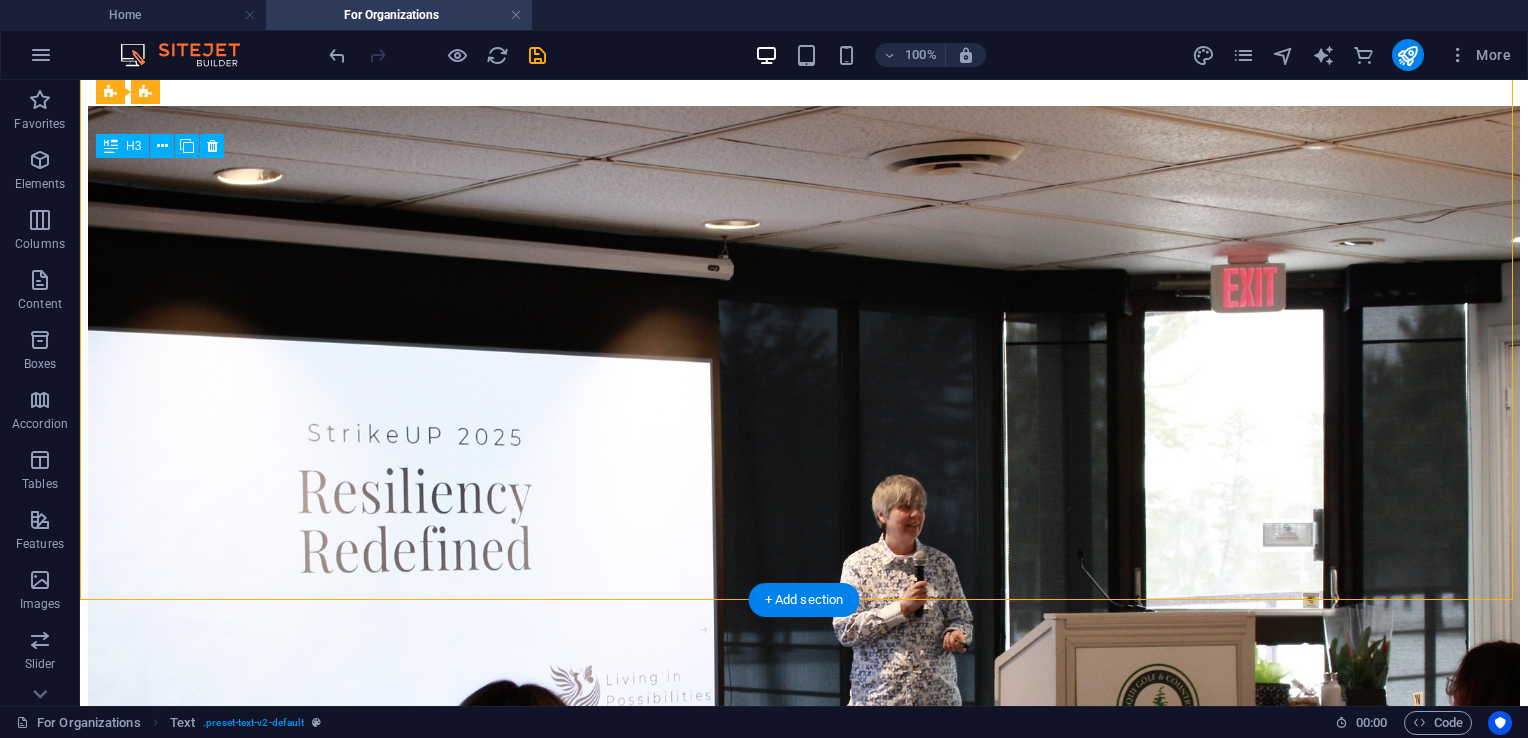 click on "Own Your Voice" at bounding box center (804, 3713) 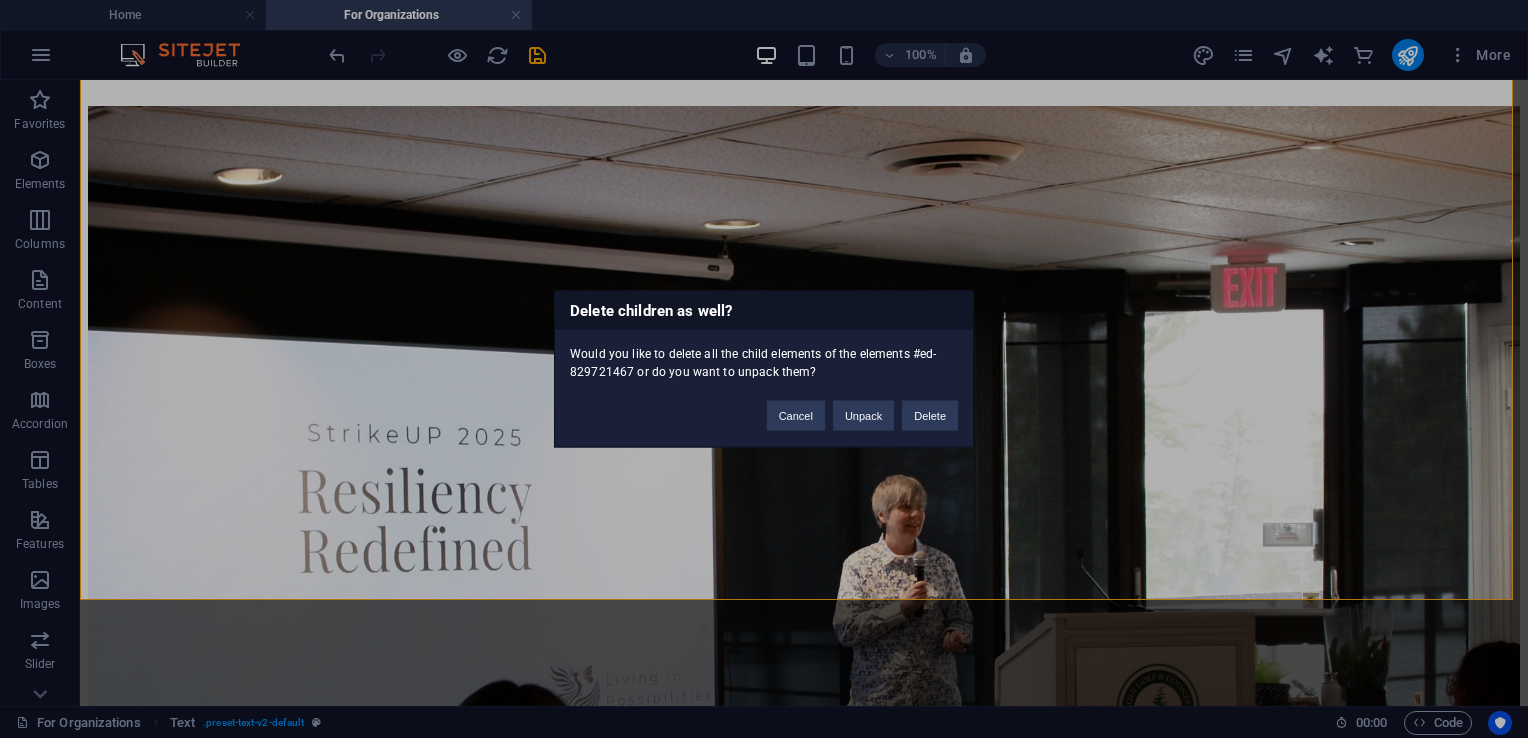 type 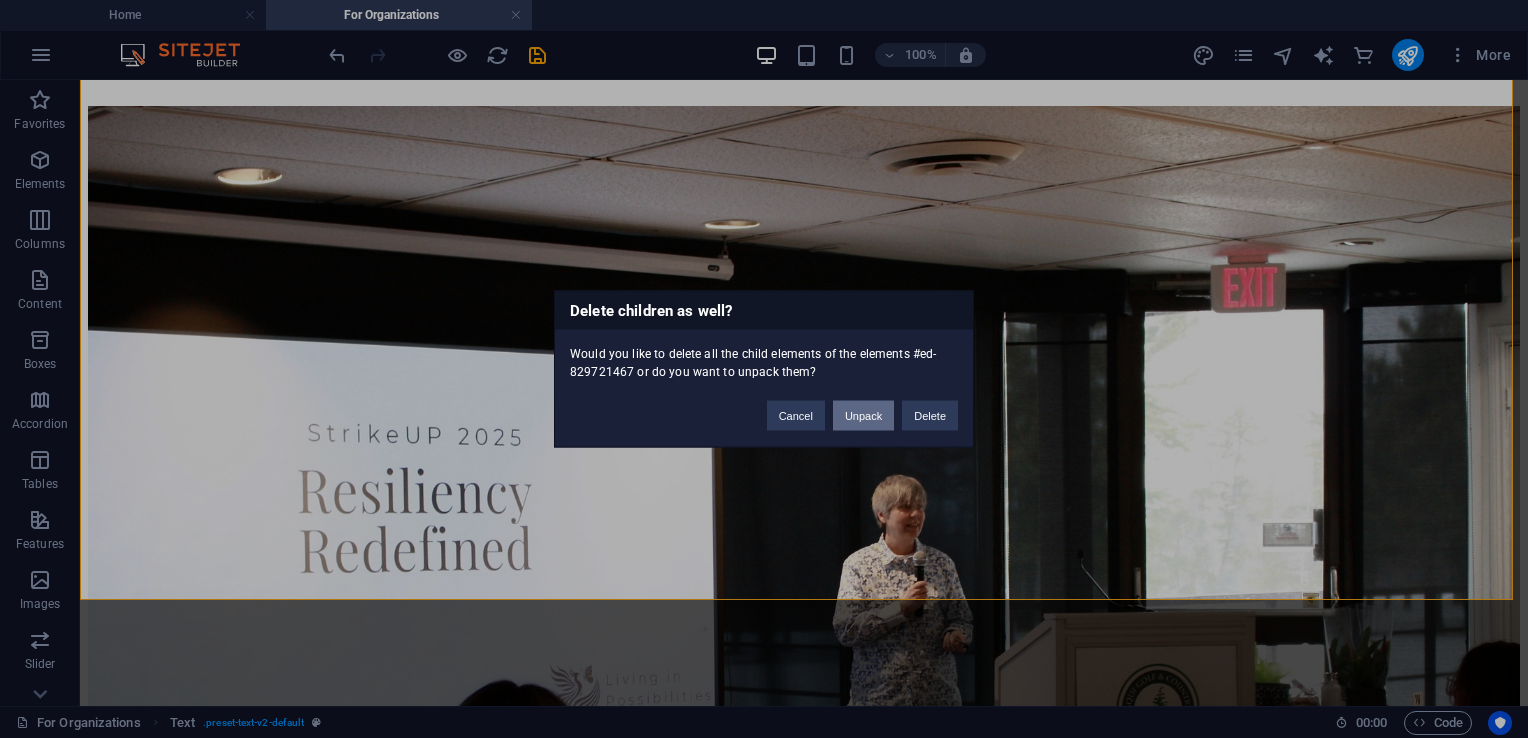 click on "Unpack" at bounding box center [863, 416] 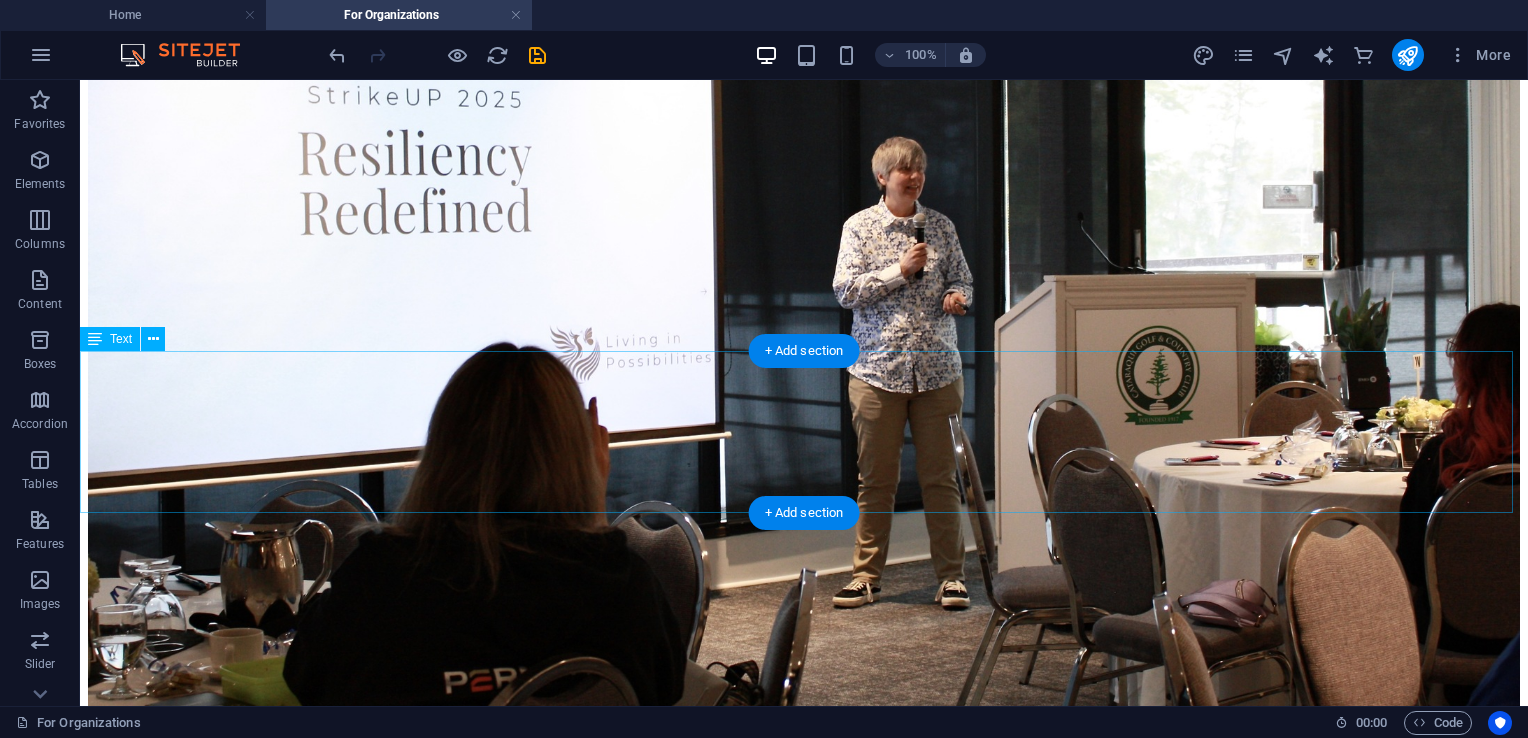 scroll, scrollTop: 2859, scrollLeft: 0, axis: vertical 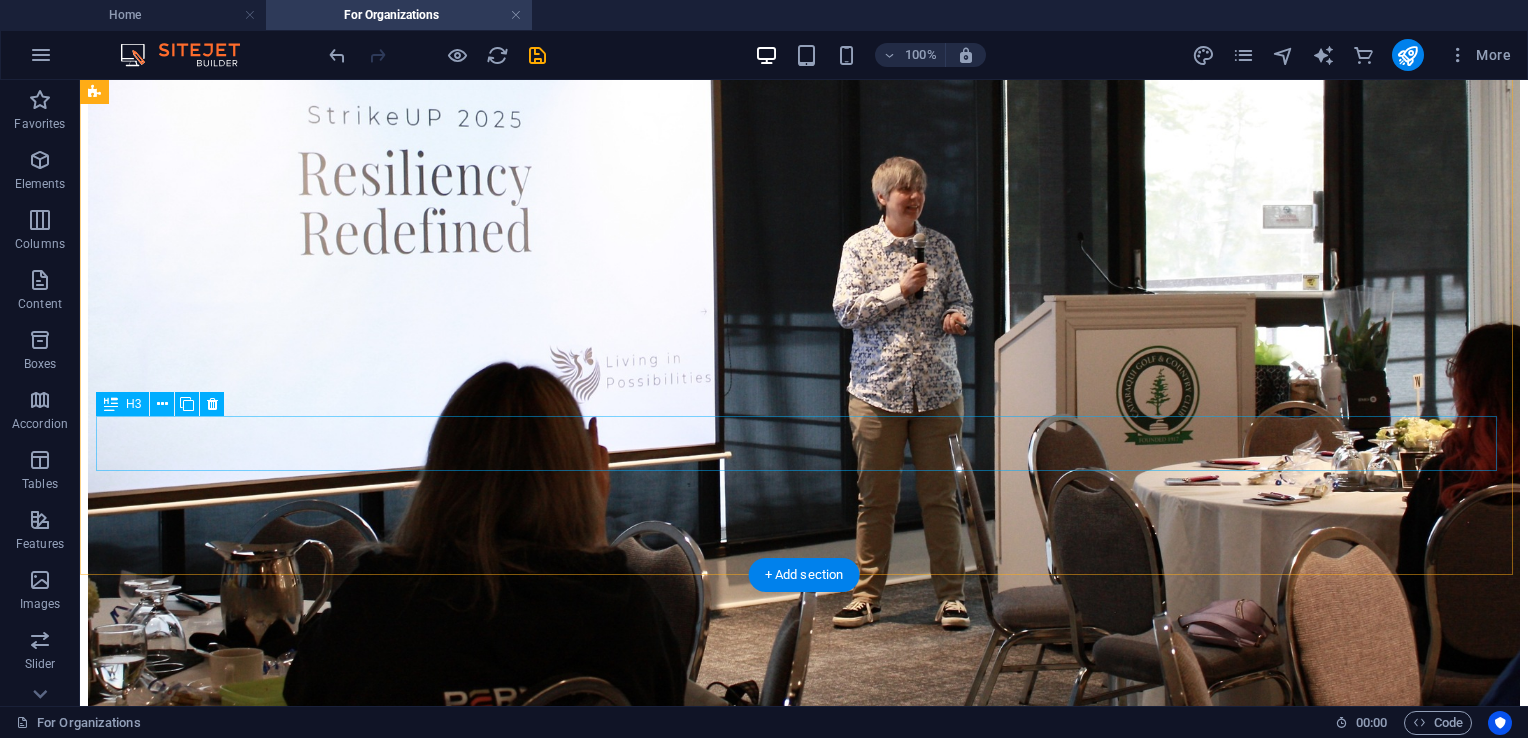 click on "Own Your Voice" at bounding box center [804, 3395] 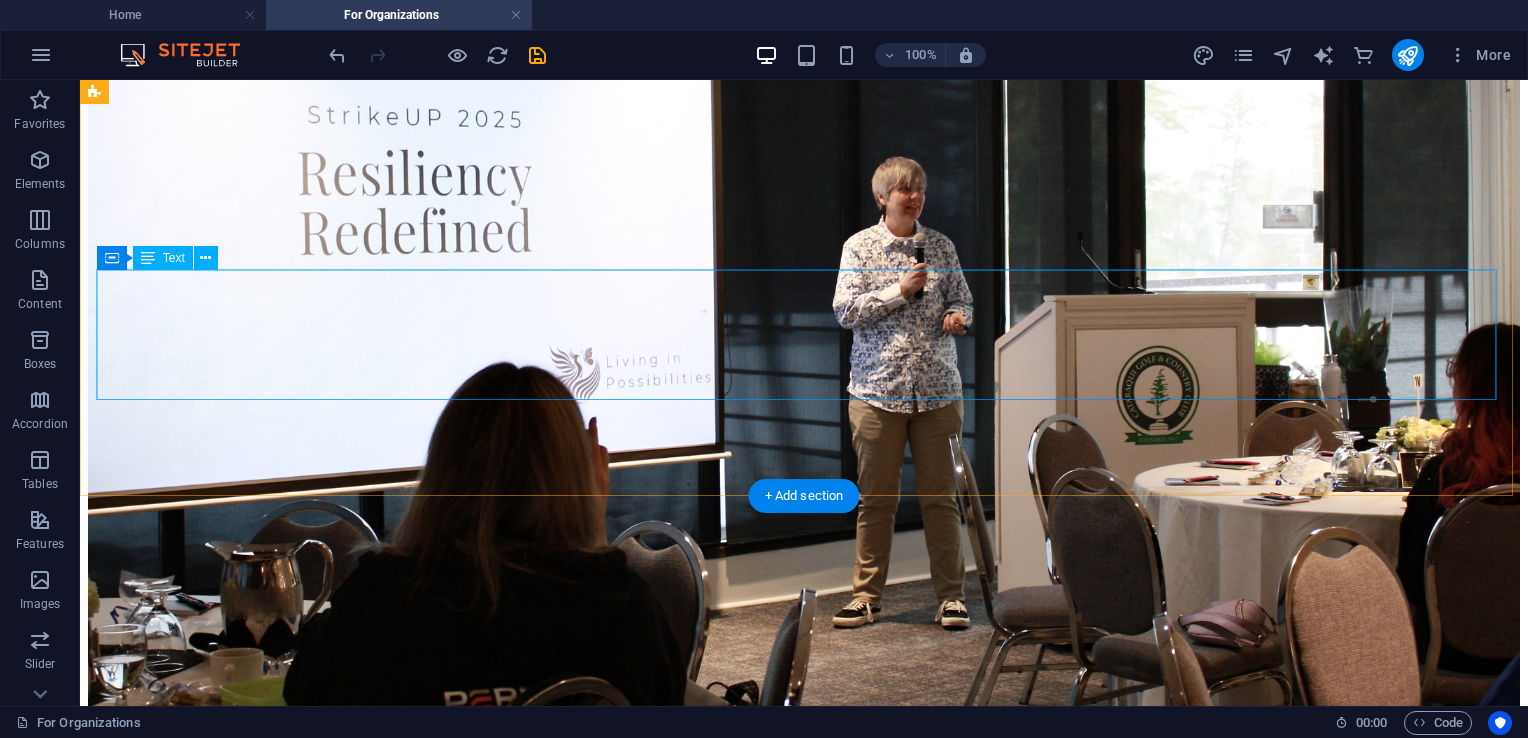click on "Transform how your team communicates—turning avoidance into accountability, conflict into clarity, and misalignment into momentum. Participants learn how to hold committed conversations, make clear requests, give and receive feedback safely, and listen generously—even under stress. Grounded in training with [NAME] [LAST] and [NAME] [LAST], this session equips your team to speak up with clarity and lead through communication that builds trust." at bounding box center [804, 3338] 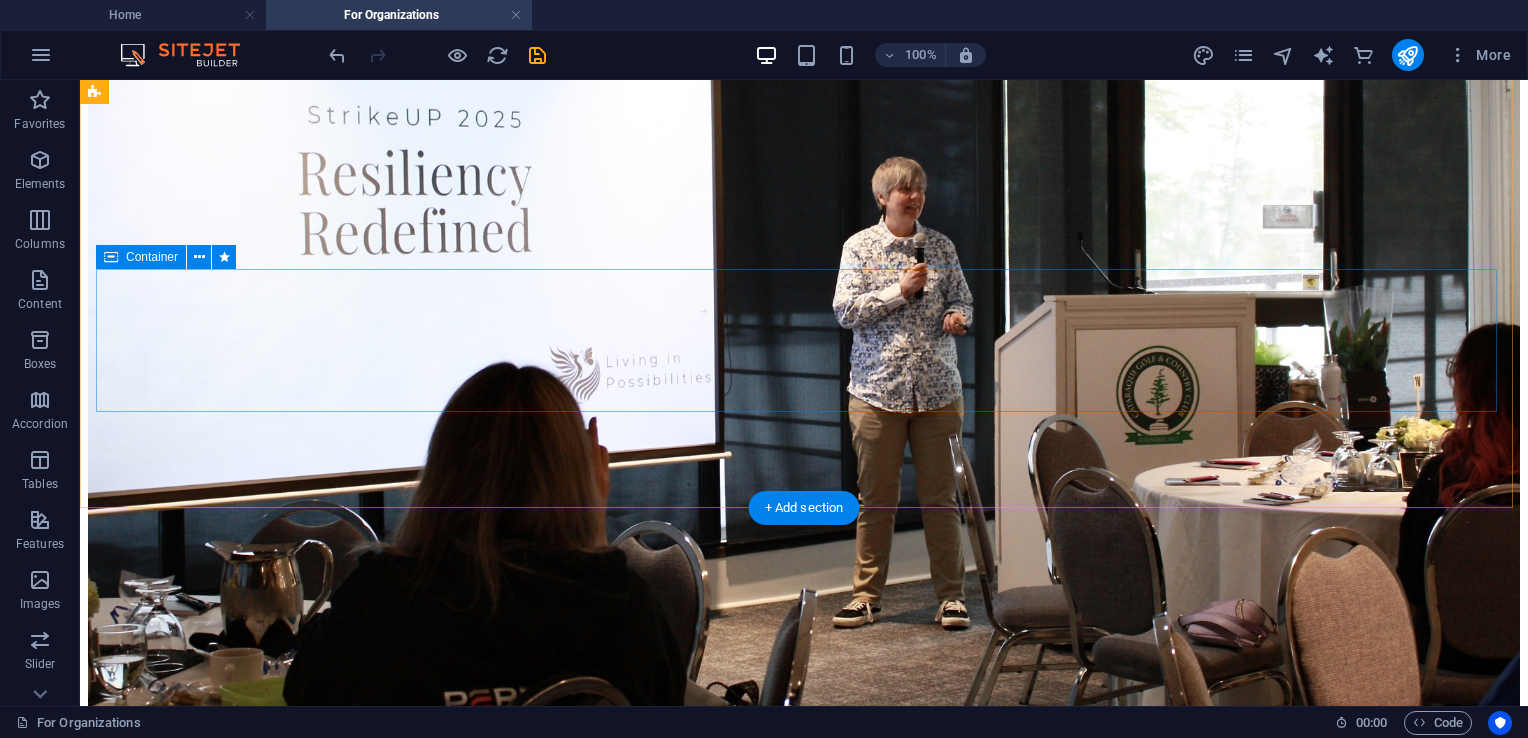 click on "Drop content here or  Add elements  Paste clipboard" at bounding box center (804, 3382) 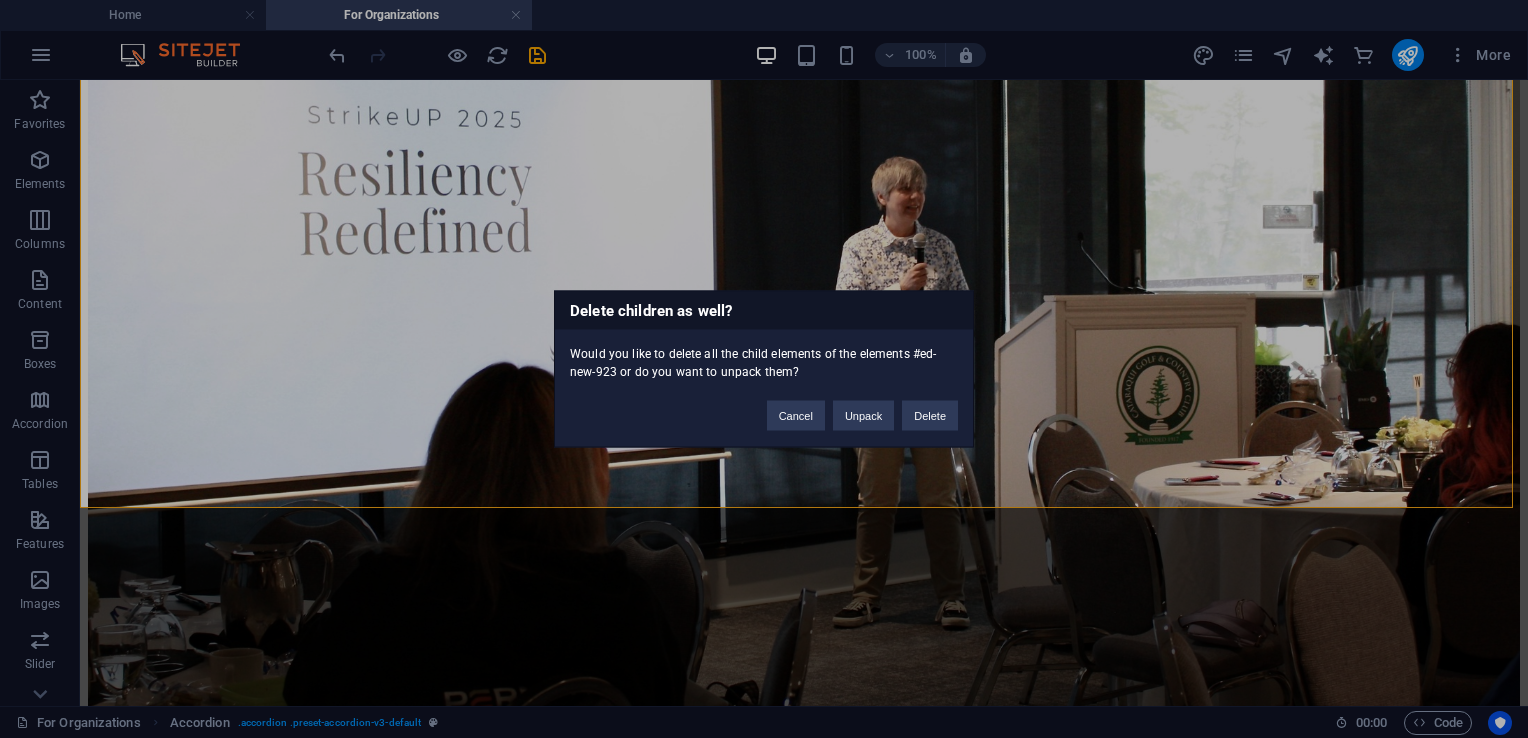 type 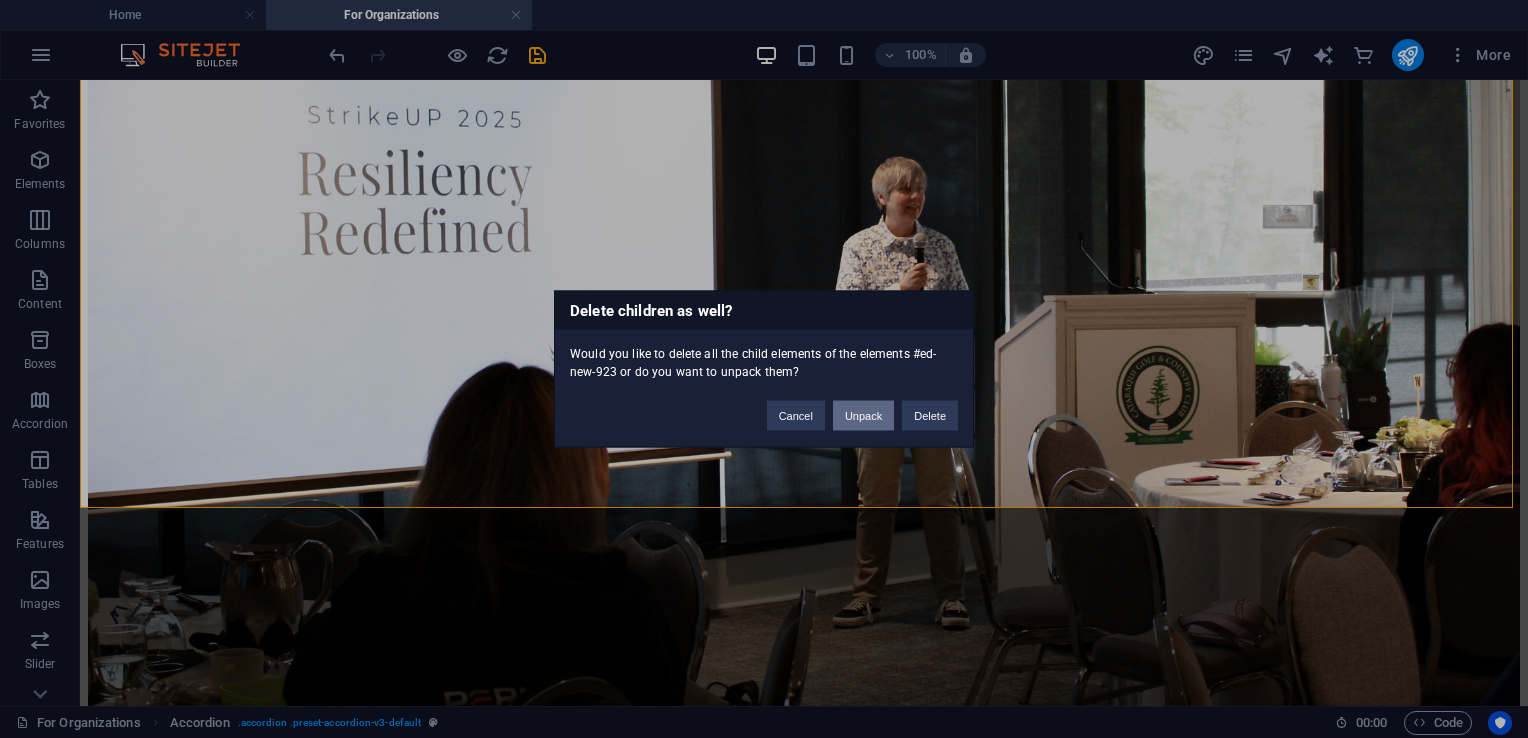 click on "Unpack" at bounding box center (863, 416) 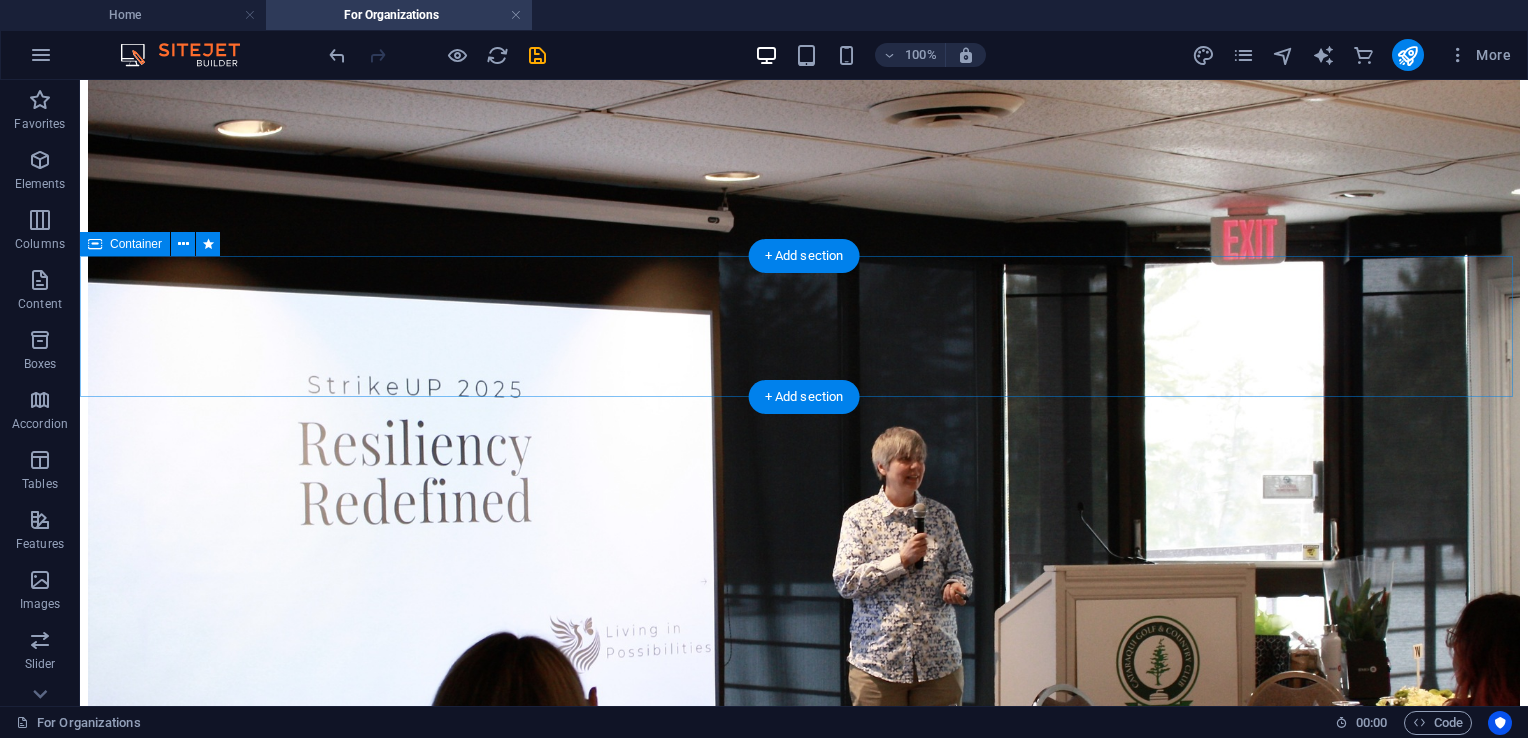 scroll, scrollTop: 2557, scrollLeft: 0, axis: vertical 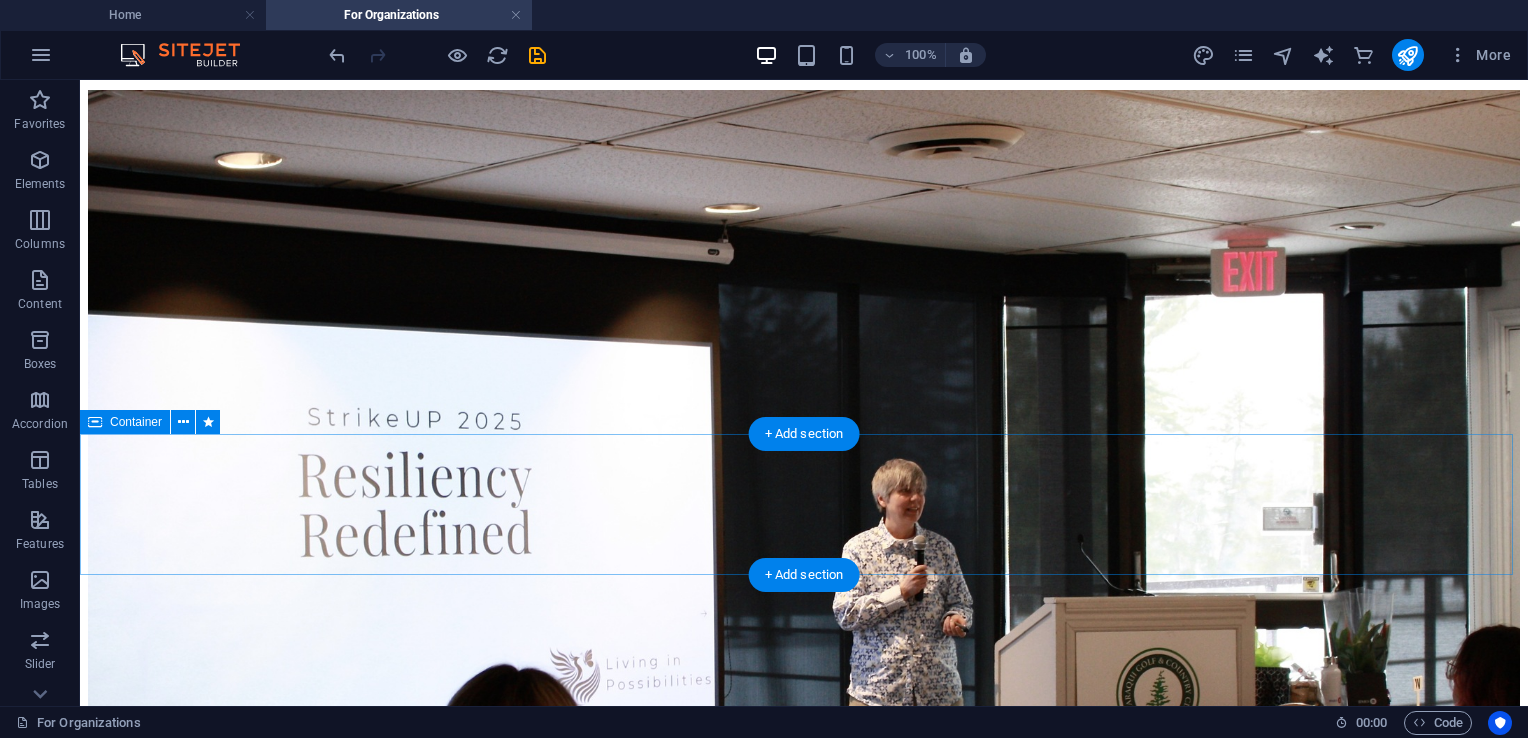 click on "Drop content here or  Add elements  Paste clipboard" at bounding box center (804, 3684) 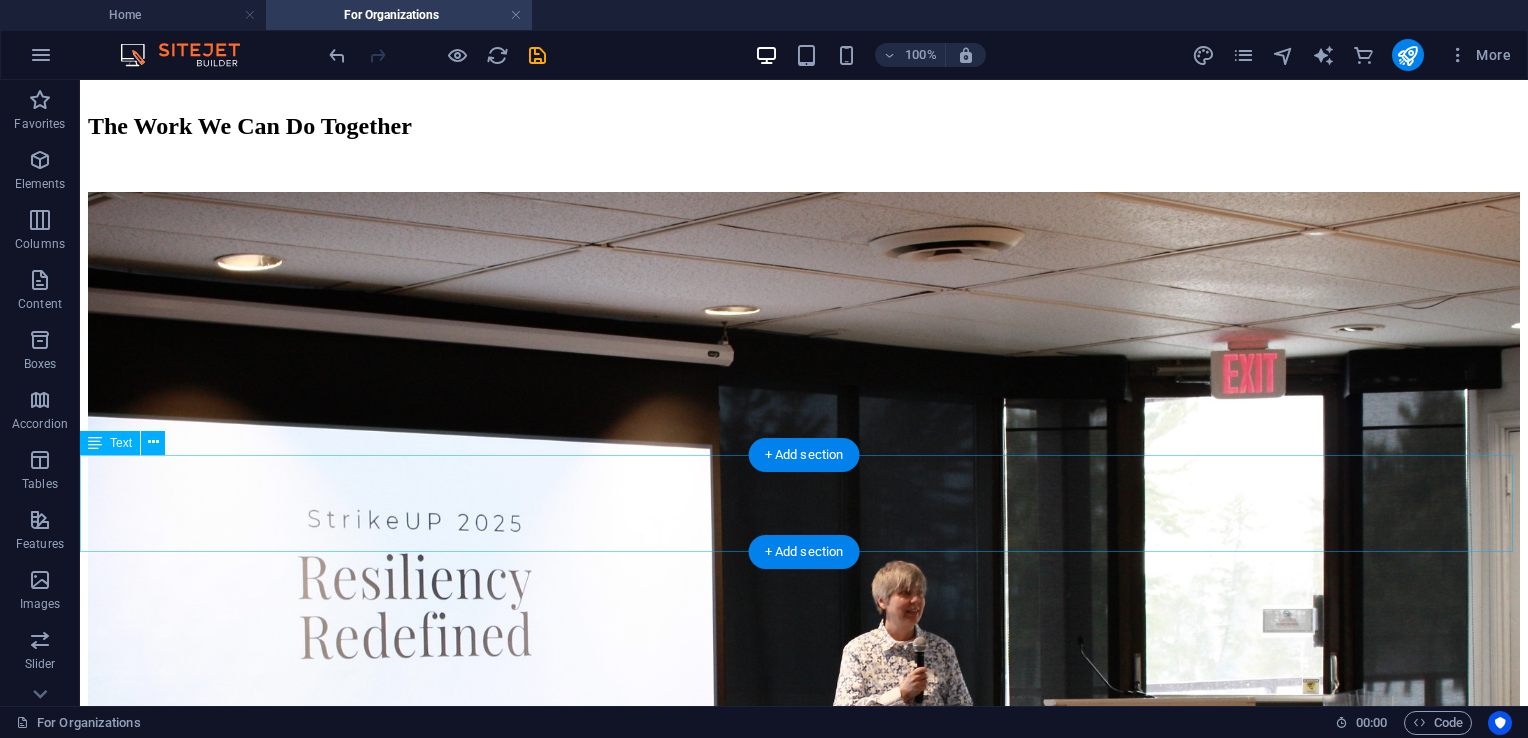 scroll, scrollTop: 2457, scrollLeft: 0, axis: vertical 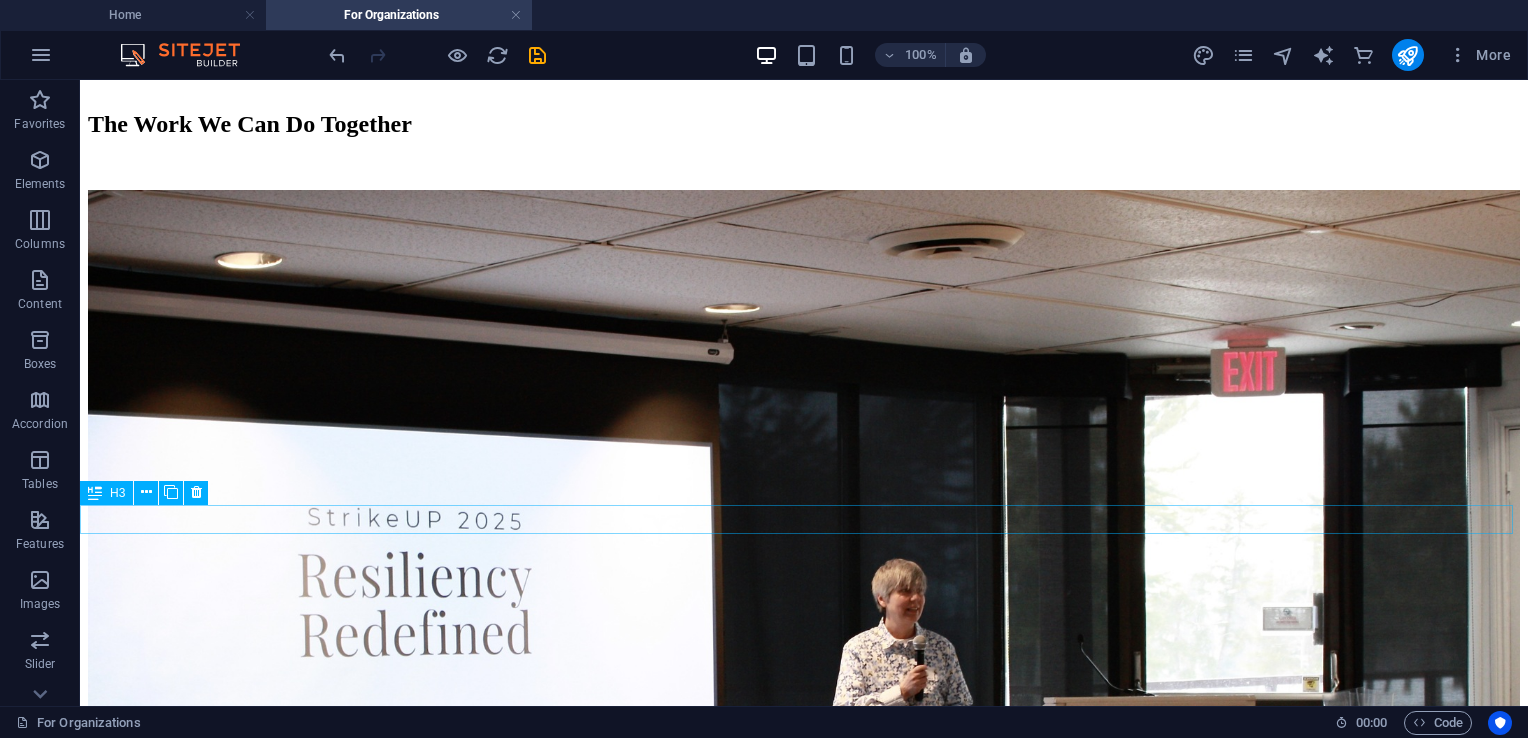 click on "Courageous Communication at Work" at bounding box center (804, 3683) 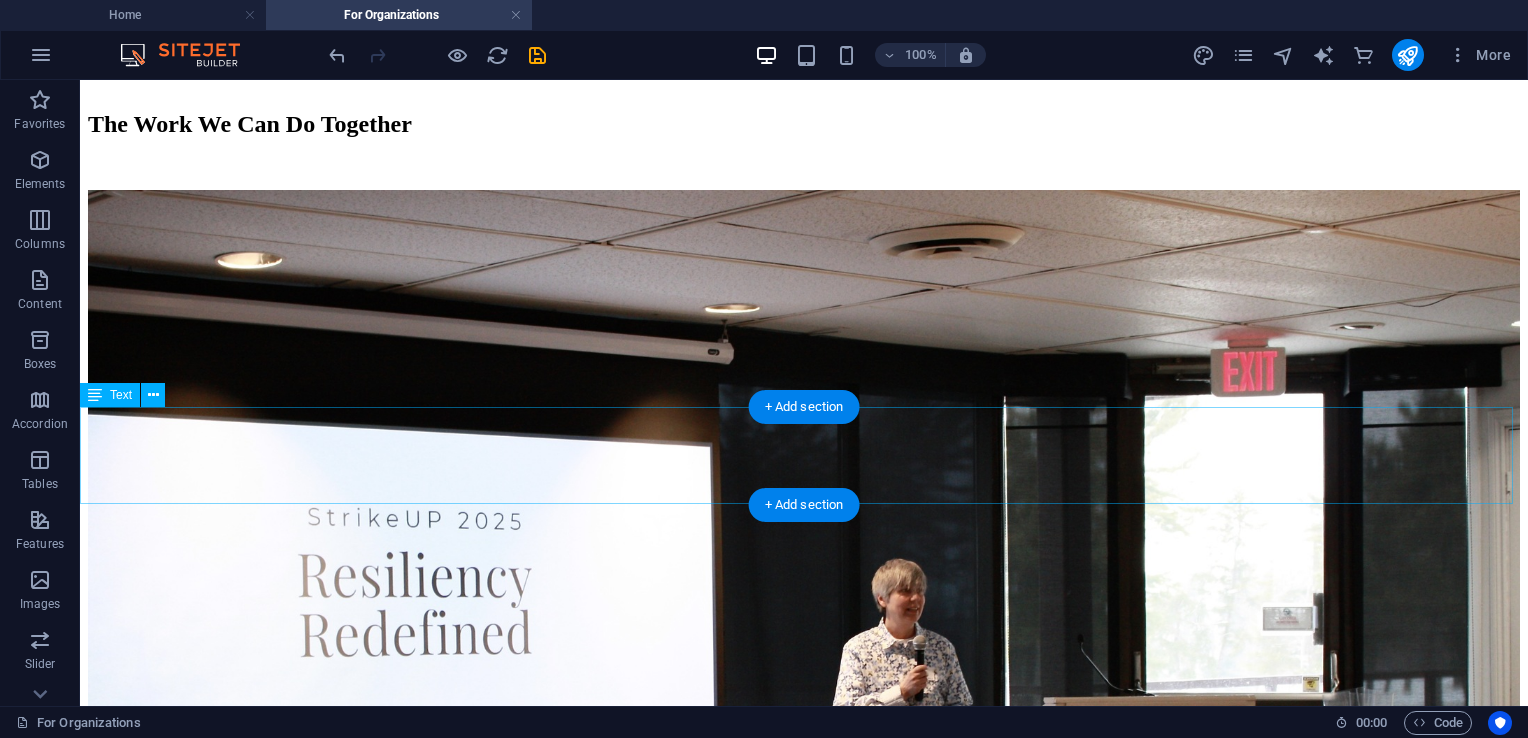 click on "Support your team to identify and move through internal blocks—like fear, burnout, or hesitation—and step into grounded leadership. Participants leave with increased self-awareness, tools to shift unhelpful patterns, and the confidence to take aligned action that reflects their role, their values, and your organization’s mission." at bounding box center (804, 3635) 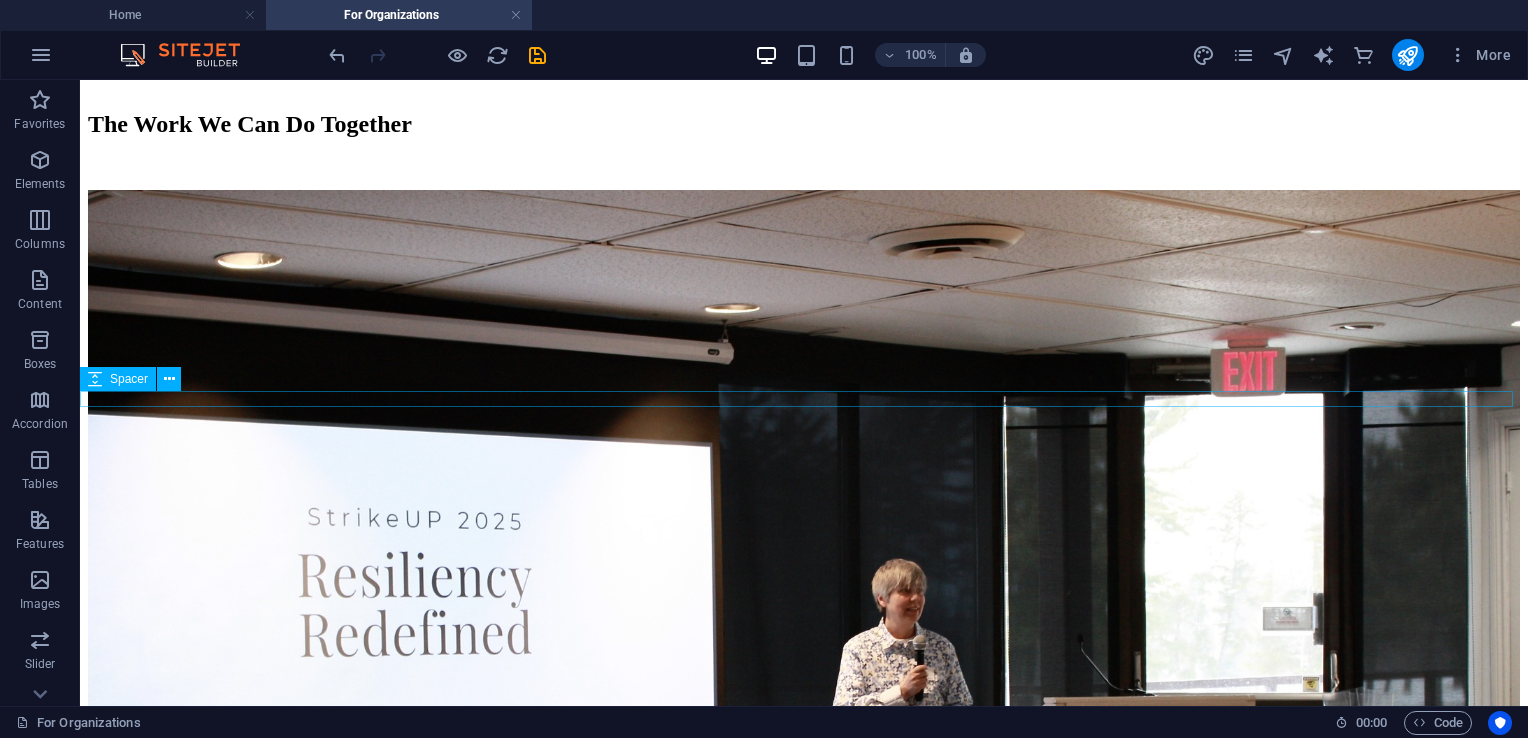 click at bounding box center (804, 3593) 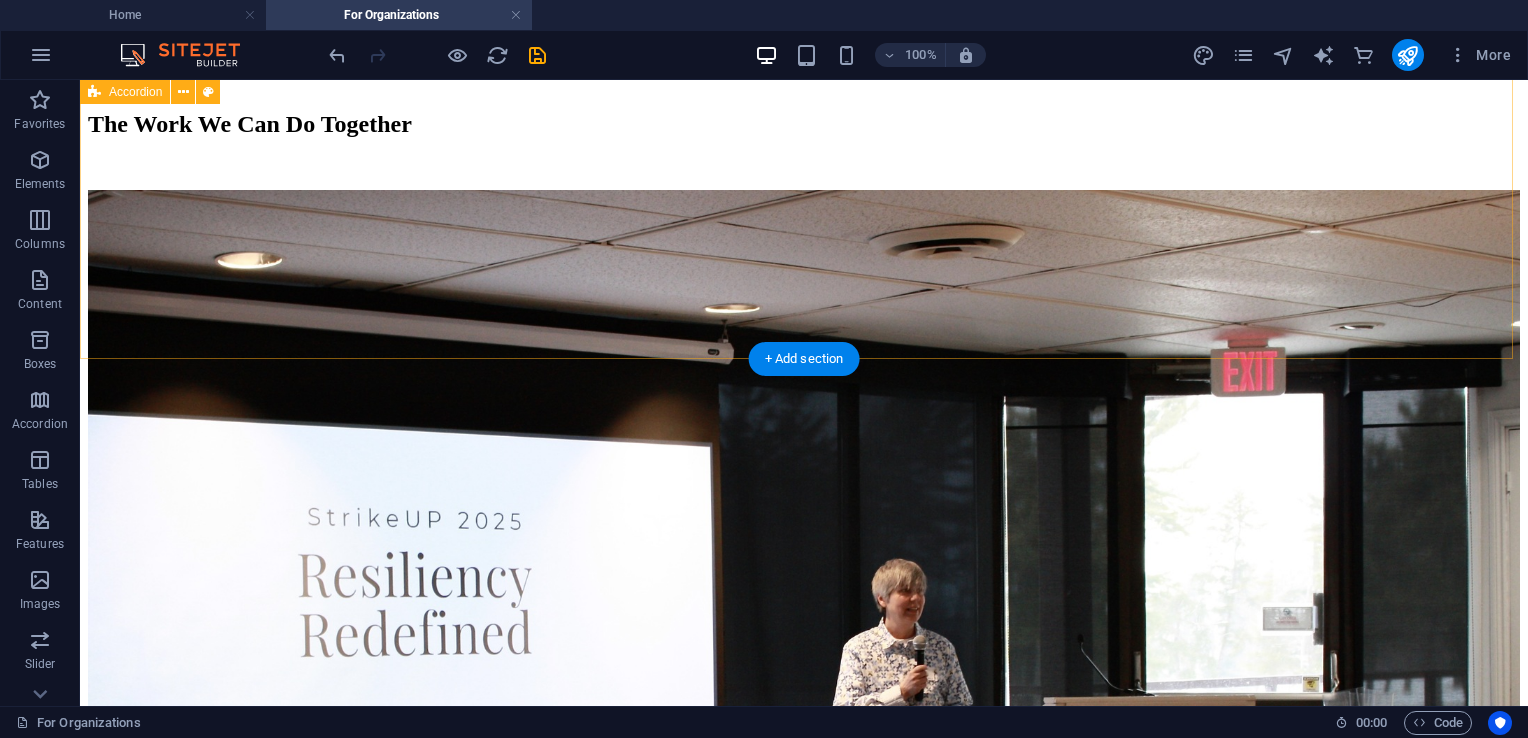 click on "Key Areas of Transformation Each session supports your team to reconnect with purpose, lead with clarity, and take values-aligned action—even in the face of challenge or change. From Limitation to Possibility Support your team to identify and move through internal blocks—like fear, burnout, or hesitation—and step into grounded leadership. Participants leave with increased self-awareness, tools to shift unhelpful patterns, and the confidence to take aligned action that reflects their role, your values, and your organization’s mission. Courageous Communication at Work Own Your Voice Reimagining What’s Possible" at bounding box center (804, 3237) 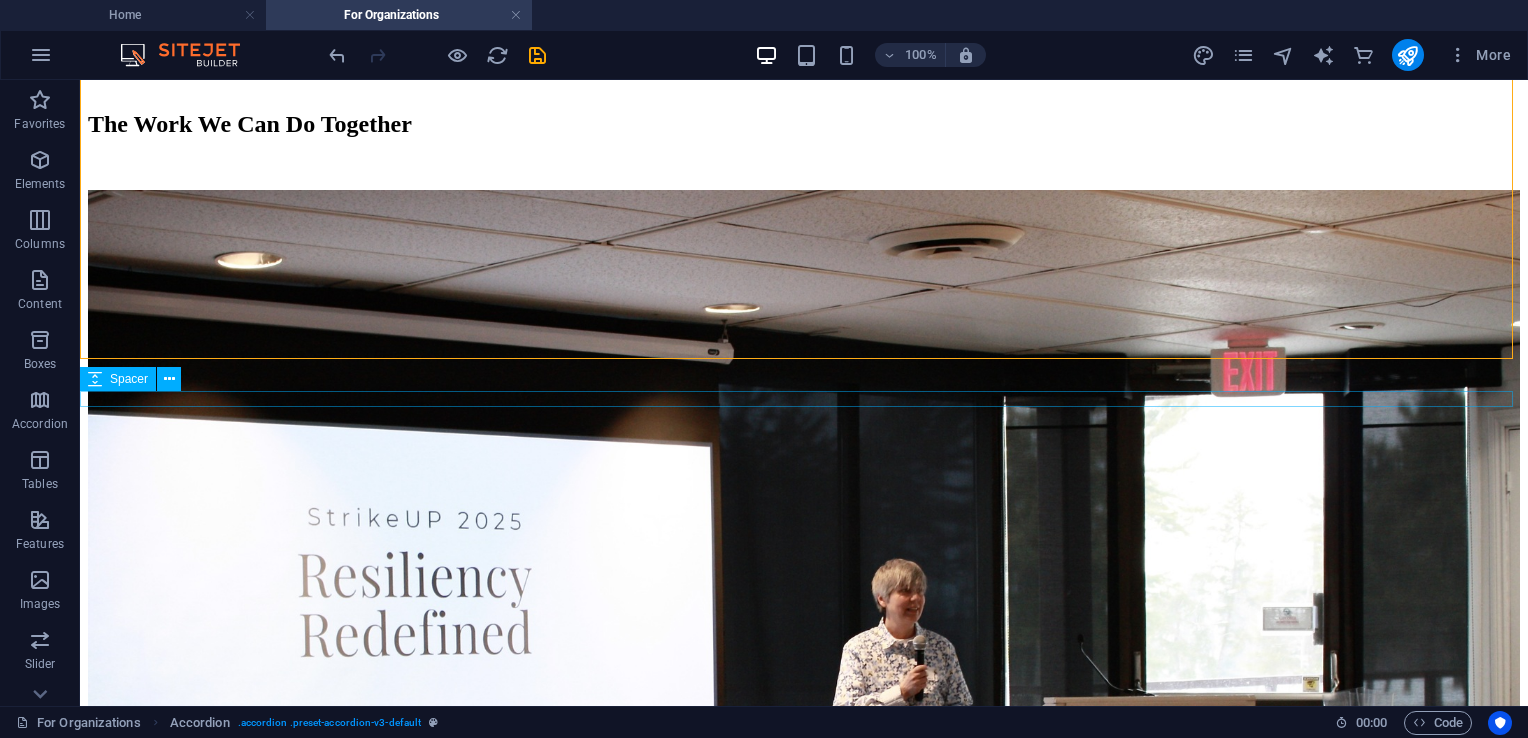 click at bounding box center (804, 3593) 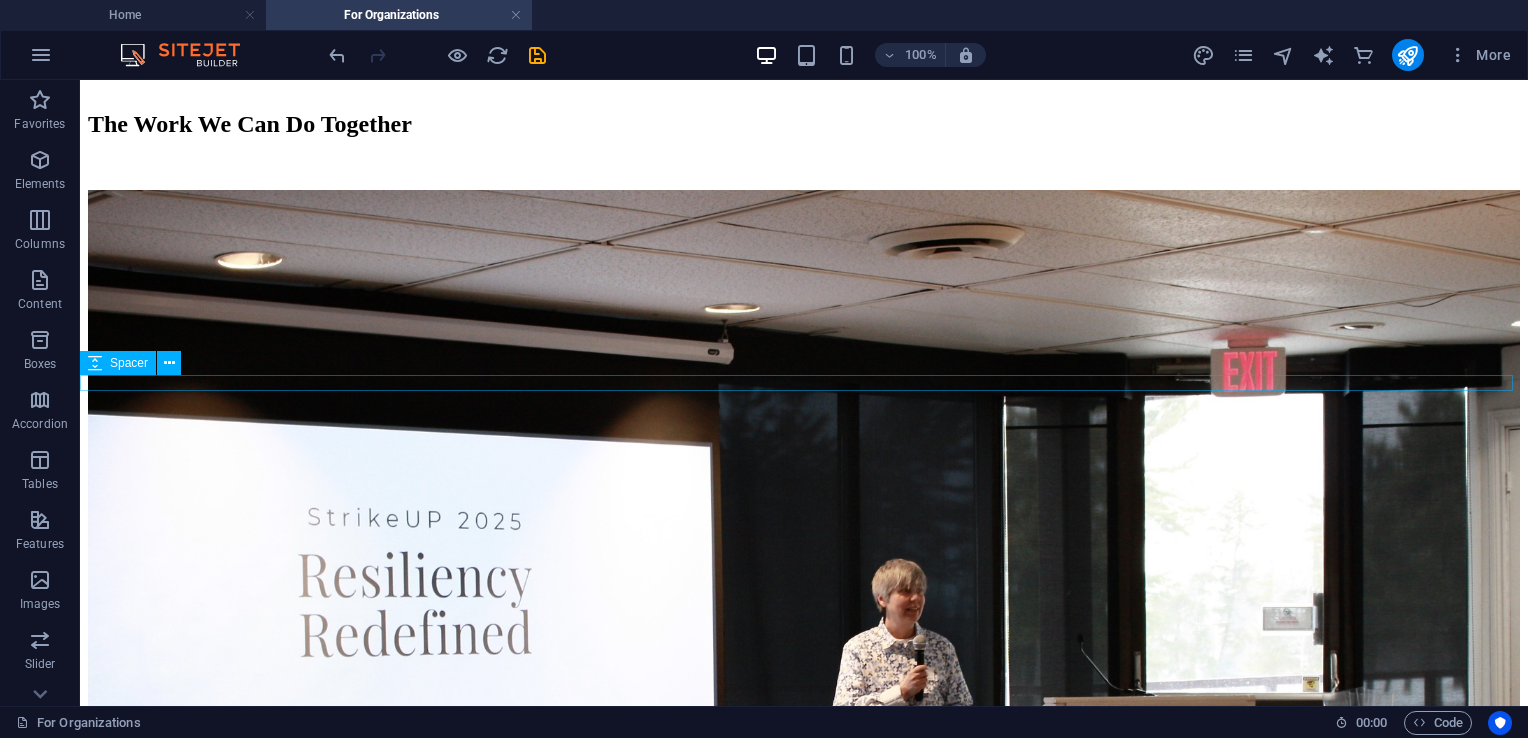 click at bounding box center [804, 3577] 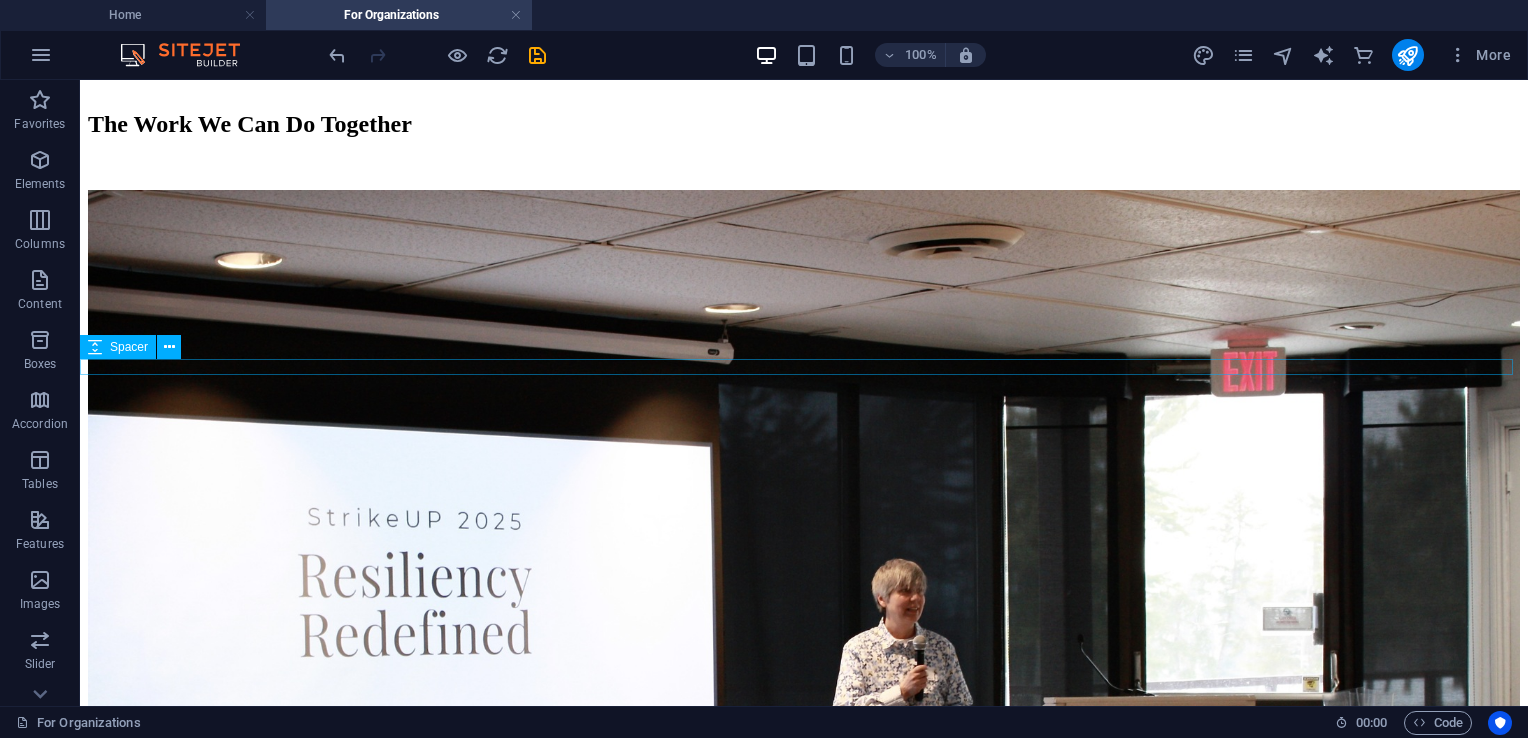 click at bounding box center (804, 3561) 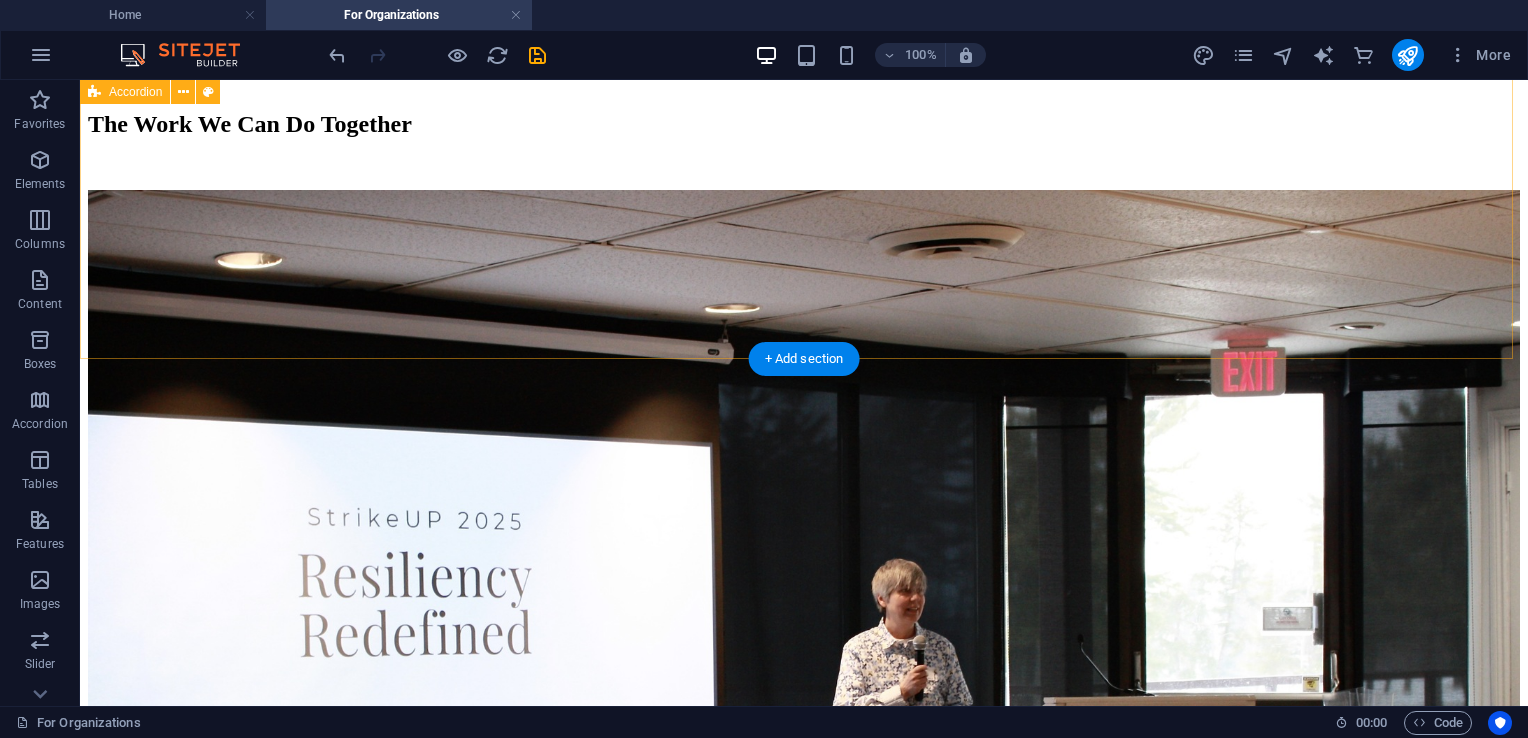 click on "Key Areas of Transformation Each session supports your team to reconnect with purpose, lead with clarity, and take values-aligned action—even in the face of challenge or change. From Limitation to Possibility Support your team to identify and move through internal blocks—like fear, burnout, or hesitation—and step into grounded leadership. Participants leave with increased self-awareness, tools to shift unhelpful patterns, and the confidence to take aligned action that reflects their role, your values, and your organization’s mission. Courageous Communication at Work Own Your Voice Reimagining What’s Possible" at bounding box center [804, 3237] 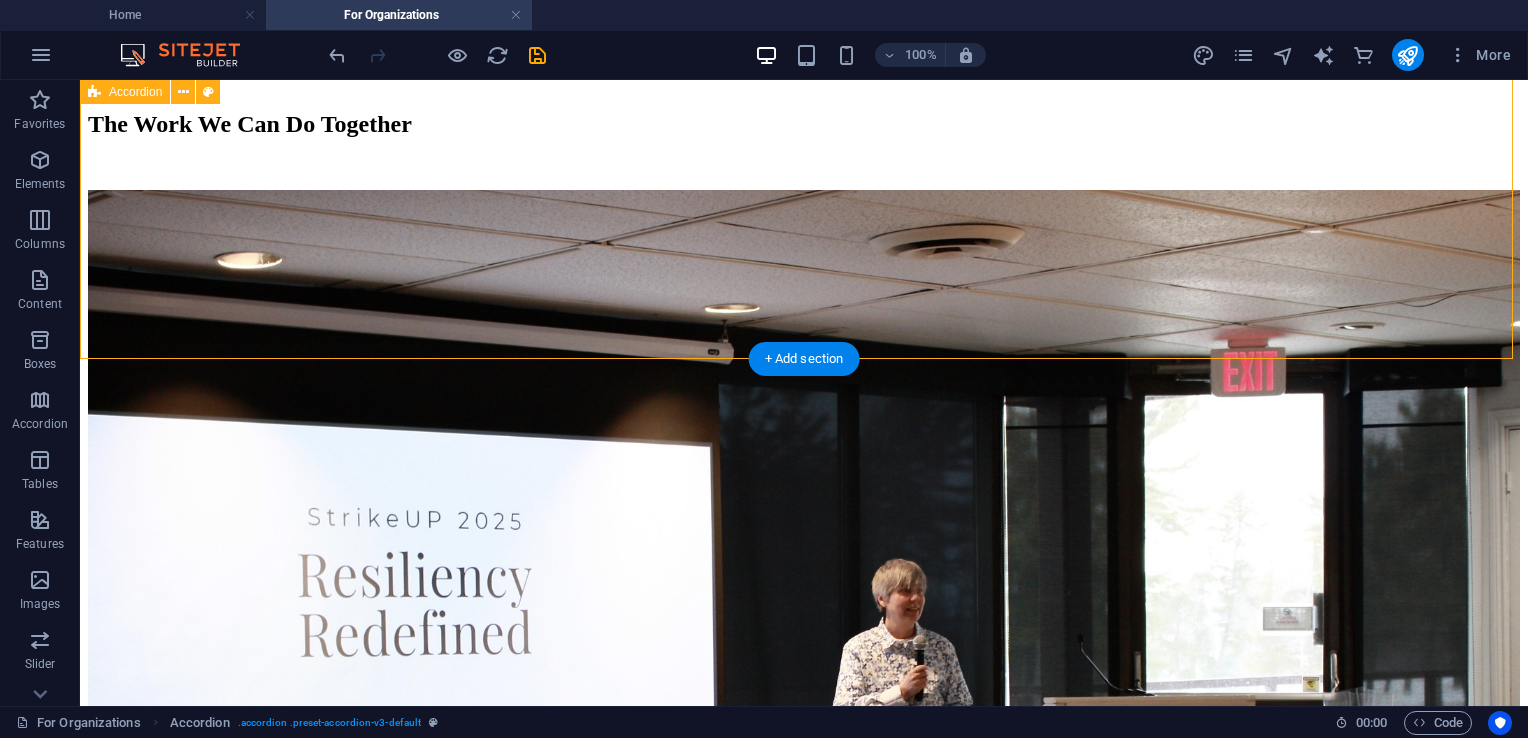 click on "Key Areas of Transformation Each session supports your team to reconnect with purpose, lead with clarity, and take values-aligned action—even in the face of challenge or change. From Limitation to Possibility Support your team to identify and move through internal blocks—like fear, burnout, or hesitation—and step into grounded leadership. Participants leave with increased self-awareness, tools to shift unhelpful patterns, and the confidence to take aligned action that reflects their role, your values, and your organization’s mission. Courageous Communication at Work Own Your Voice Reimagining What’s Possible" at bounding box center [804, 3237] 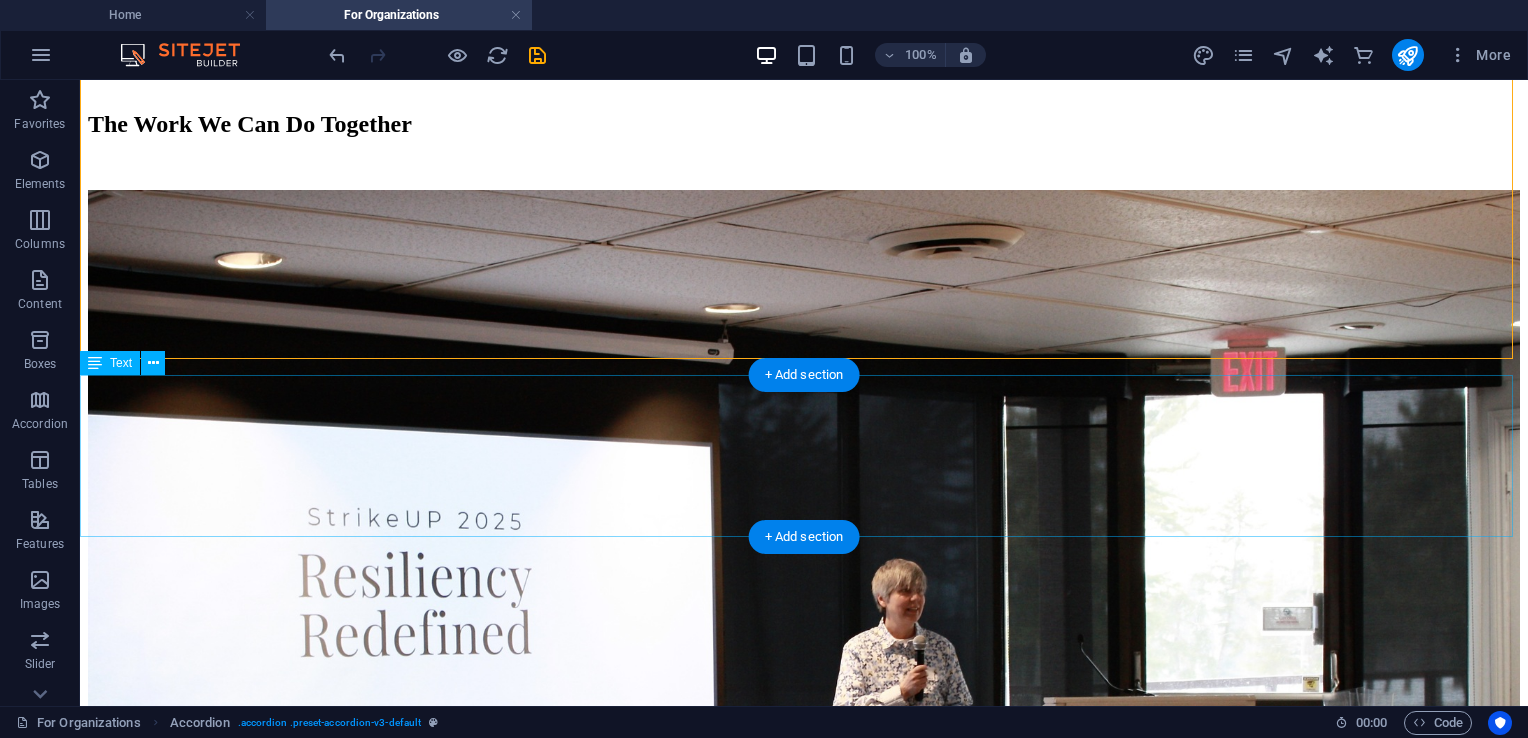 click on "This work meets people where they are—and invites them into something deeper. With 20+ years of experience across business, nonprofits, and public service—and a foundation rooted in both lived transformation and science-backed tools—I guide teams through real, lasting change. I don’t just share information—I offer tools I’ve used to lead through adversity, realign with purpose, and move through fear into possibility. Your people will feel that. And they’ll remember it." at bounding box center [804, 3645] 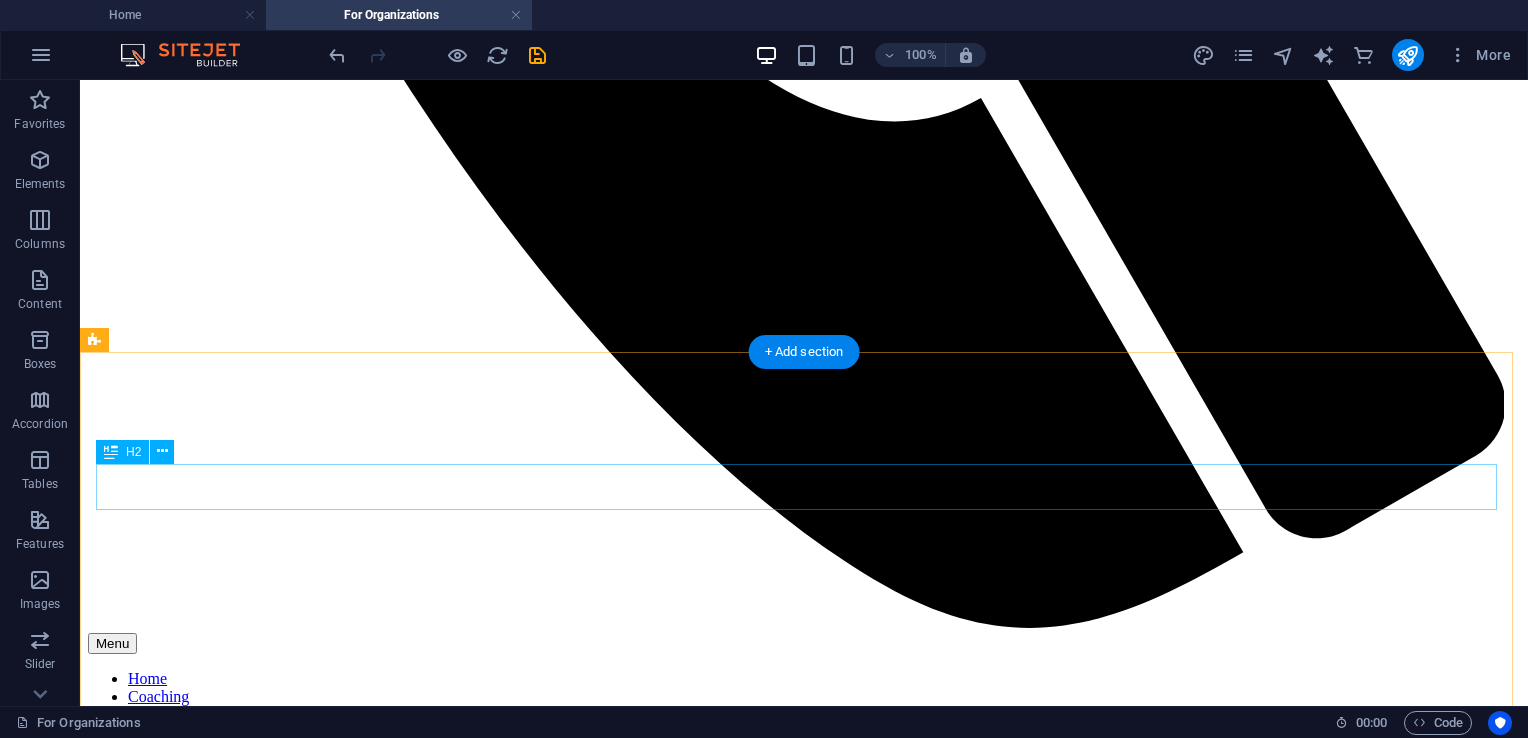 scroll, scrollTop: 1457, scrollLeft: 0, axis: vertical 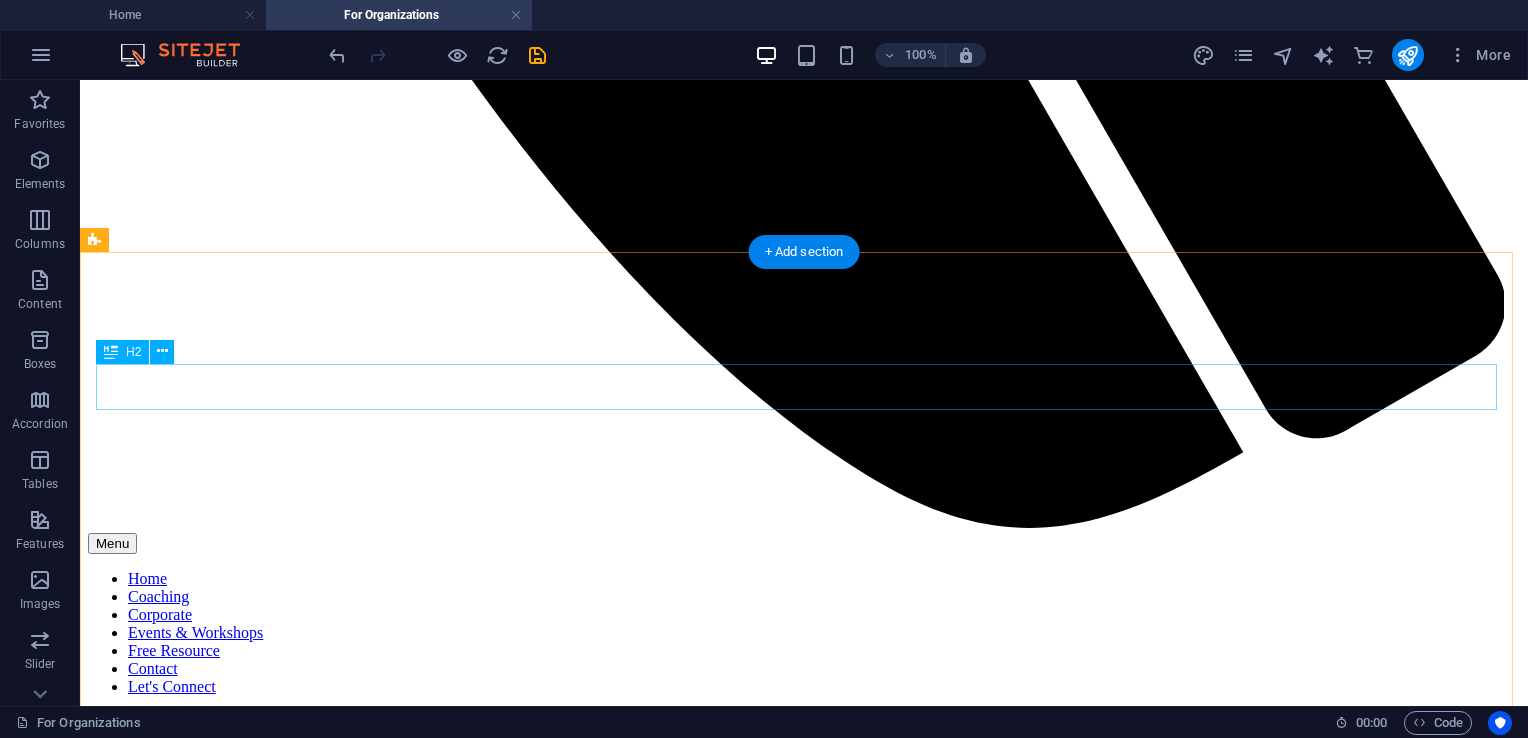 click on "Key Areas of Transformation" at bounding box center [804, 3986] 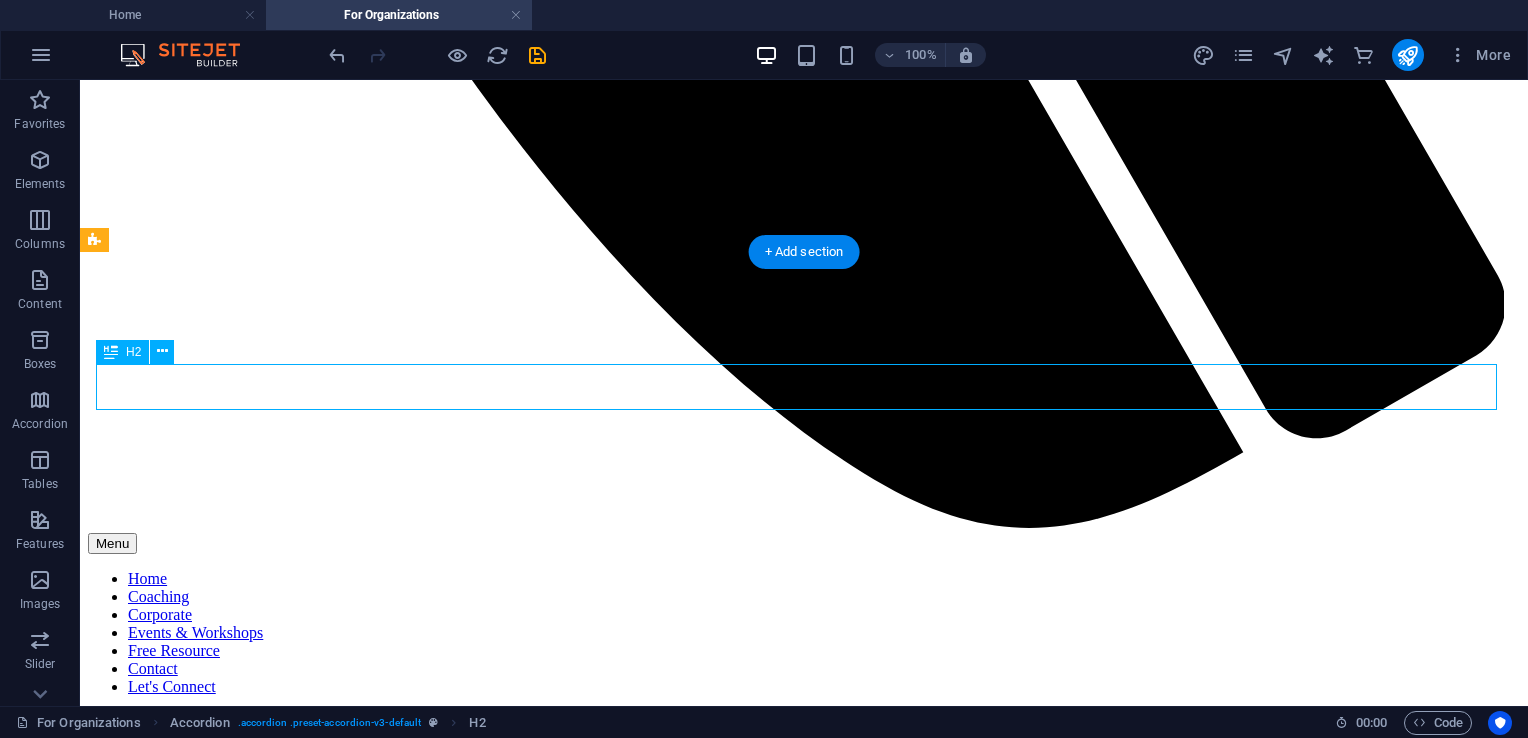 click on "Key Areas of Transformation" at bounding box center [804, 3986] 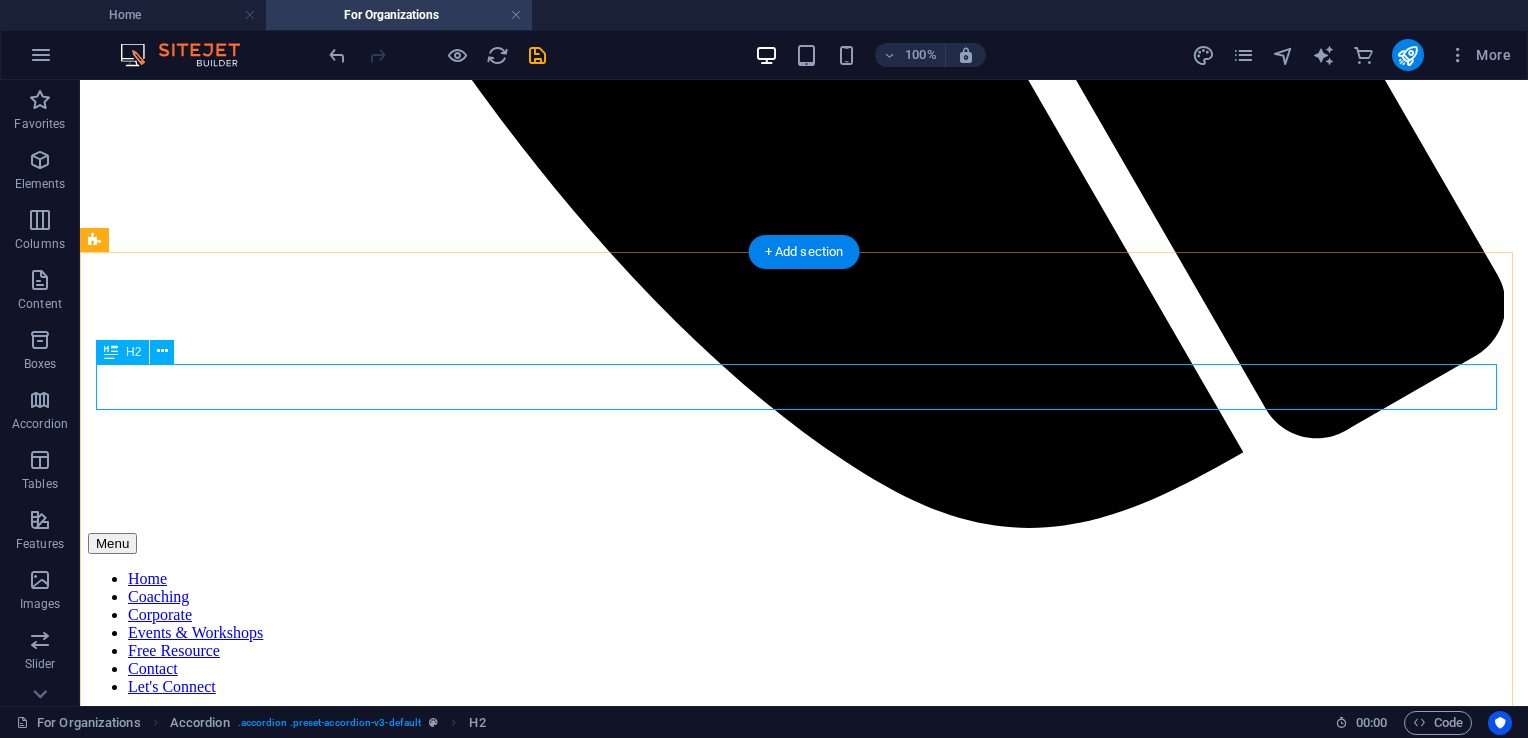 click on "Key Areas of Transformation" at bounding box center [804, 3986] 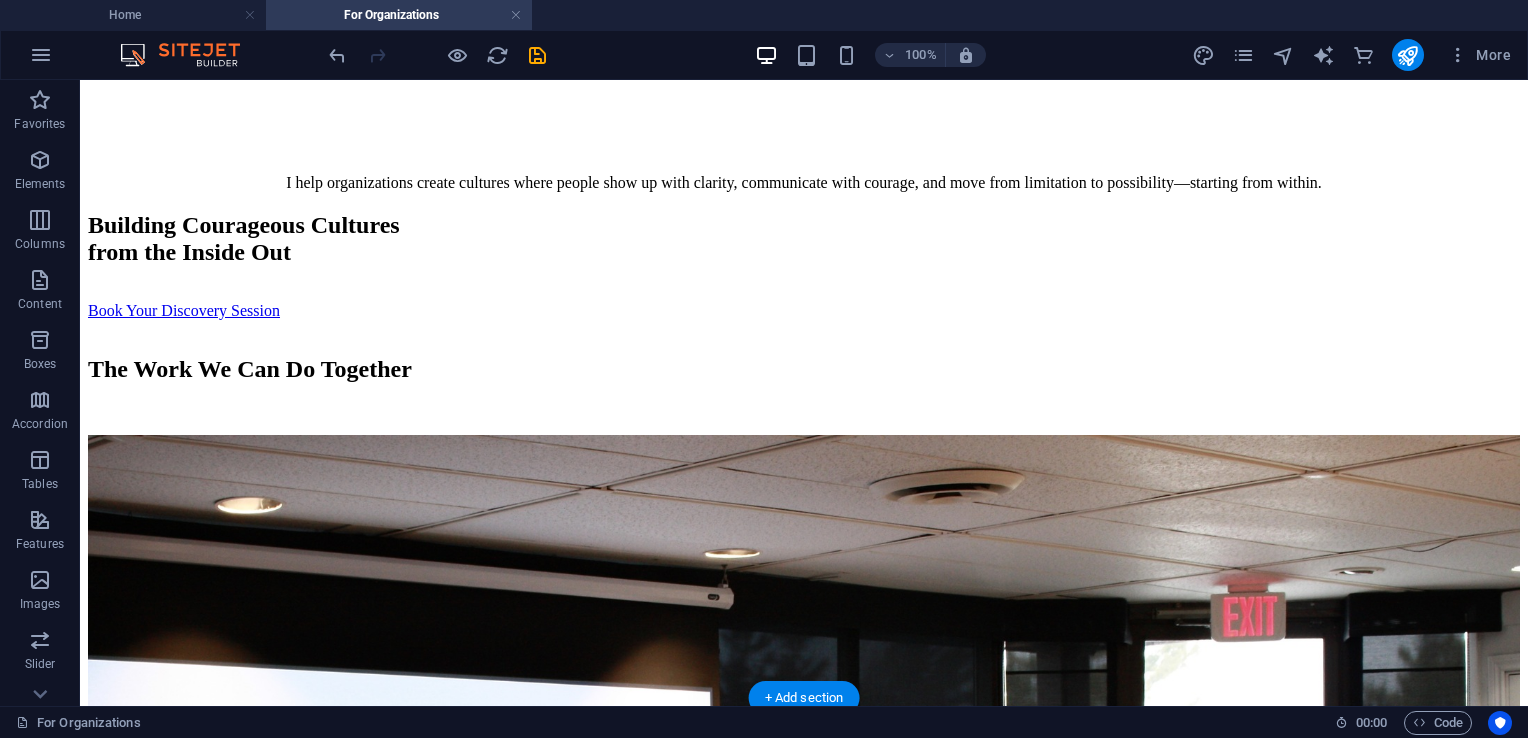 scroll, scrollTop: 2357, scrollLeft: 0, axis: vertical 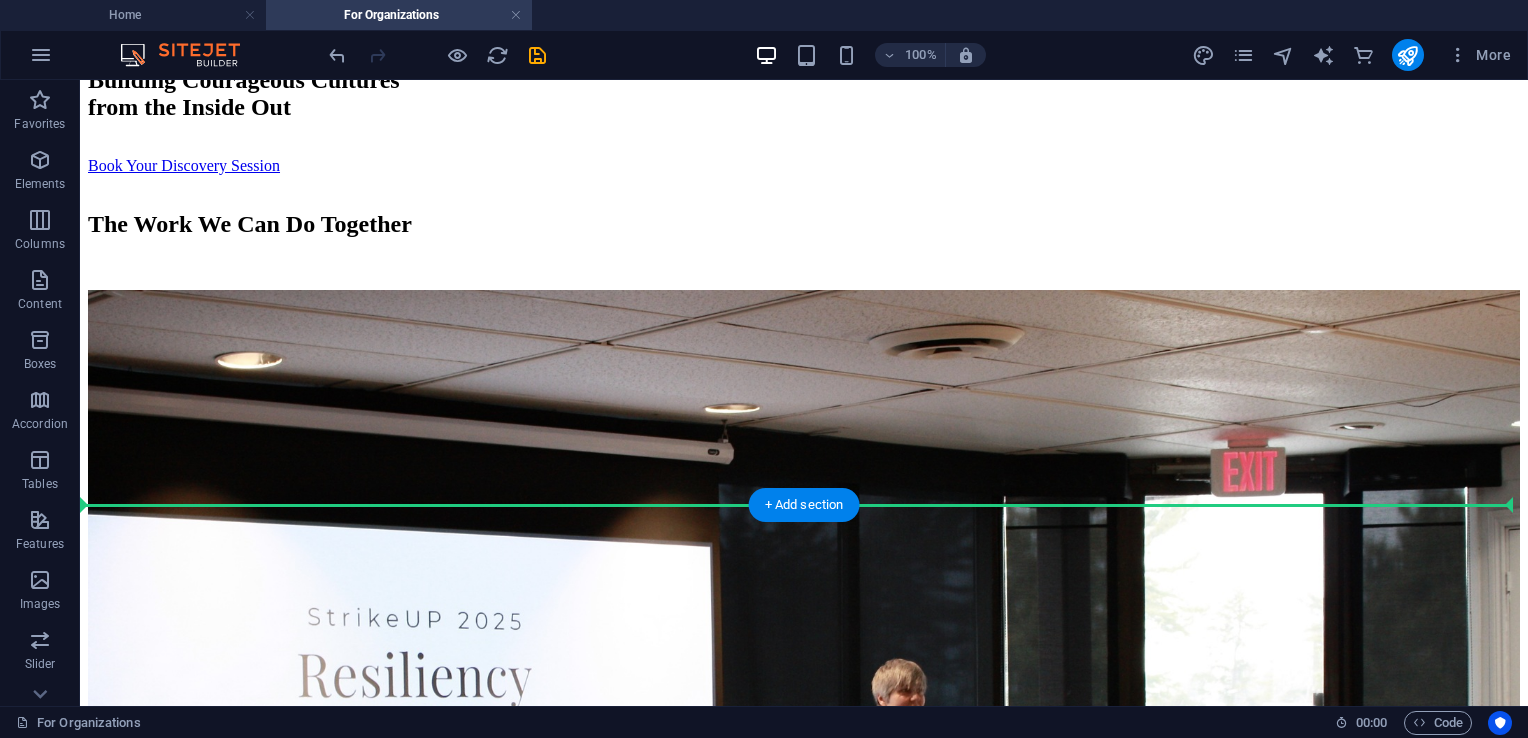 drag, startPoint x: 449, startPoint y: 434, endPoint x: 436, endPoint y: 494, distance: 61.39218 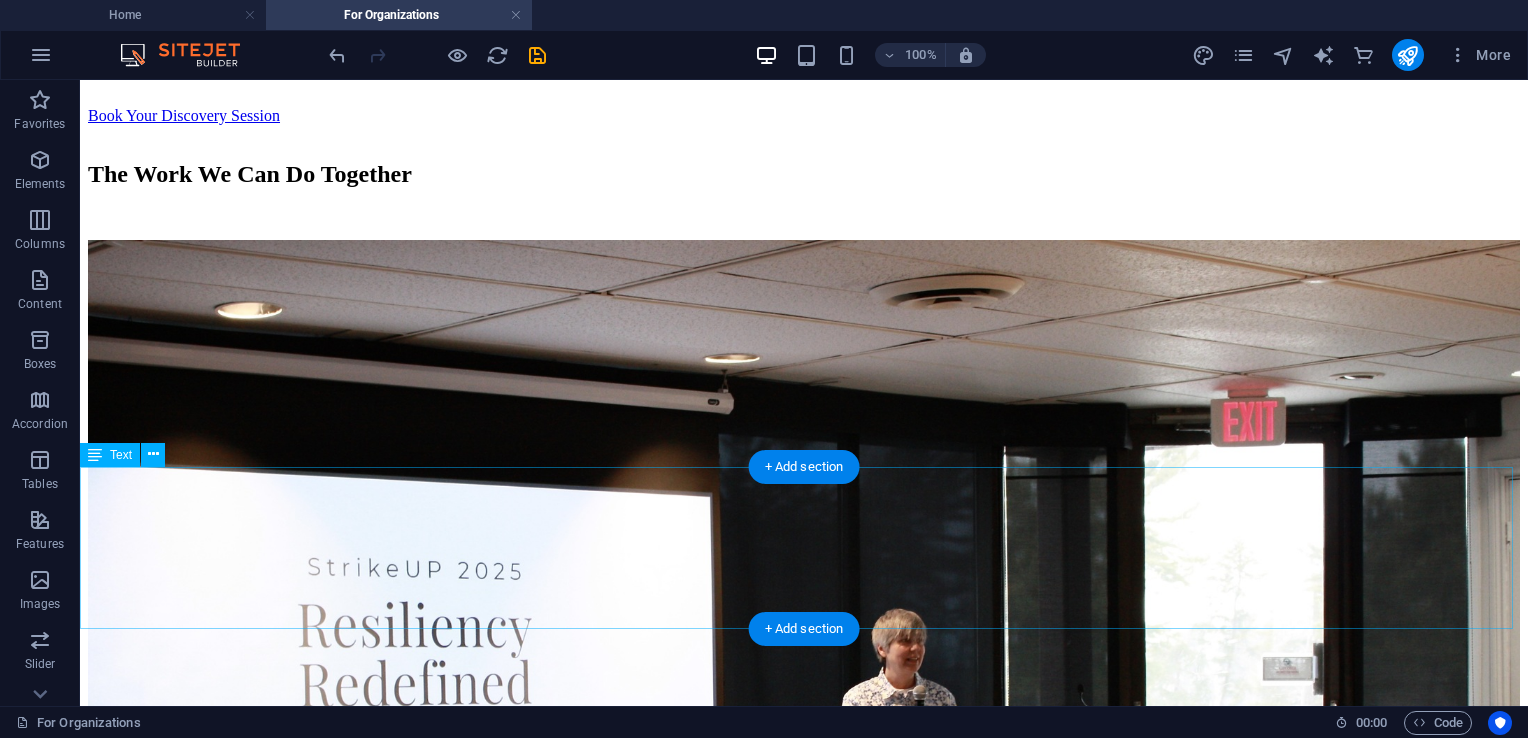 scroll, scrollTop: 2412, scrollLeft: 0, axis: vertical 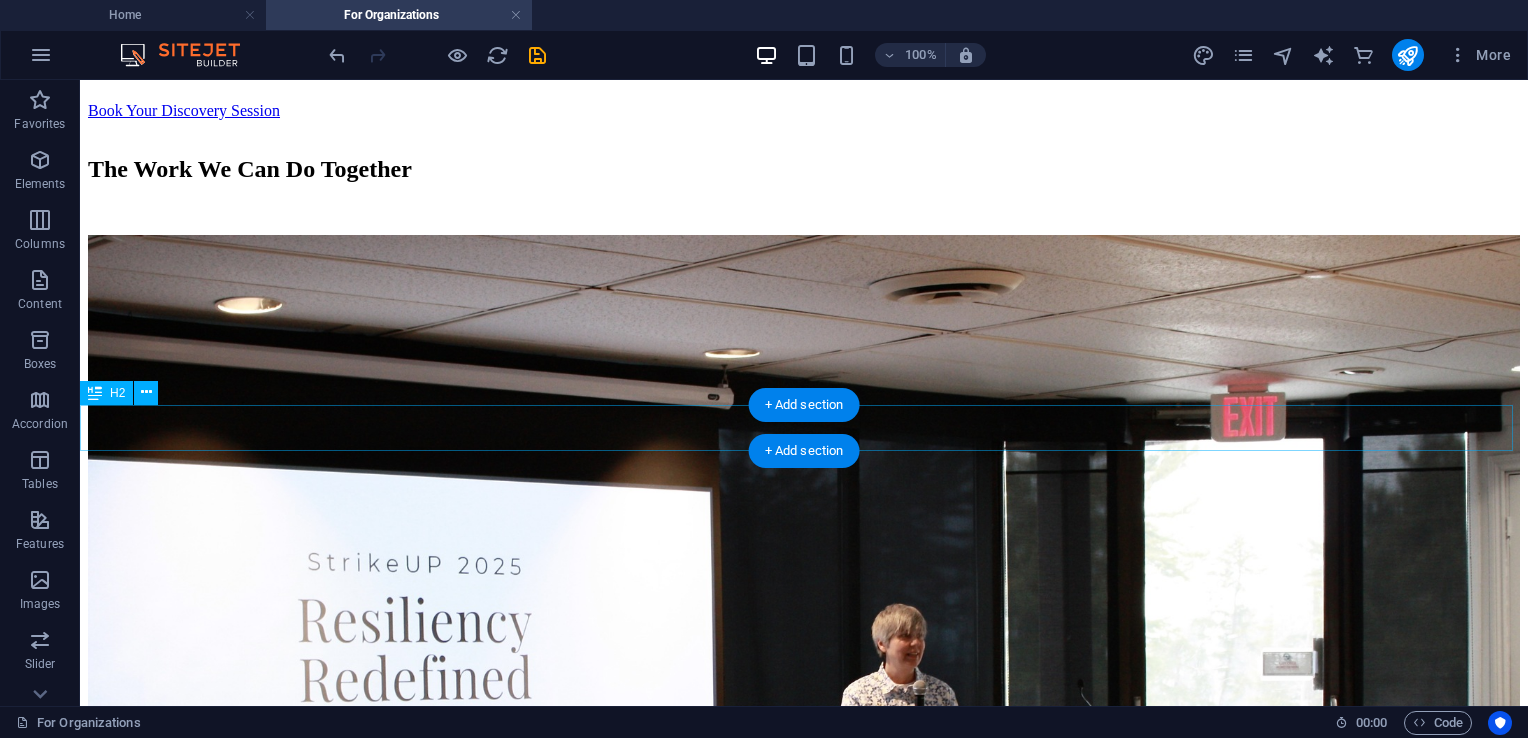 click on "Key Areas of Transformation" at bounding box center (804, 3615) 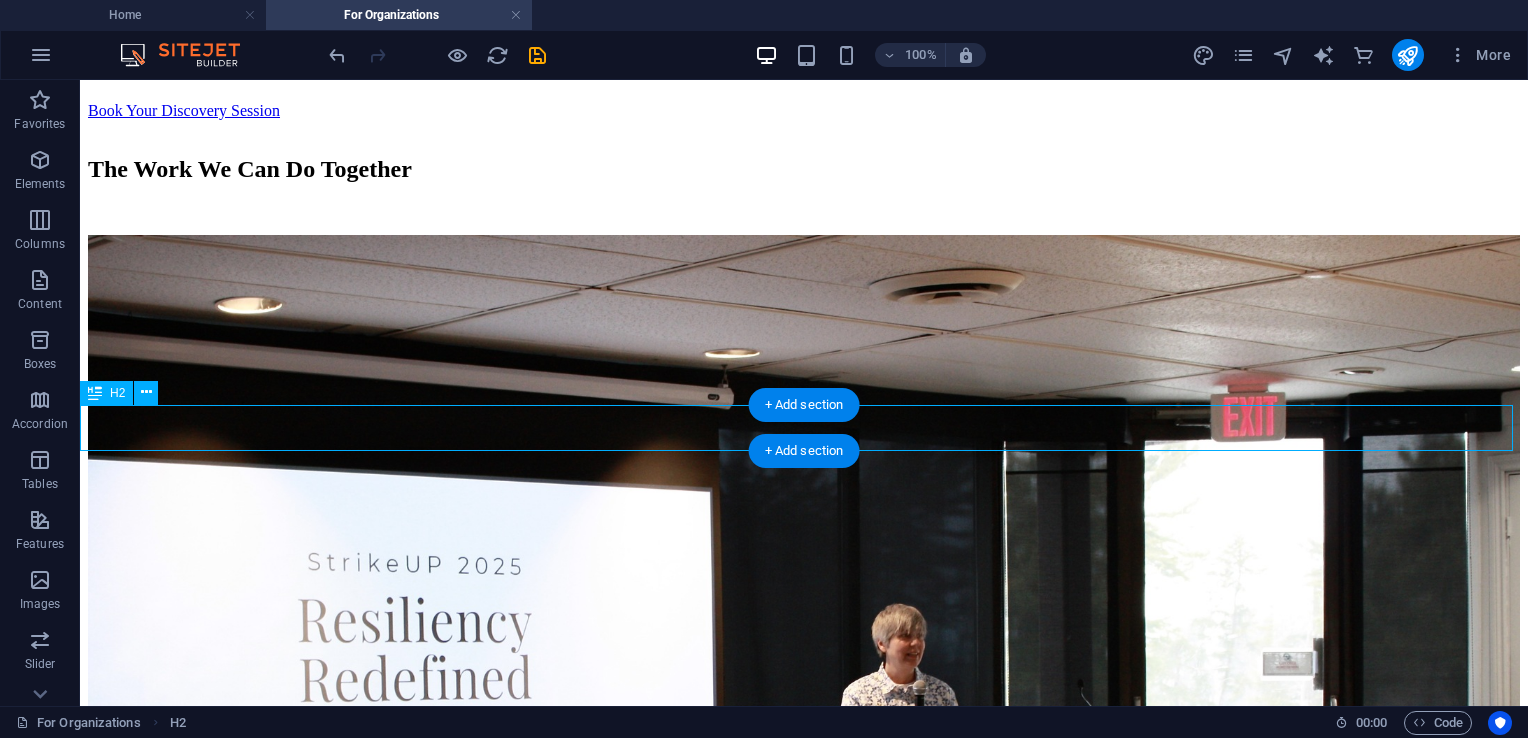 drag, startPoint x: 386, startPoint y: 427, endPoint x: 466, endPoint y: 510, distance: 115.27792 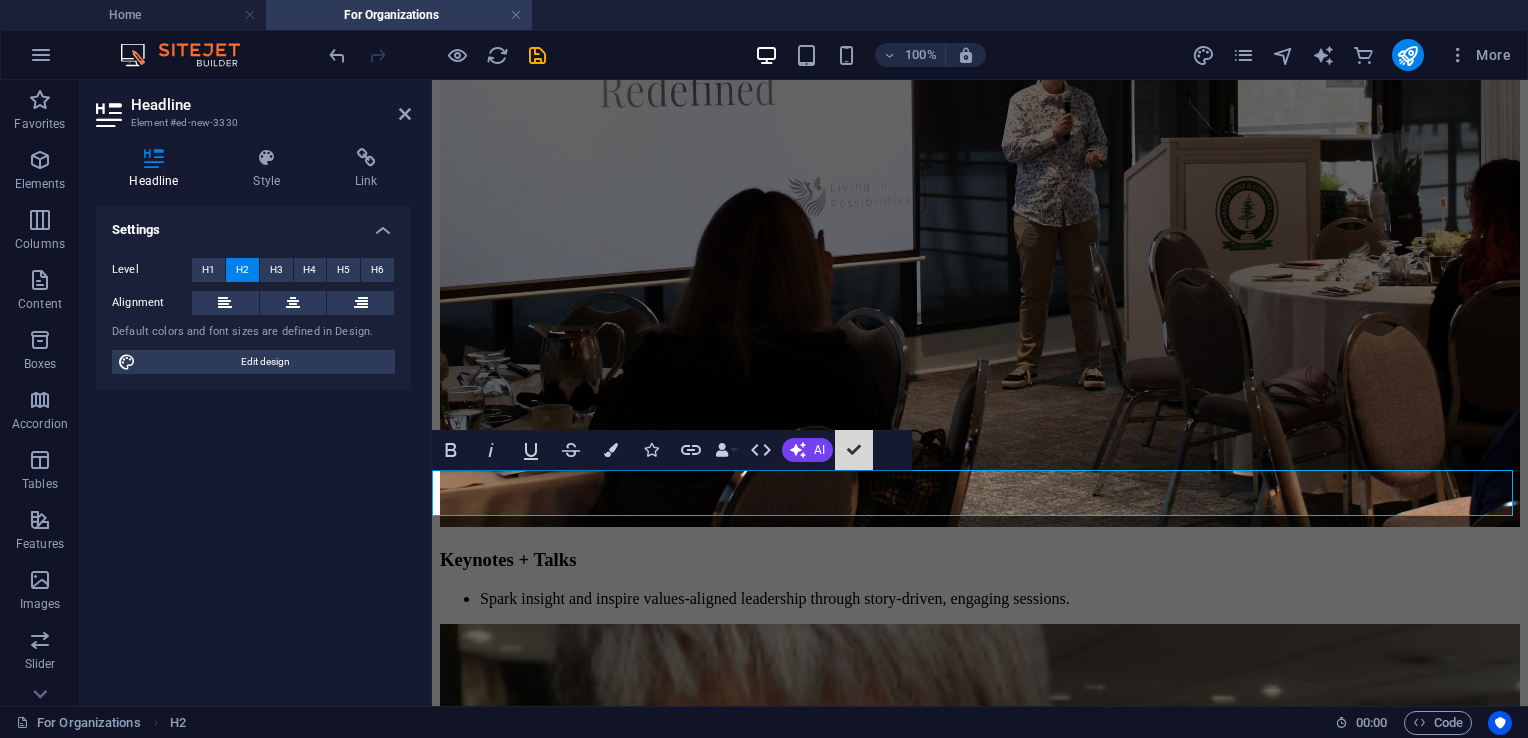 scroll, scrollTop: 2346, scrollLeft: 0, axis: vertical 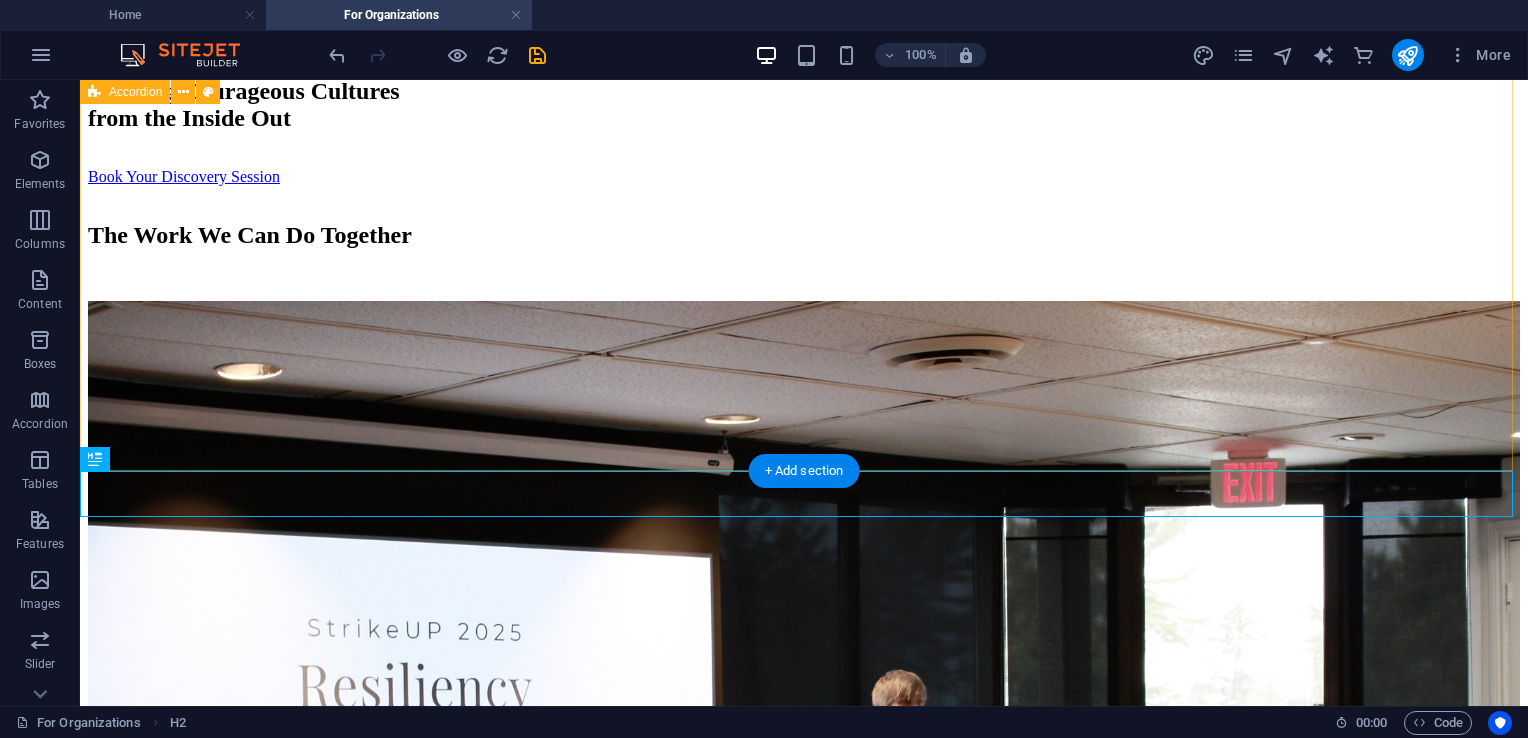 click on "Key Areas of Transformation Each session supports your team to reconnect with purpose, lead with clarity, and take values-aligned action—even in the face of challenge or change. From Limitation to Possibility Support your team to identify and move through internal blocks—like fear, burnout, or hesitation—and step into grounded leadership. Participants leave with increased self-awareness, tools to shift unhelpful patterns, and the confidence to take aligned action that reflects their role, your values, and your organization’s mission. Courageous Communication at Work Own Your Voice Reimagining What’s Possible" at bounding box center [804, 3348] 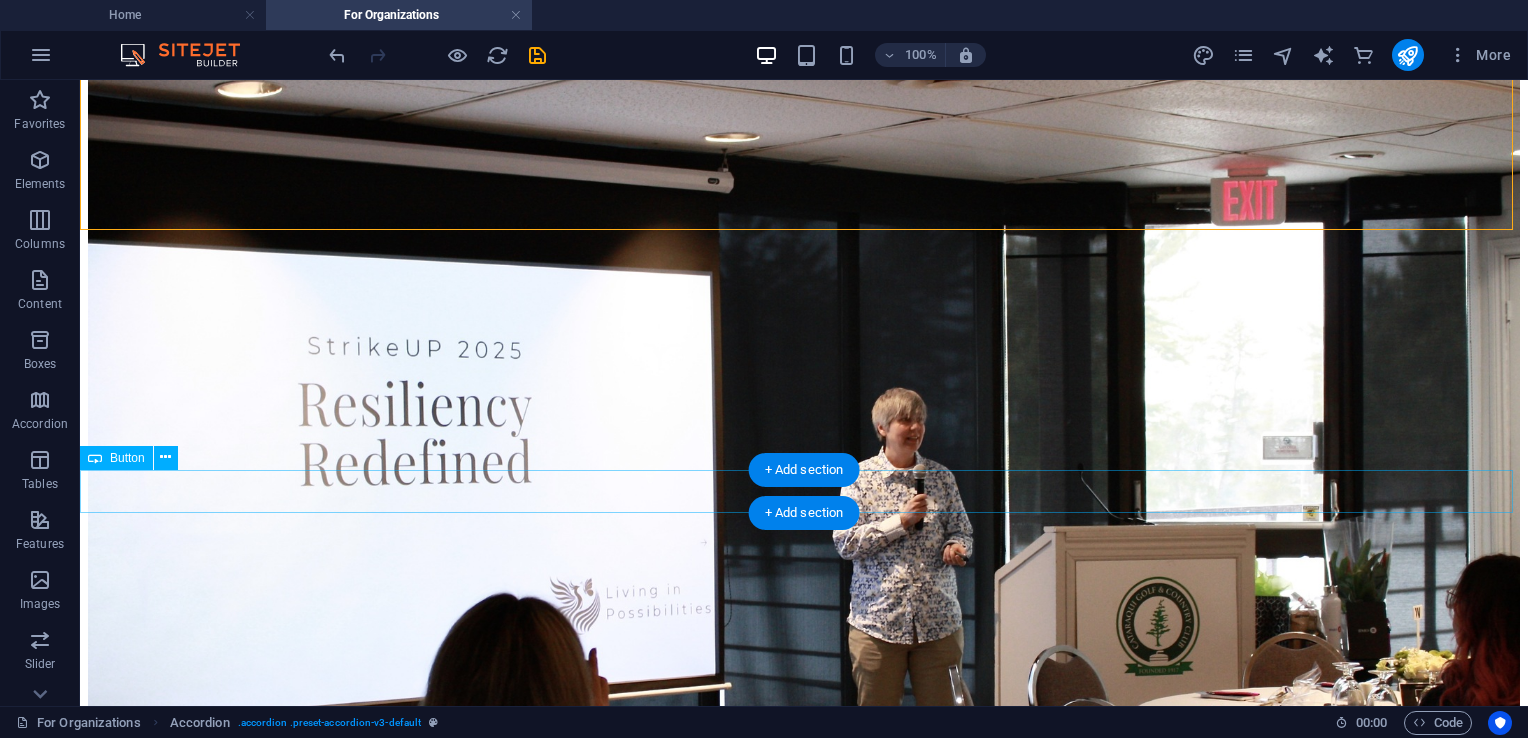 scroll, scrollTop: 2642, scrollLeft: 0, axis: vertical 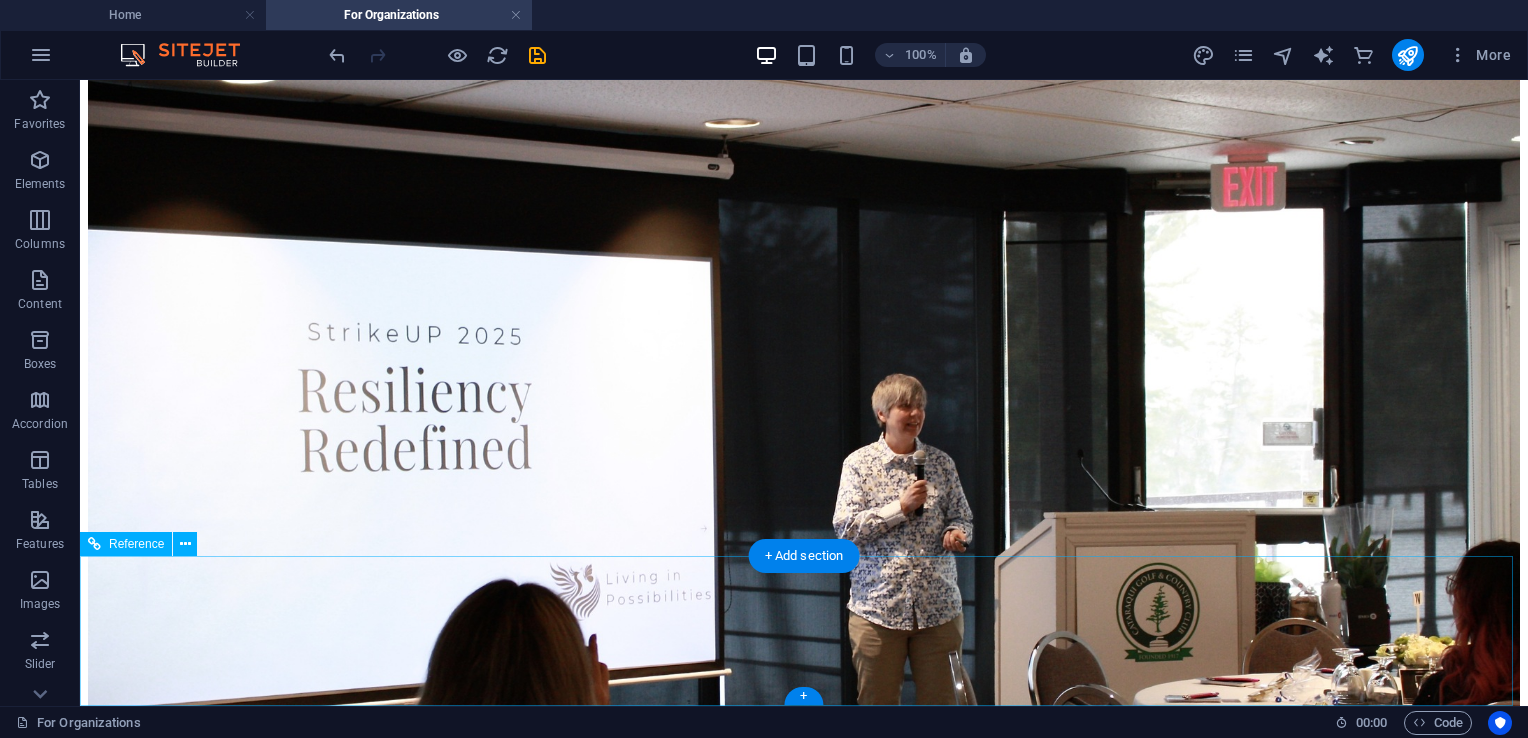 click at bounding box center [838, 3766] 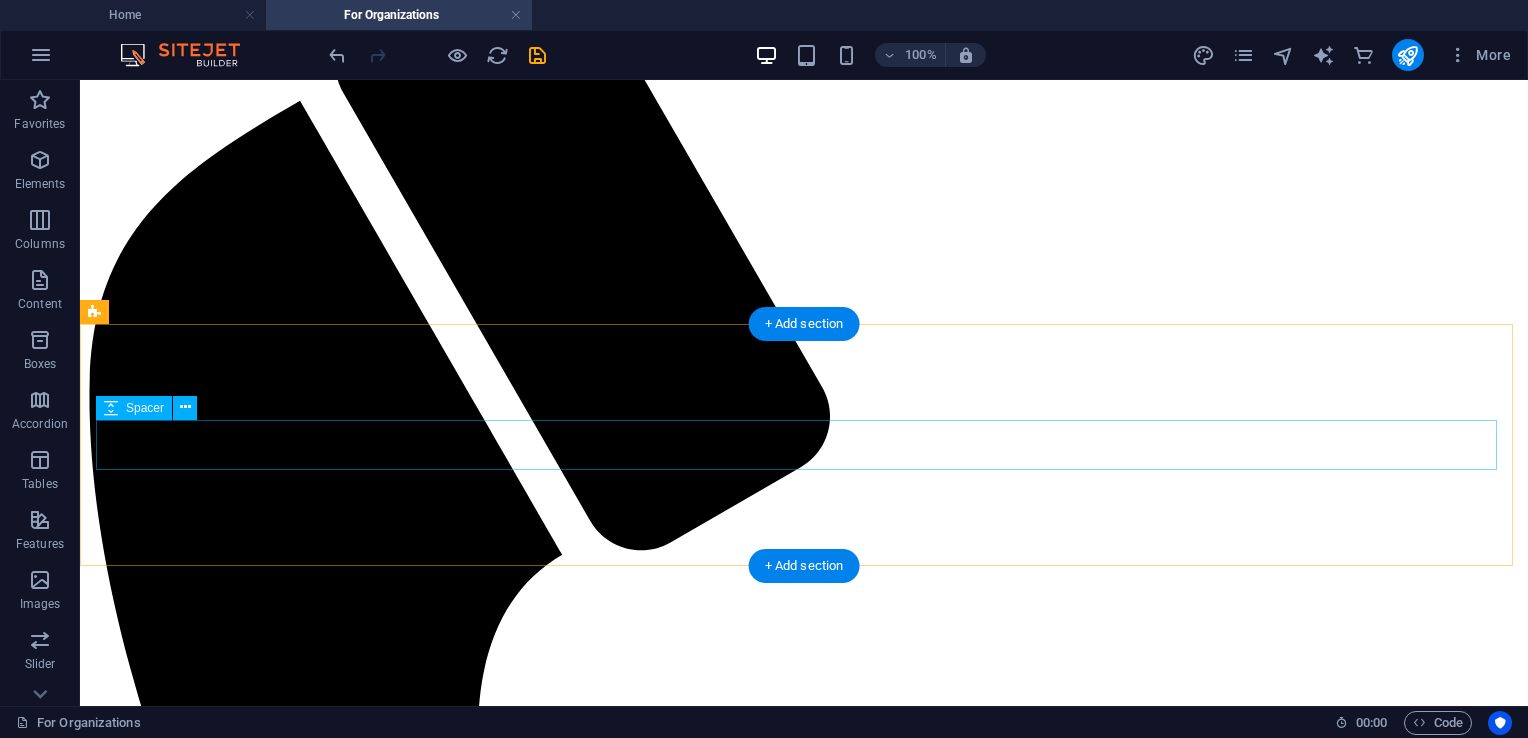 scroll, scrollTop: 200, scrollLeft: 0, axis: vertical 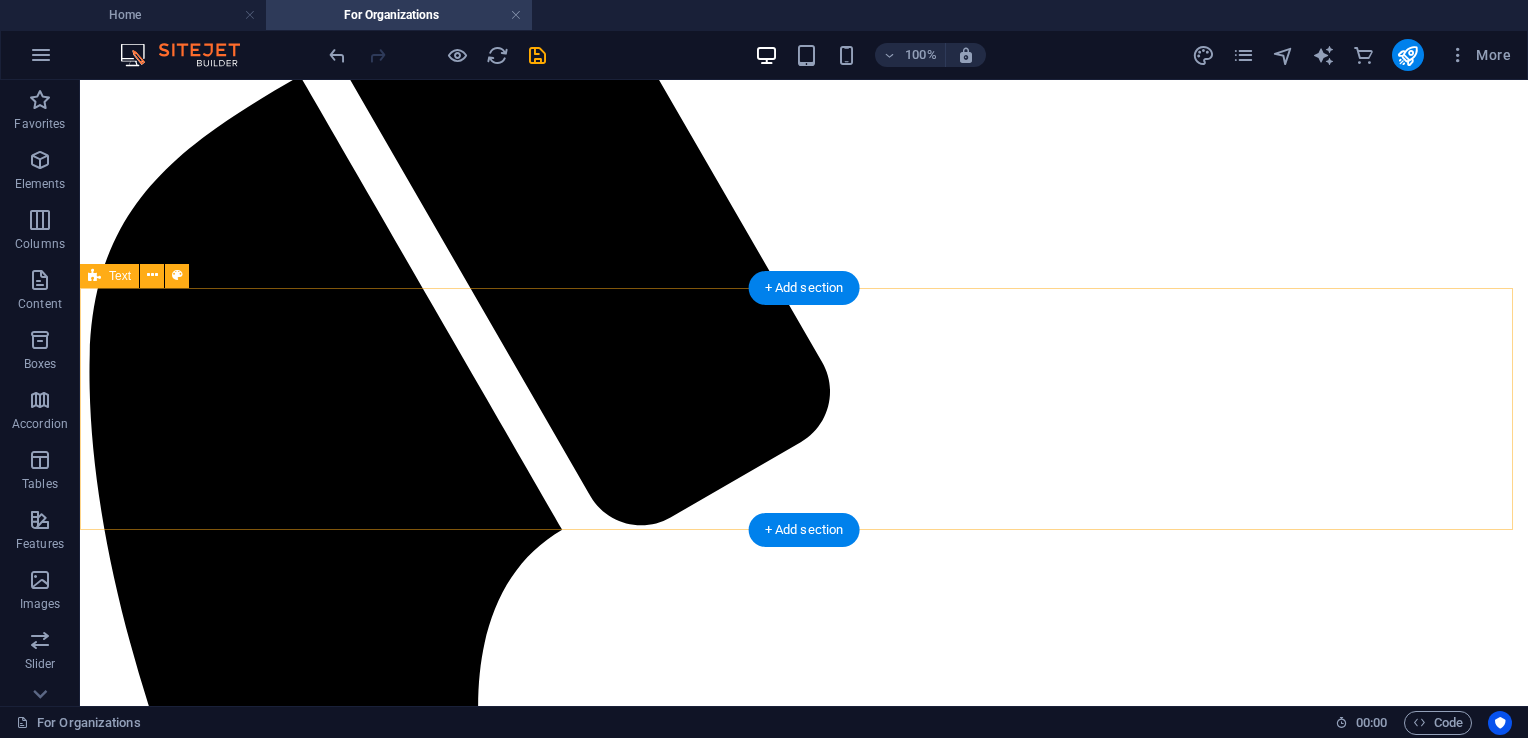 click at bounding box center [804, 2145] 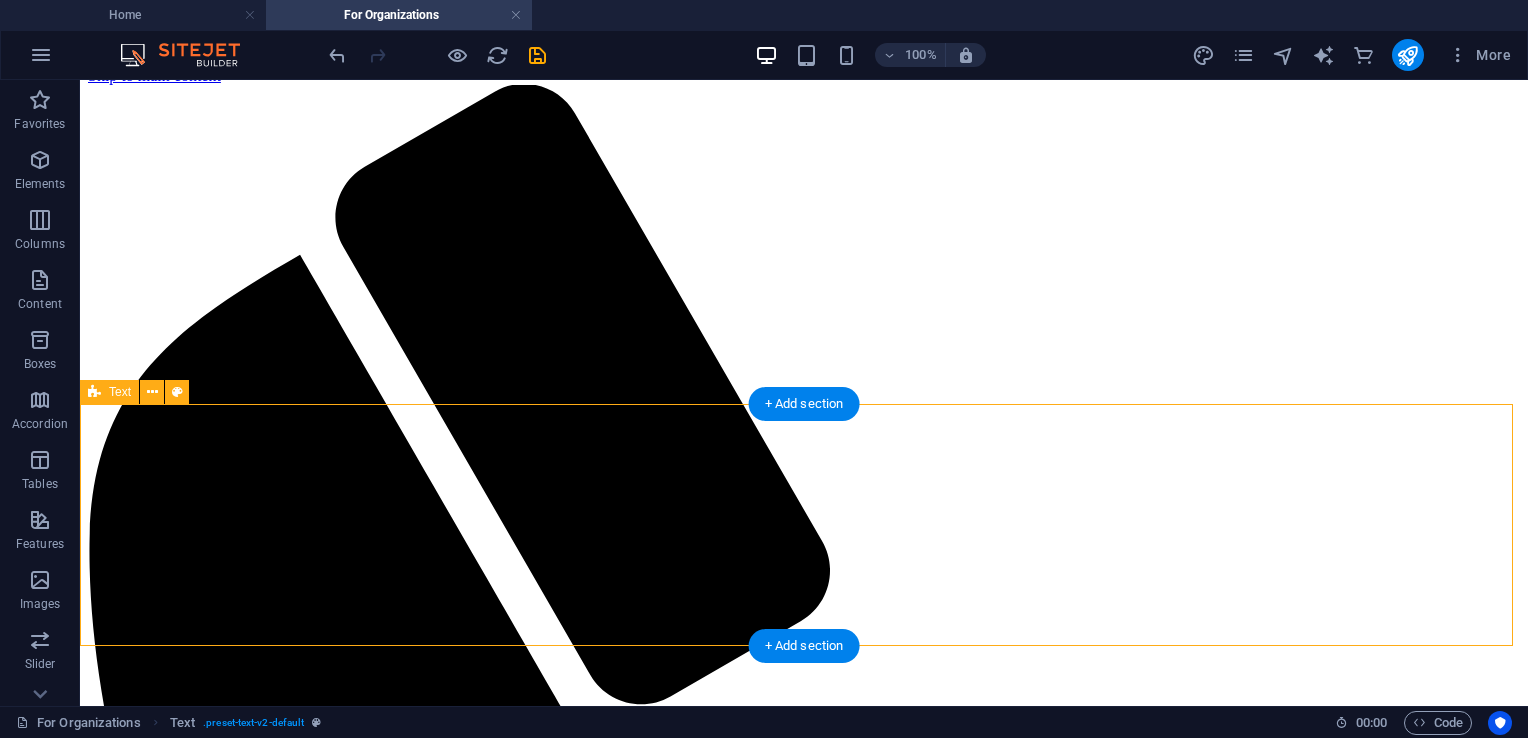 scroll, scrollTop: 0, scrollLeft: 0, axis: both 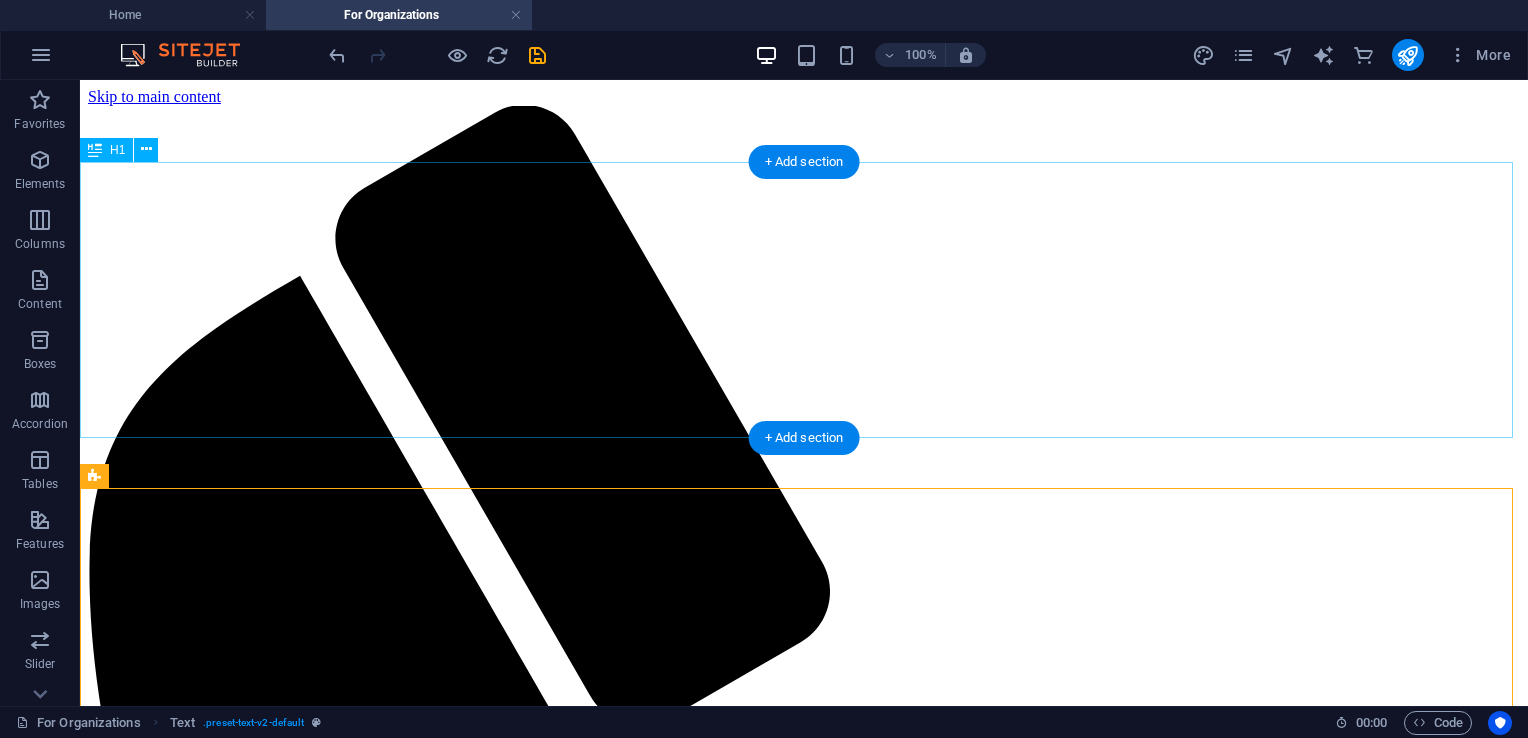 click on "Transformation at Work" at bounding box center (804, 2212) 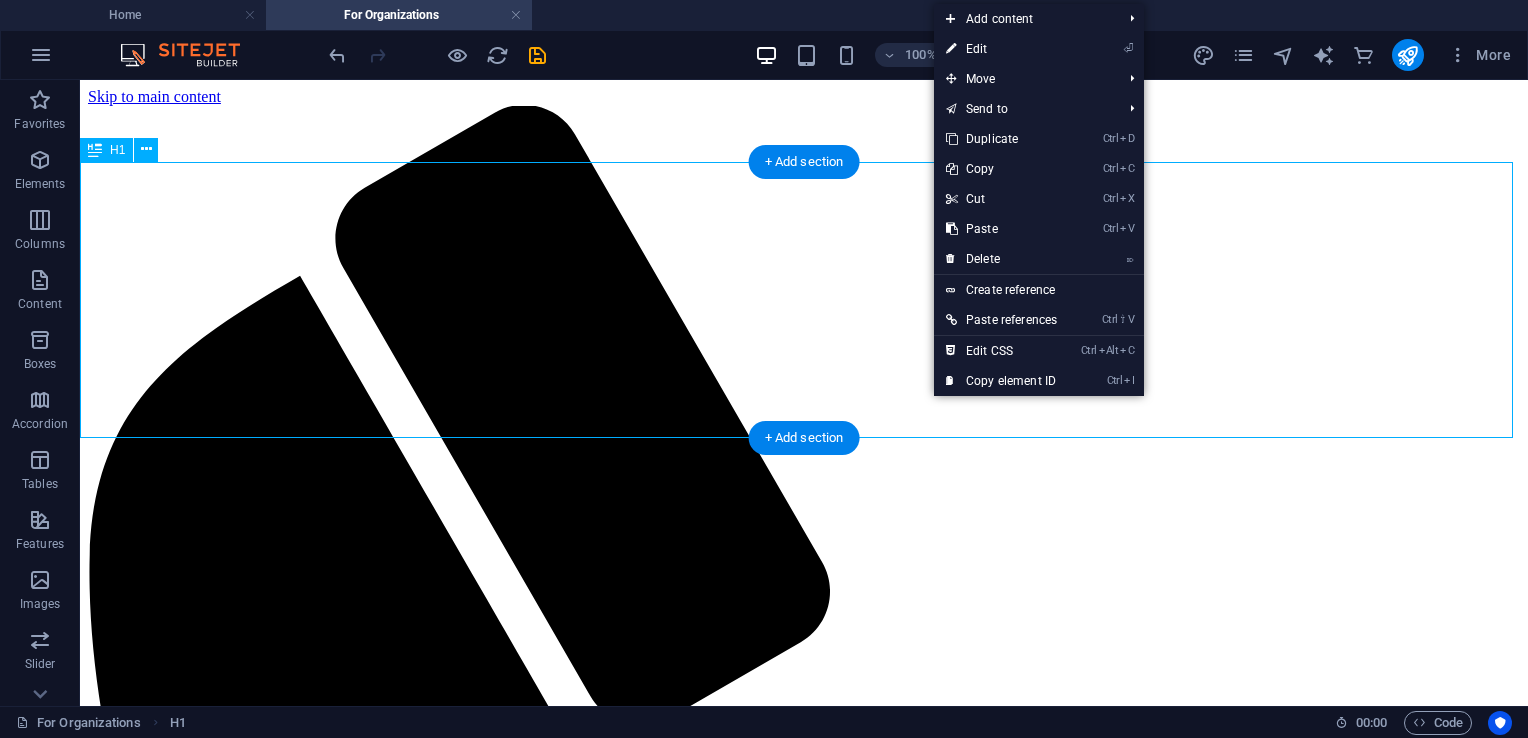 click on "Transformation at Work" at bounding box center [804, 2212] 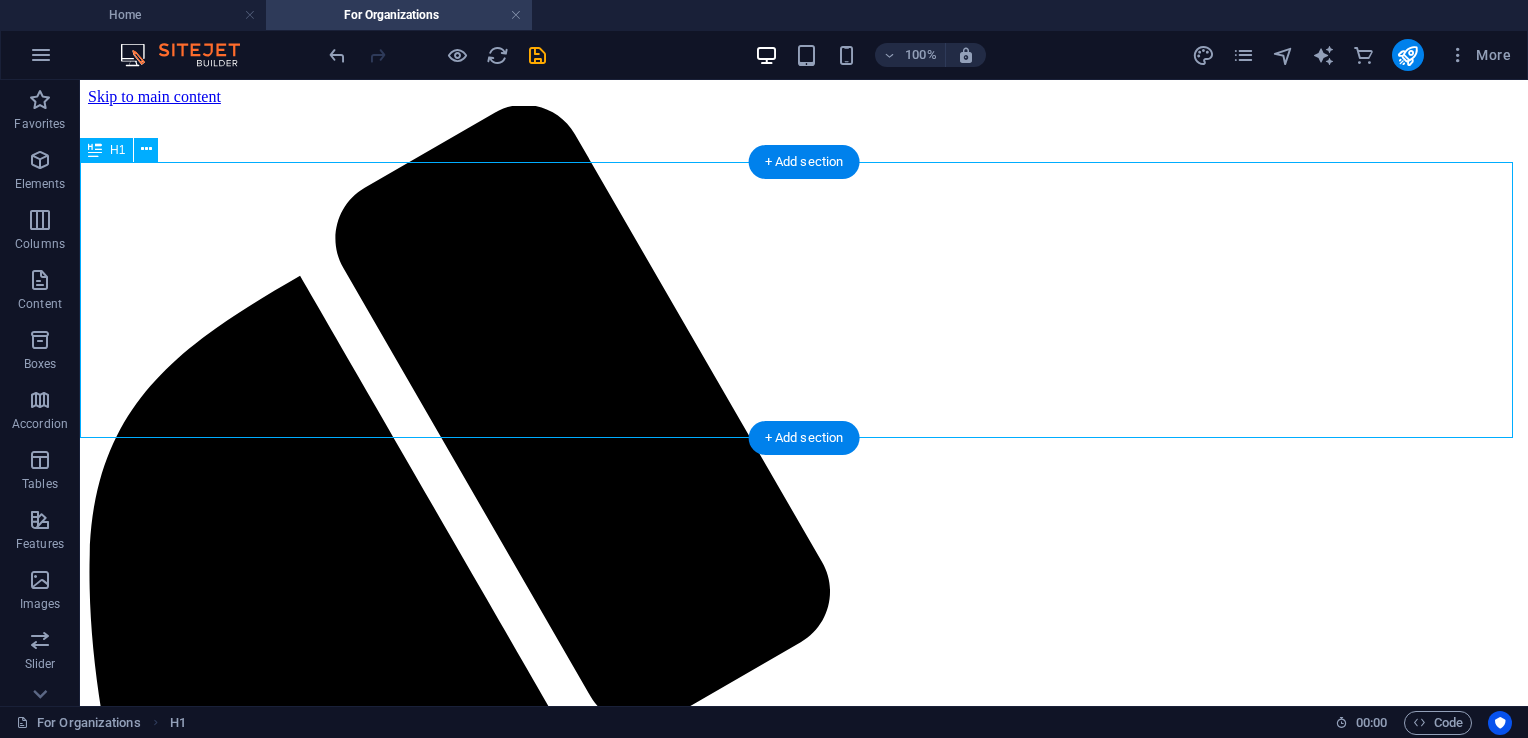 drag, startPoint x: 871, startPoint y: 364, endPoint x: 519, endPoint y: 363, distance: 352.00143 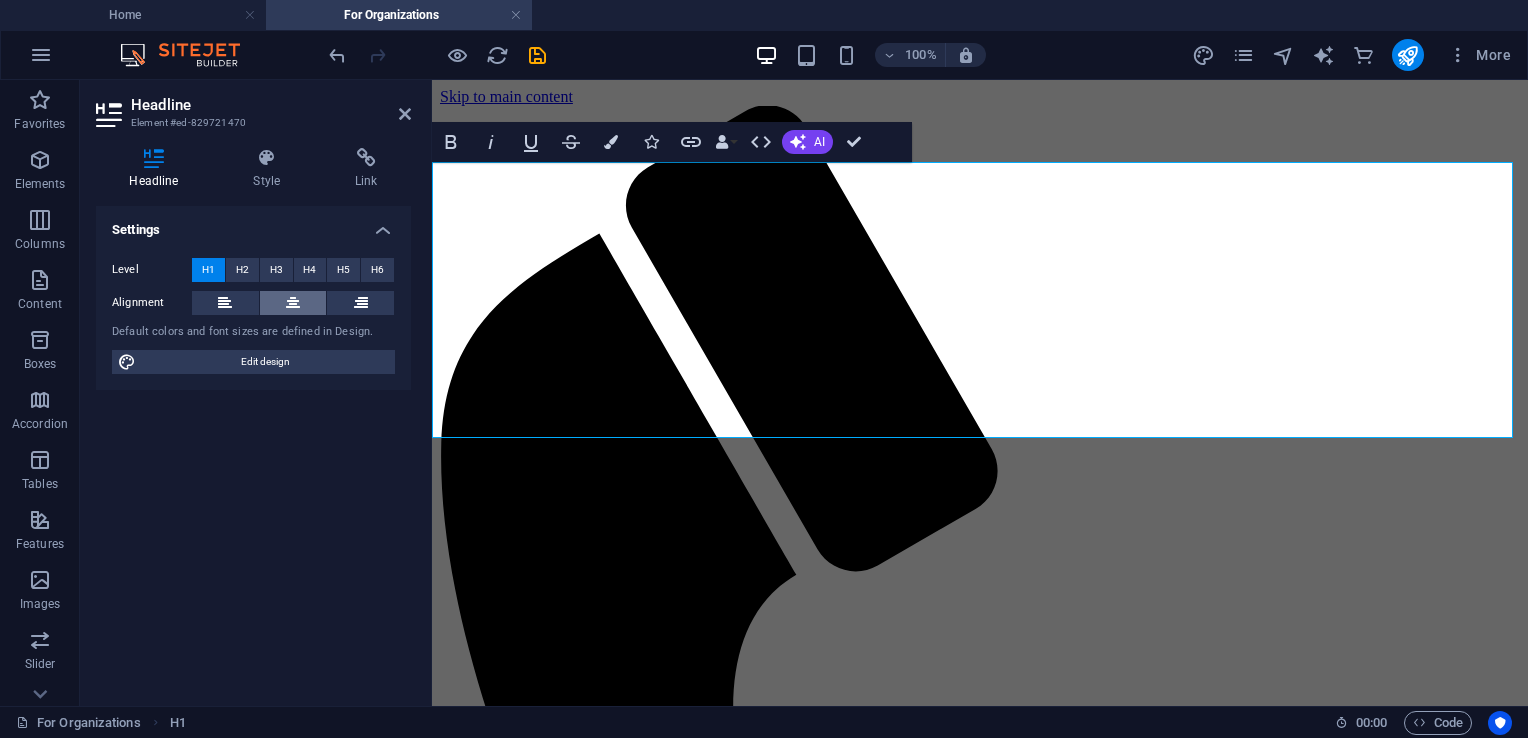 click at bounding box center (293, 303) 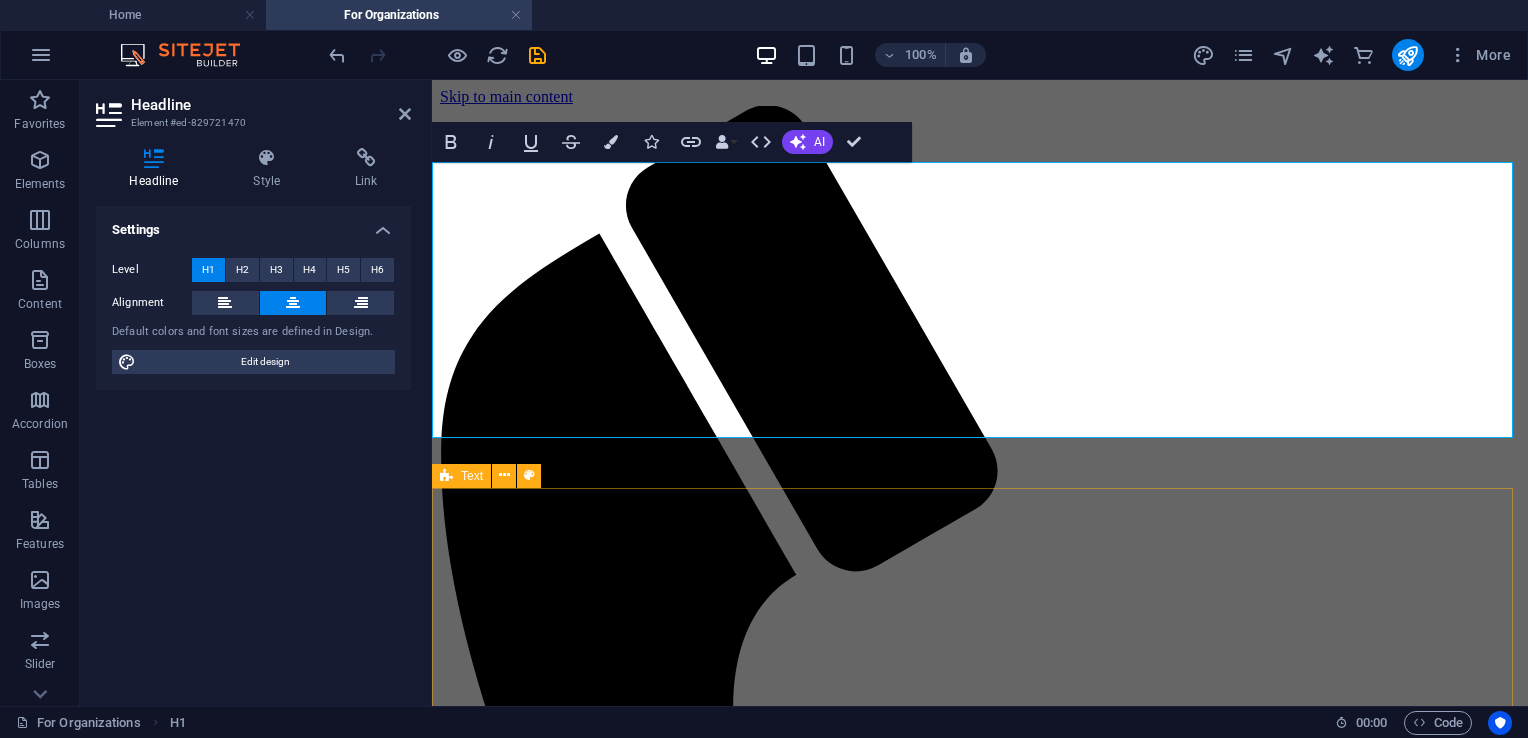 click at bounding box center (980, 1878) 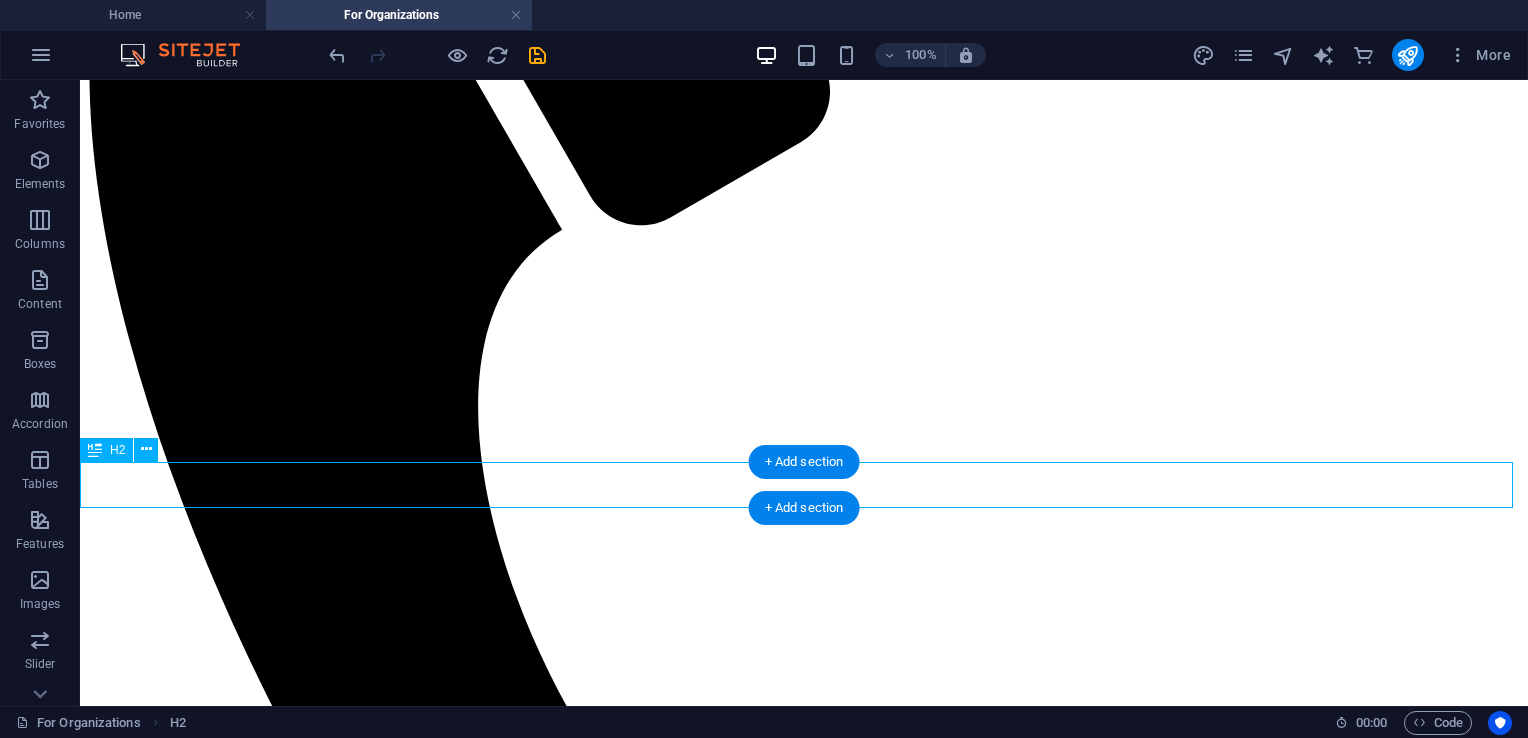 drag, startPoint x: 656, startPoint y: 466, endPoint x: 652, endPoint y: 454, distance: 12.649111 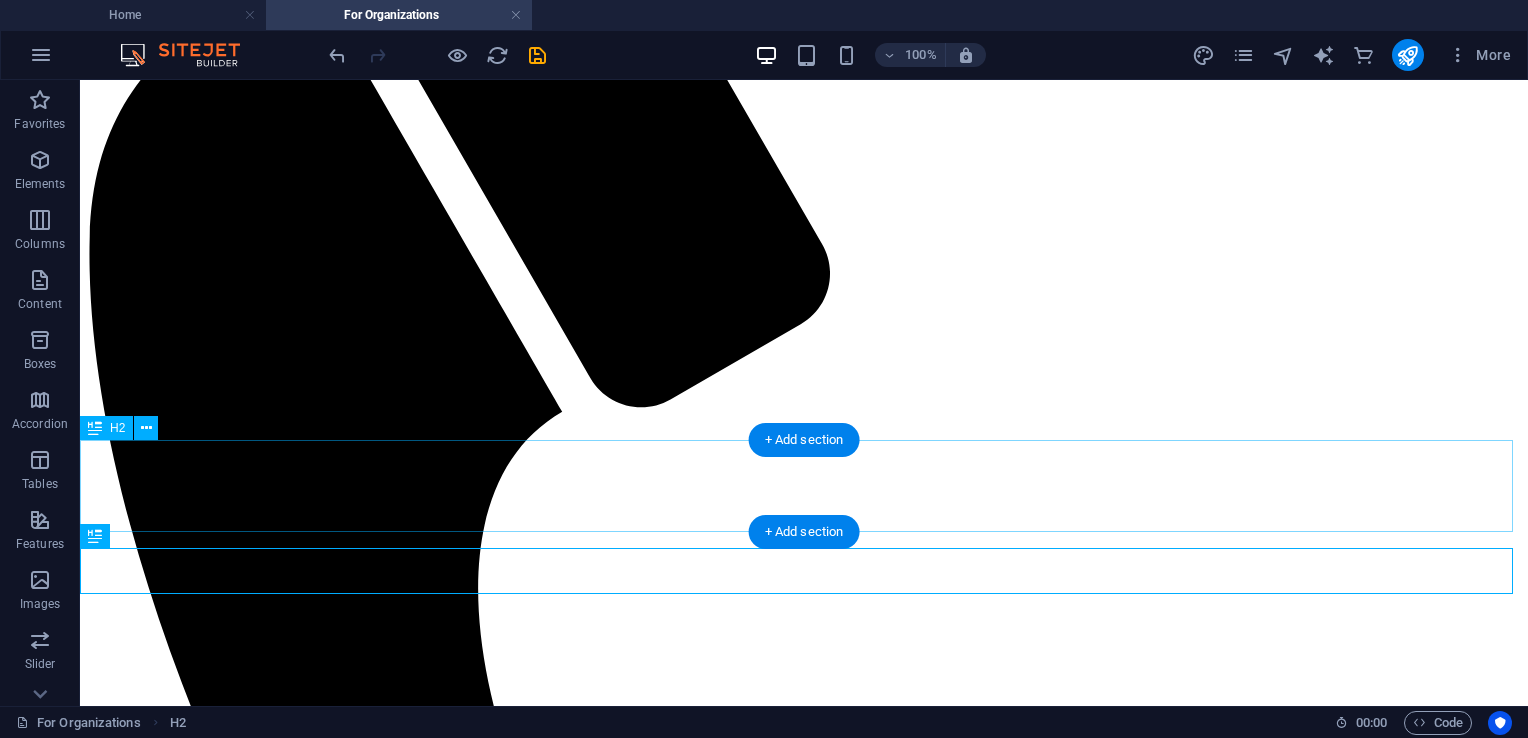 scroll, scrollTop: 300, scrollLeft: 0, axis: vertical 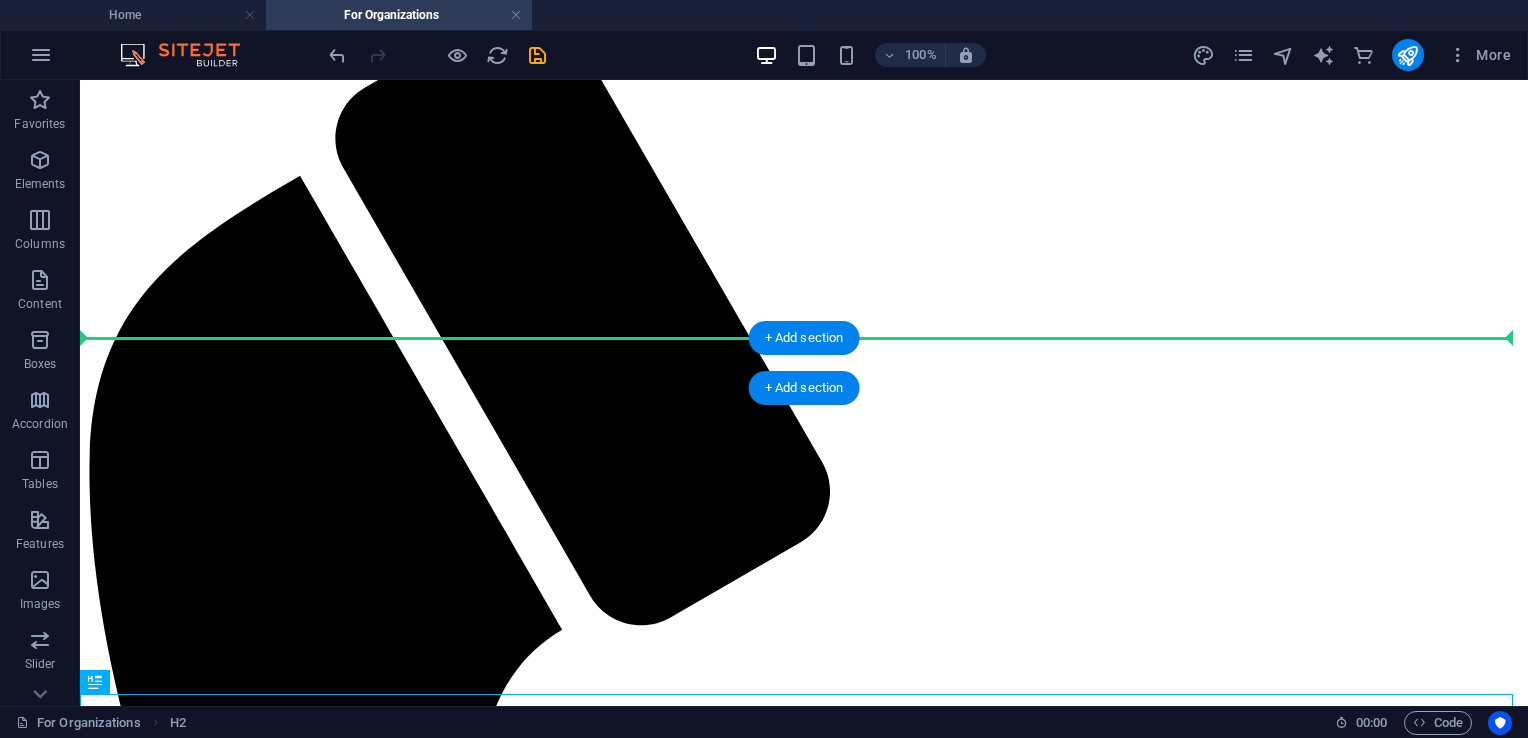 drag, startPoint x: 462, startPoint y: 518, endPoint x: 536, endPoint y: 360, distance: 174.47063 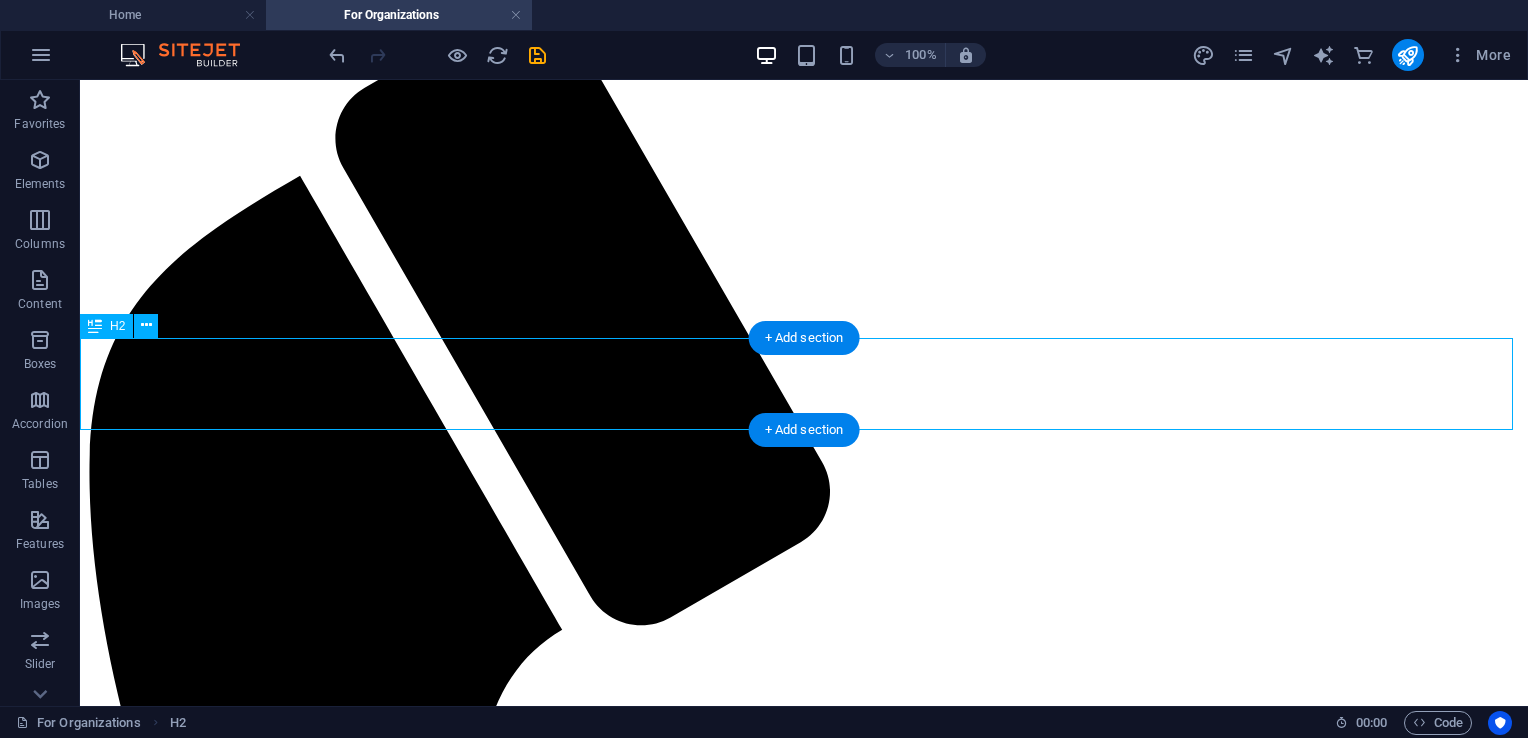 click on "Building Courageous Cultures from the Inside Out" at bounding box center [804, 2197] 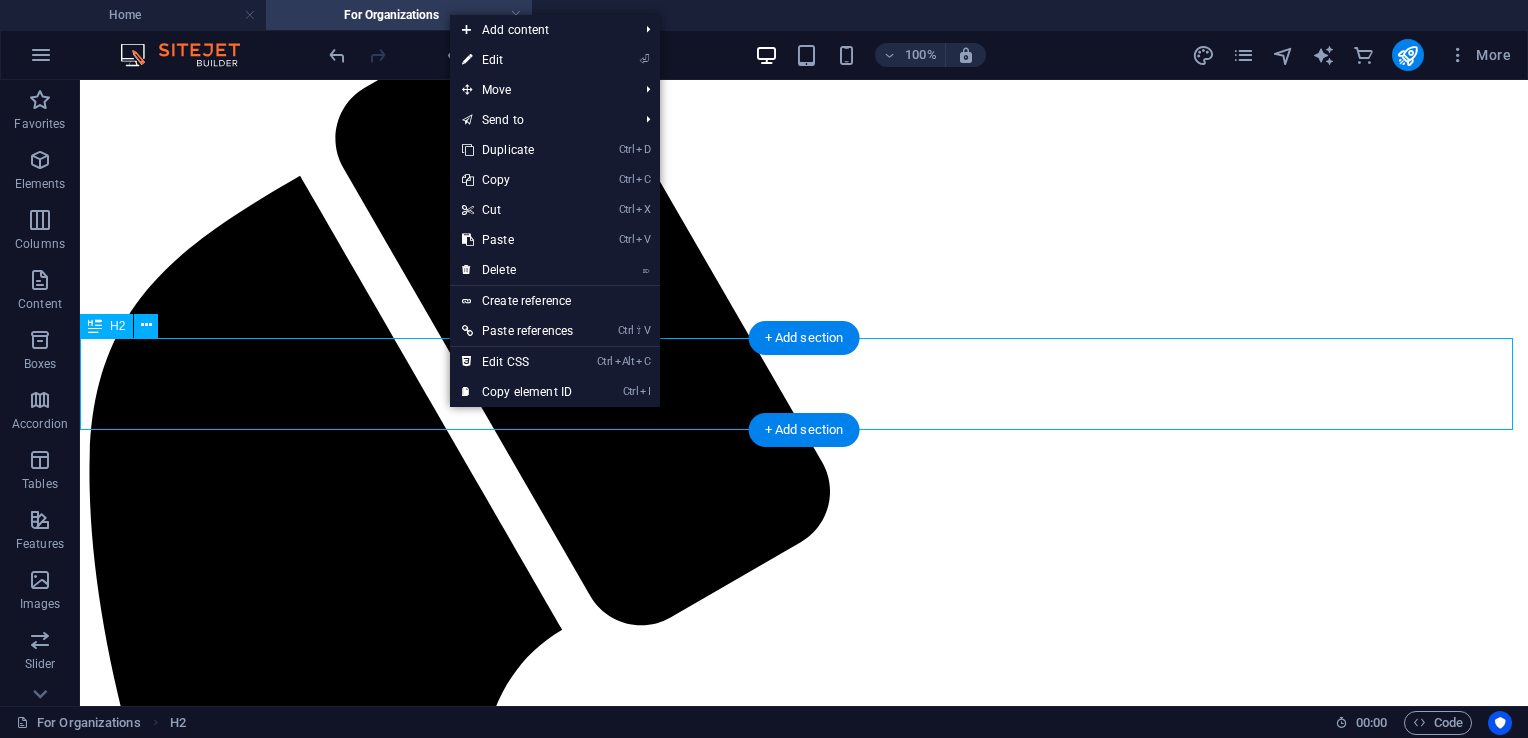 click on "Building Courageous Cultures from the Inside Out" at bounding box center [804, 2197] 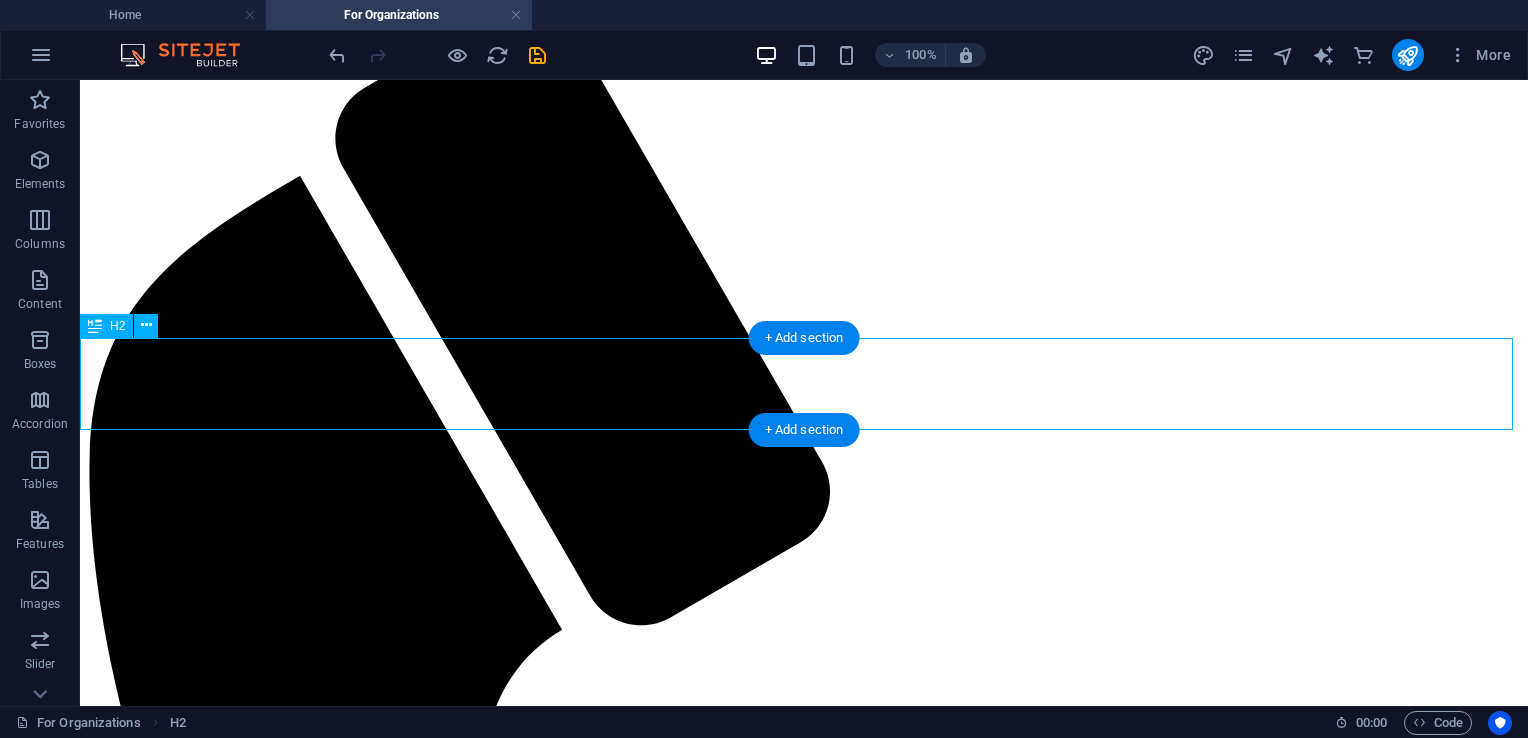 click on "Building Courageous Cultures from the Inside Out" at bounding box center [804, 2197] 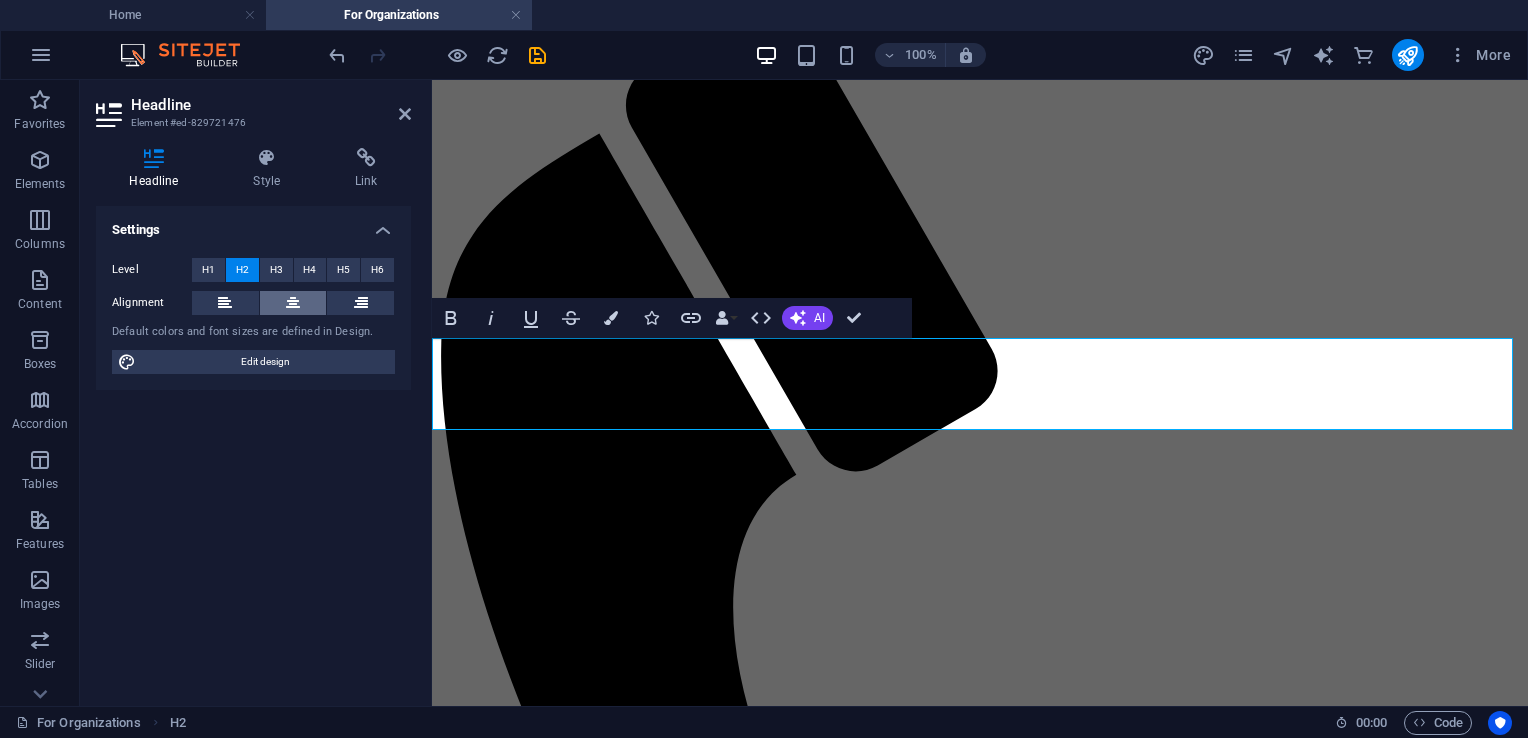 click at bounding box center [293, 303] 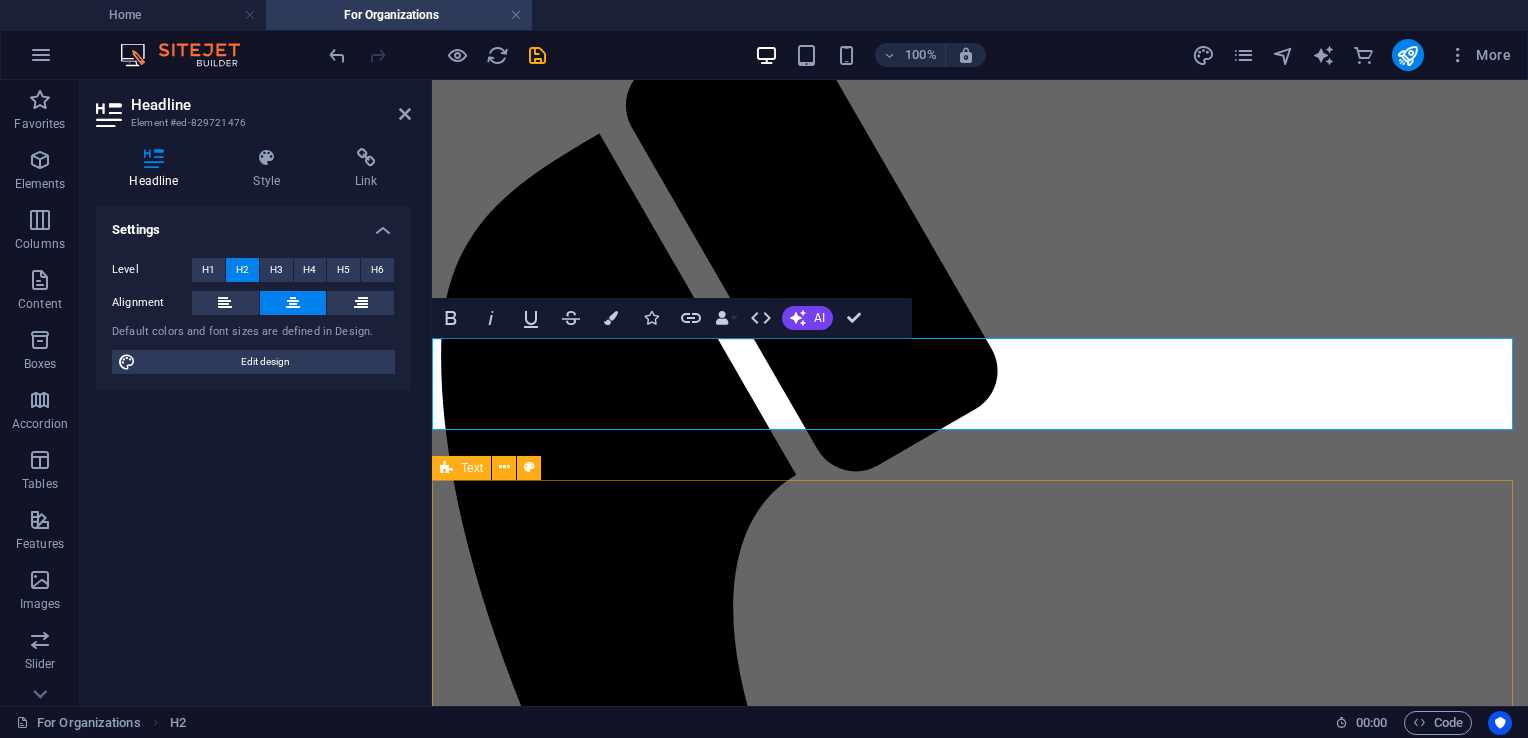 click at bounding box center (980, 1852) 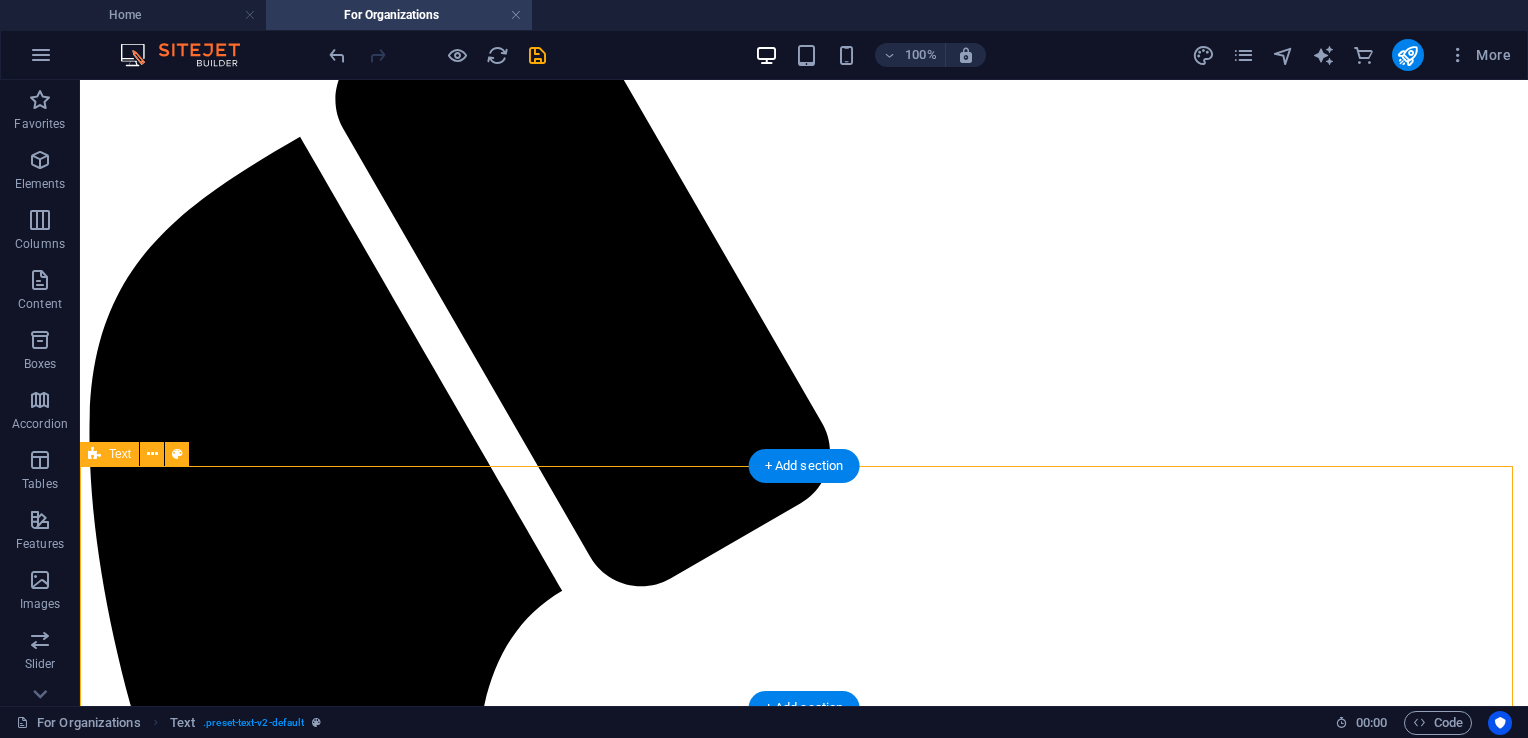 scroll, scrollTop: 200, scrollLeft: 0, axis: vertical 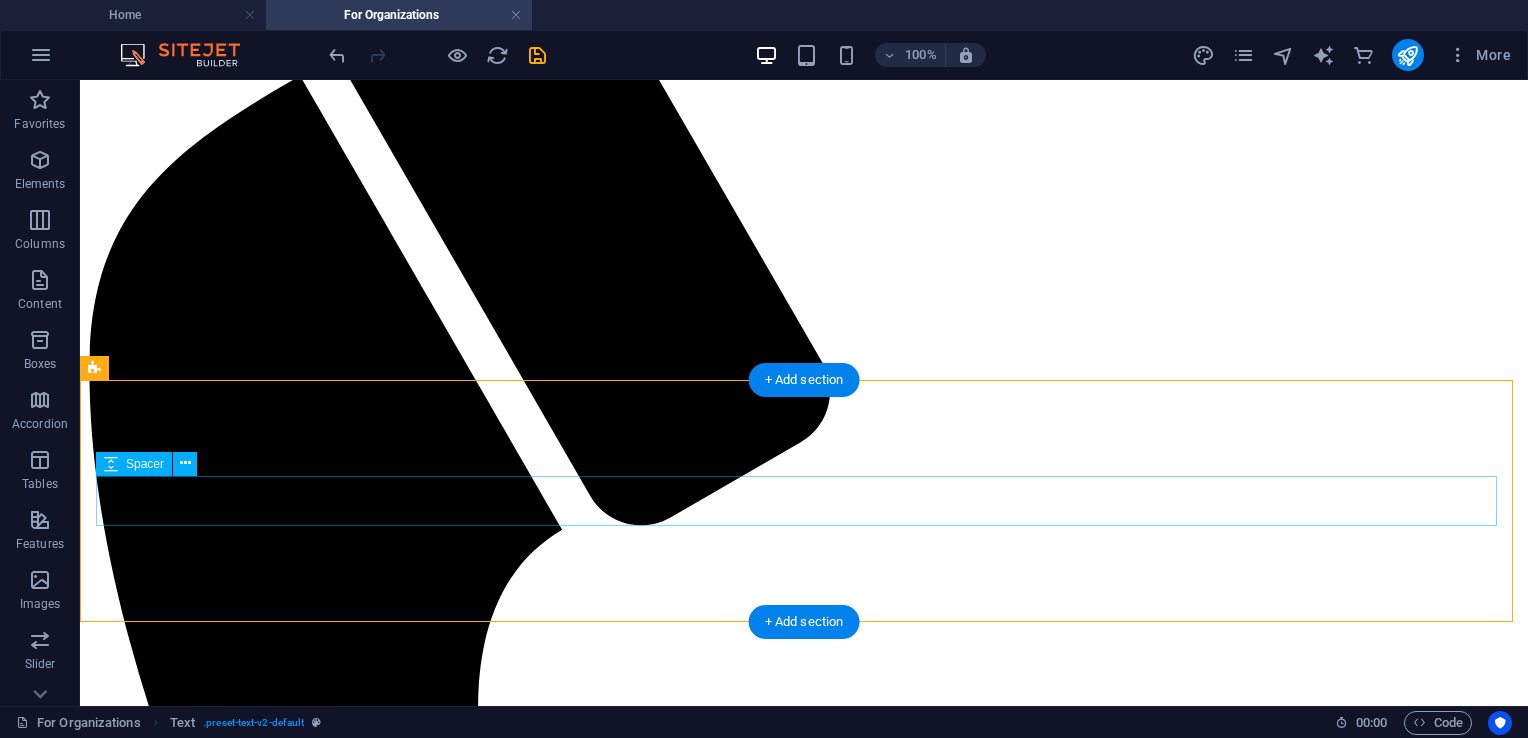 click at bounding box center (804, 2219) 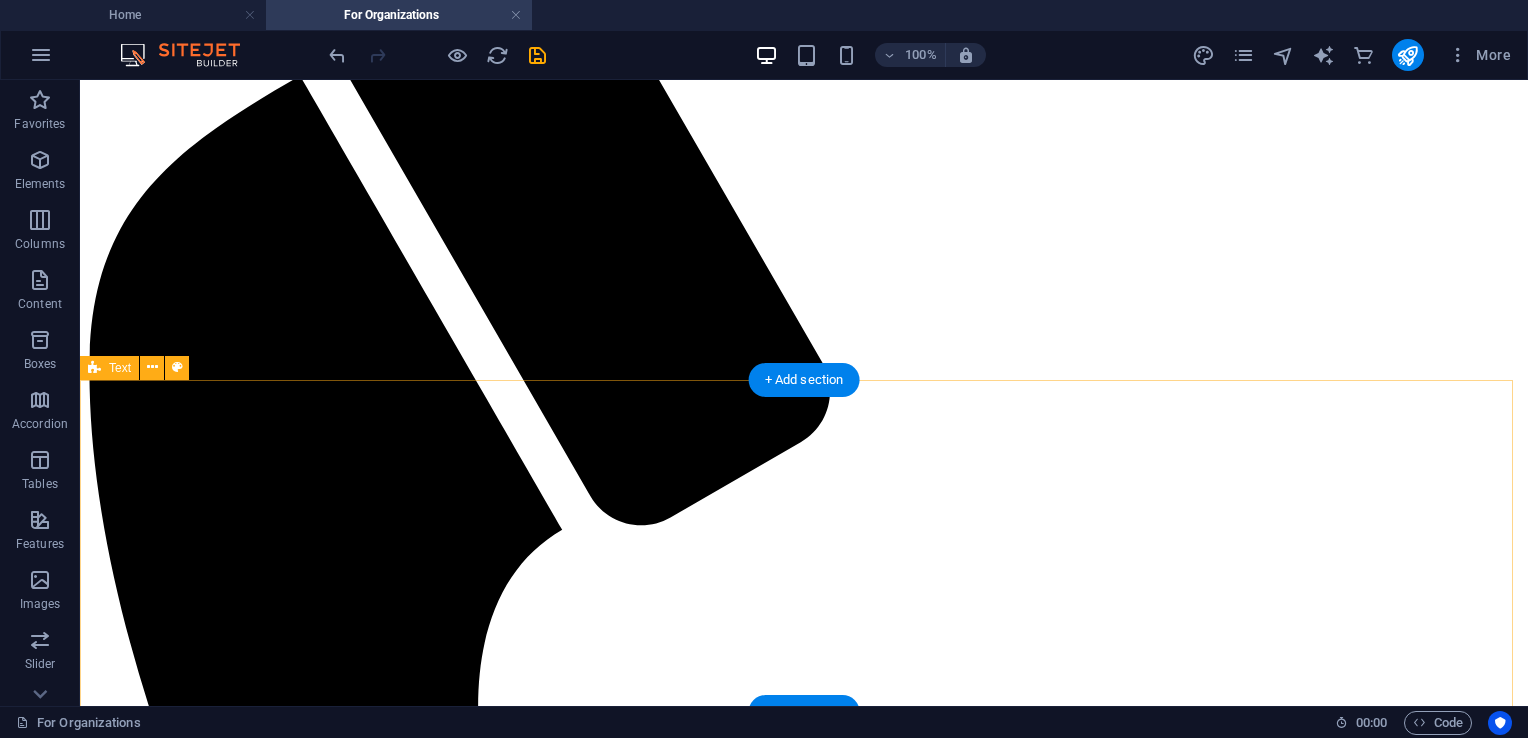 click on "Drop content here or  Add elements  Paste clipboard" at bounding box center [804, 2265] 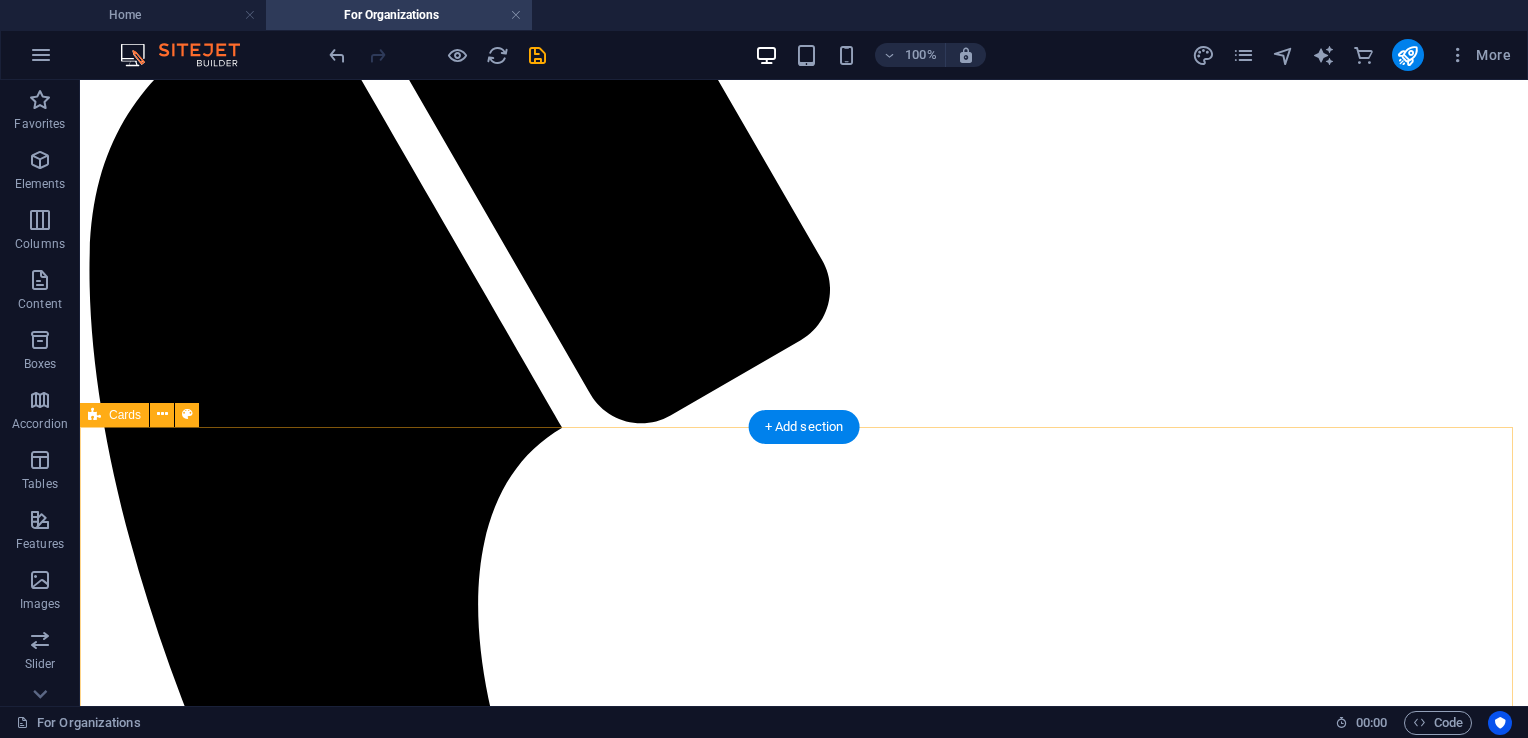 scroll, scrollTop: 300, scrollLeft: 0, axis: vertical 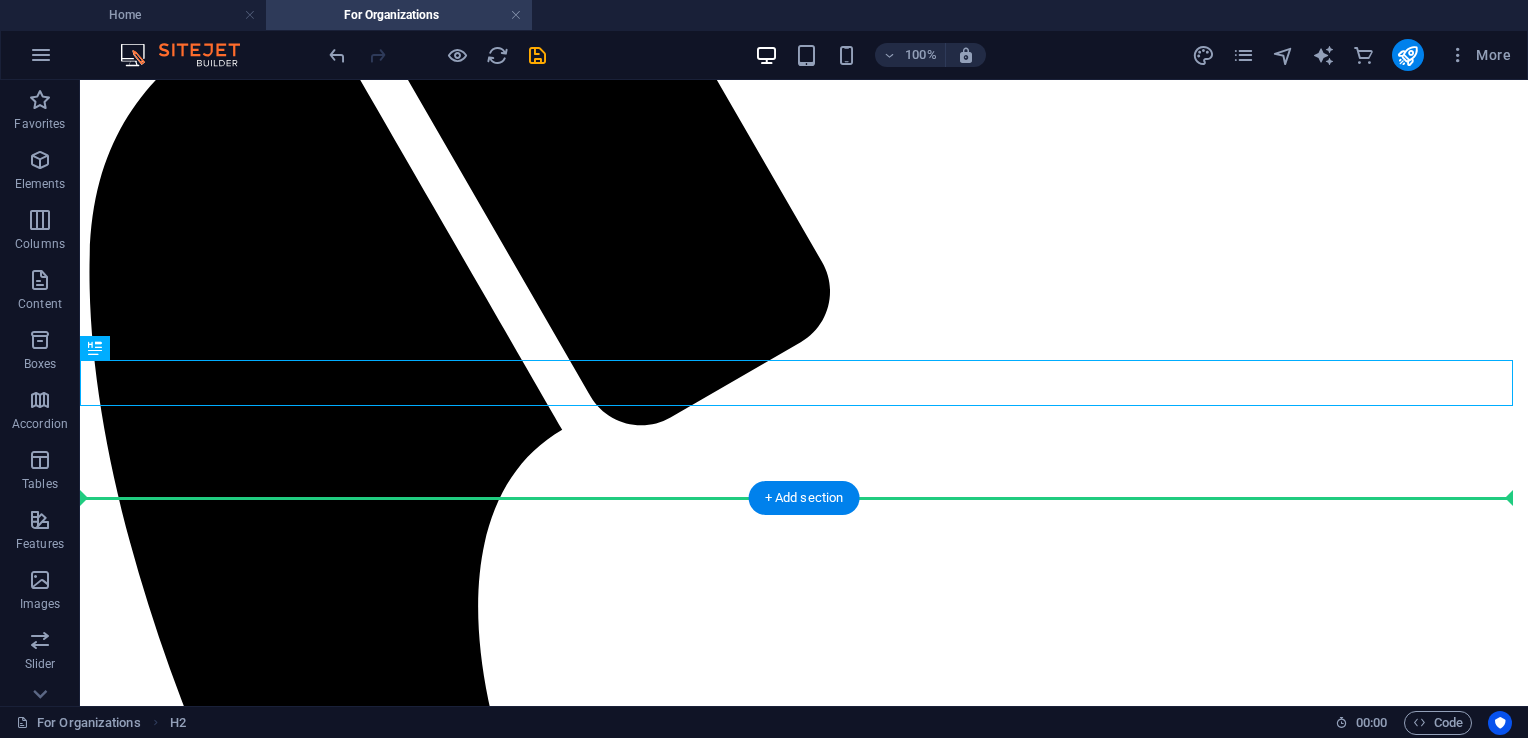 drag, startPoint x: 468, startPoint y: 387, endPoint x: 474, endPoint y: 506, distance: 119.15116 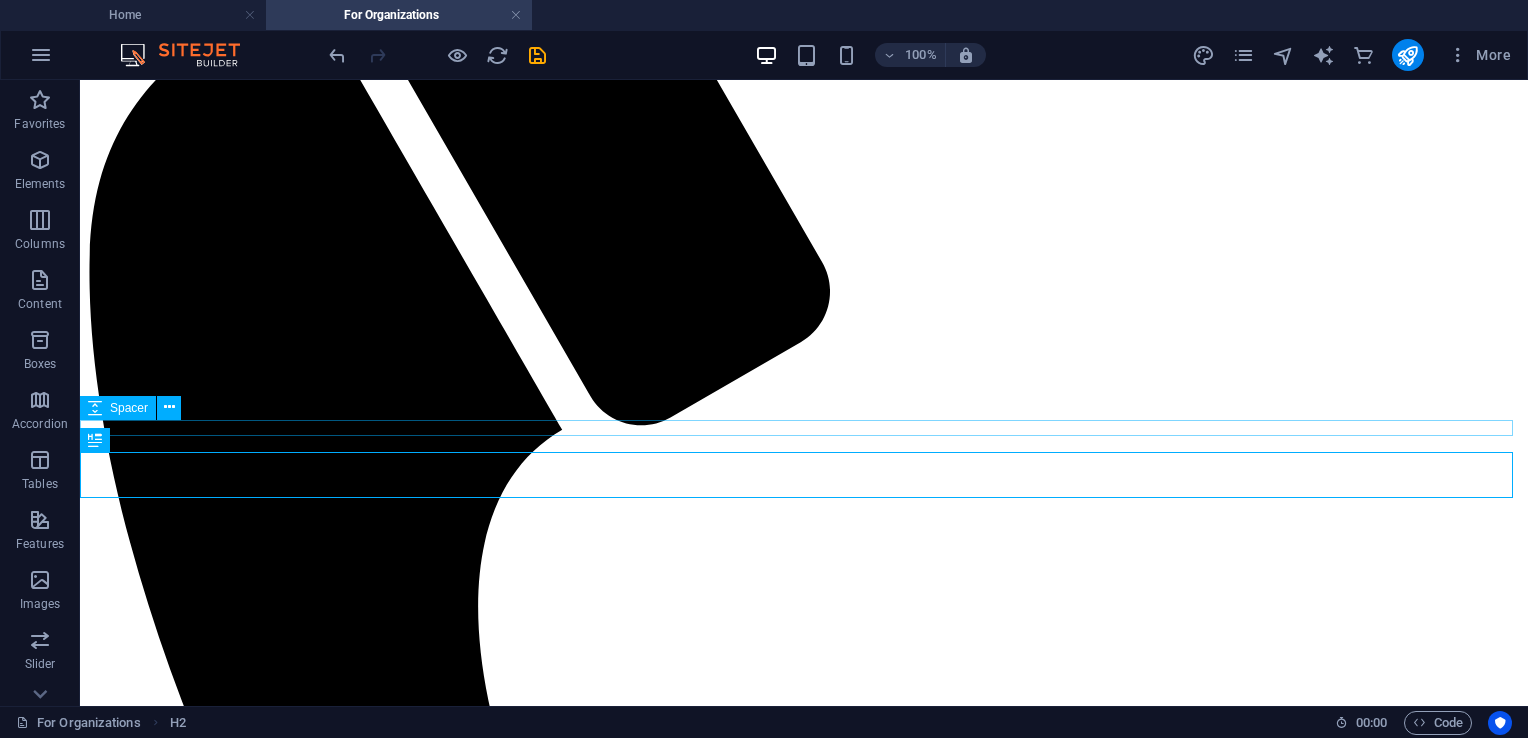 click at bounding box center (804, 2202) 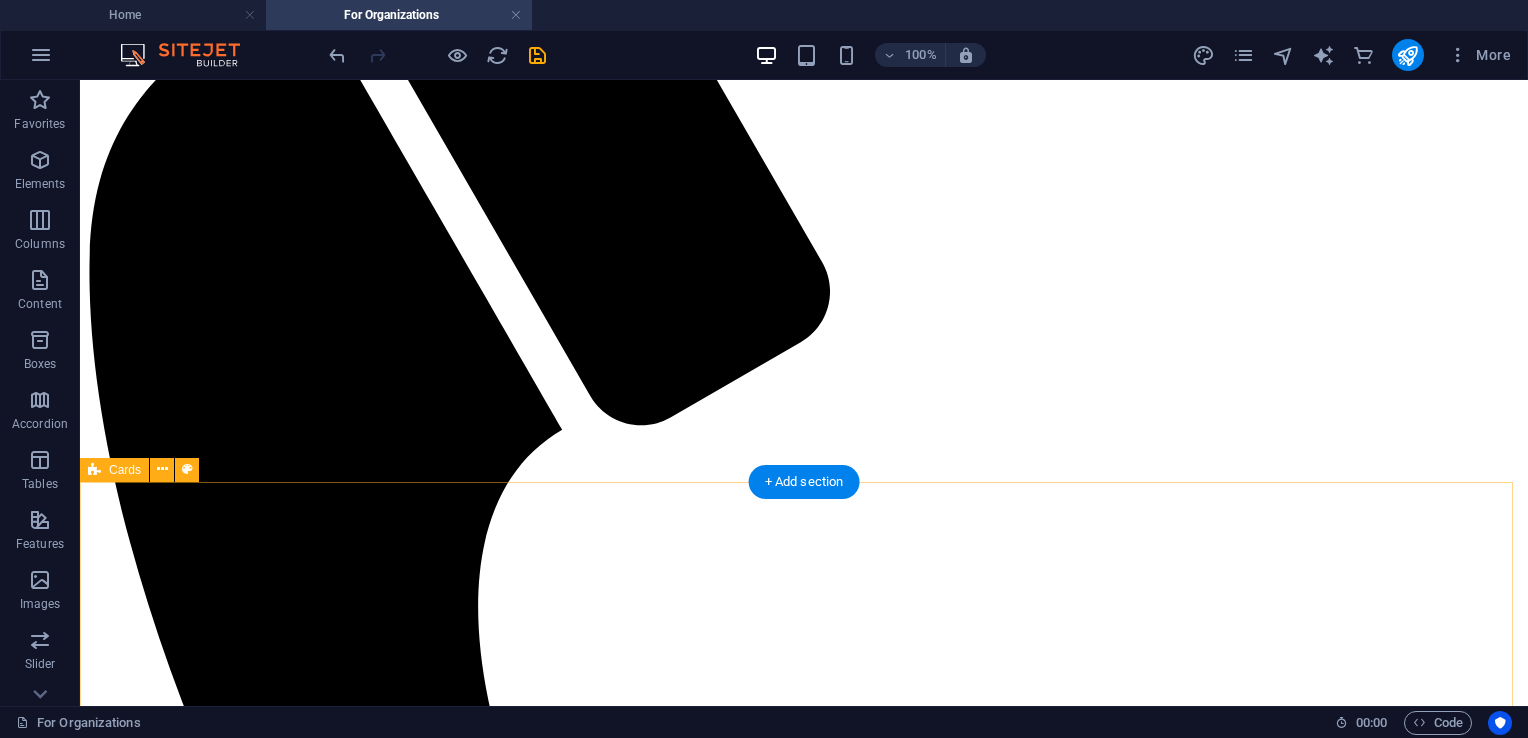 click on "Keynotes + Talks Spark insight and inspire values-aligned leadership through story-driven, engaging sessions. Workshops + Trainings Interactive, experiential sessions focused on self-trust, courageous communication, and real-time transformation. Leadership Development Support leaders and changemakers to deepen presence, align with purpose, and lead with integrity." at bounding box center [804, 3642] 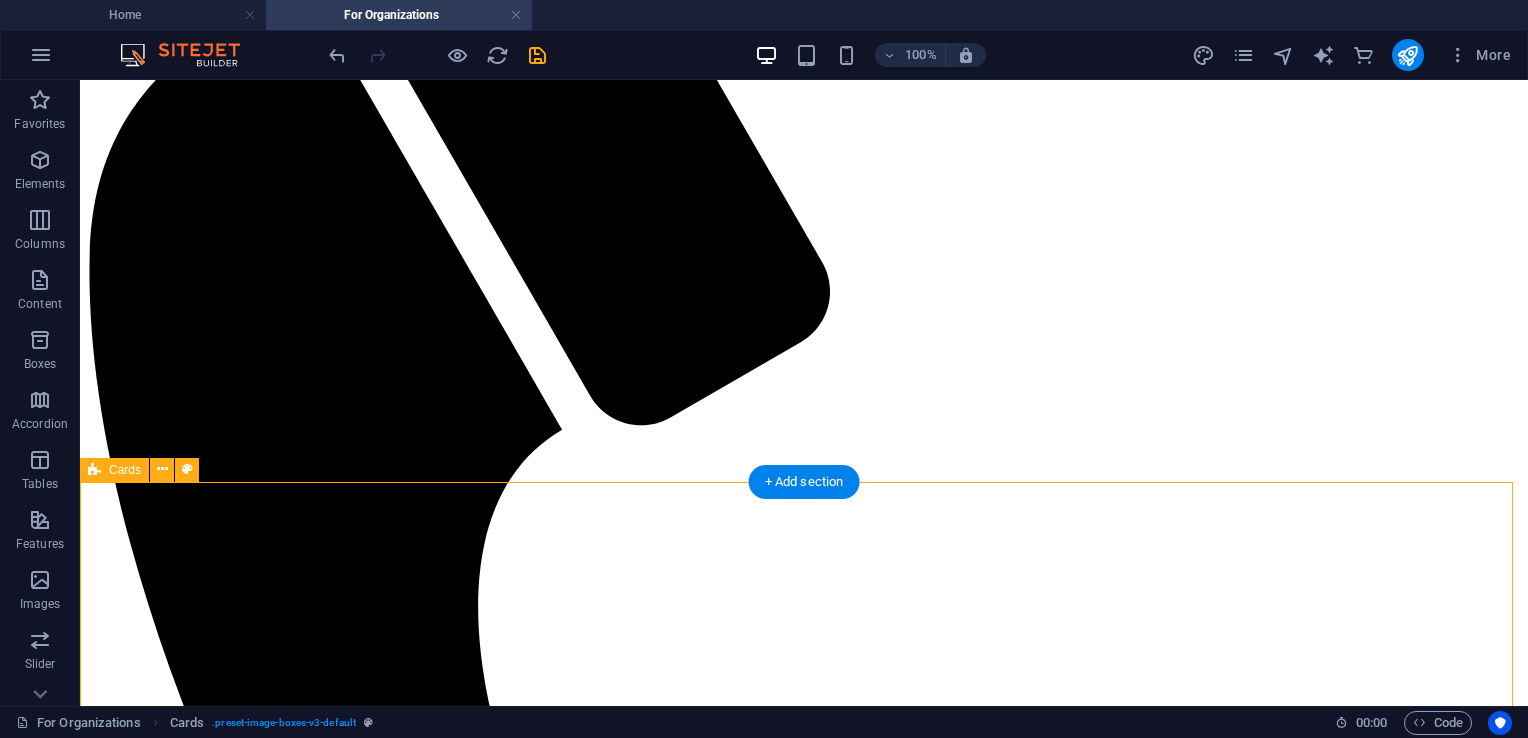 click on "Keynotes + Talks Spark insight and inspire values-aligned leadership through story-driven, engaging sessions. Workshops + Trainings Interactive, experiential sessions focused on self-trust, courageous communication, and real-time transformation. Leadership Development Support leaders and changemakers to deepen presence, align with purpose, and lead with integrity." at bounding box center [804, 3642] 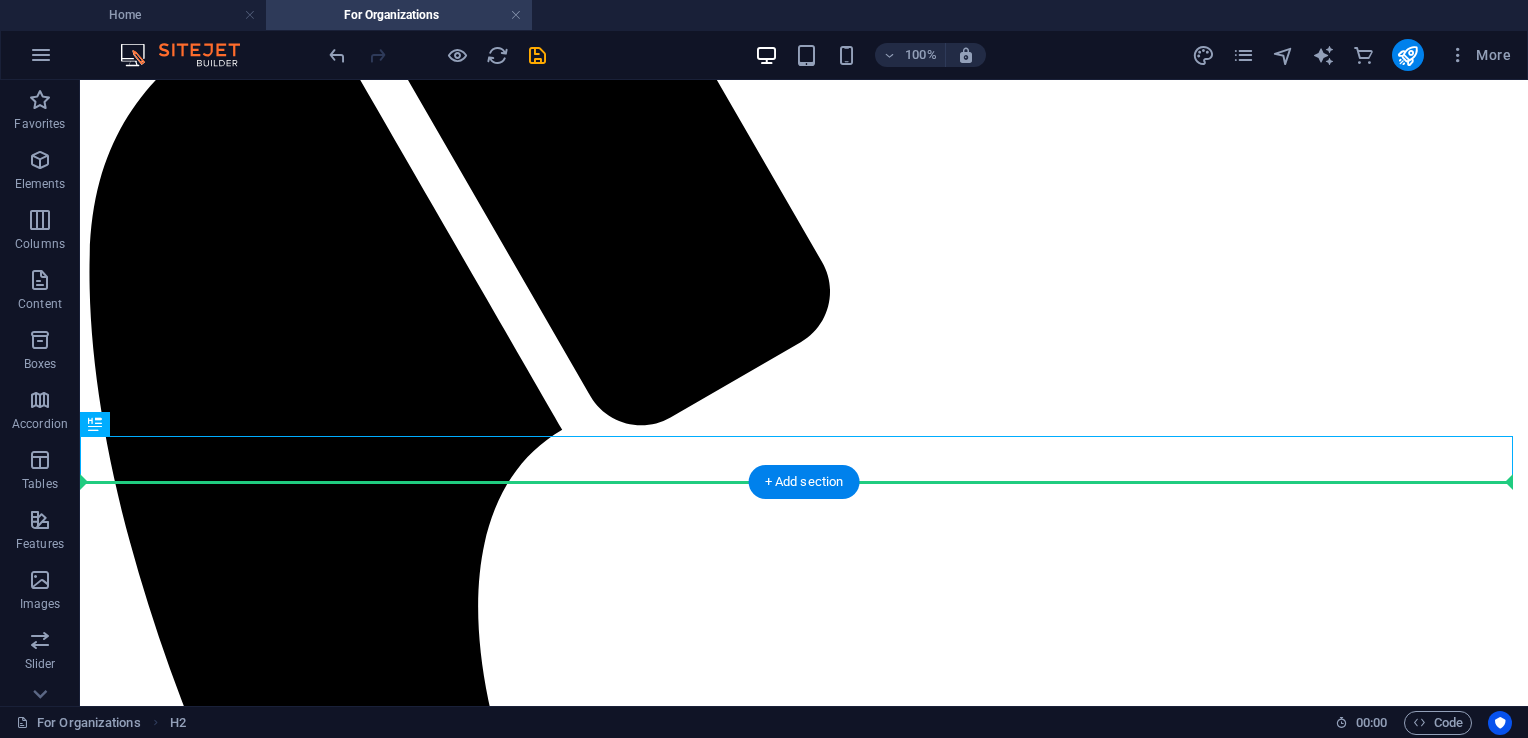 drag, startPoint x: 408, startPoint y: 468, endPoint x: 417, endPoint y: 547, distance: 79.51101 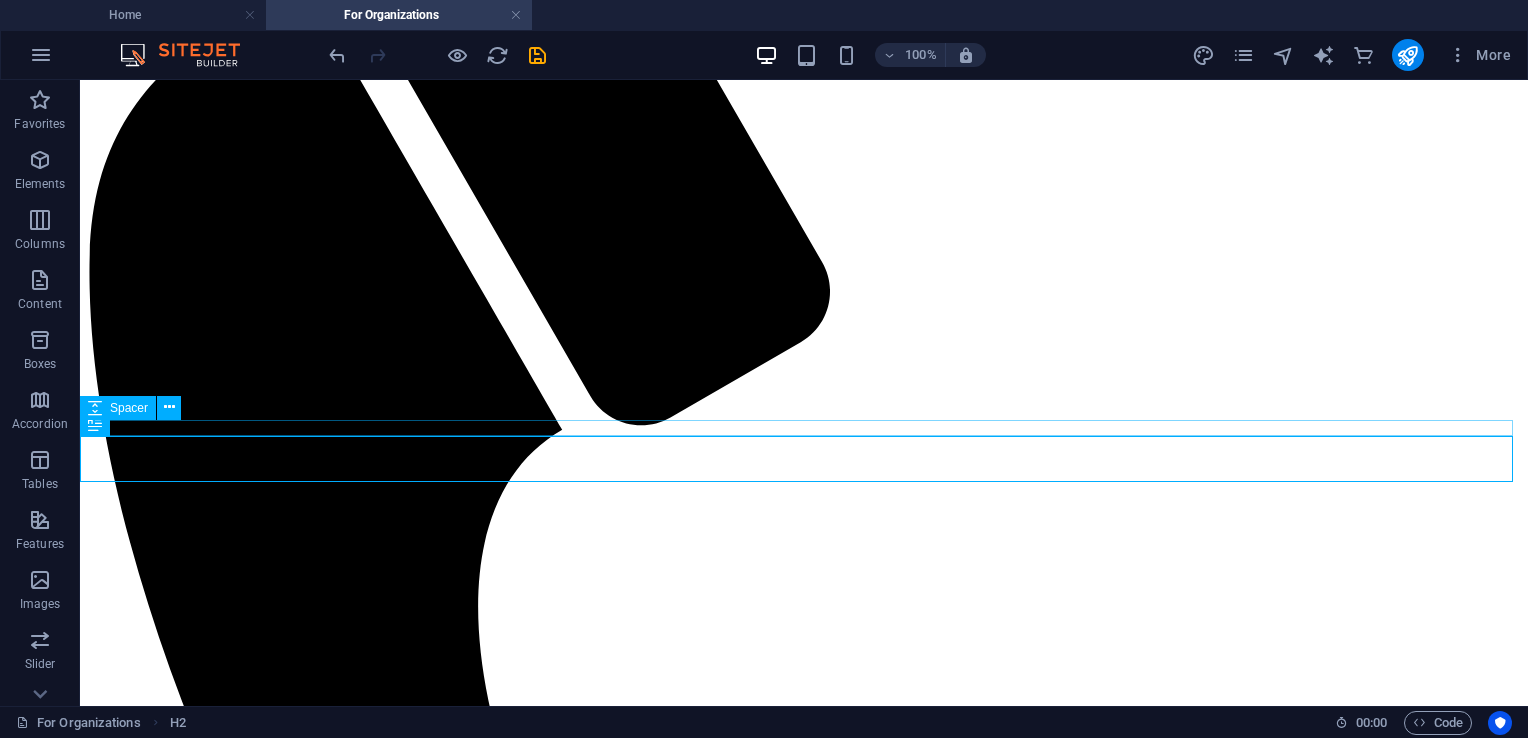 click at bounding box center (804, 2202) 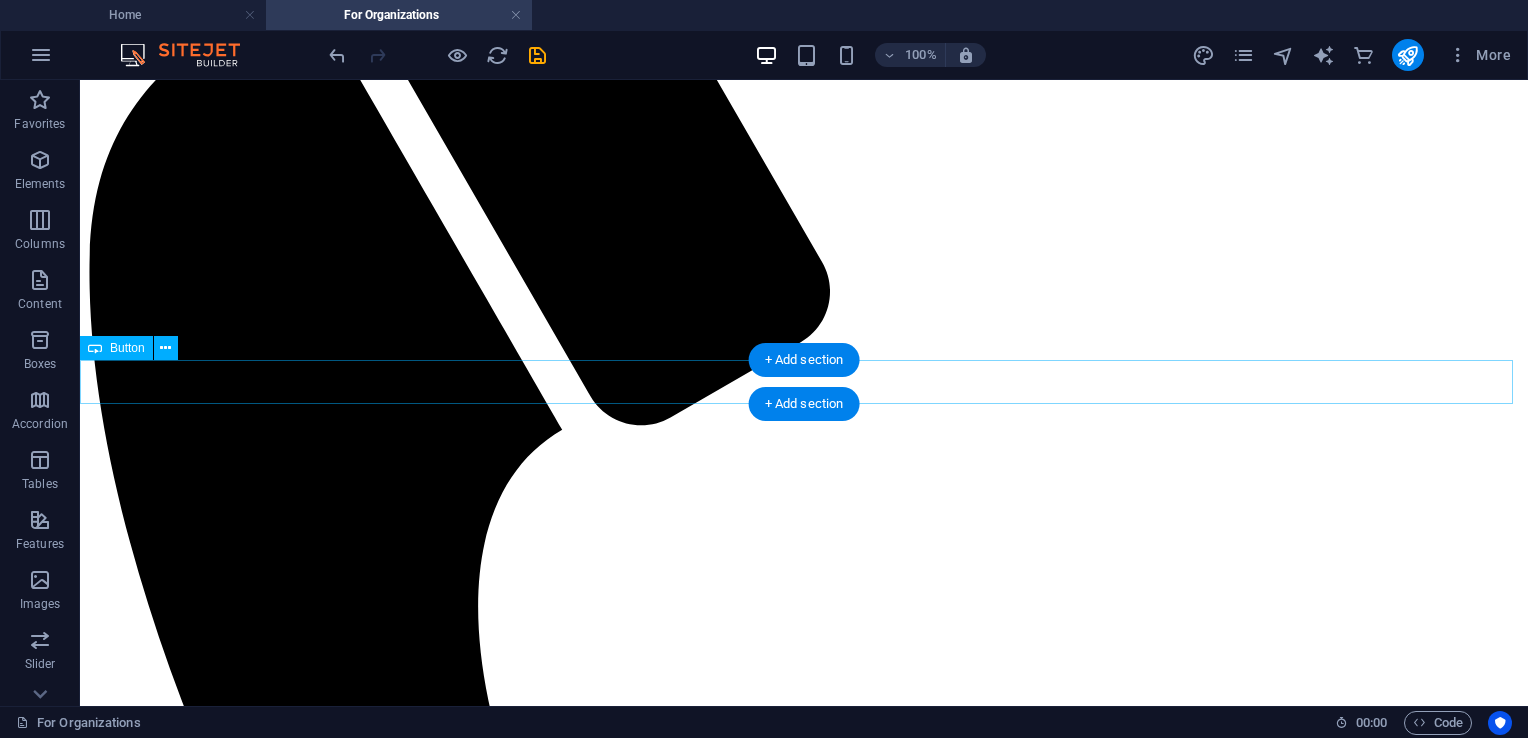 click on "Book Your Discovery Session" at bounding box center [804, 2169] 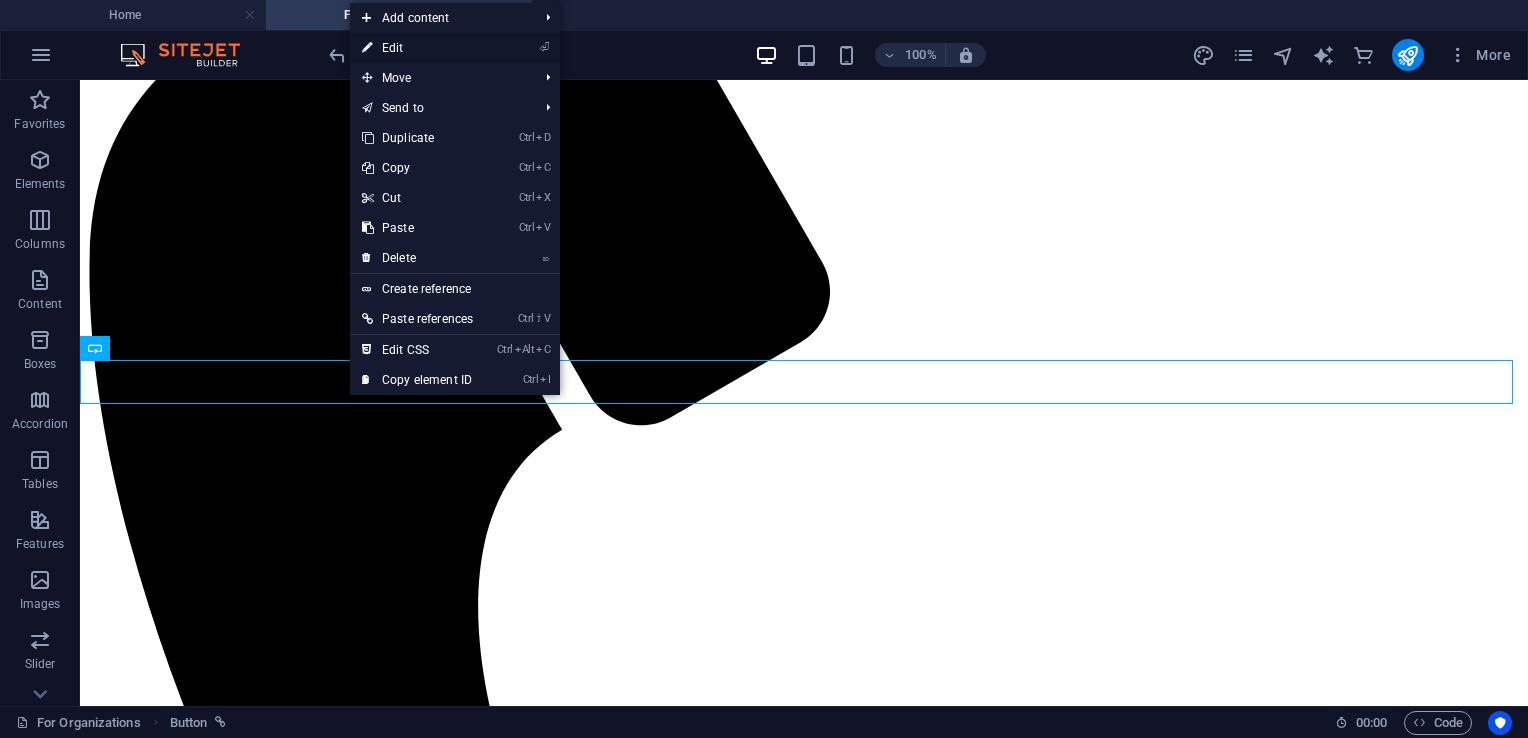 click on "⏎  Edit" at bounding box center [417, 48] 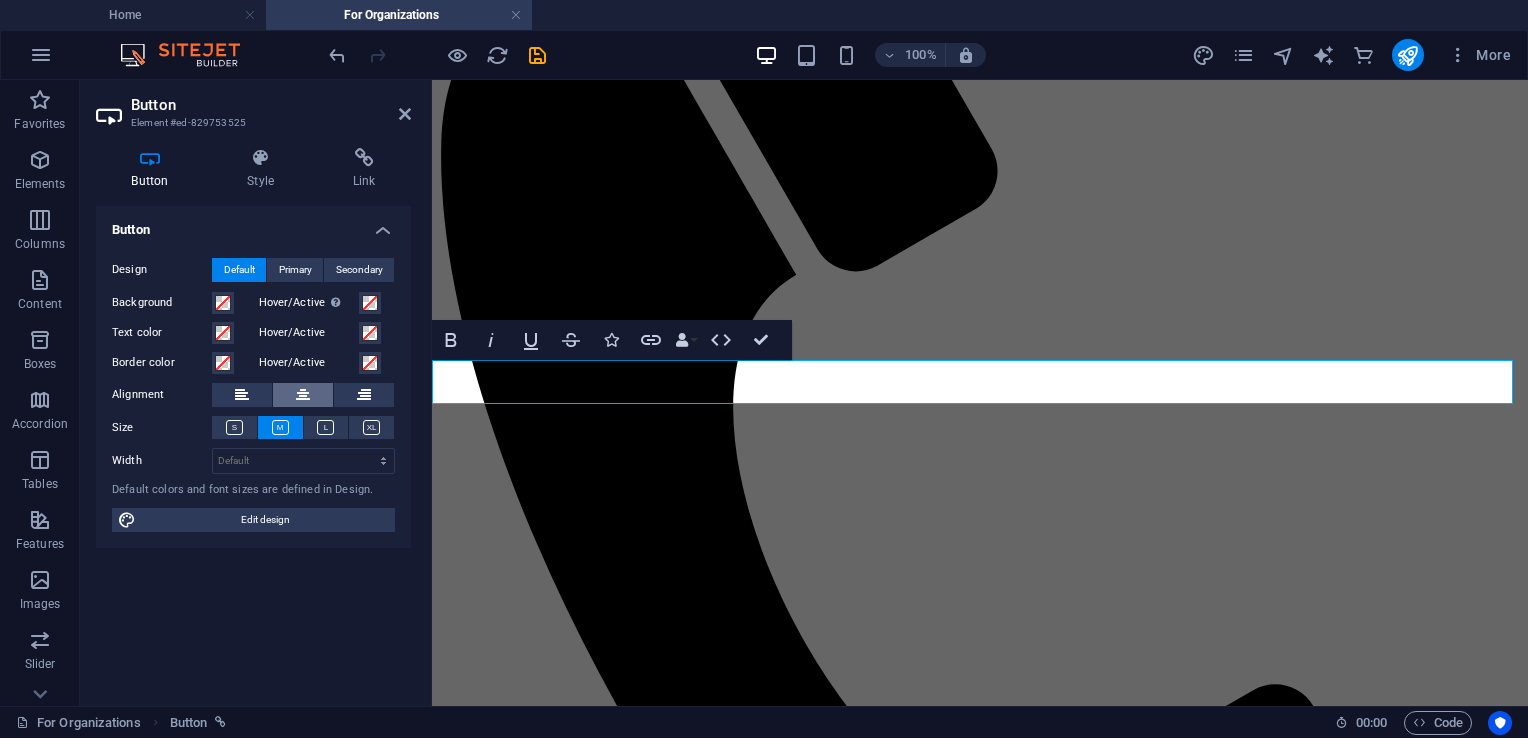 click at bounding box center [303, 395] 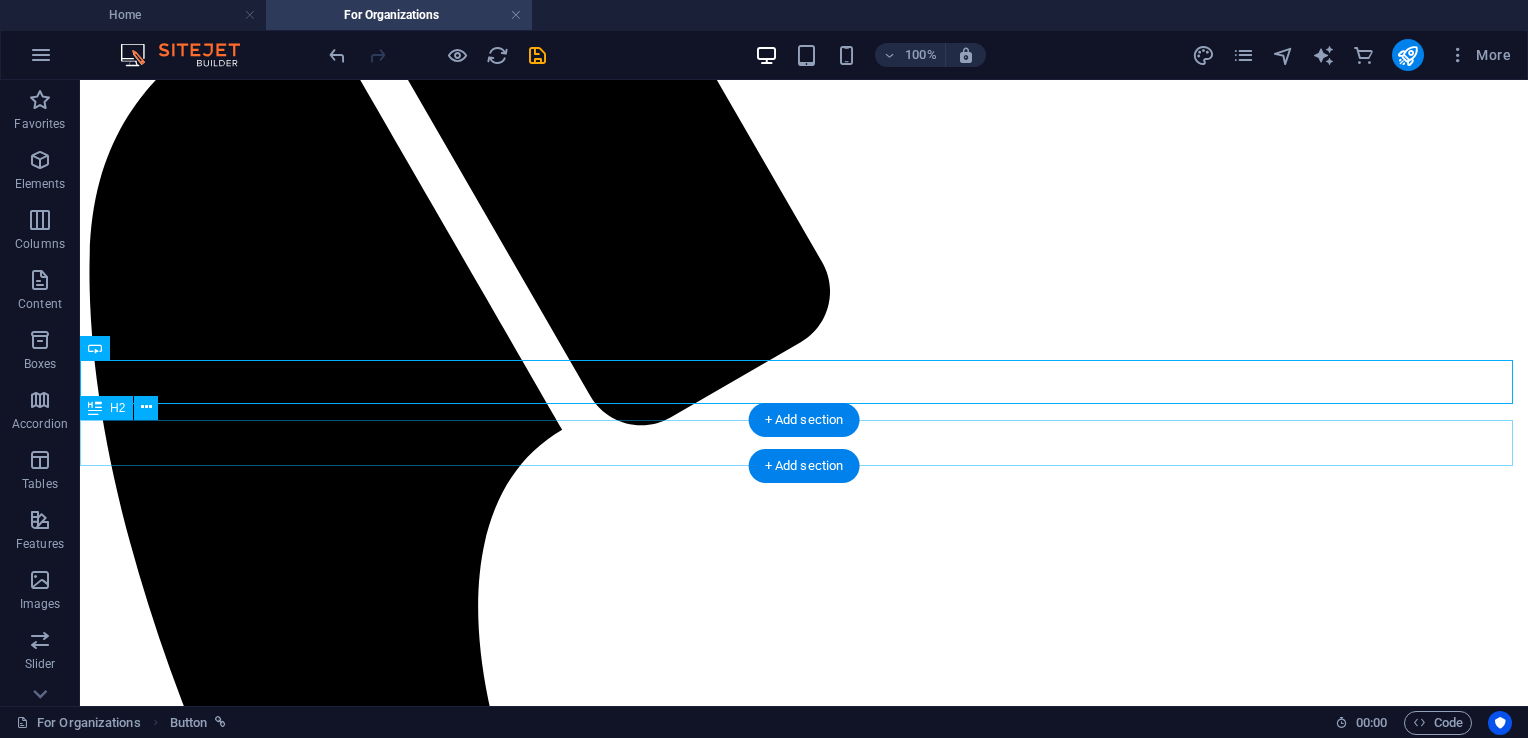 click on "The Work We Can Do Together" at bounding box center (804, 2227) 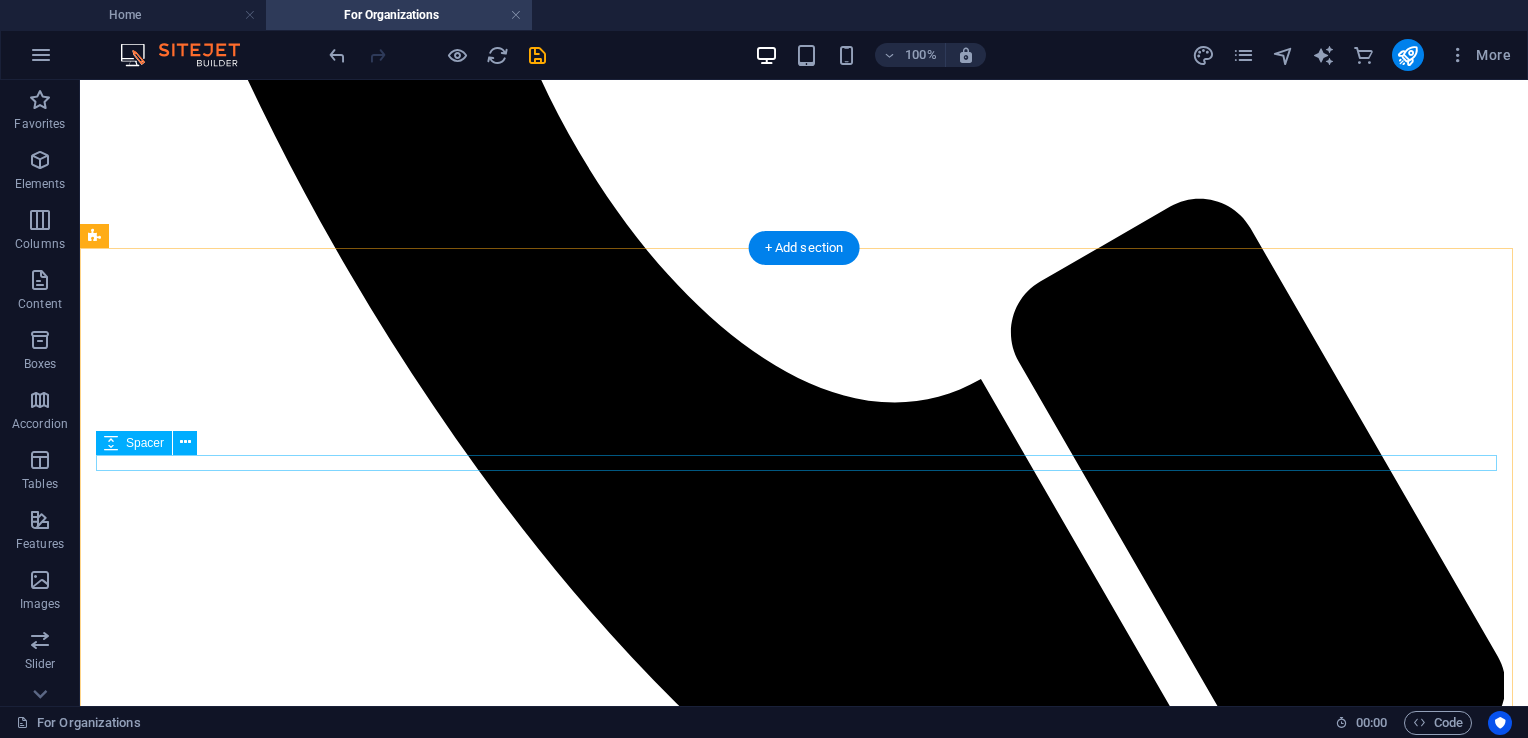 scroll, scrollTop: 1000, scrollLeft: 0, axis: vertical 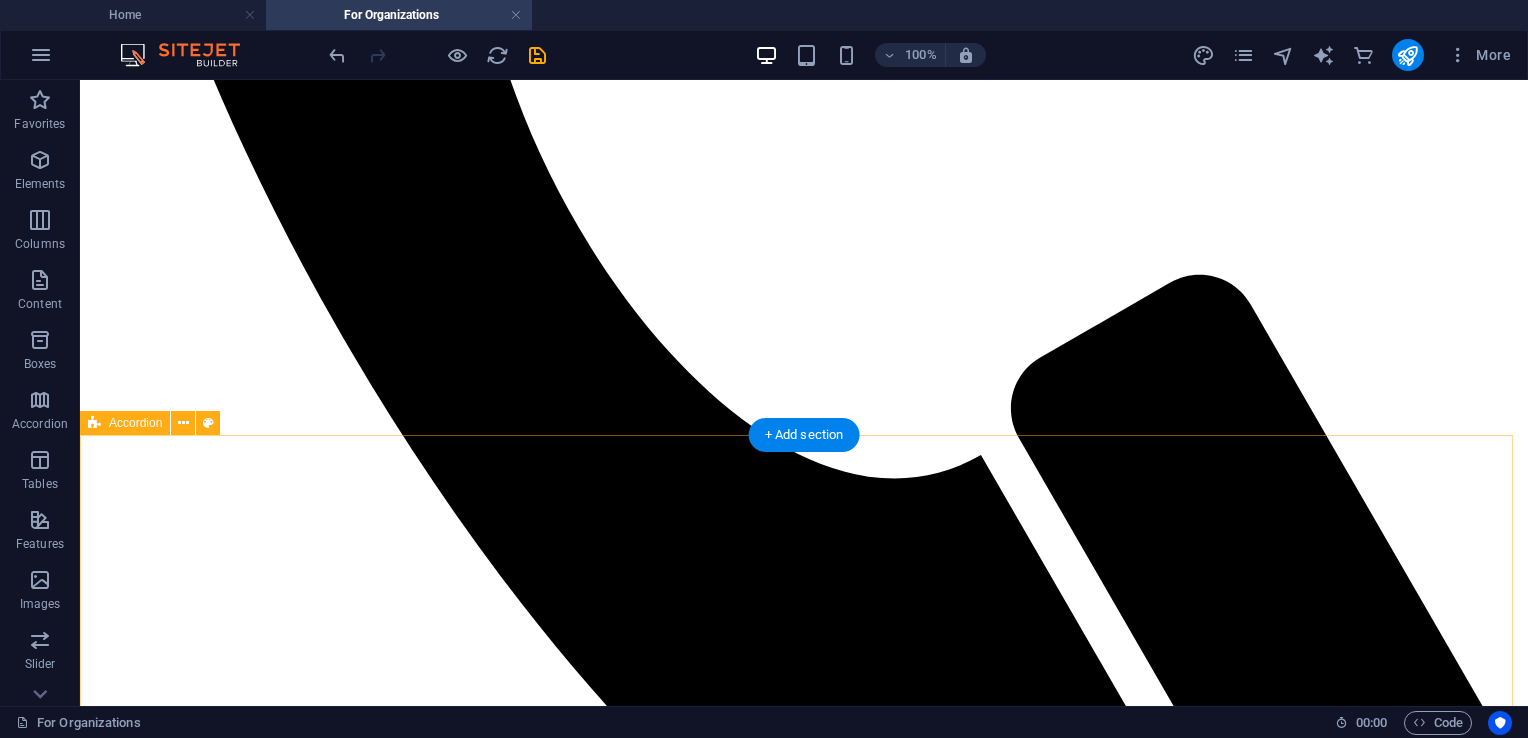 drag, startPoint x: 502, startPoint y: 474, endPoint x: 516, endPoint y: 445, distance: 32.202484 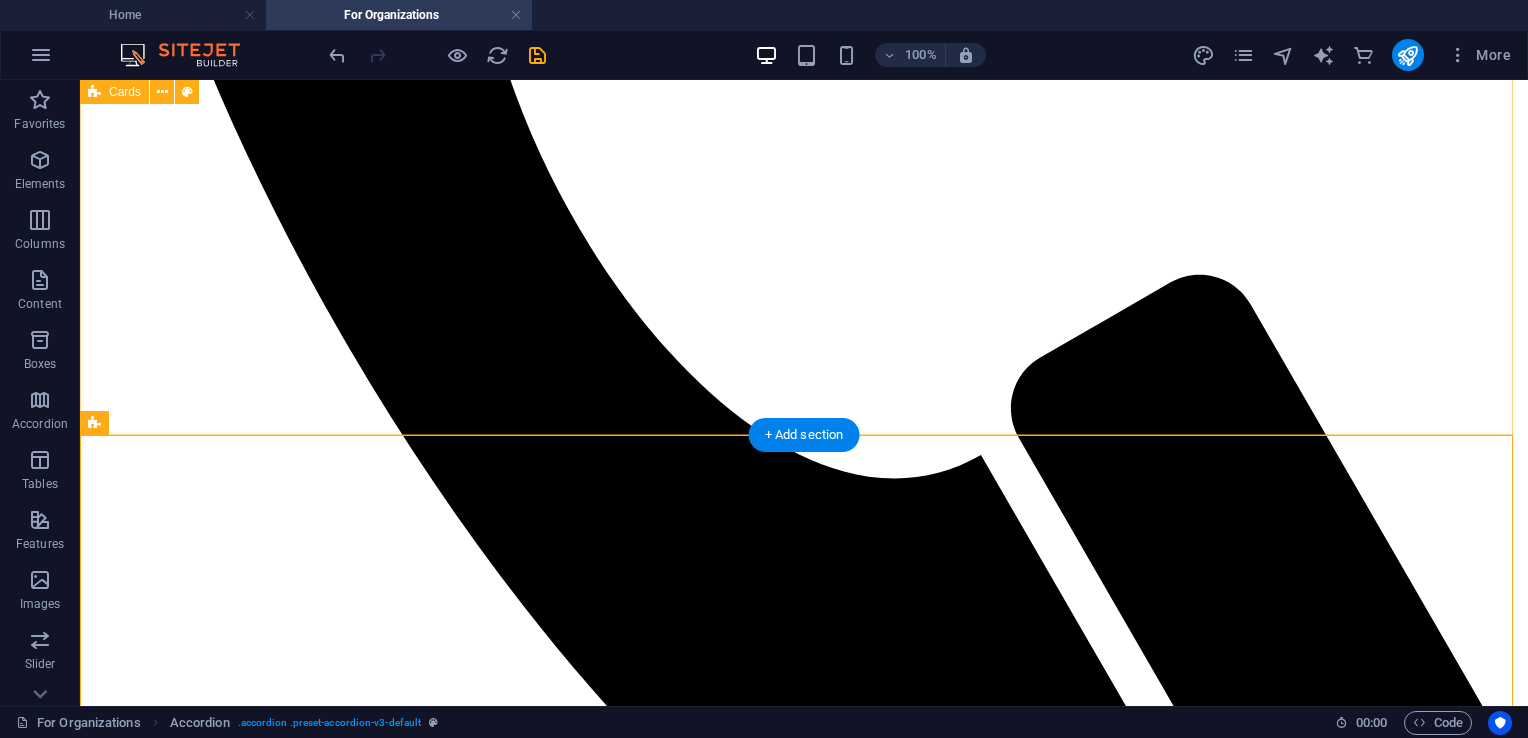 click on "Keynotes + Talks Spark insight and inspire values-aligned leadership through story-driven, engaging sessions. Workshops + Trainings Interactive, experiential sessions focused on self-trust, courageous communication, and real-time transformation. Leadership Development Support leaders and changemakers to deepen presence, align with purpose, and lead with integrity." at bounding box center [804, 2926] 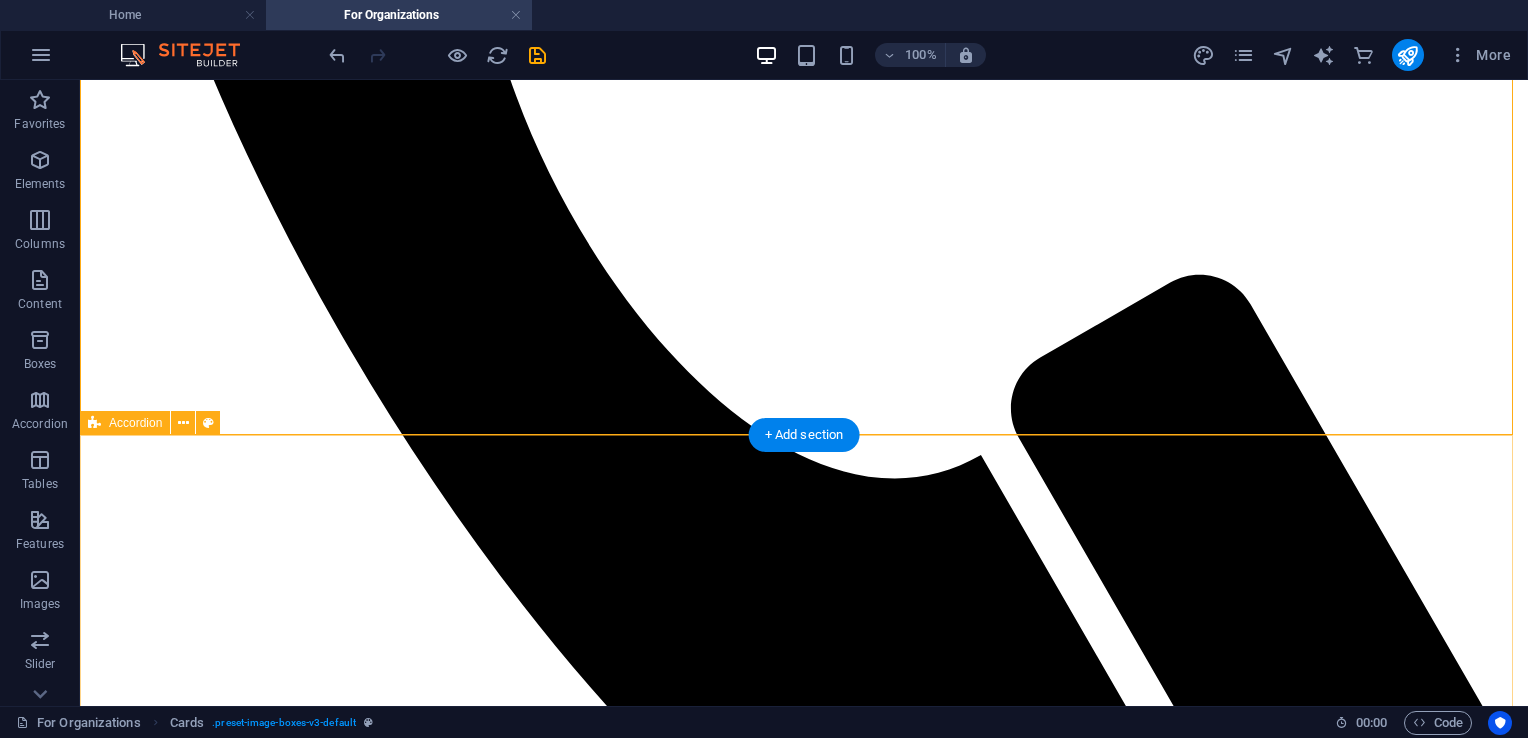 click on "Key Areas of Transformation Each session supports your team to reconnect with purpose, lead with clarity, and take values-aligned action—even in the face of challenge or change. From Limitation to Possibility Support your team to identify and move through internal blocks—like fear, burnout, or hesitation—and step into grounded leadership. Participants leave with increased self-awareness, tools to shift unhelpful patterns, and the confidence to take aligned action that reflects their role, your values, and your organization’s mission. Courageous Communication at Work Own Your Voice Reimagining What’s Possible" at bounding box center [804, 4608] 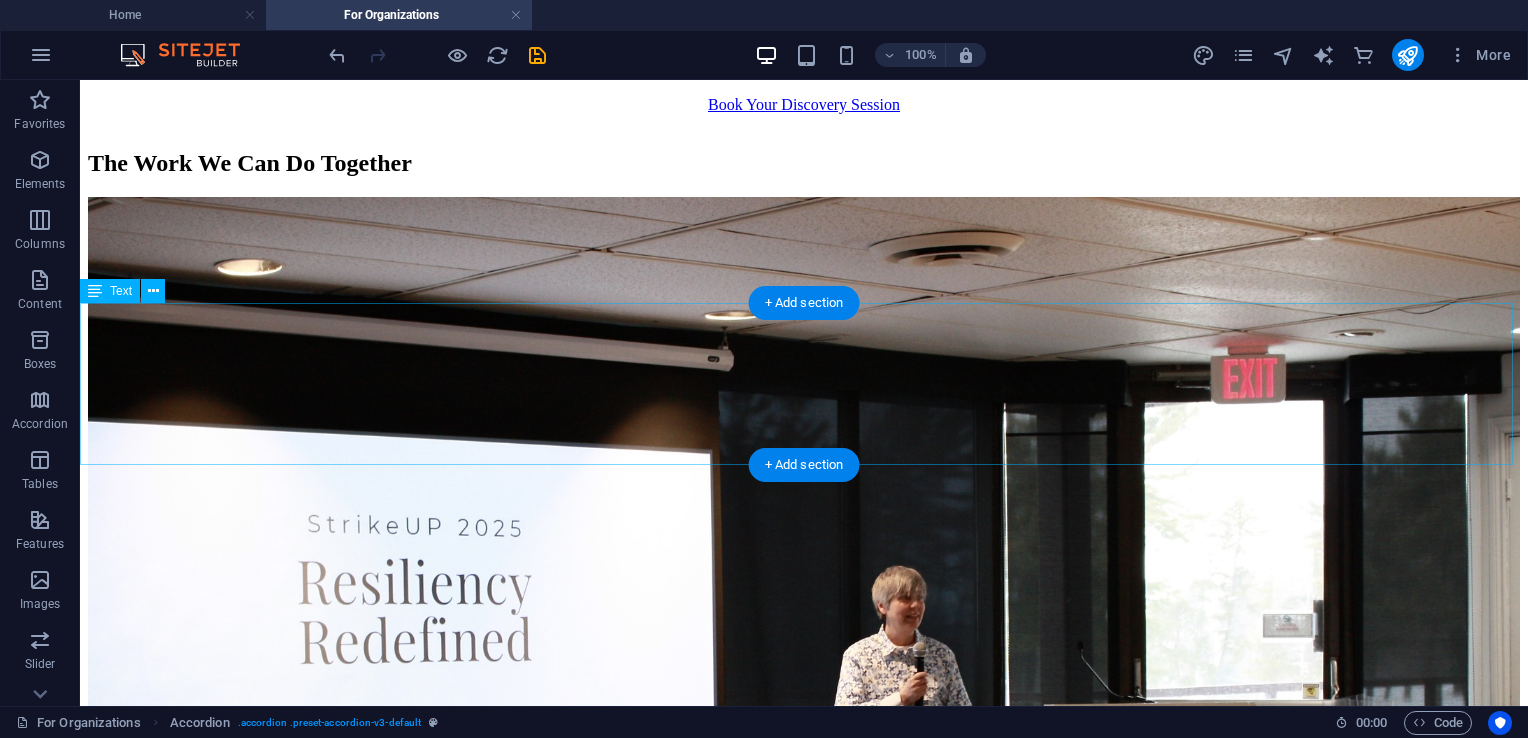 scroll, scrollTop: 2368, scrollLeft: 0, axis: vertical 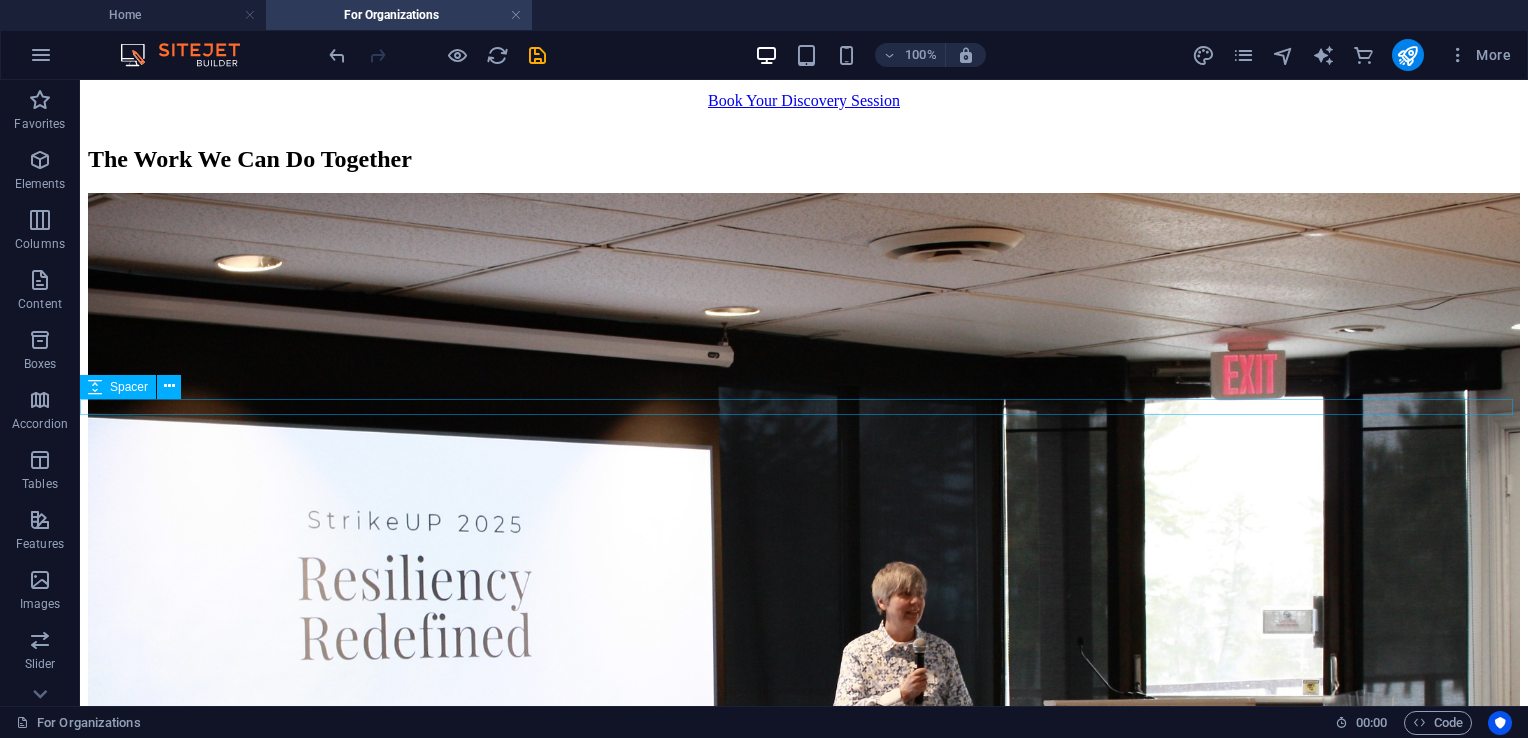 click at bounding box center (804, 3783) 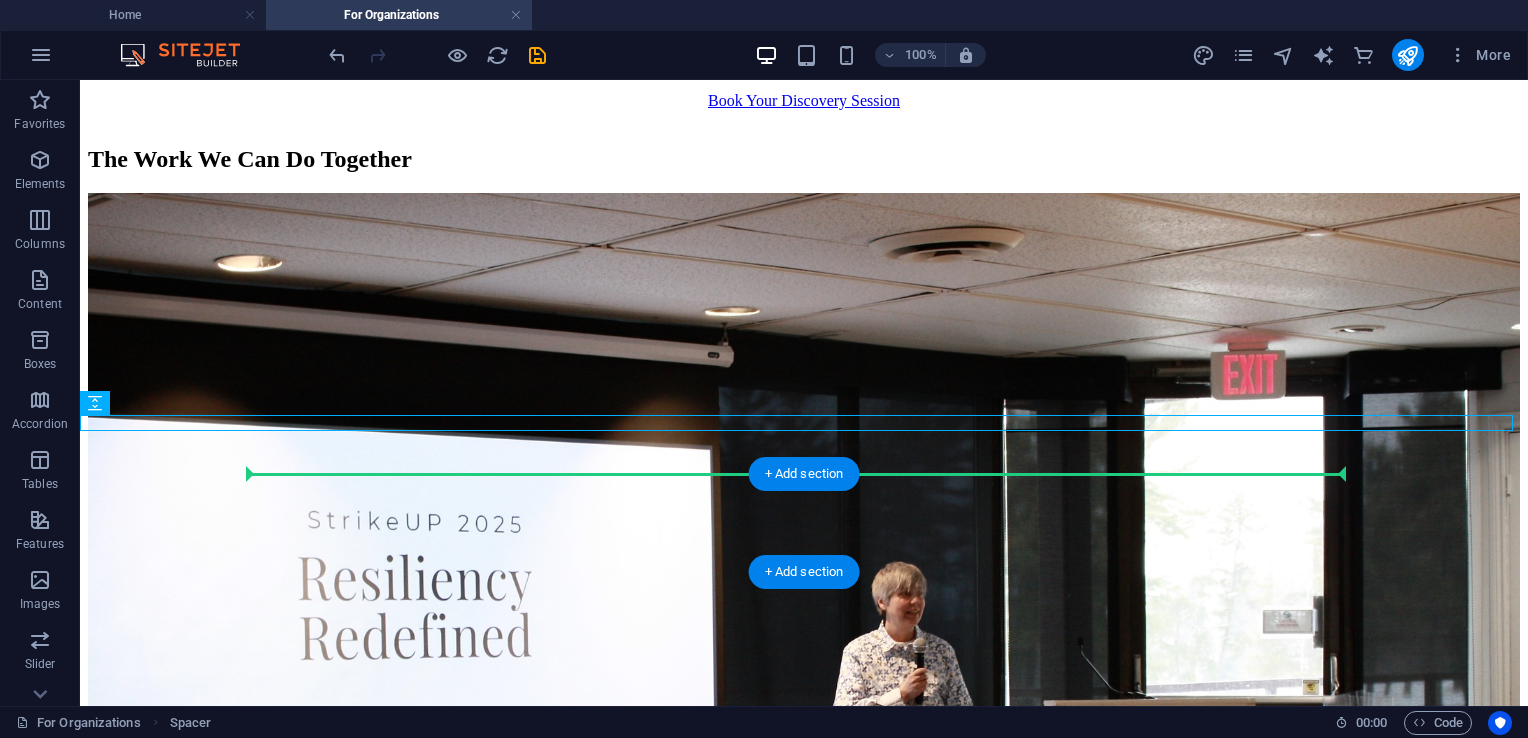drag, startPoint x: 452, startPoint y: 419, endPoint x: 444, endPoint y: 474, distance: 55.578773 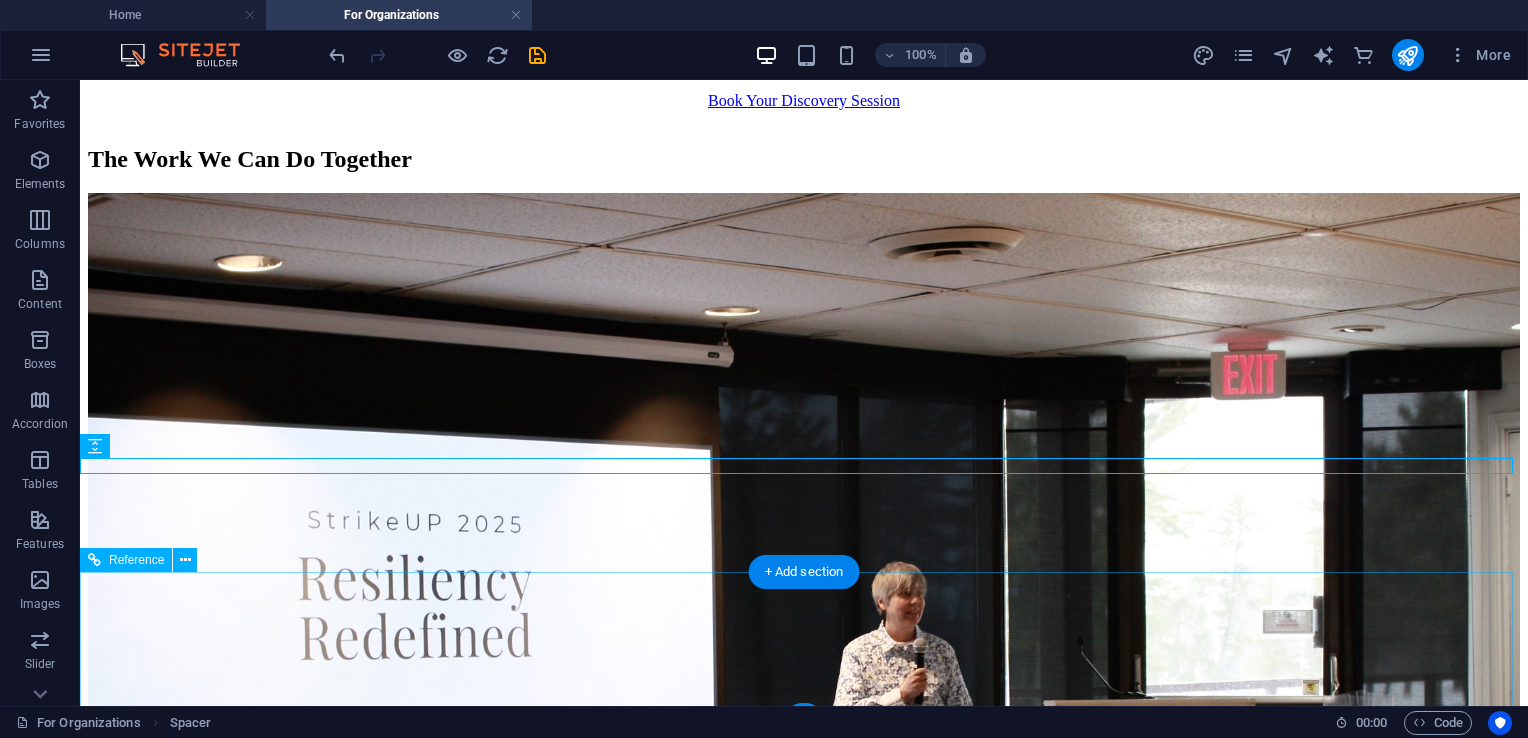 click at bounding box center (838, 3970) 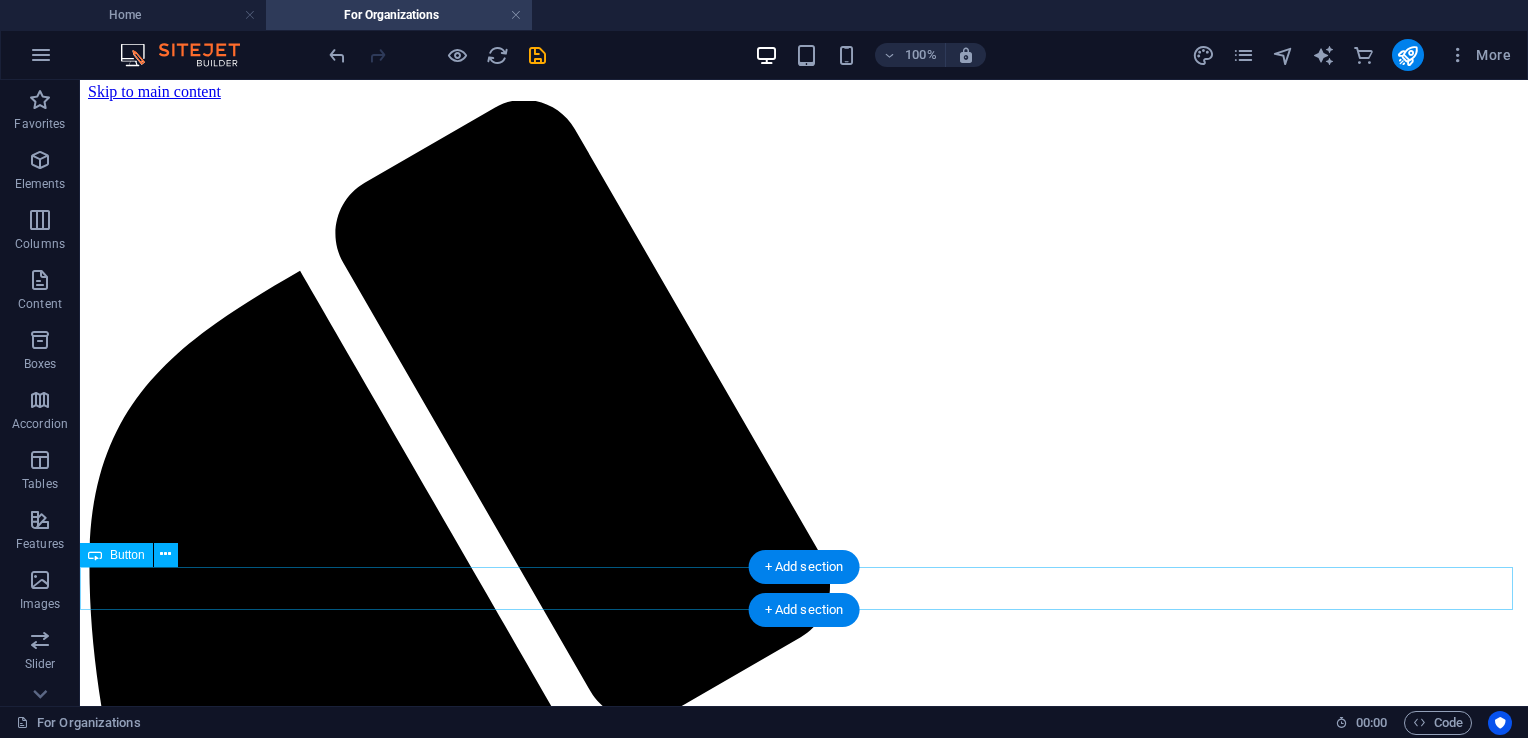 scroll, scrollTop: 0, scrollLeft: 0, axis: both 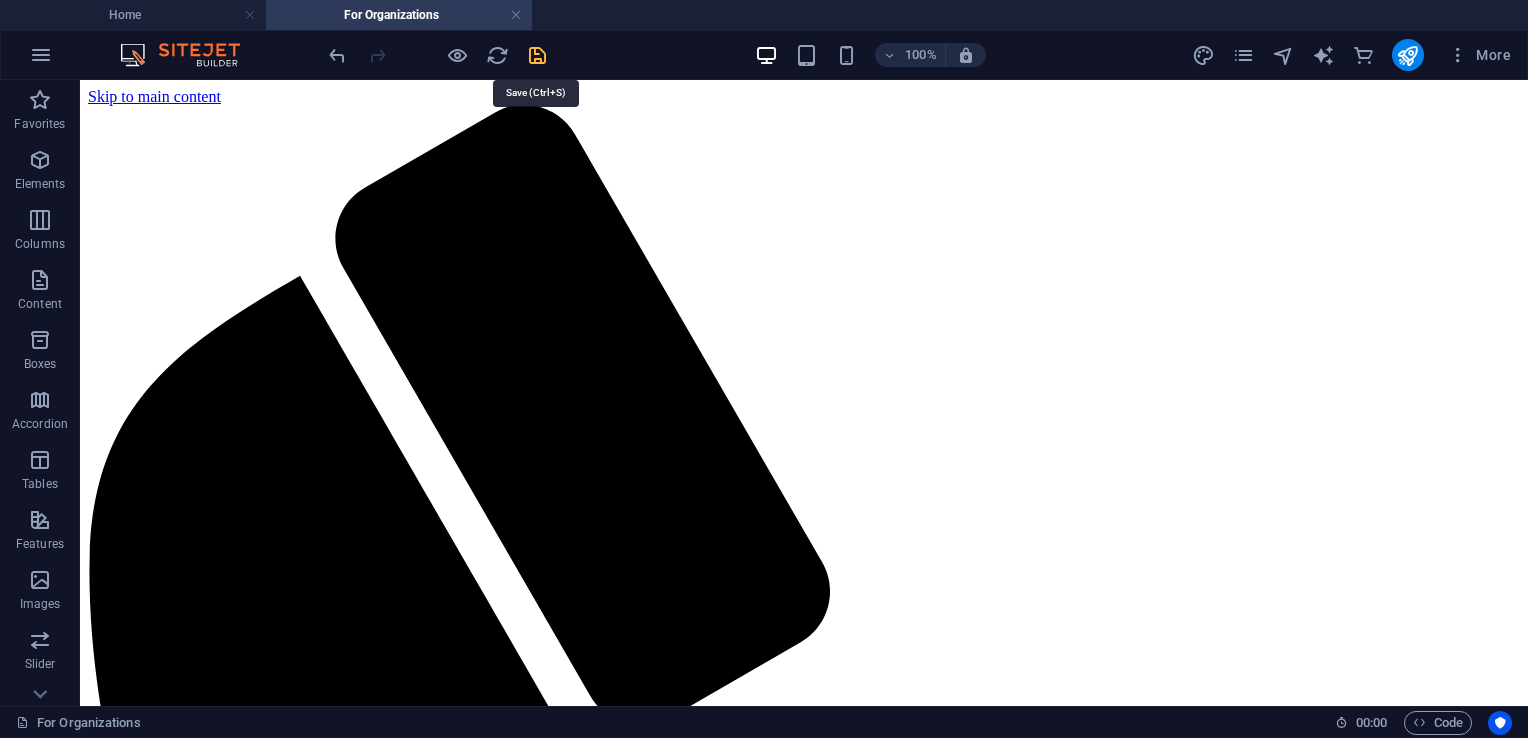 click at bounding box center [537, 55] 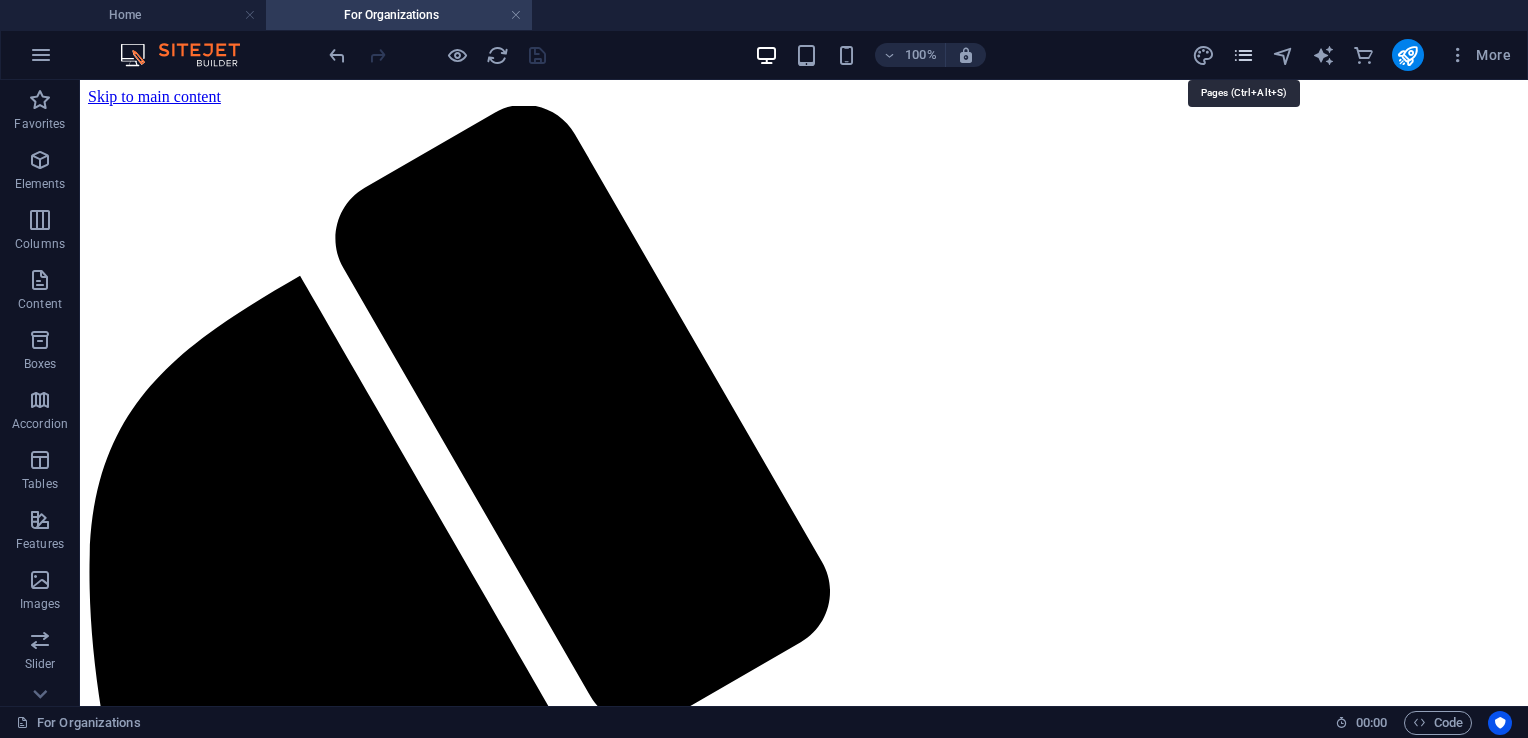 click at bounding box center (1243, 55) 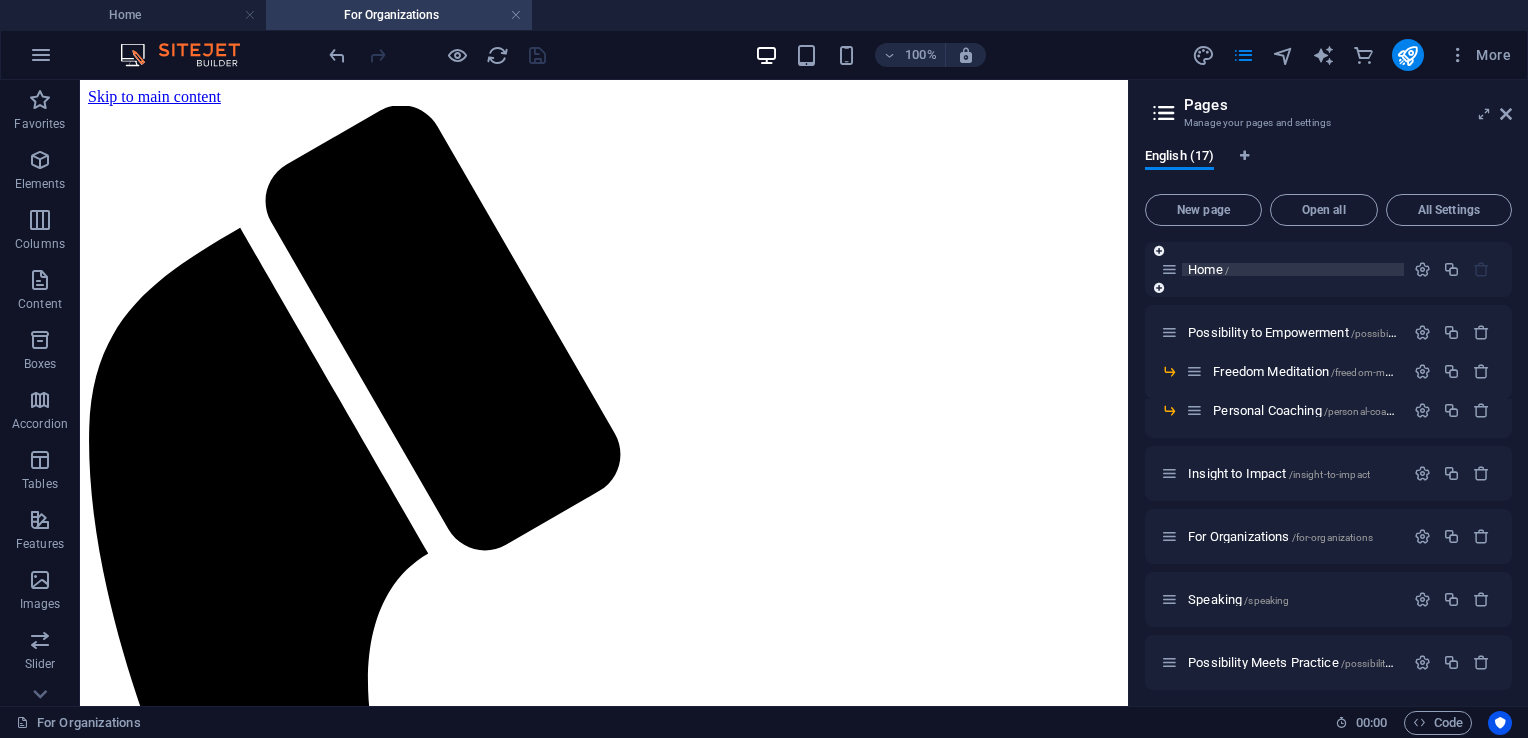 click on "/" at bounding box center [1227, 270] 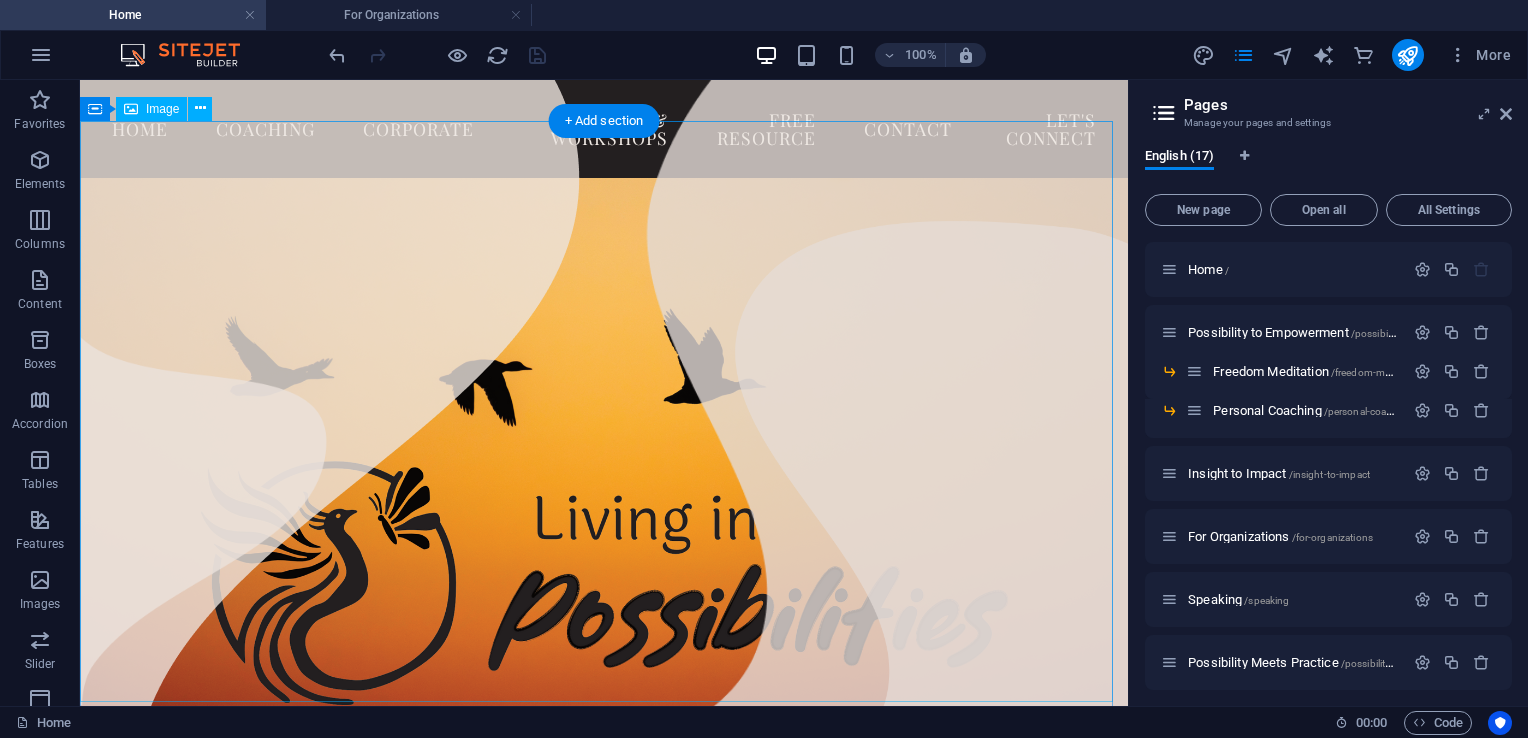 scroll, scrollTop: 0, scrollLeft: 0, axis: both 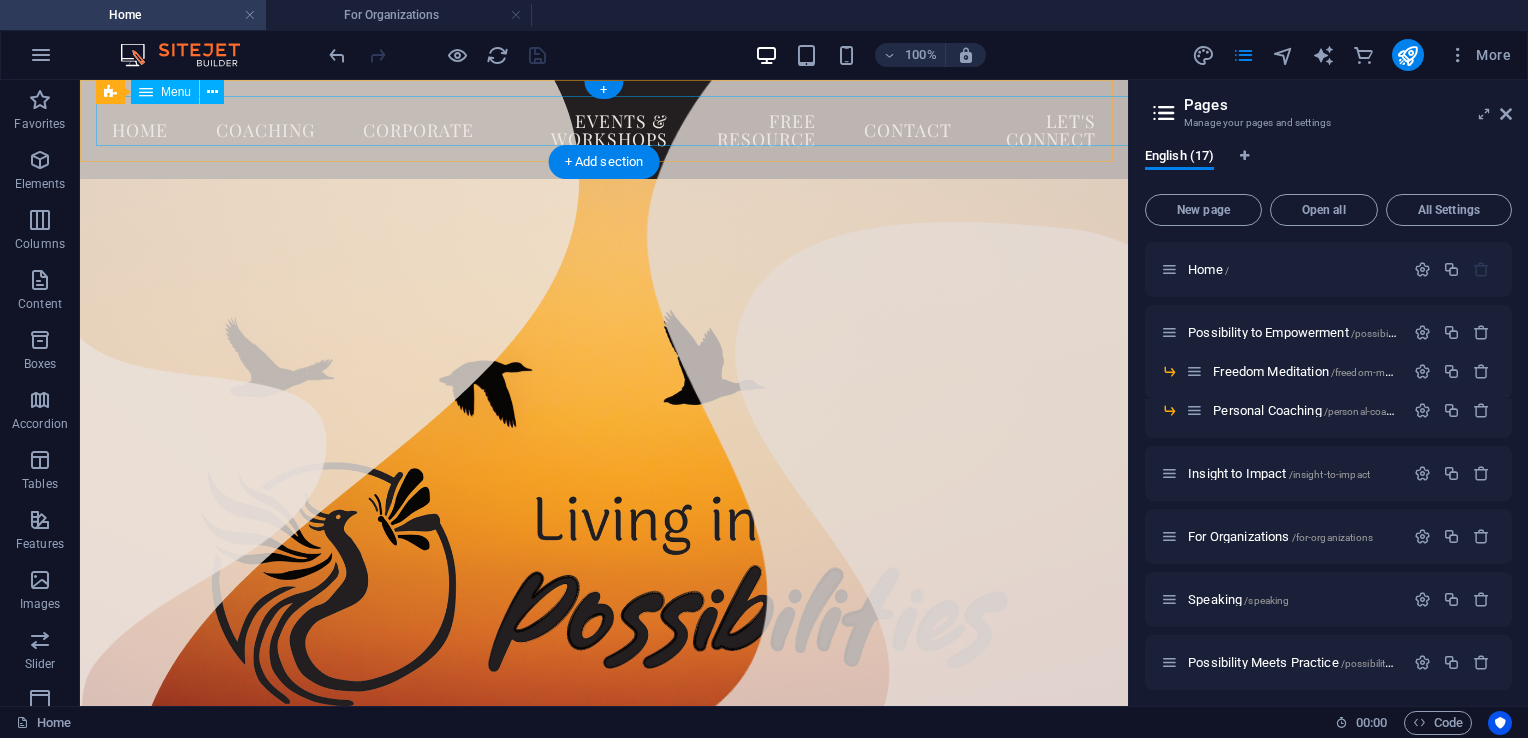 click on "Home Coaching Corporate Events & Workshops Free Resource Contact Let's Connect" at bounding box center (604, 129) 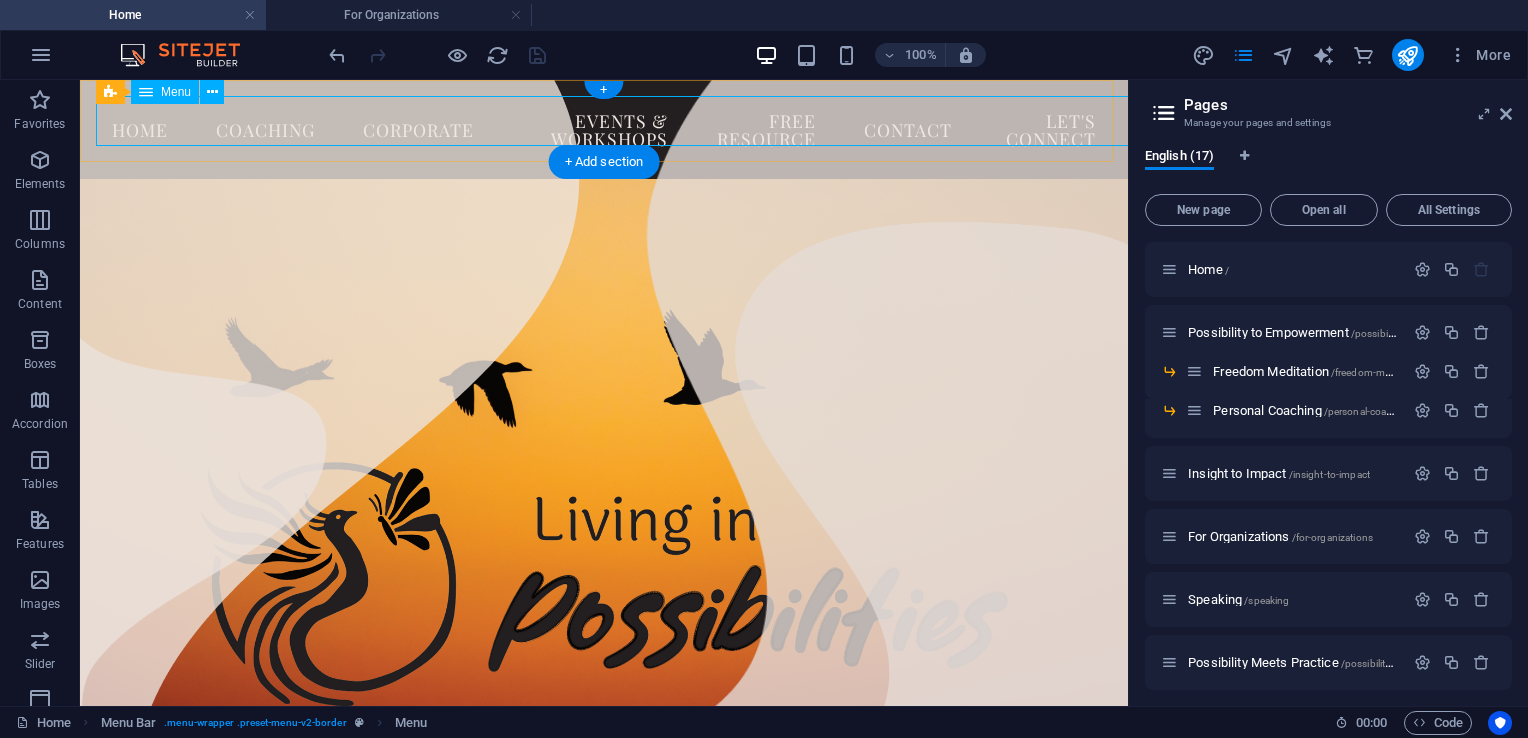 click on "Home Coaching Corporate Events & Workshops Free Resource Contact Let's Connect" at bounding box center [604, 129] 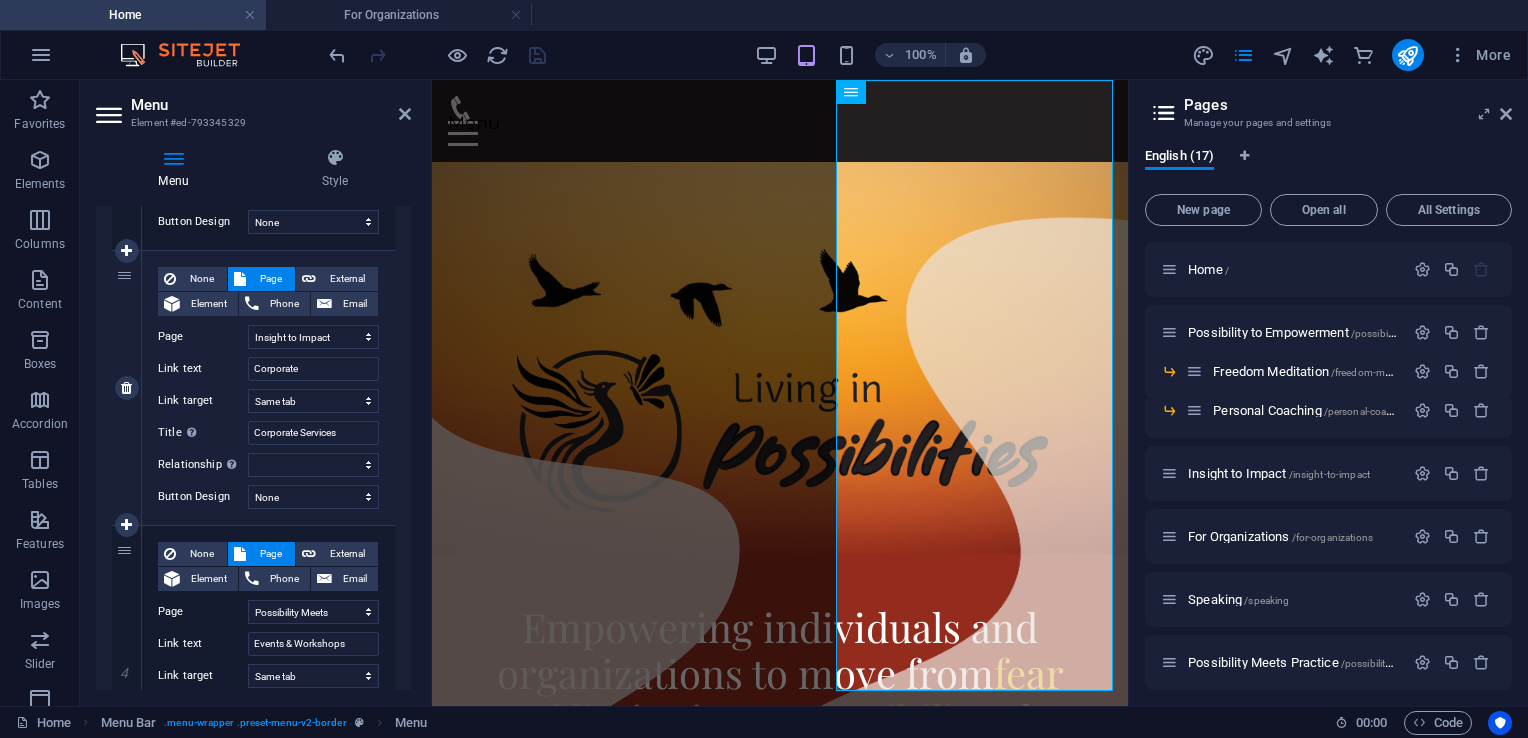 scroll, scrollTop: 700, scrollLeft: 0, axis: vertical 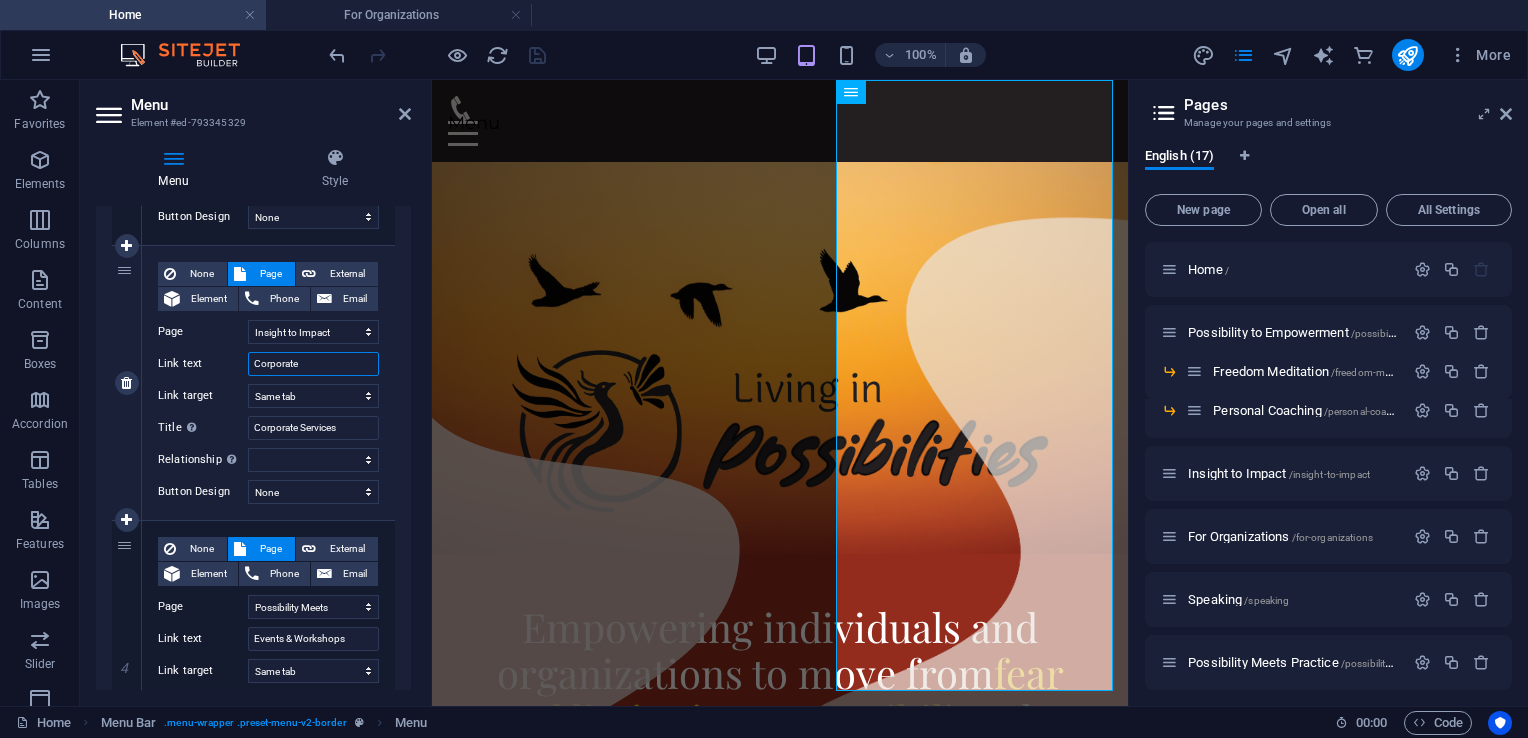drag, startPoint x: 318, startPoint y: 359, endPoint x: 220, endPoint y: 369, distance: 98.50888 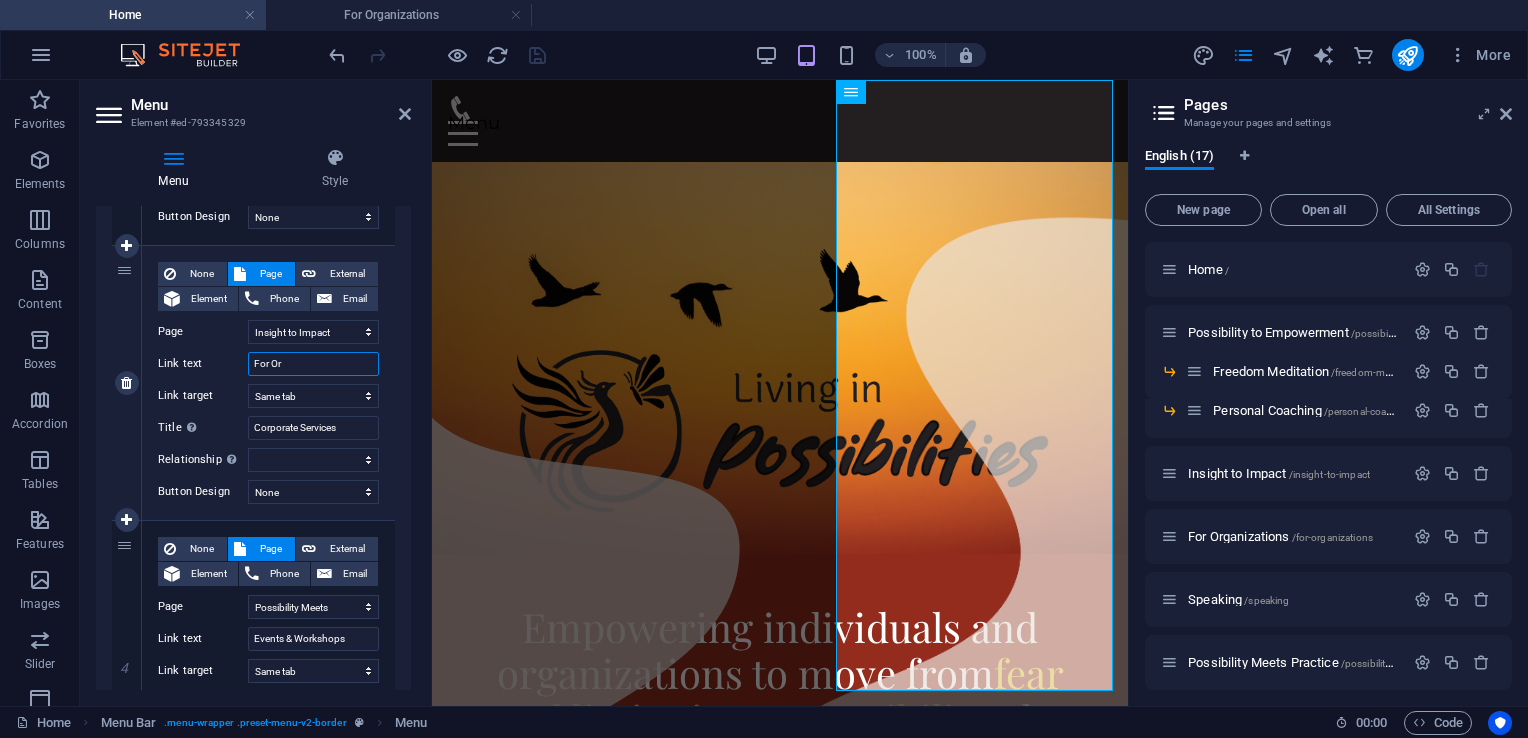 type on "For Ord" 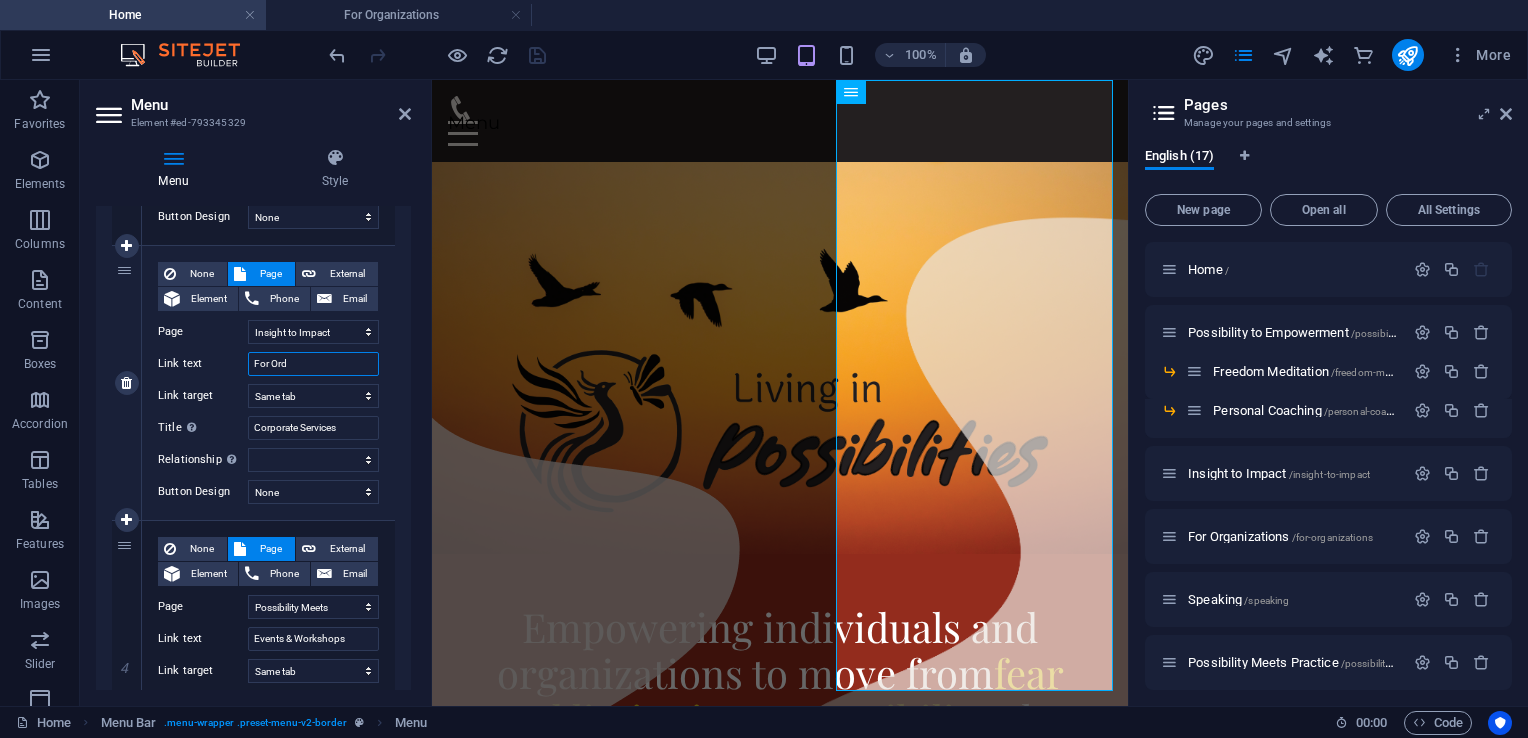 select 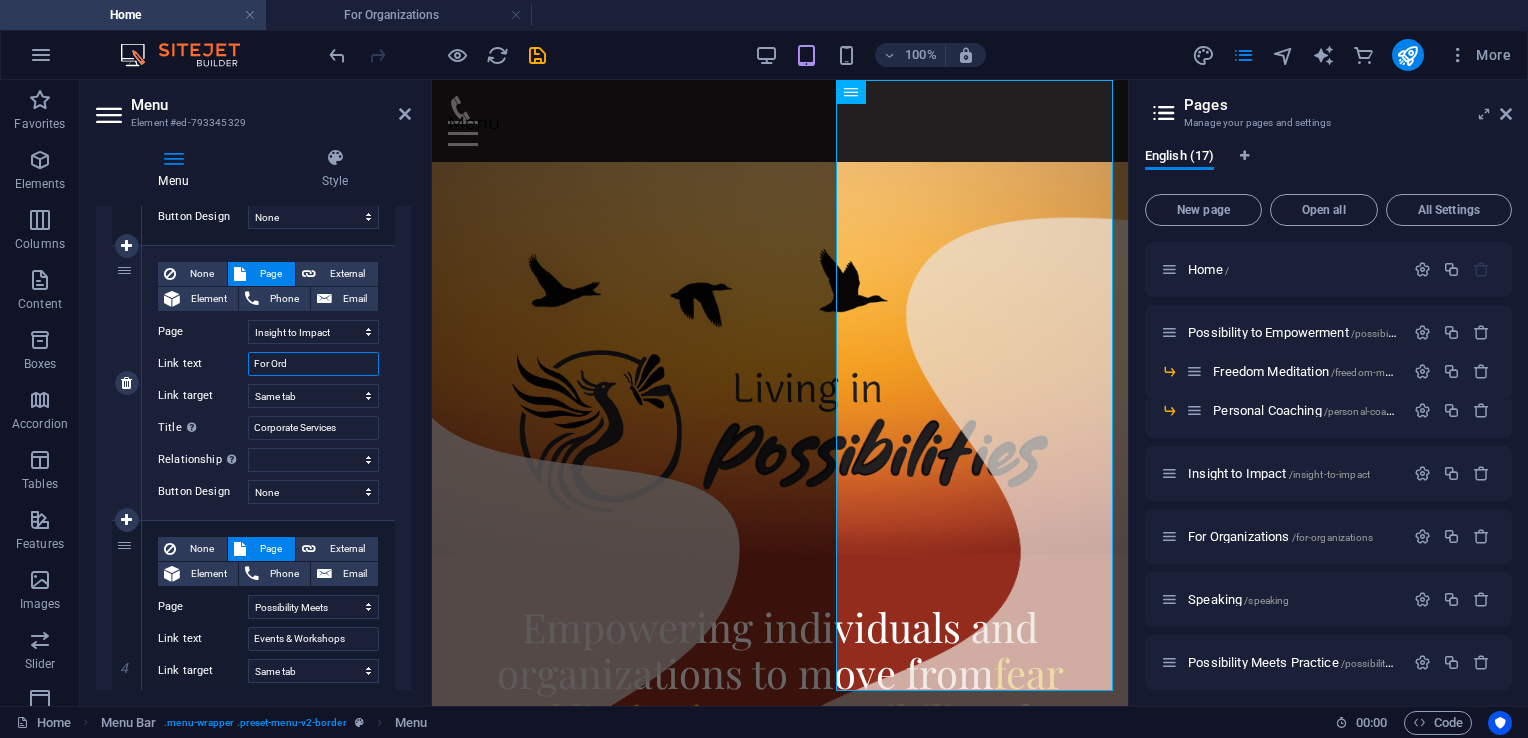 type on "For Or" 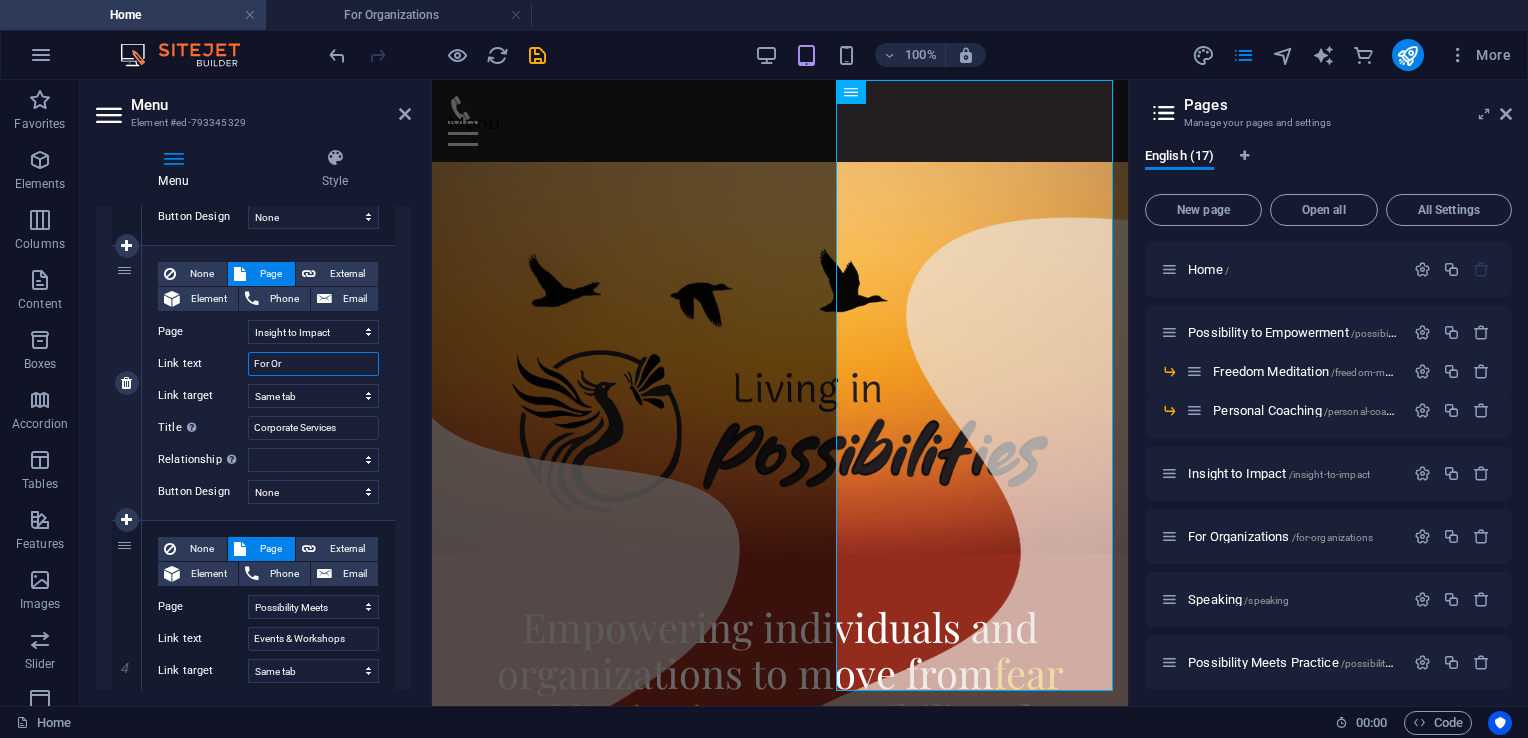 select 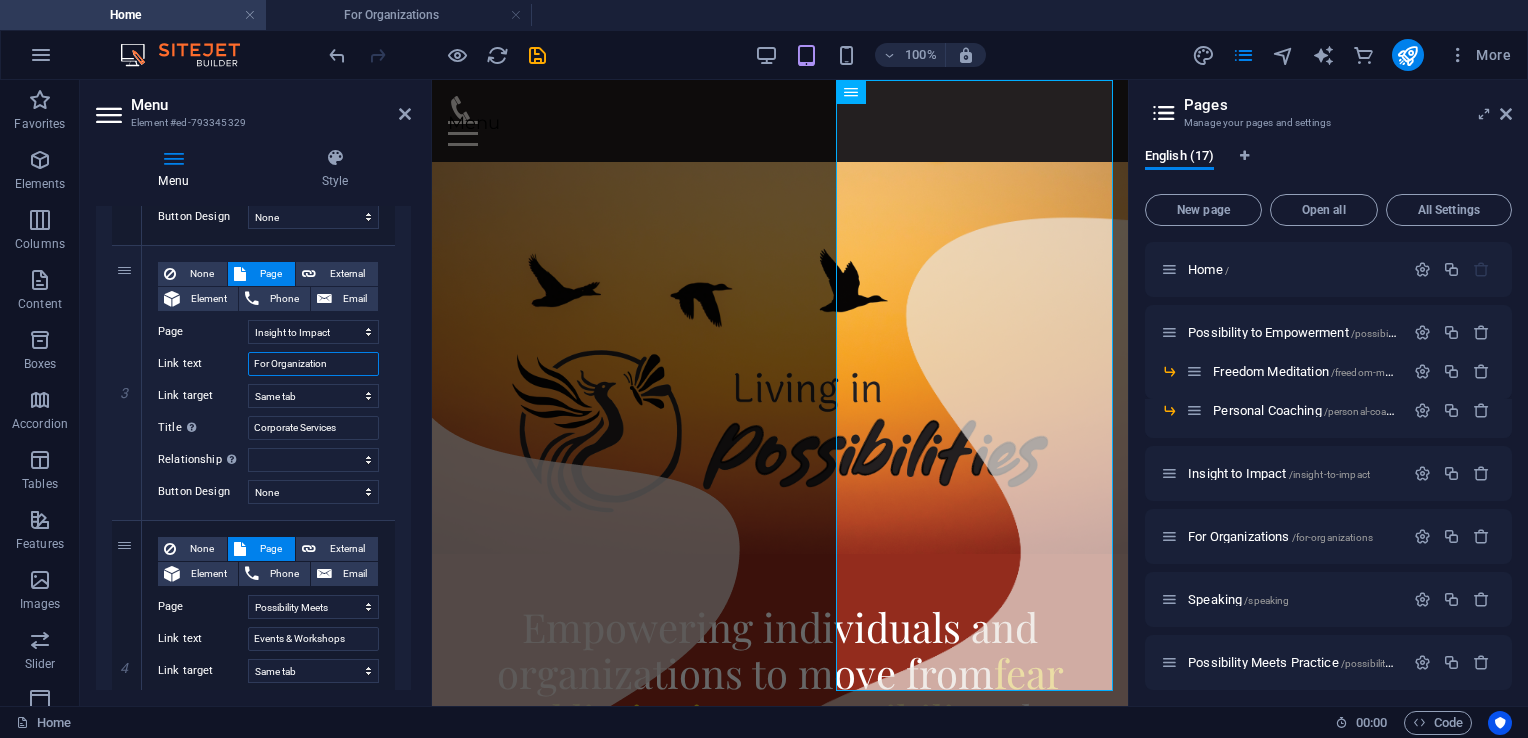 type on "For Organizations" 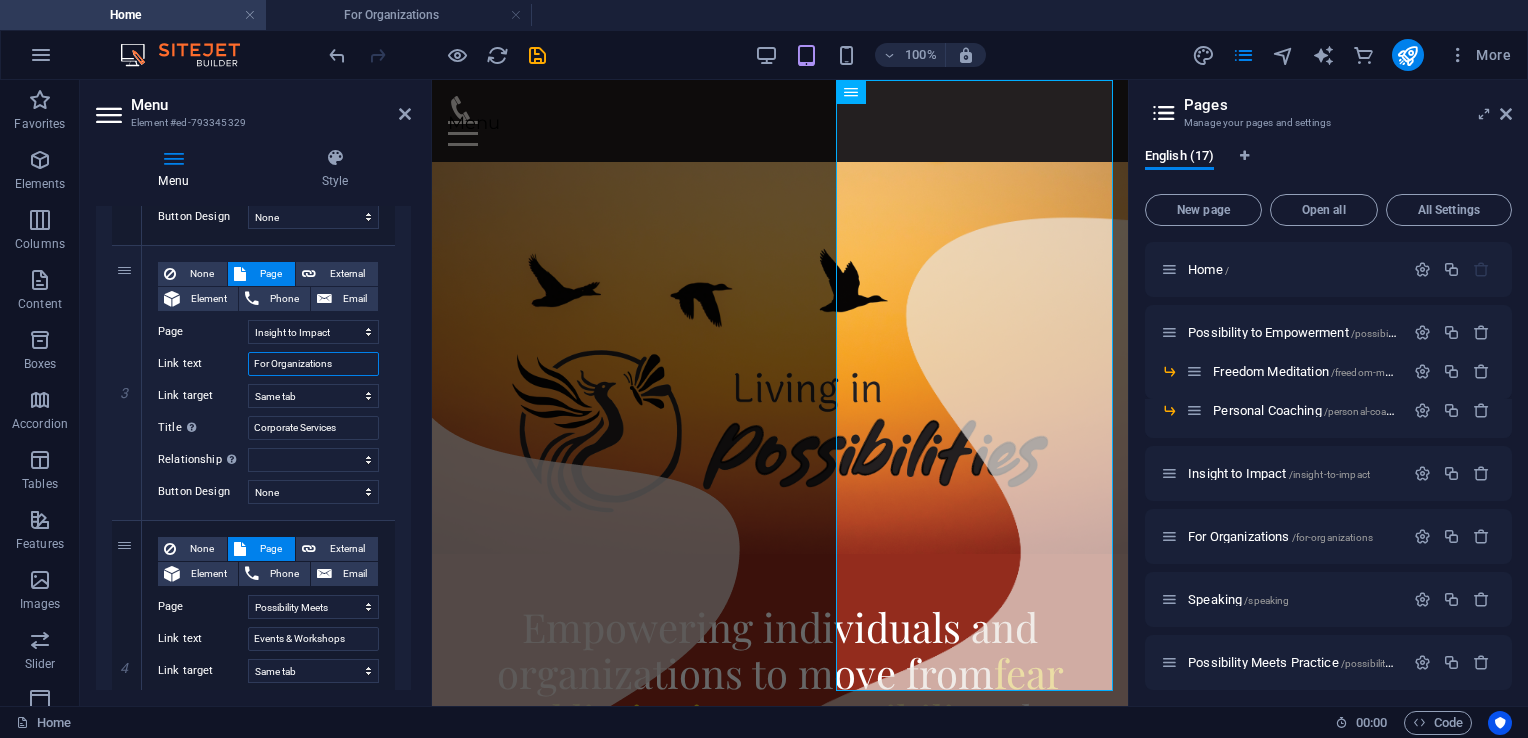 select 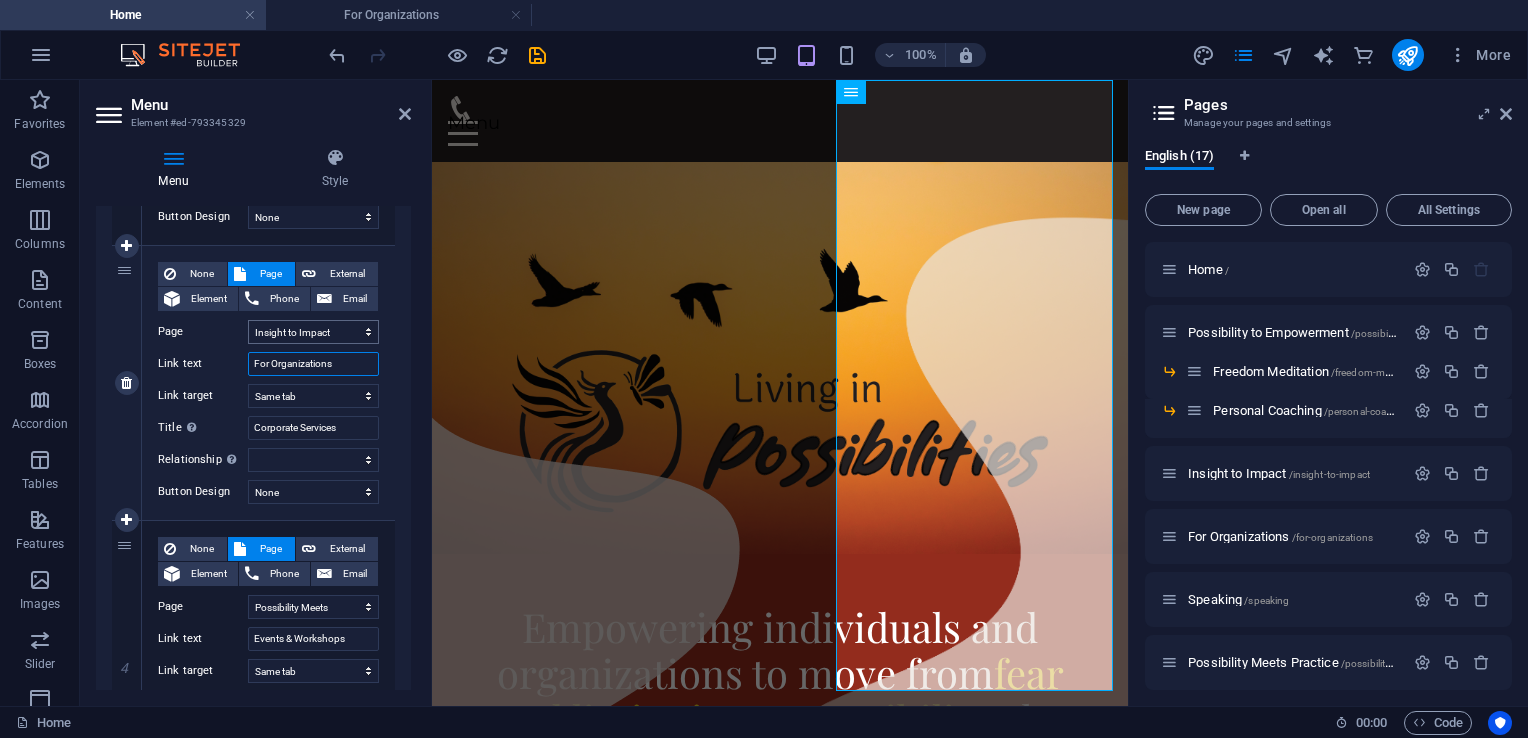 type on "For Organizations" 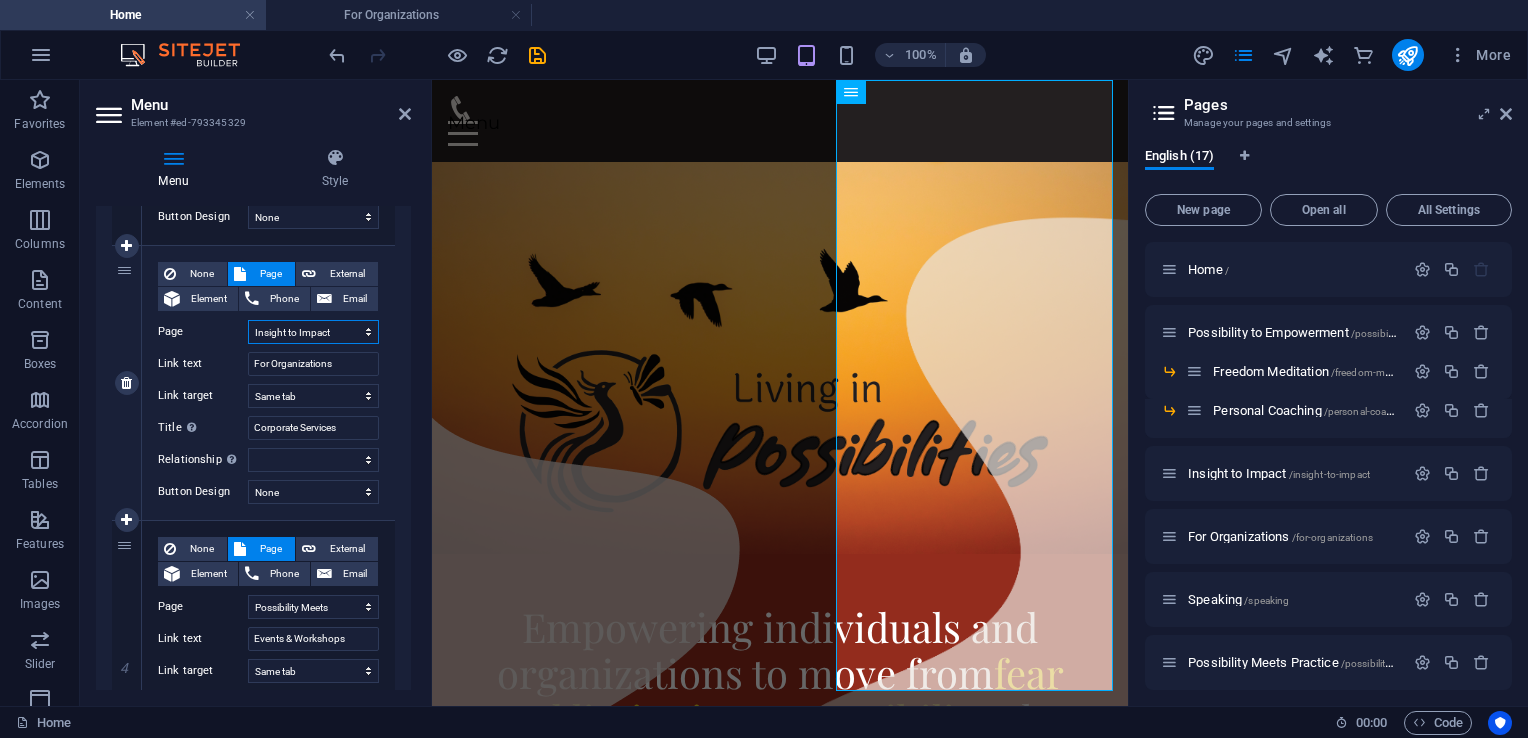 click on "Home Possibility to Empowerment -- Freedom Meditation -- Personal Coaching Insight to Impact For Organizations Speaking Possibility Meets Practice Courses Blog Contact Get the Insights Free  -- Free Resource Legal Notice Privacy" at bounding box center (313, 332) 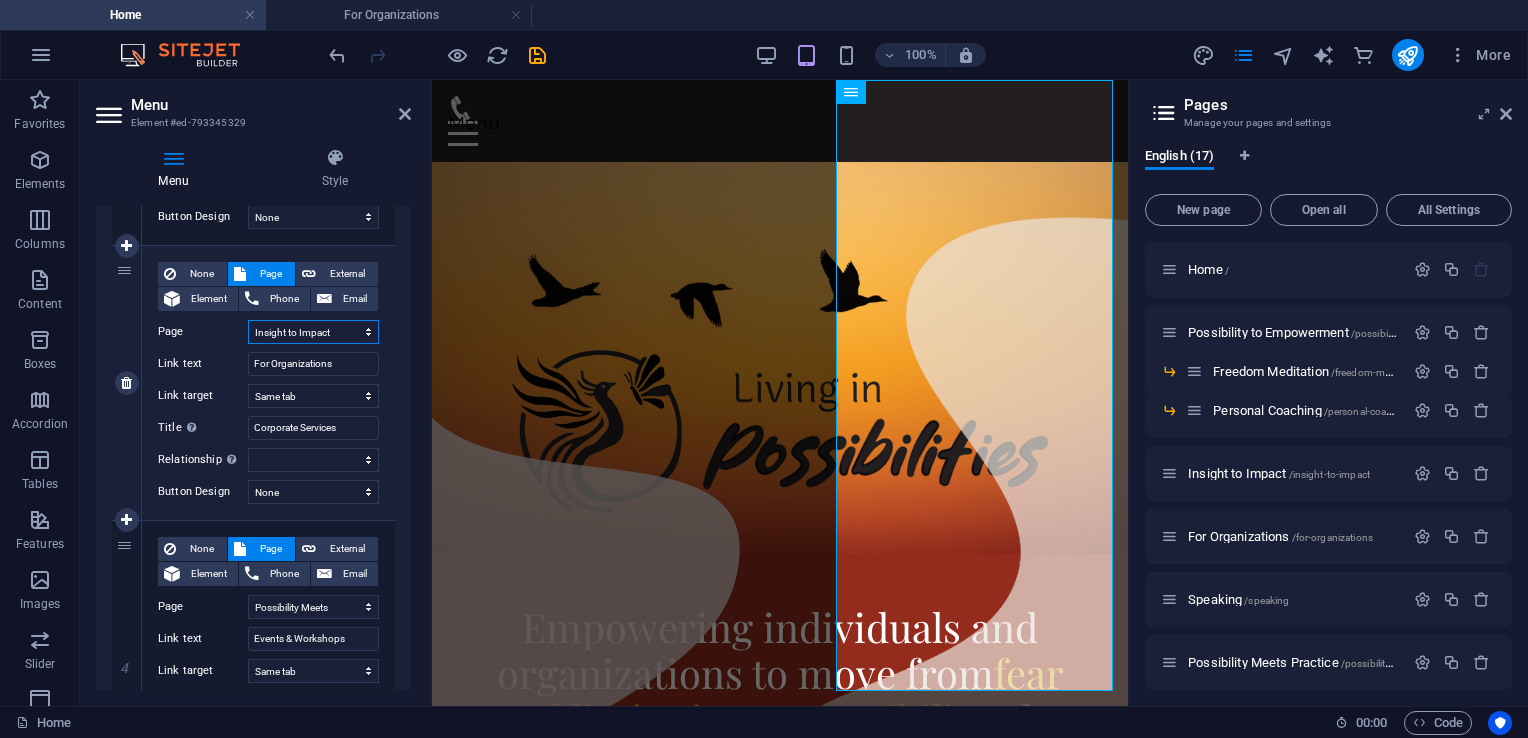 select on "5" 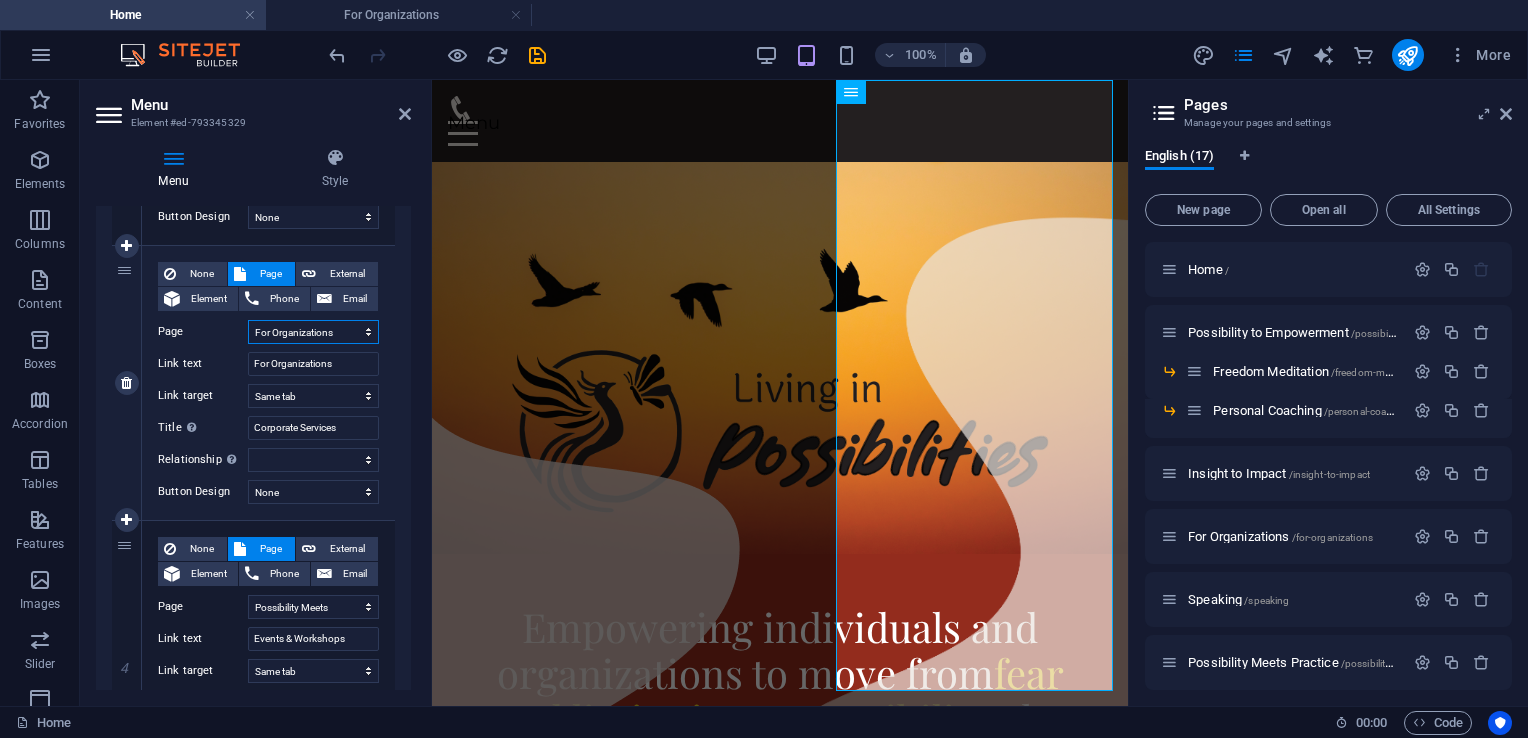 click on "Home Possibility to Empowerment -- Freedom Meditation -- Personal Coaching Insight to Impact For Organizations Speaking Possibility Meets Practice Courses Blog Contact Get the Insights Free  -- Free Resource Legal Notice Privacy" at bounding box center [313, 332] 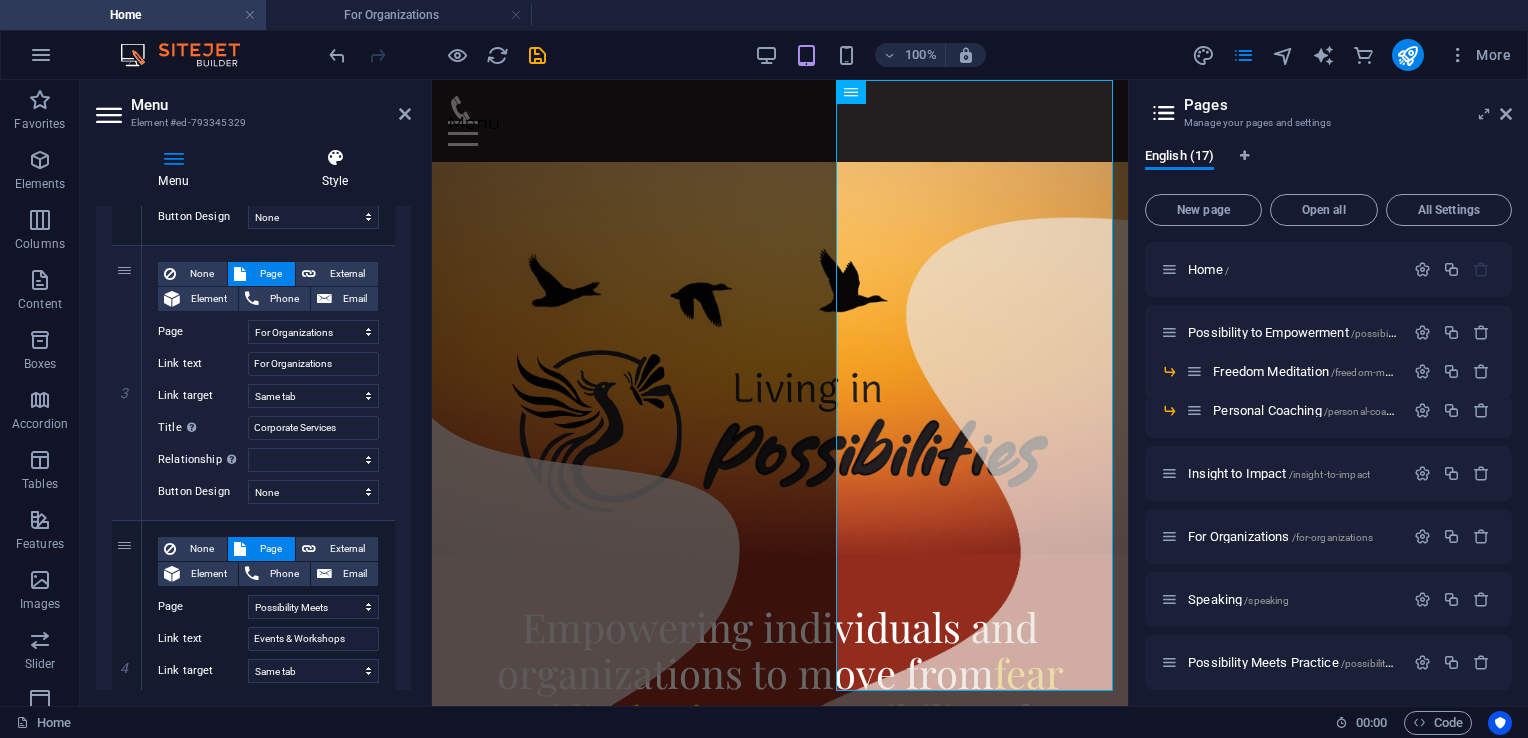 click on "Style" at bounding box center (335, 169) 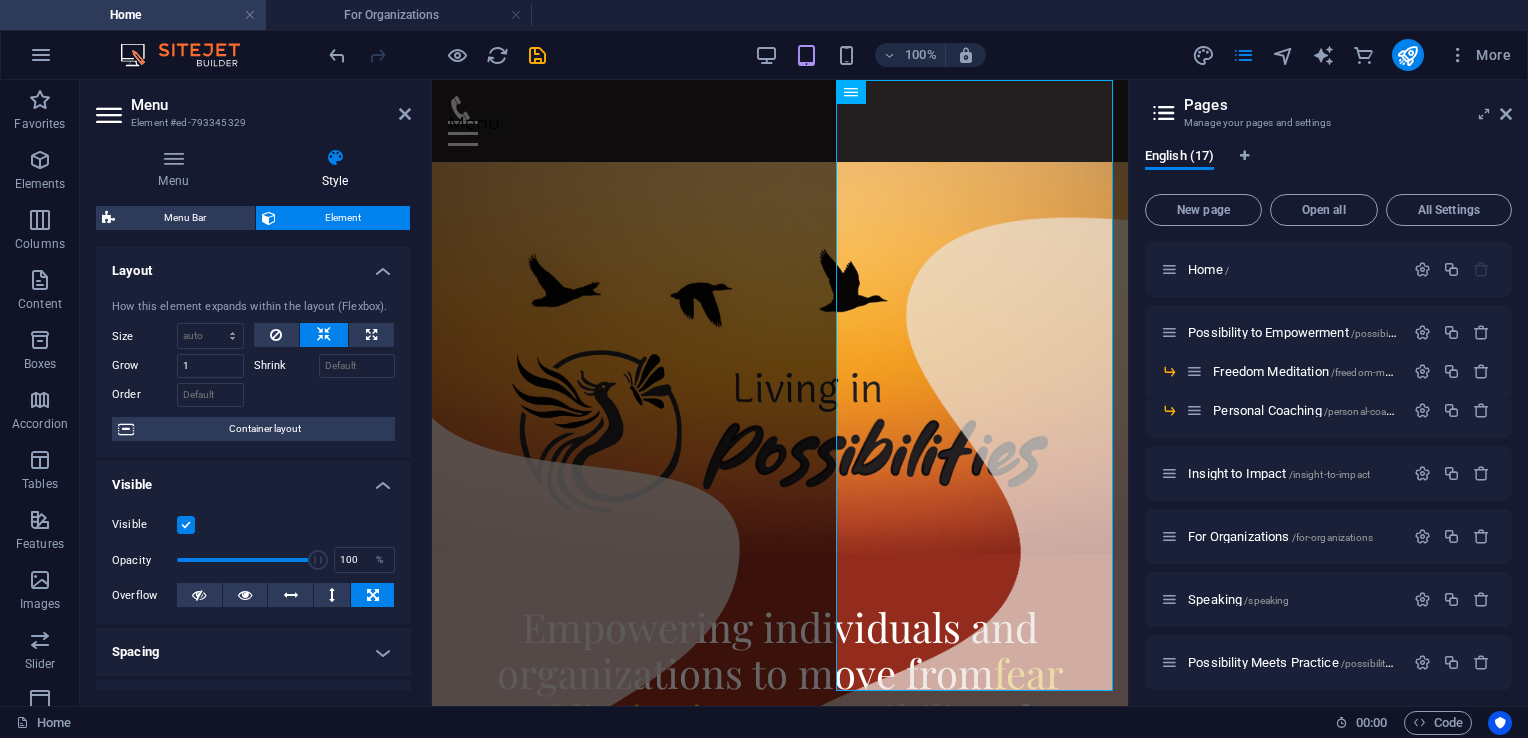 click at bounding box center (335, 158) 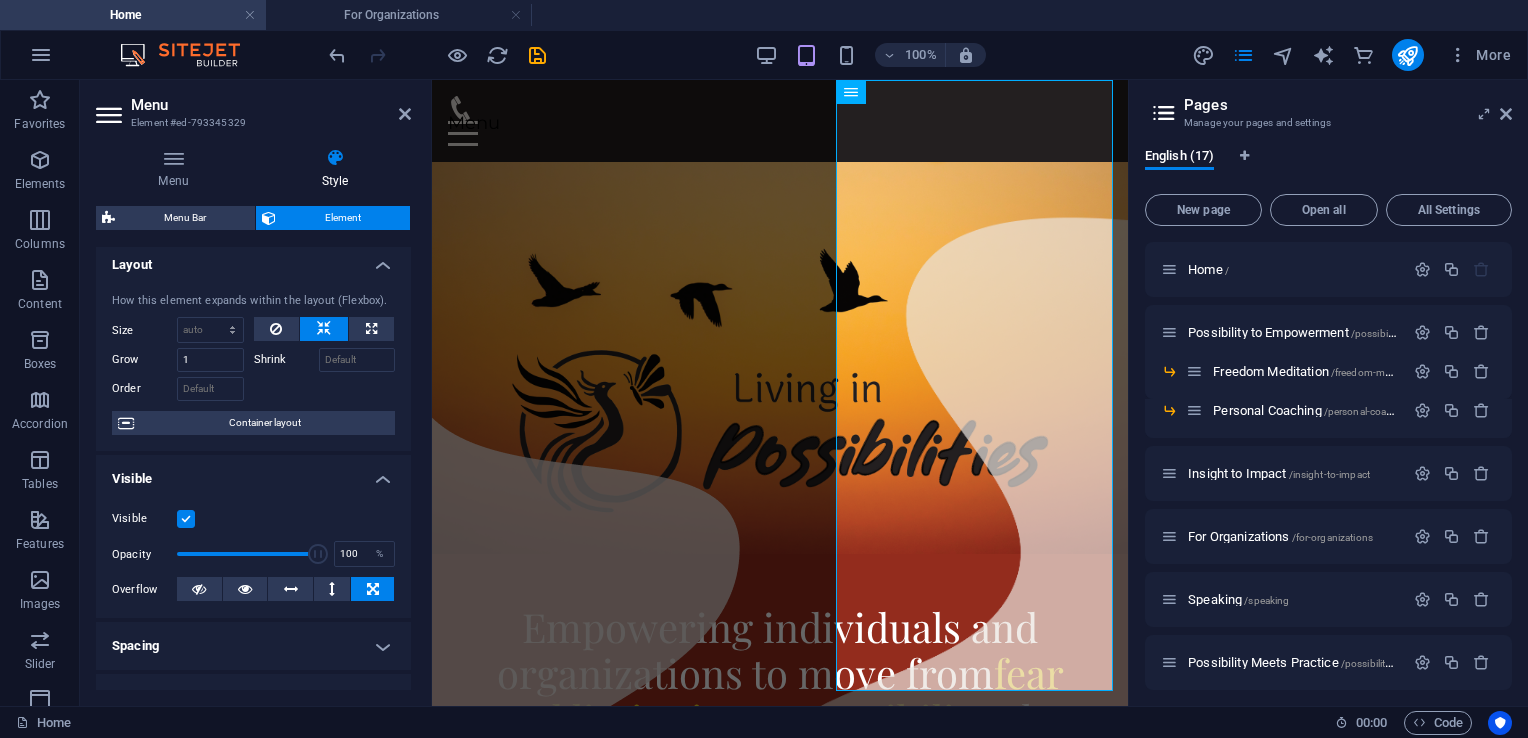 scroll, scrollTop: 0, scrollLeft: 0, axis: both 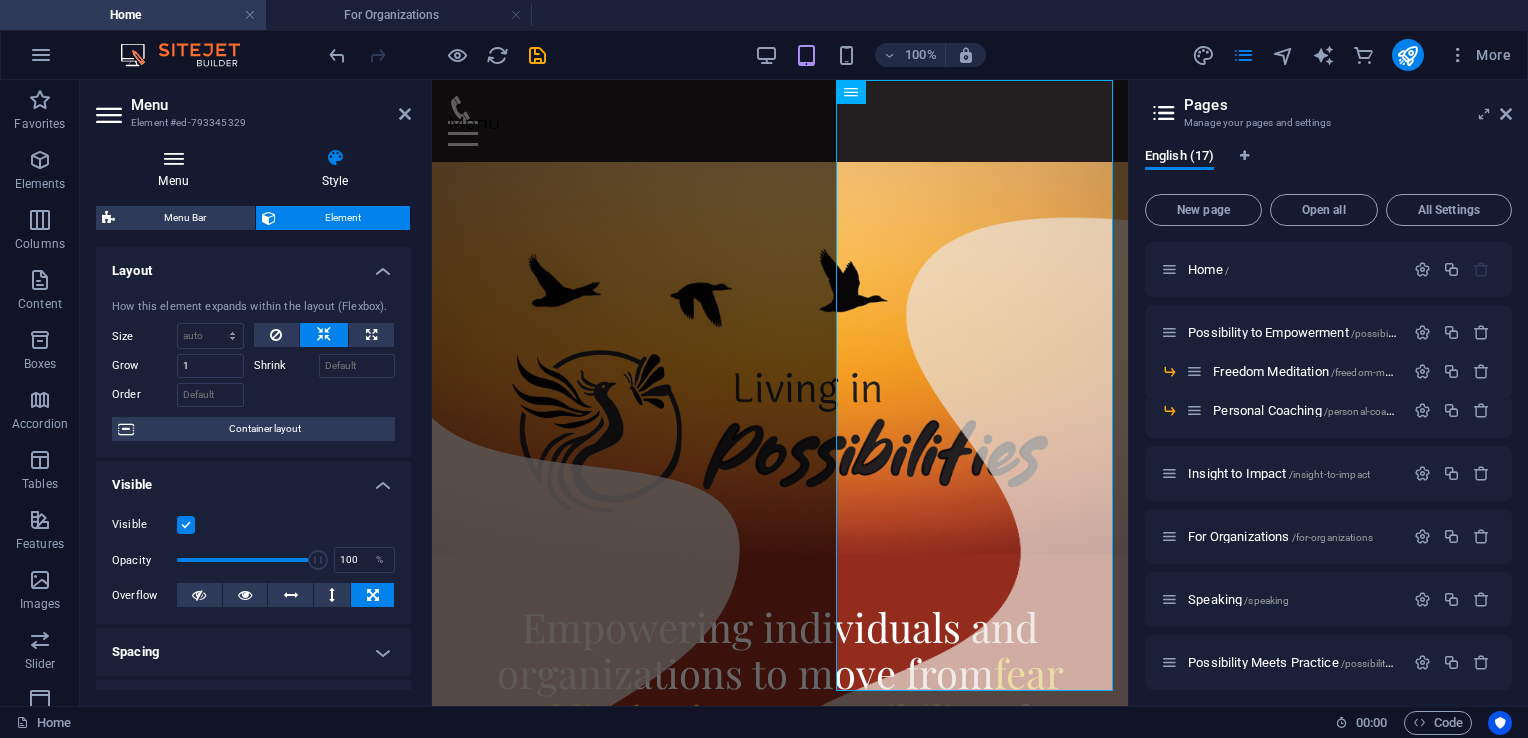 click at bounding box center [173, 158] 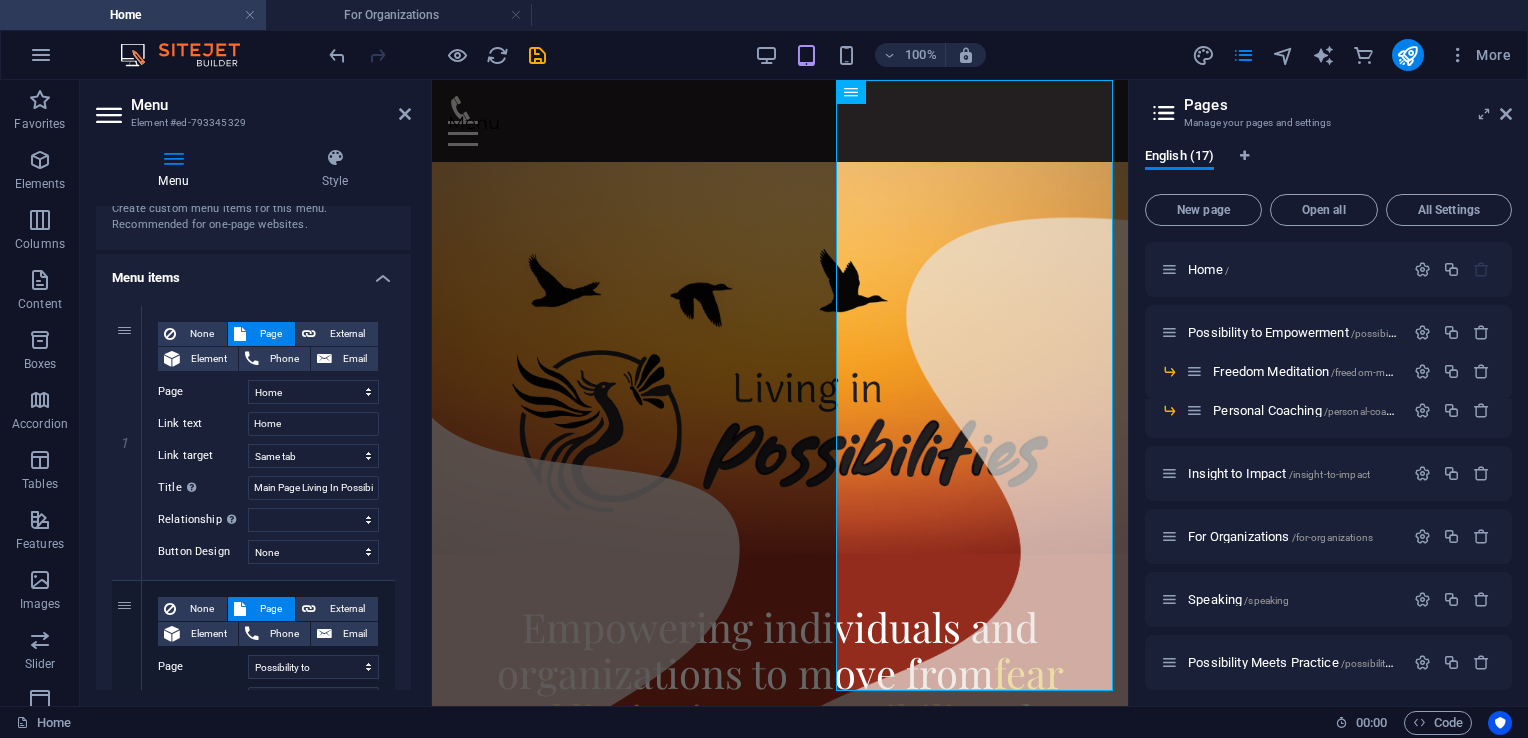scroll, scrollTop: 0, scrollLeft: 0, axis: both 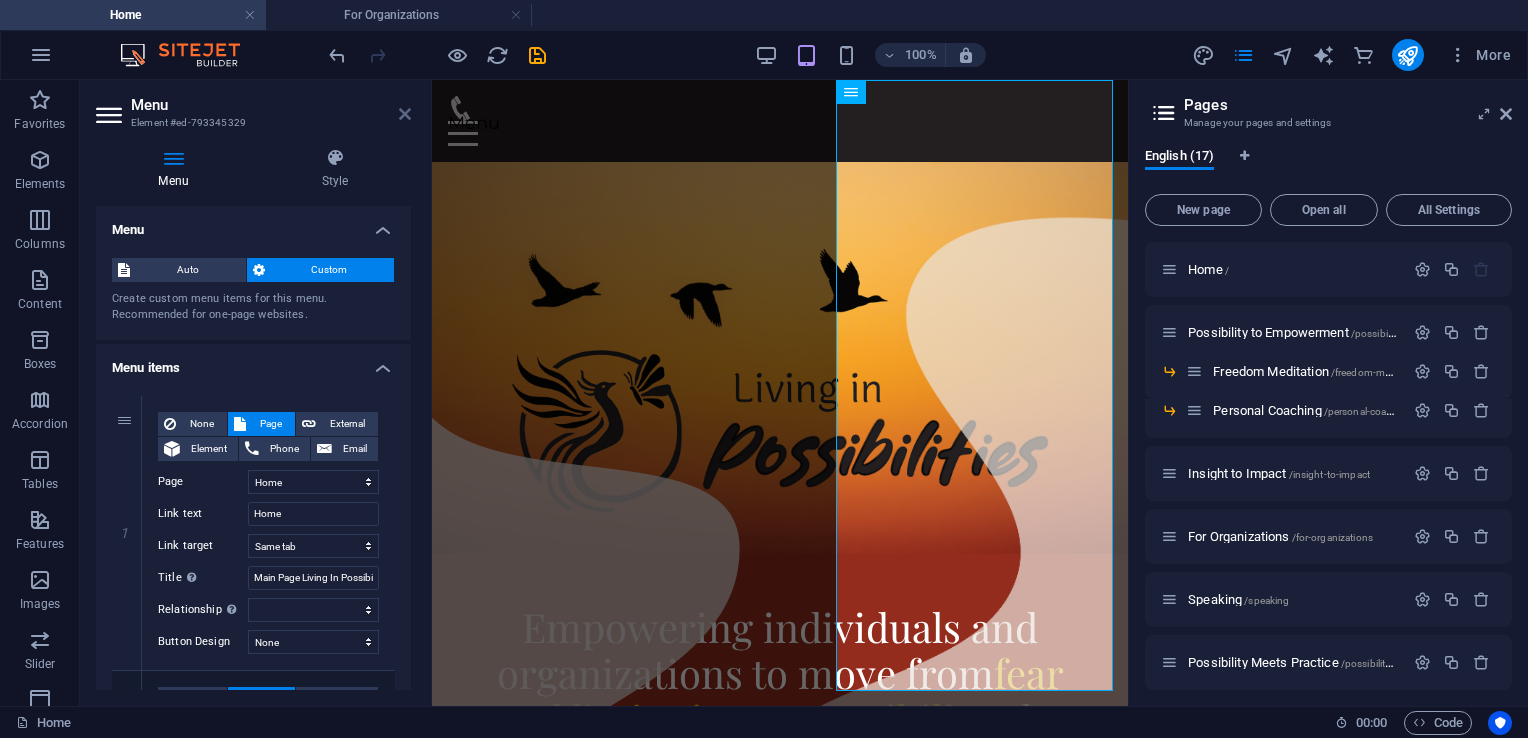 click at bounding box center (405, 114) 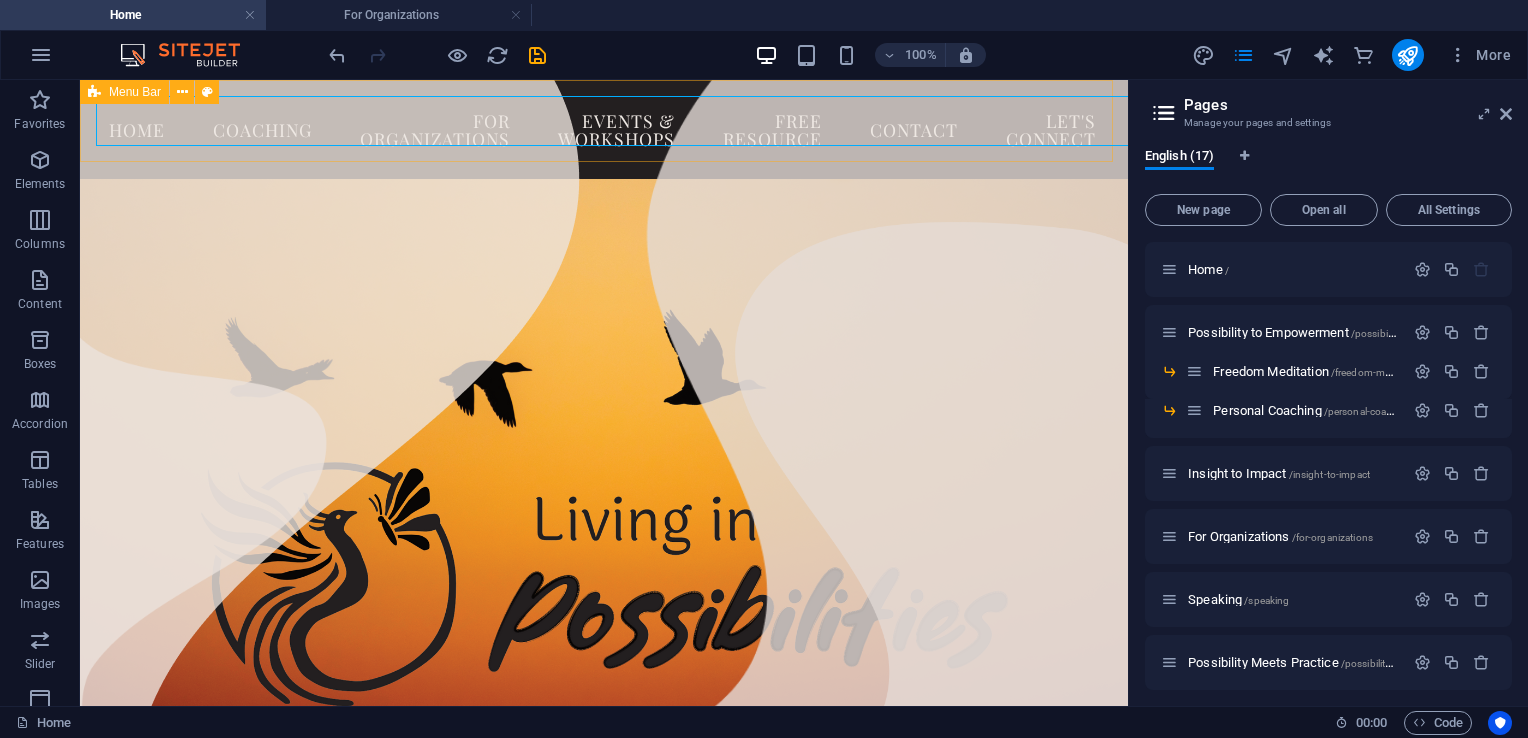 click on "Menu Bar" at bounding box center [135, 92] 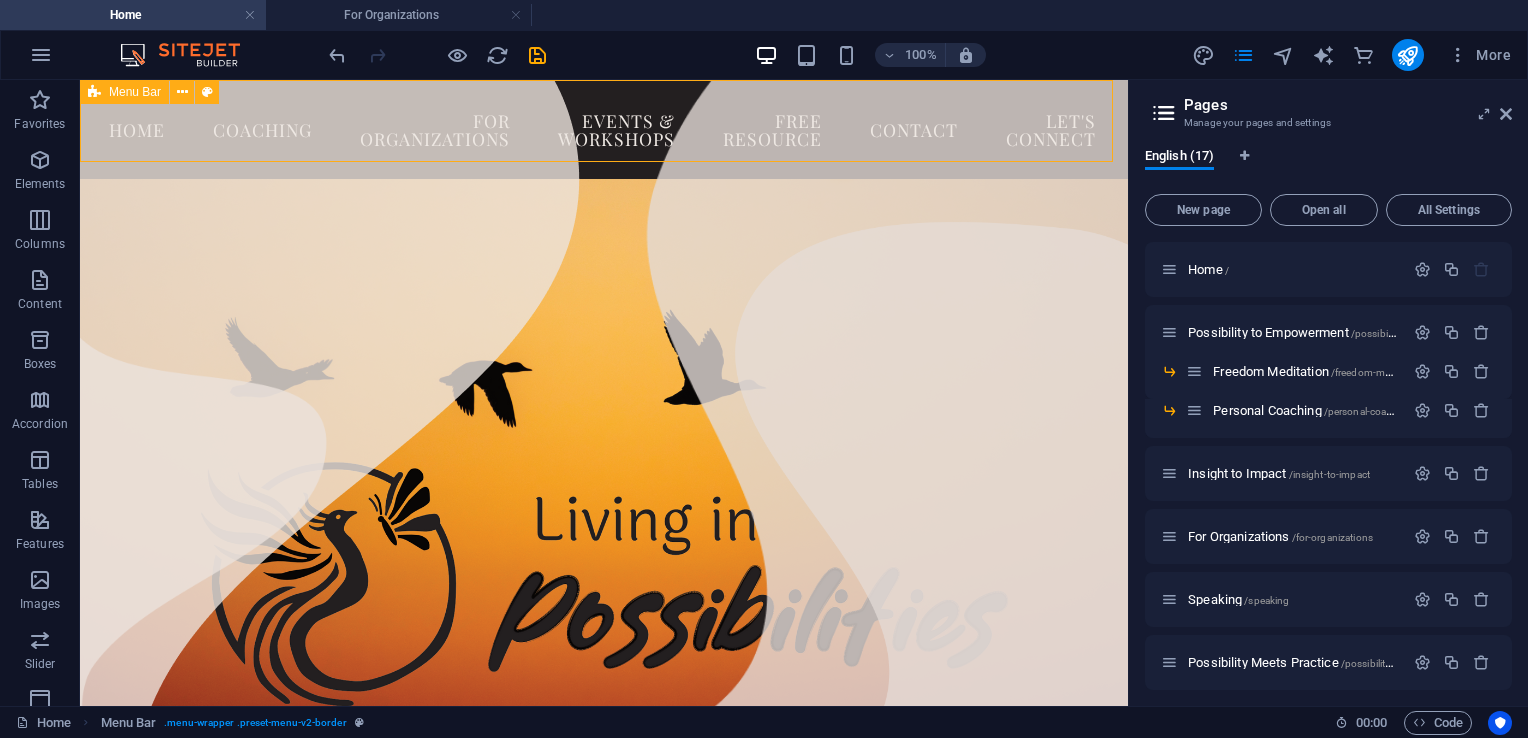 click on "Menu Bar" at bounding box center [135, 92] 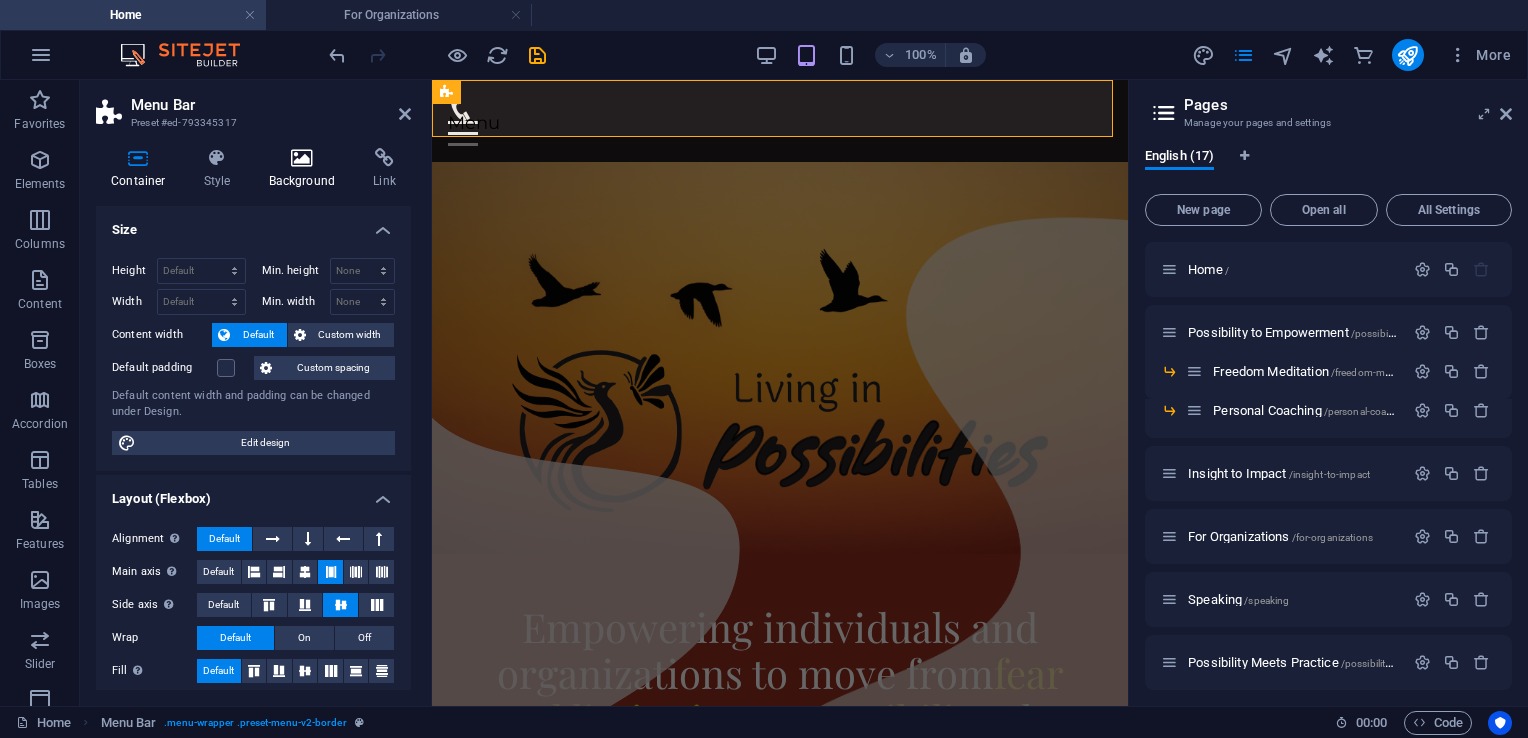 click at bounding box center [302, 158] 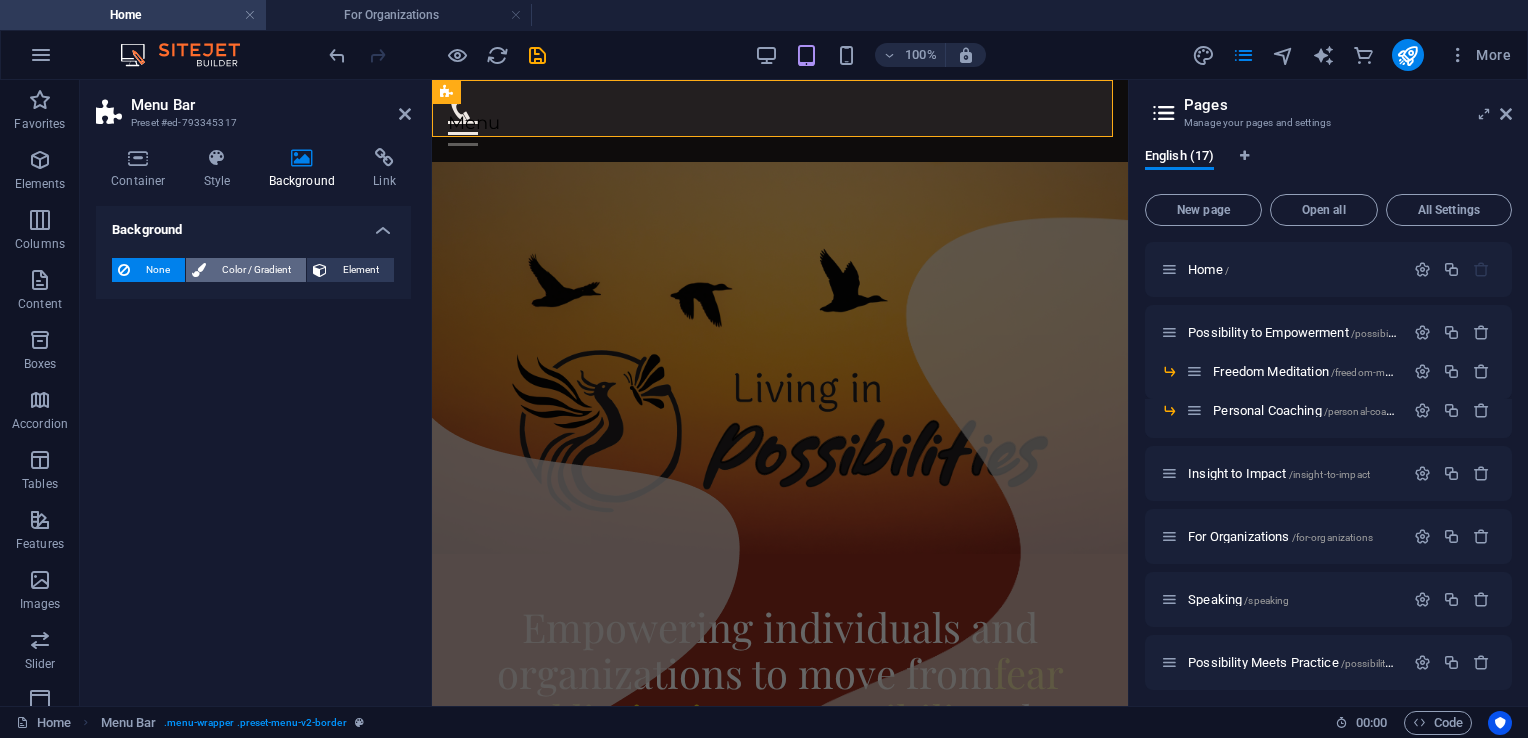 click on "Color / Gradient" at bounding box center [256, 270] 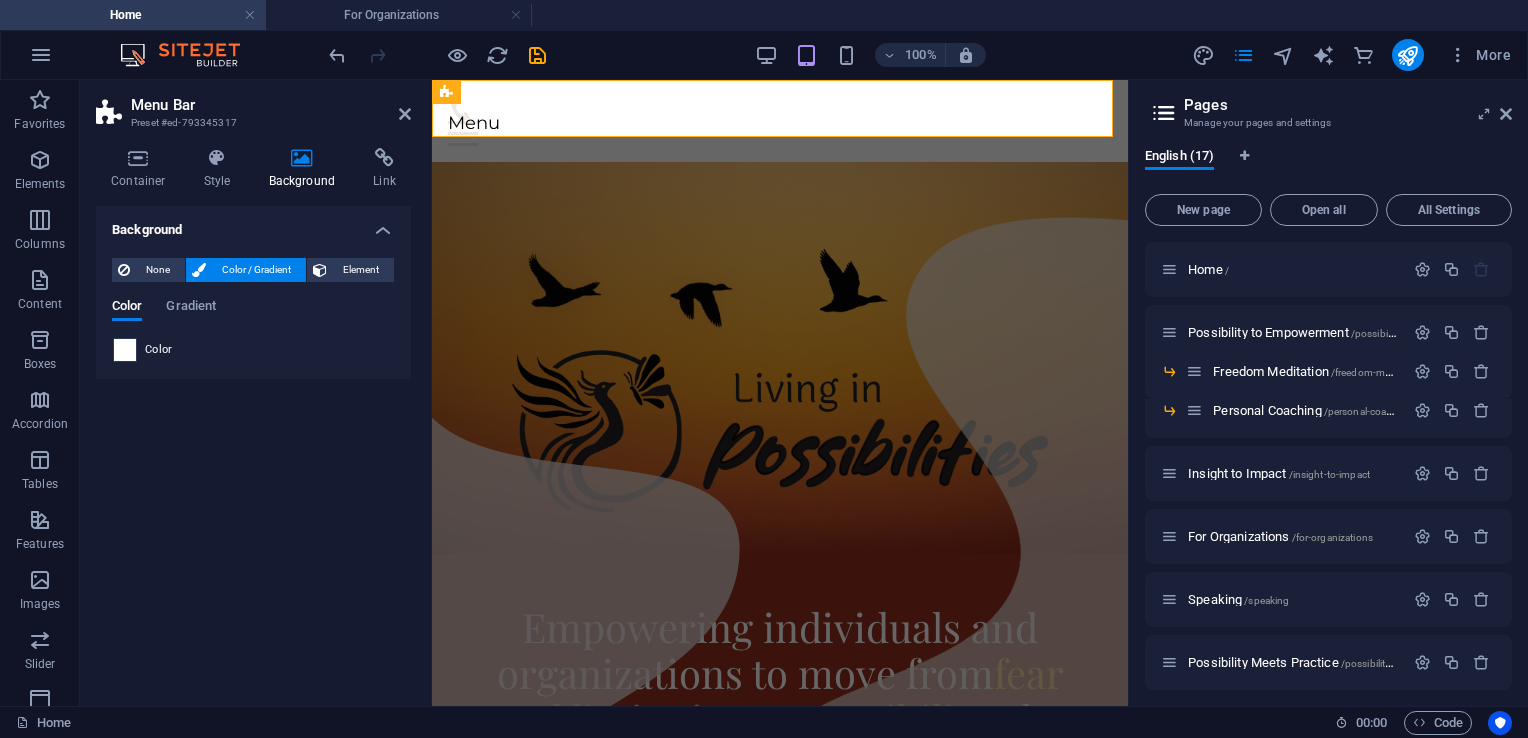 click at bounding box center (125, 350) 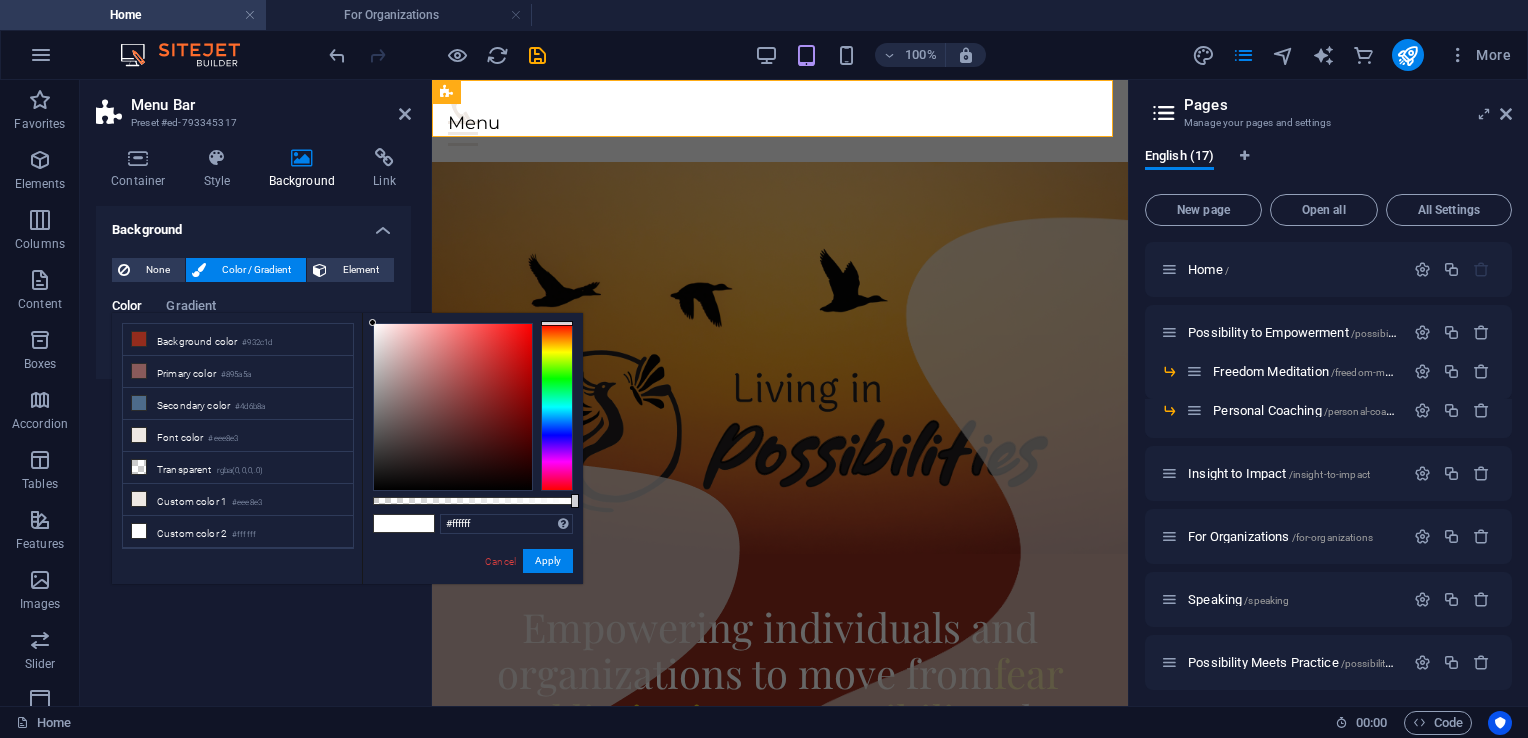 click at bounding box center [389, 523] 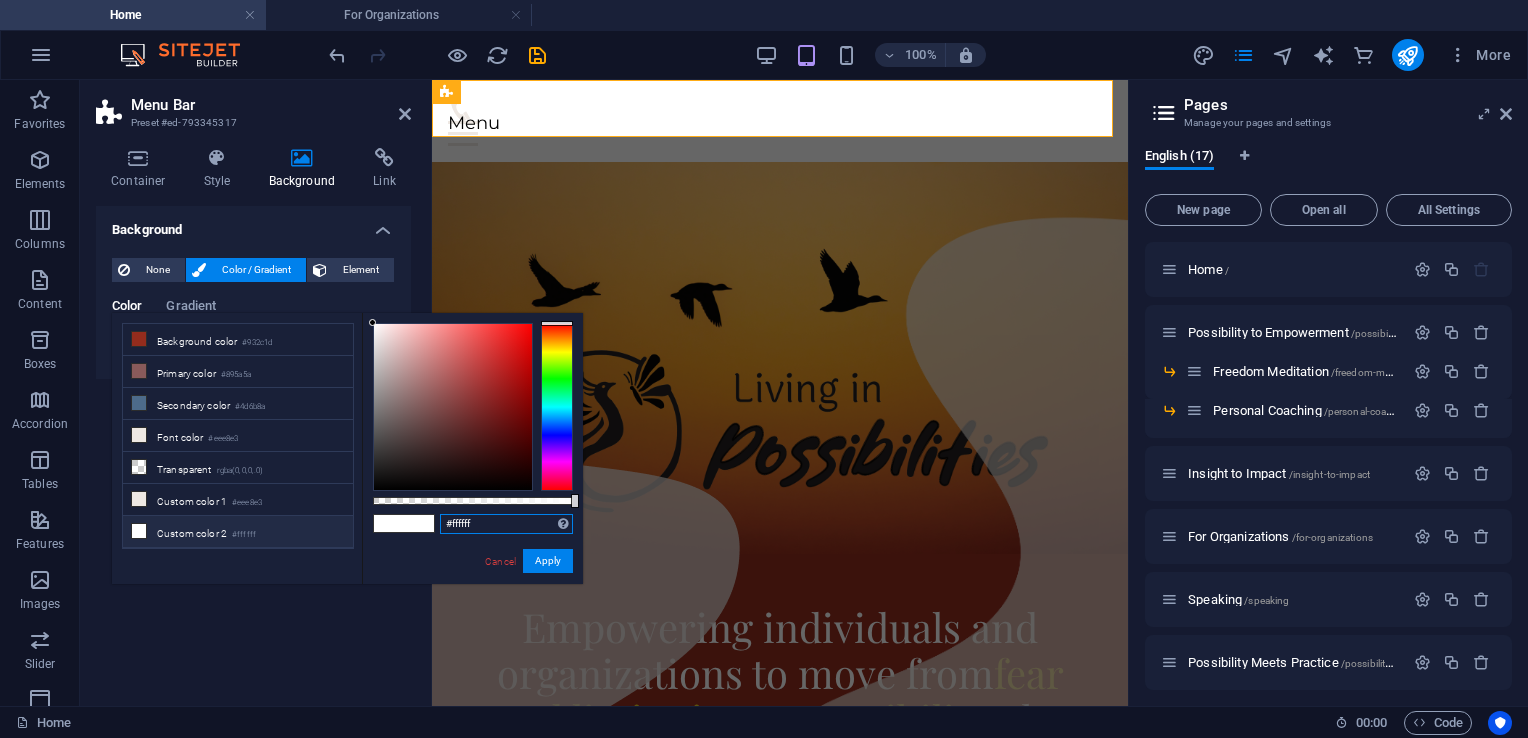 click on "#ffffff" at bounding box center (506, 524) 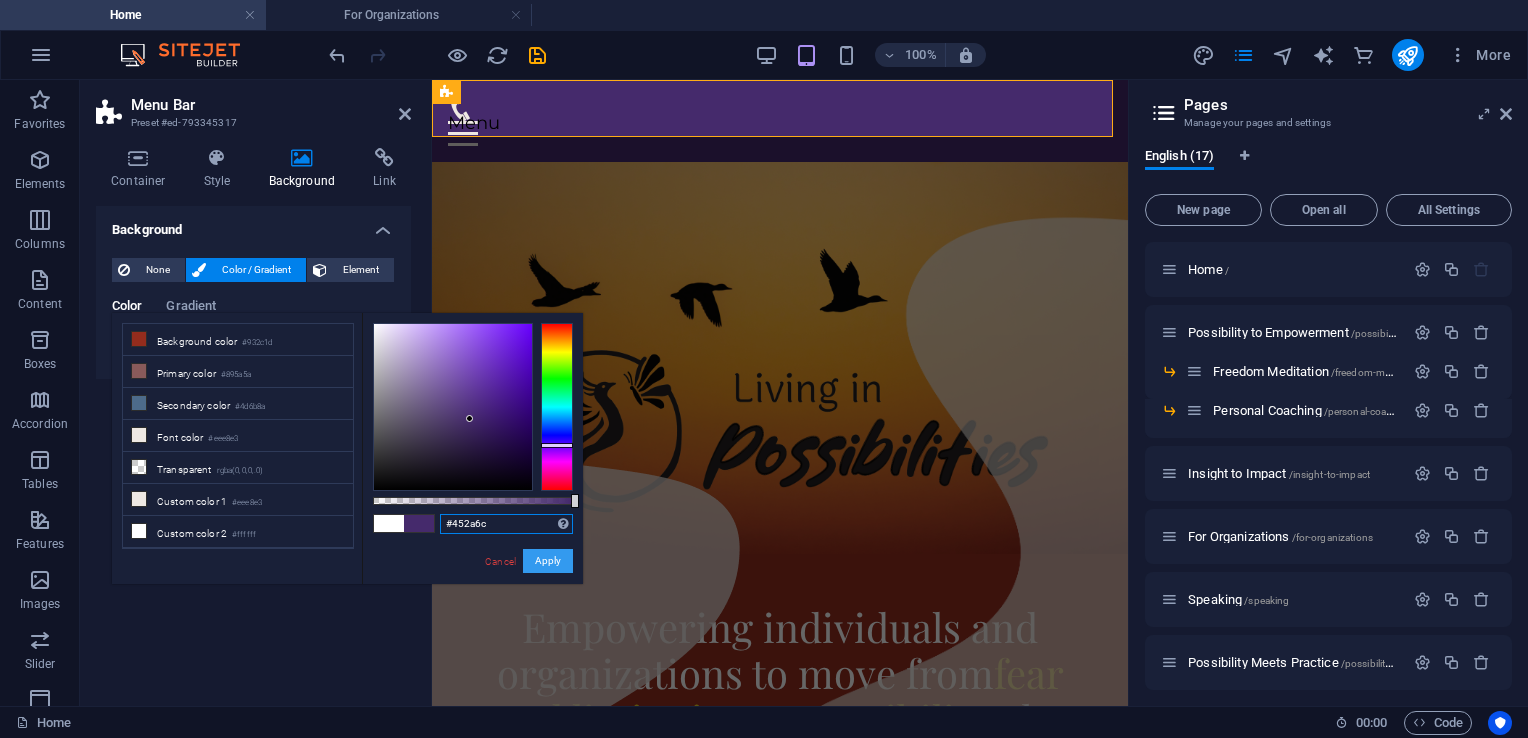 type on "#452a6c" 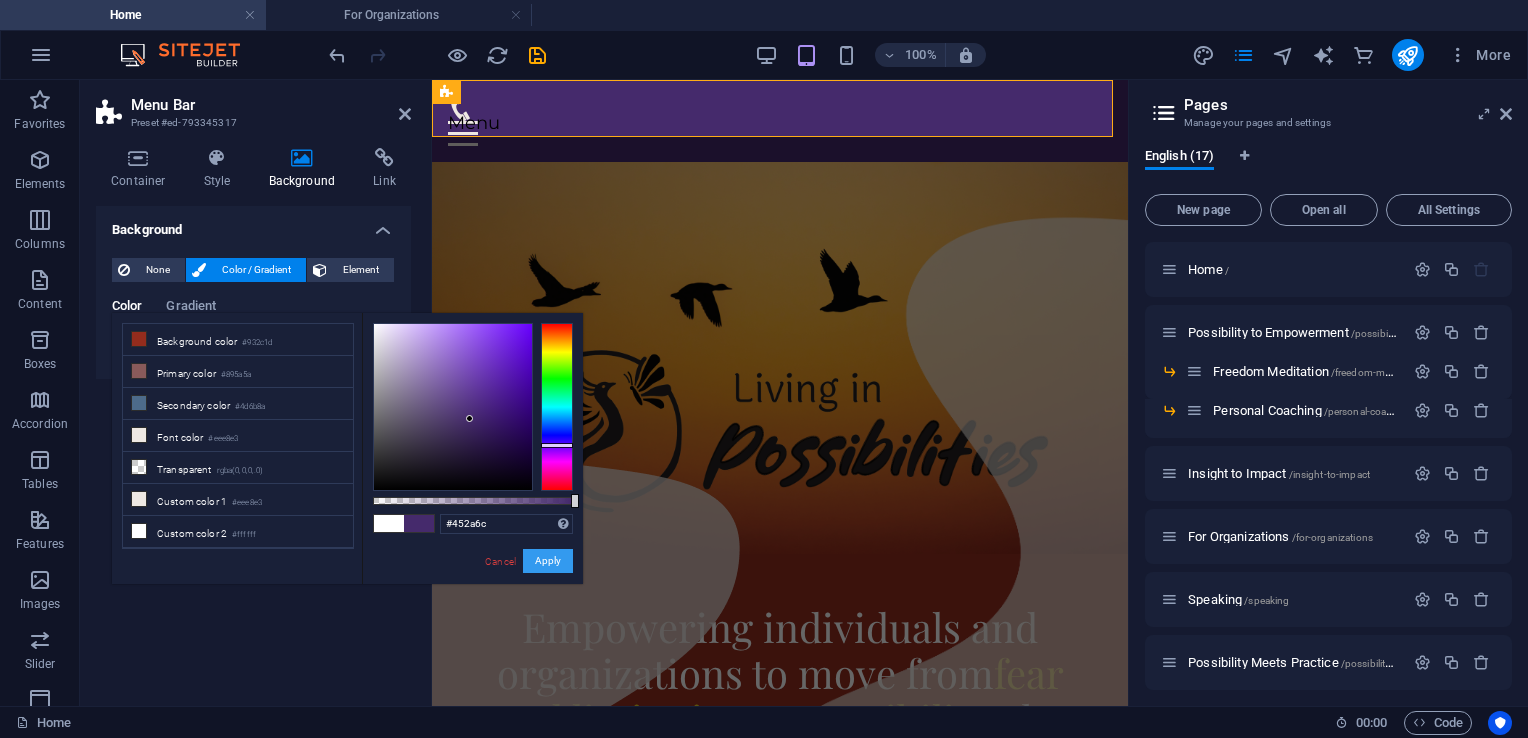 click on "Apply" at bounding box center (548, 561) 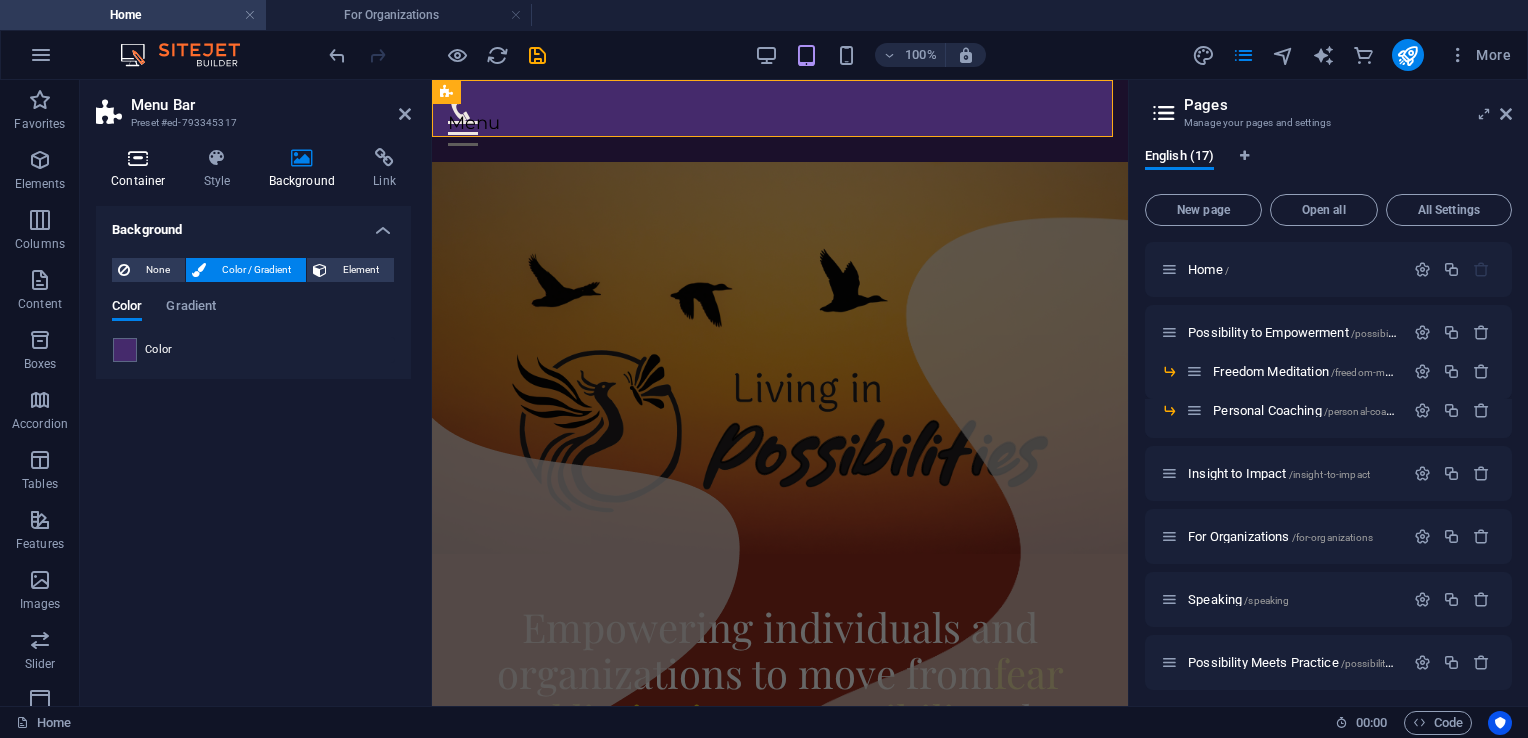 click on "Container" at bounding box center (142, 169) 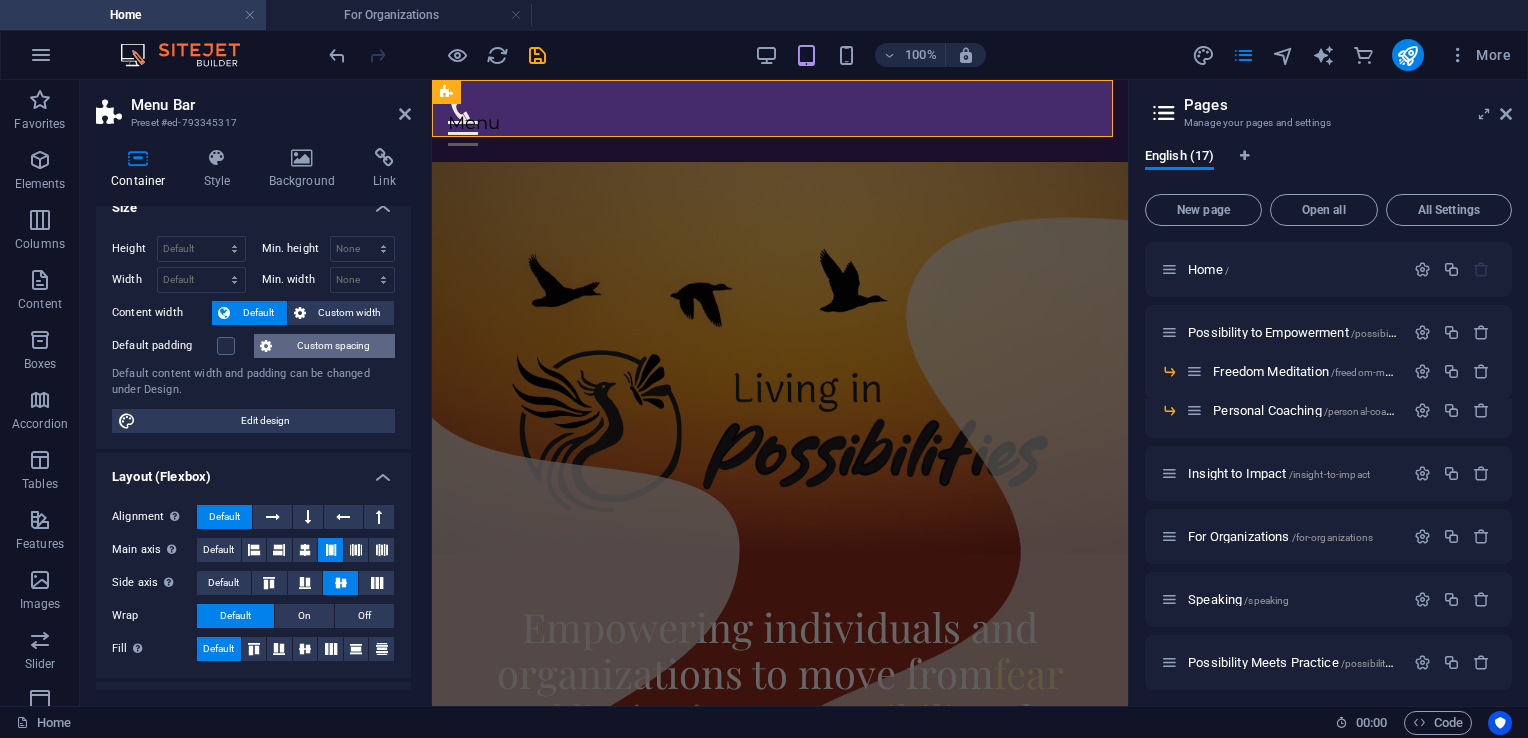 scroll, scrollTop: 0, scrollLeft: 0, axis: both 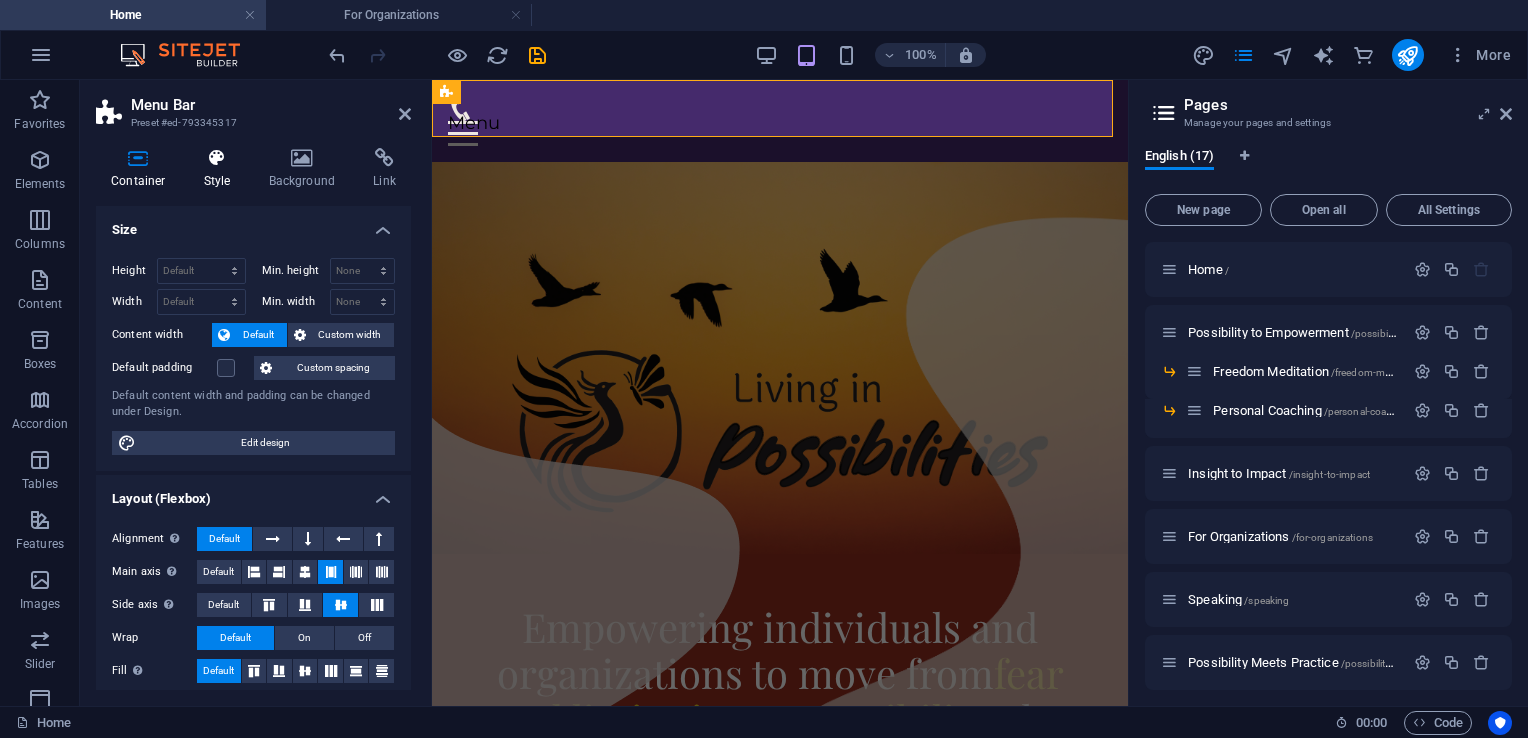 click at bounding box center [217, 158] 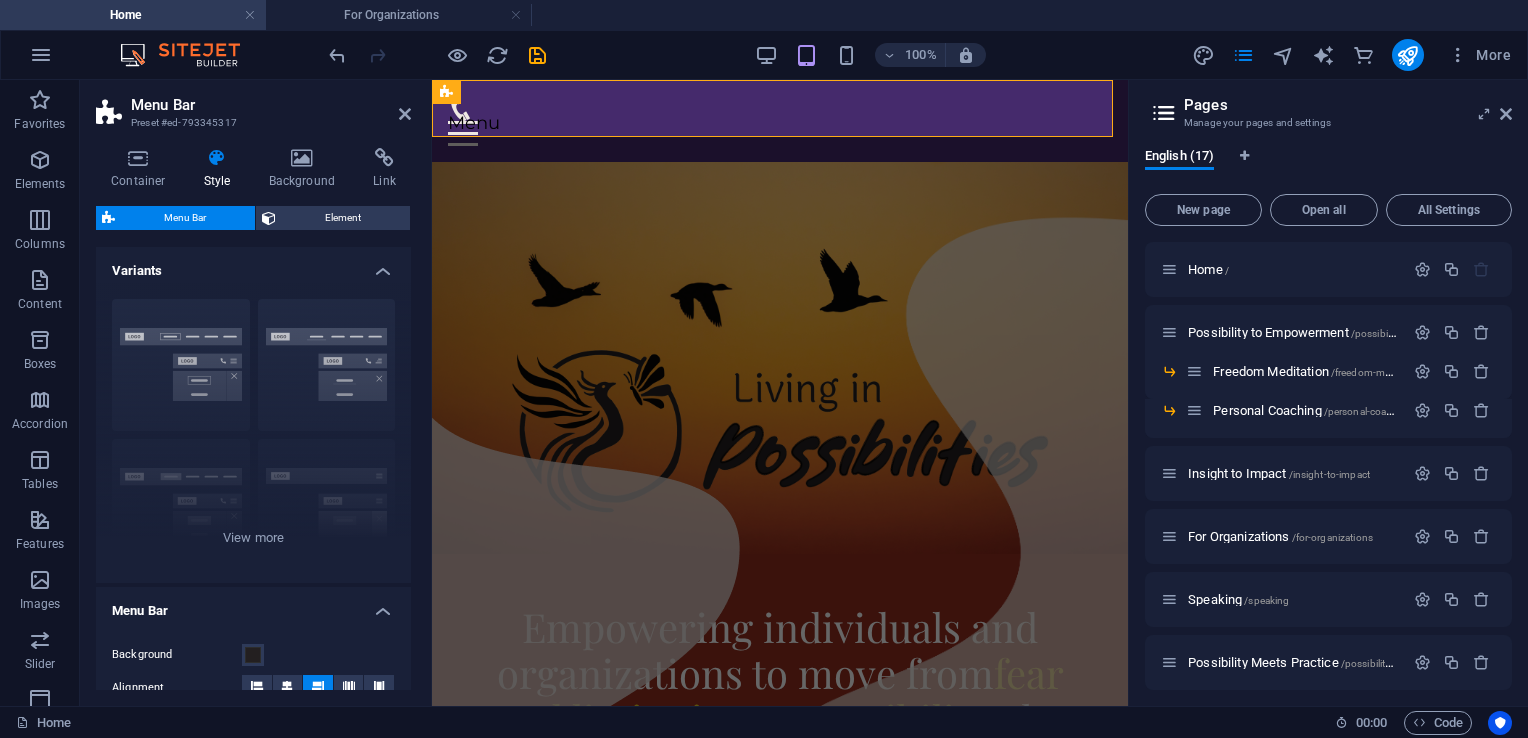 scroll, scrollTop: 0, scrollLeft: 0, axis: both 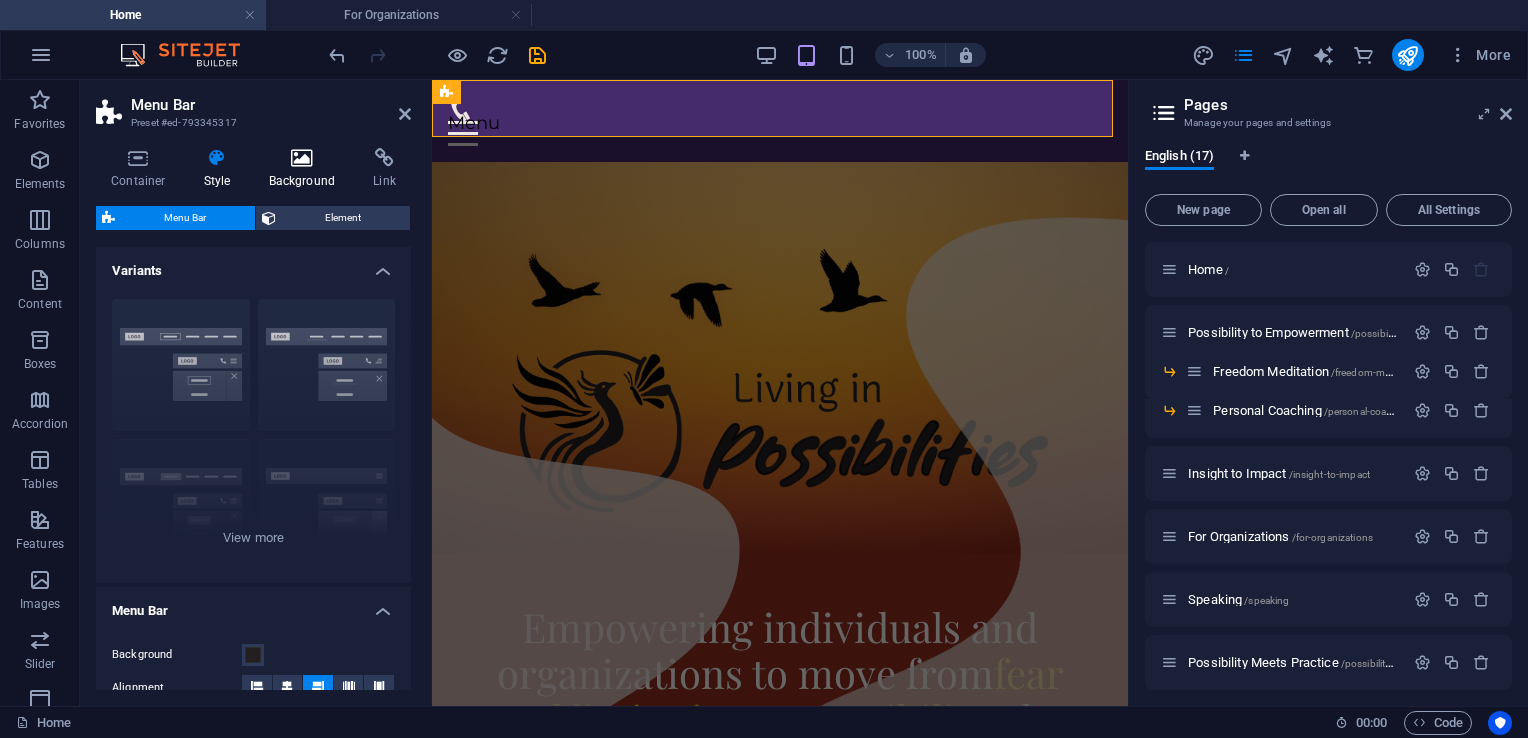 click at bounding box center (302, 158) 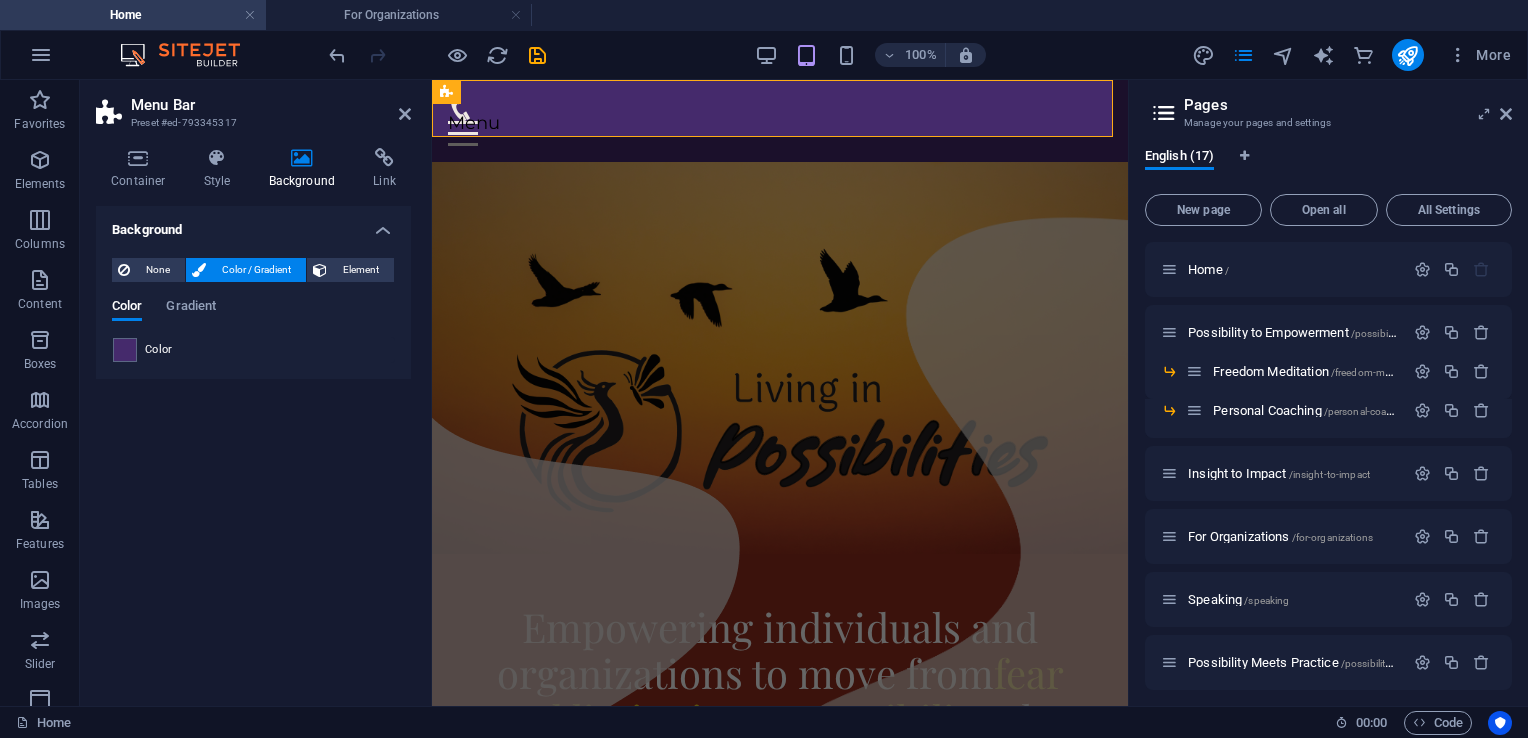 click on "Background None Color / Gradient Element Stretch background to full-width Color overlay Places an overlay over the background to colorize it Parallax 0 % Image Image slider Map Video YouTube Vimeo HTML Color Gradient Color A parent element contains a background. Edit background on parent element" at bounding box center [253, 448] 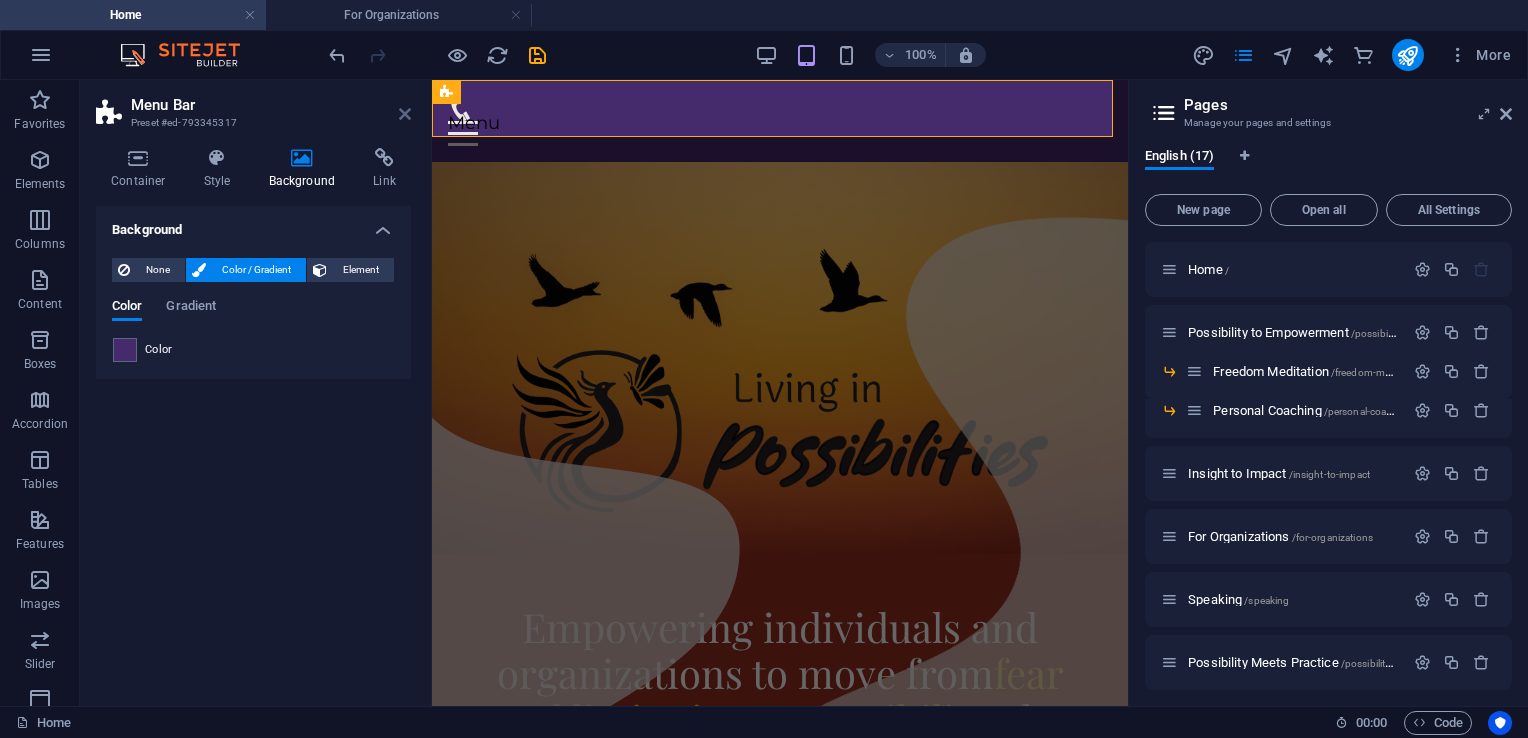 click at bounding box center [405, 114] 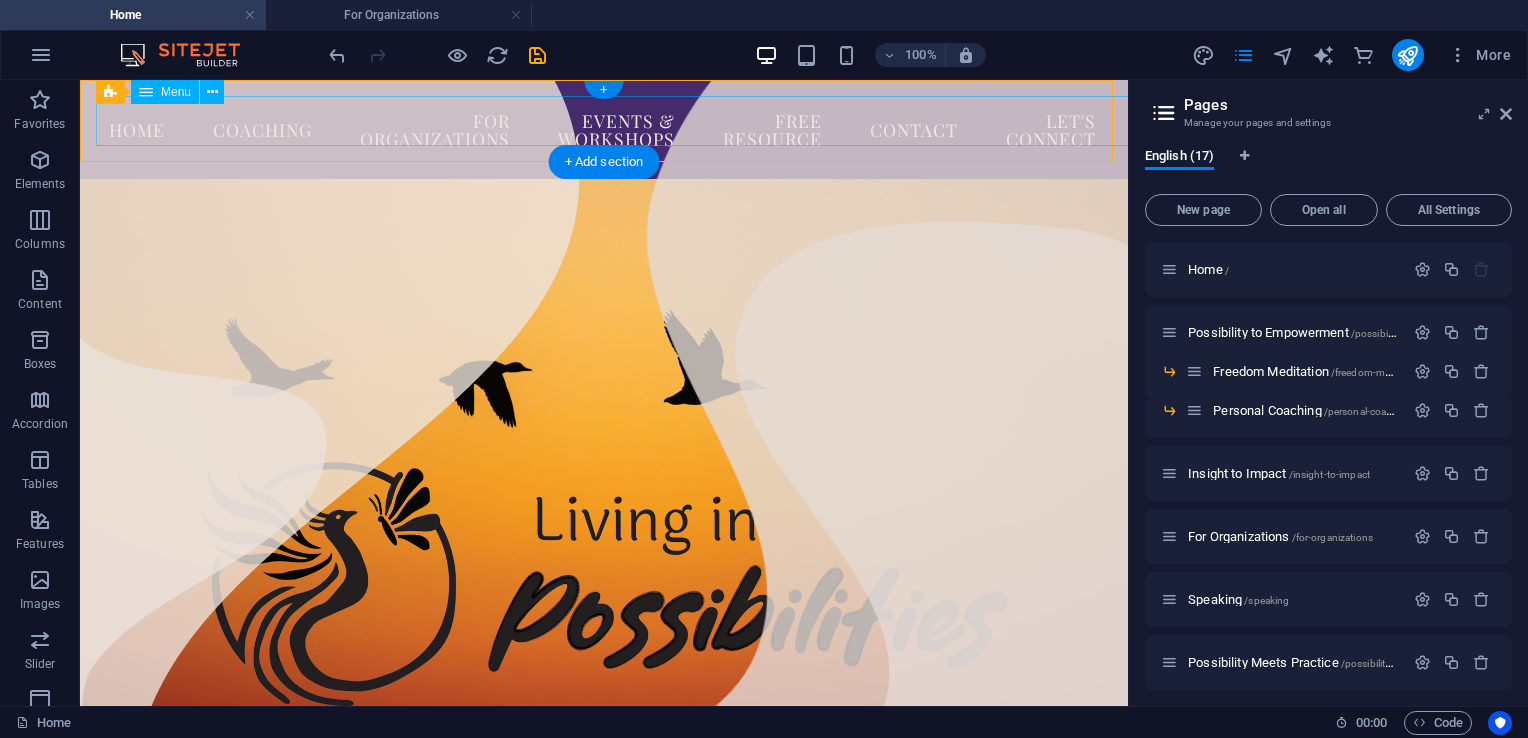 click on "Home Coaching For Organizations Events & Workshops Free Resource Contact Let's Connect" at bounding box center [604, 129] 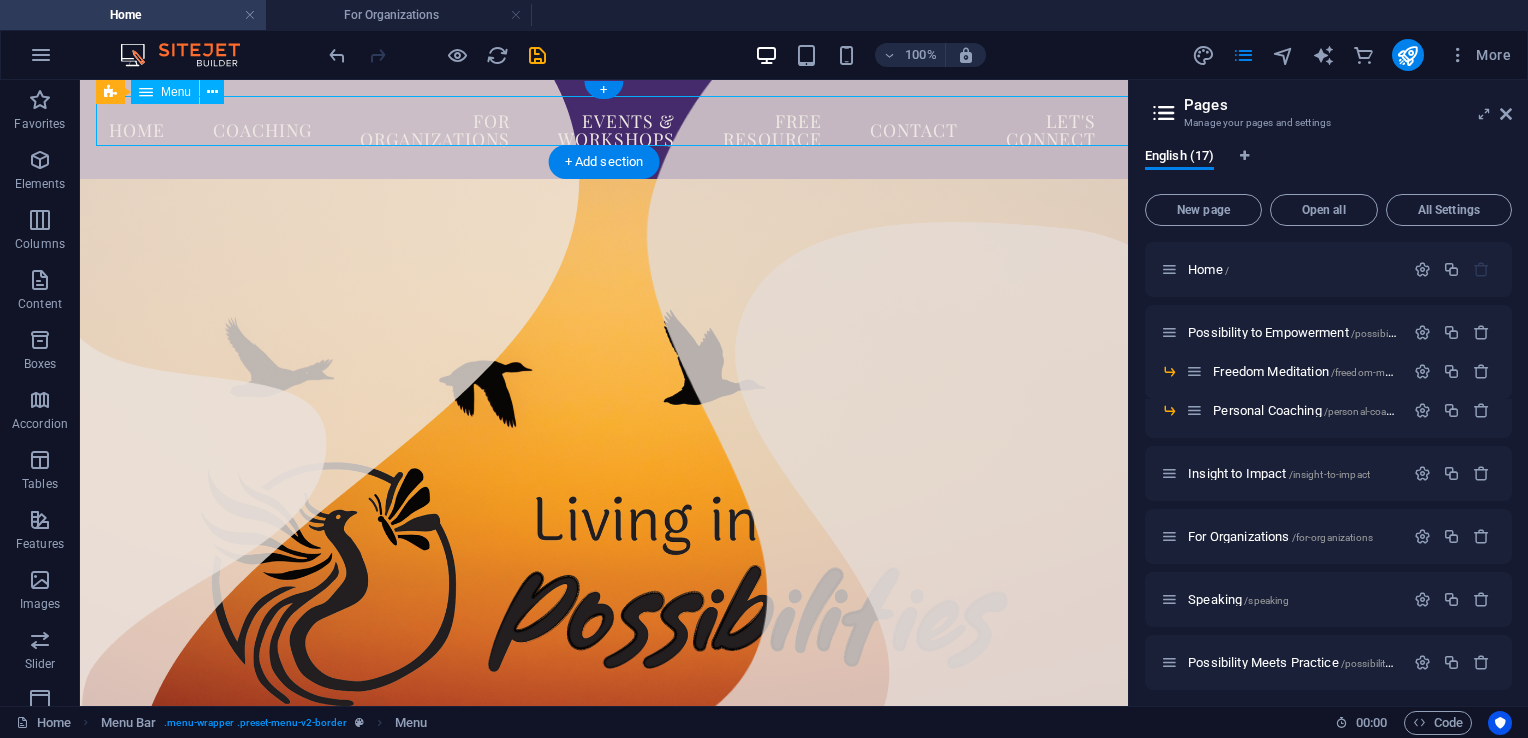 click on "Home Coaching For Organizations Events & Workshops Free Resource Contact Let's Connect" at bounding box center [604, 129] 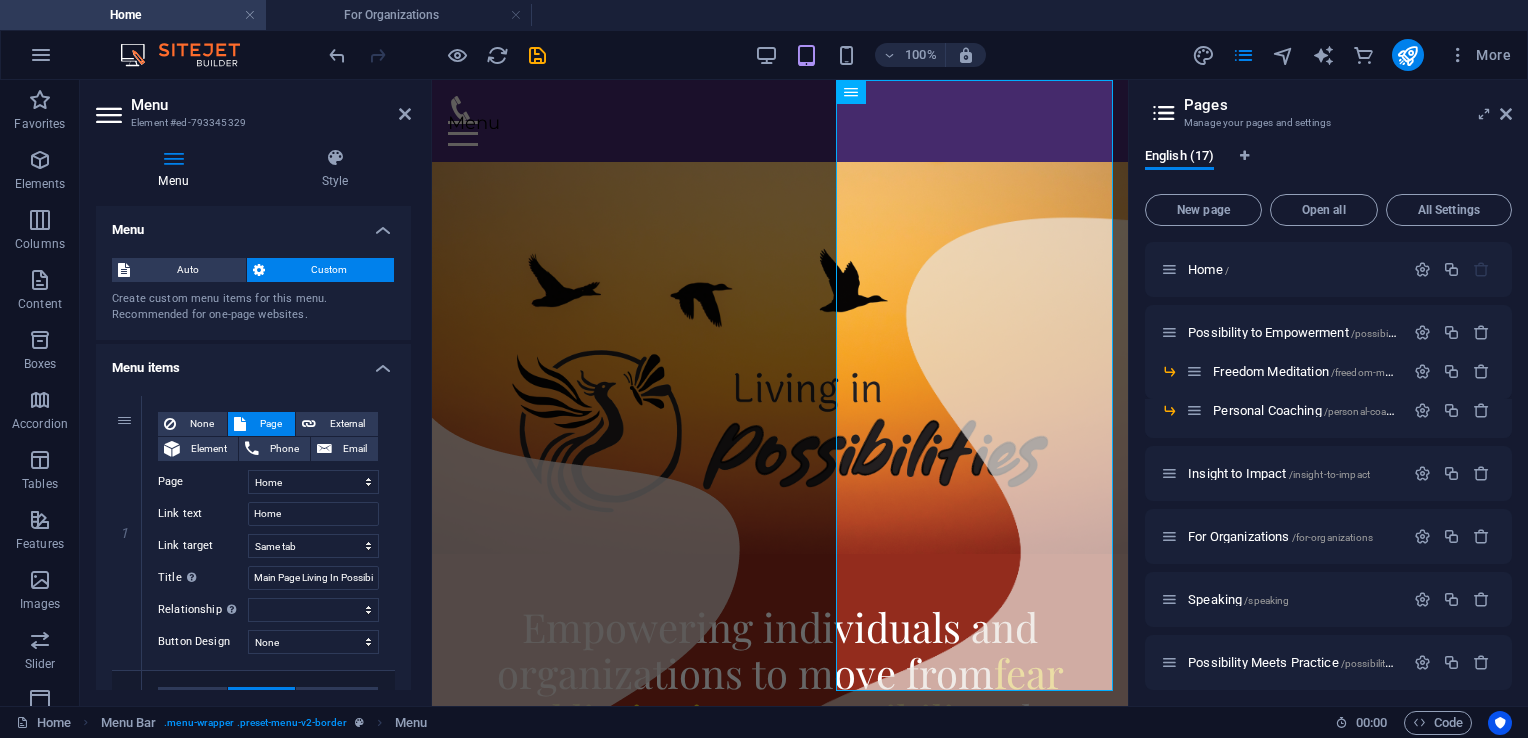 click at bounding box center (173, 158) 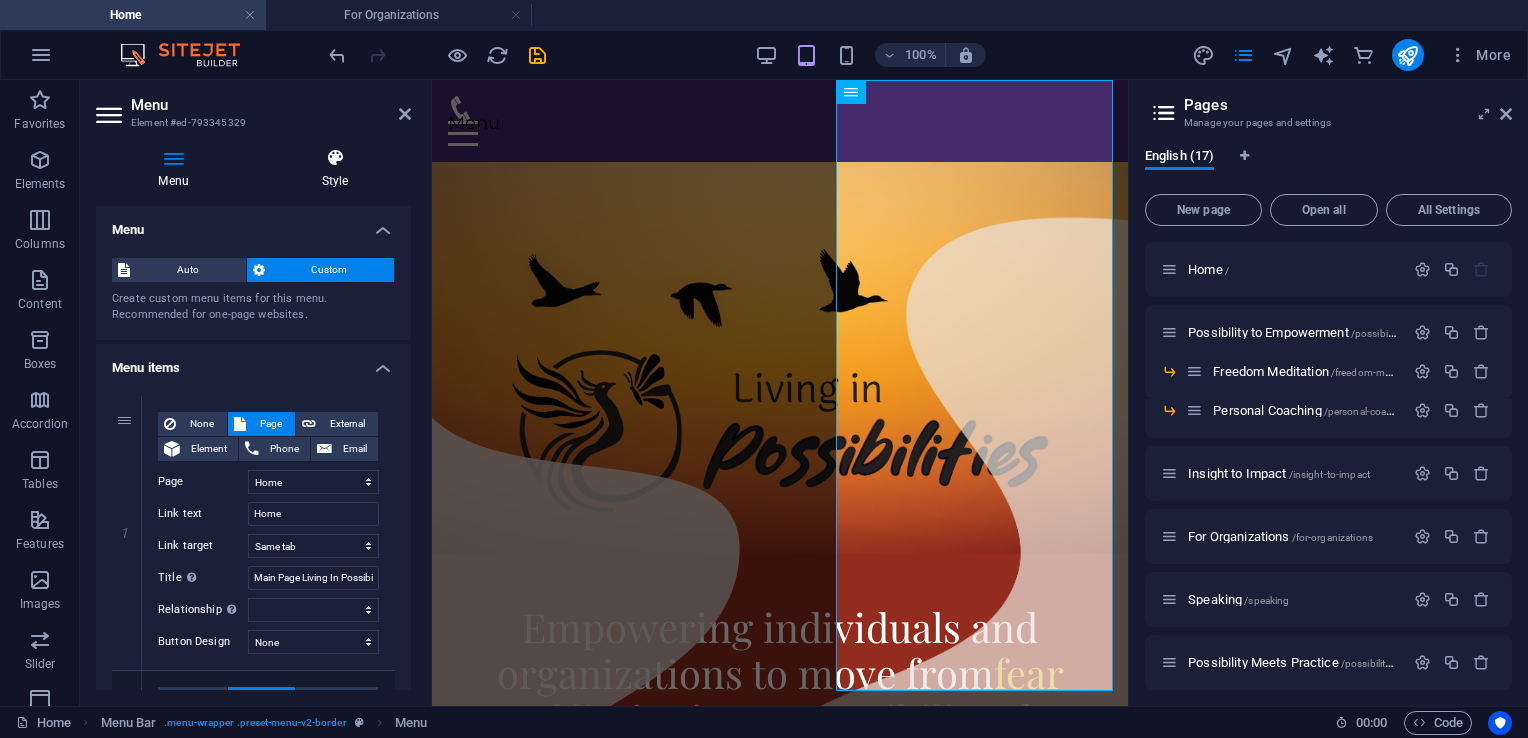 click on "Style" at bounding box center (335, 169) 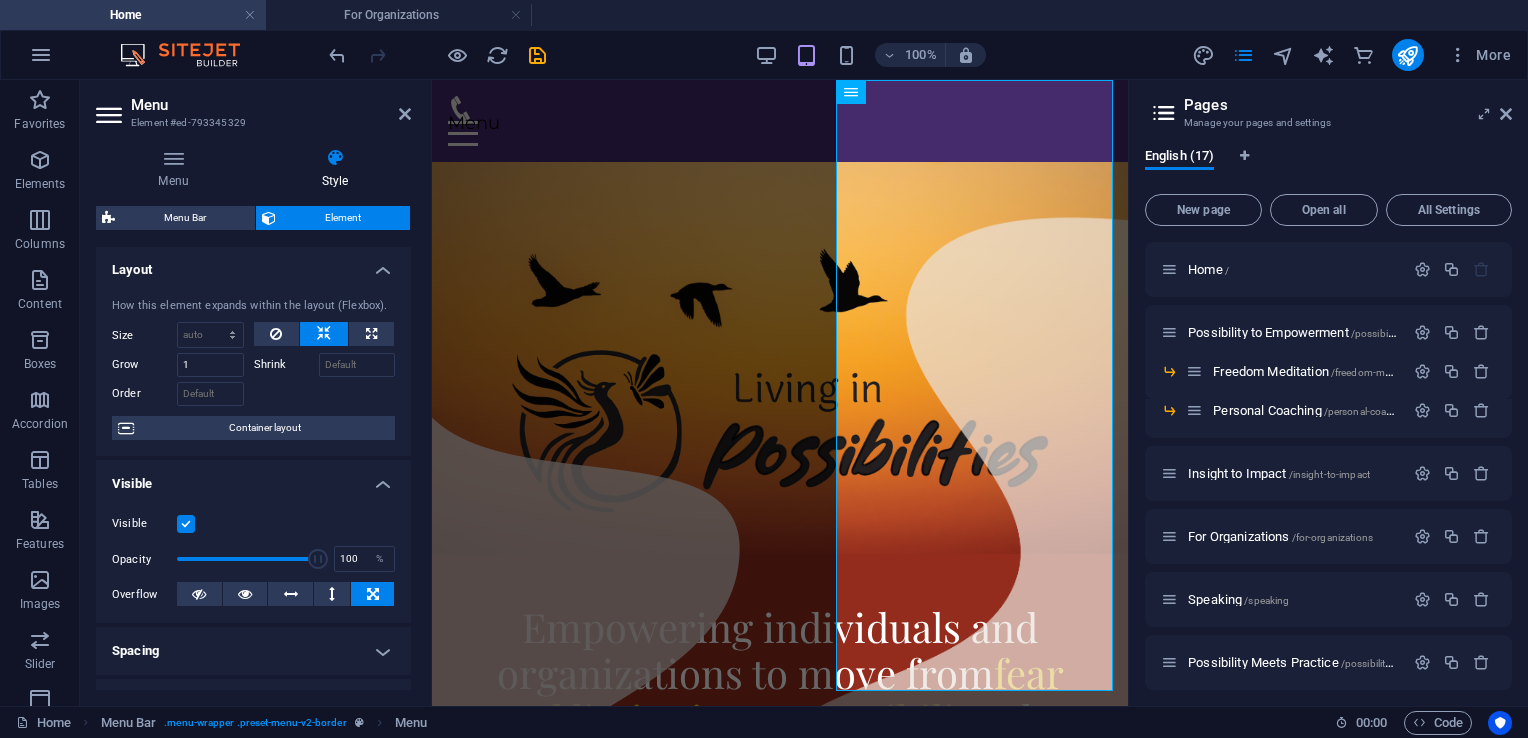 scroll, scrollTop: 0, scrollLeft: 0, axis: both 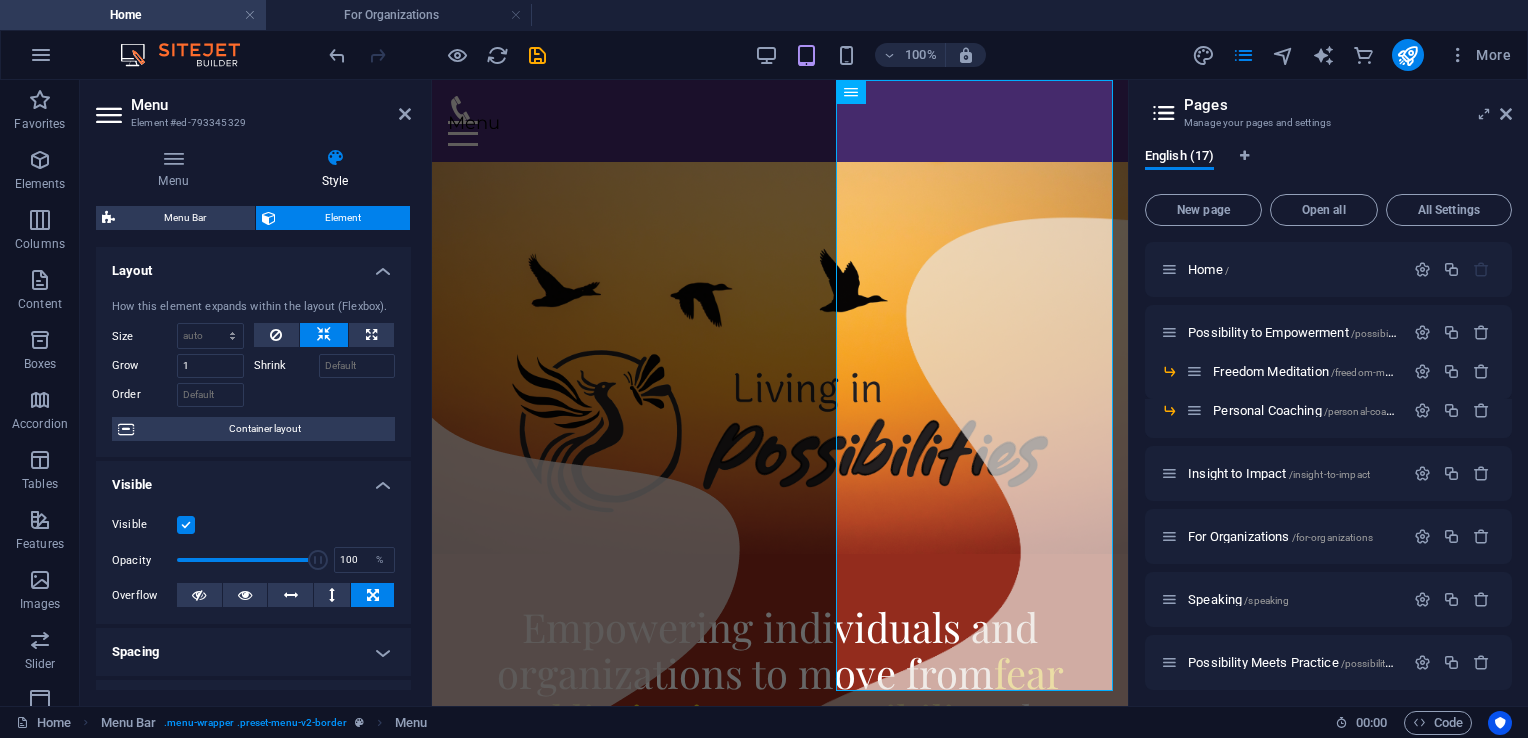 click on "Menu Element #ed-793345329" at bounding box center (253, 106) 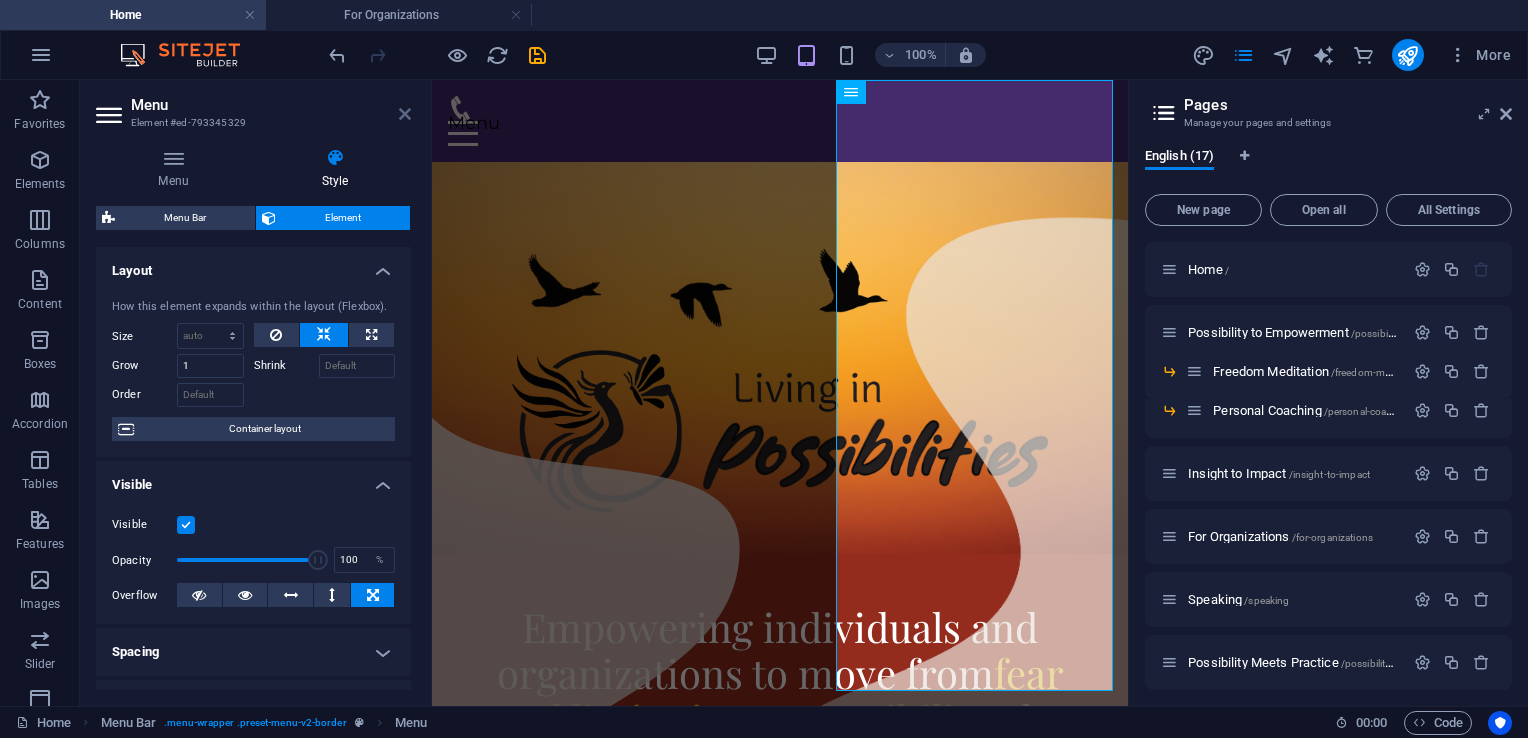 click at bounding box center [405, 114] 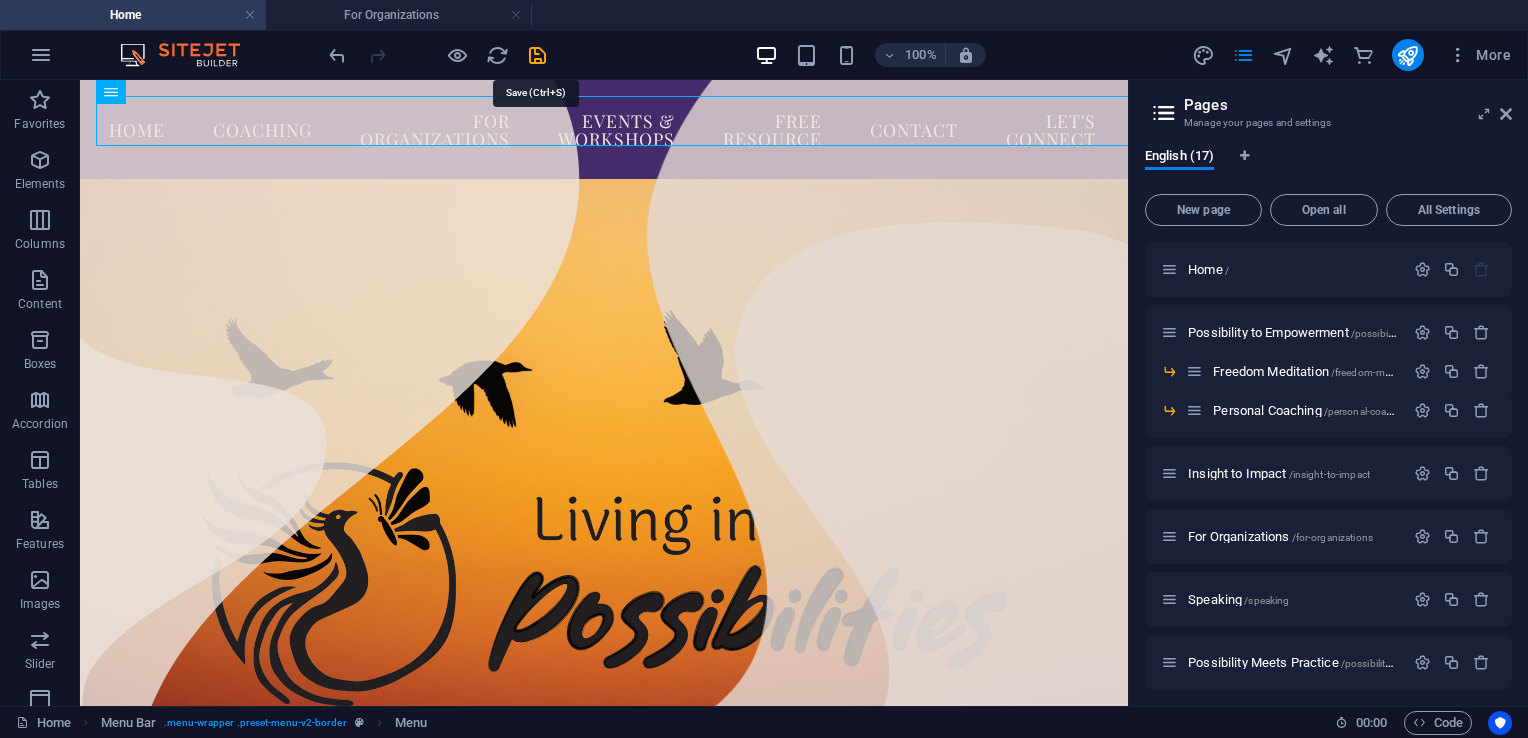 click at bounding box center (537, 55) 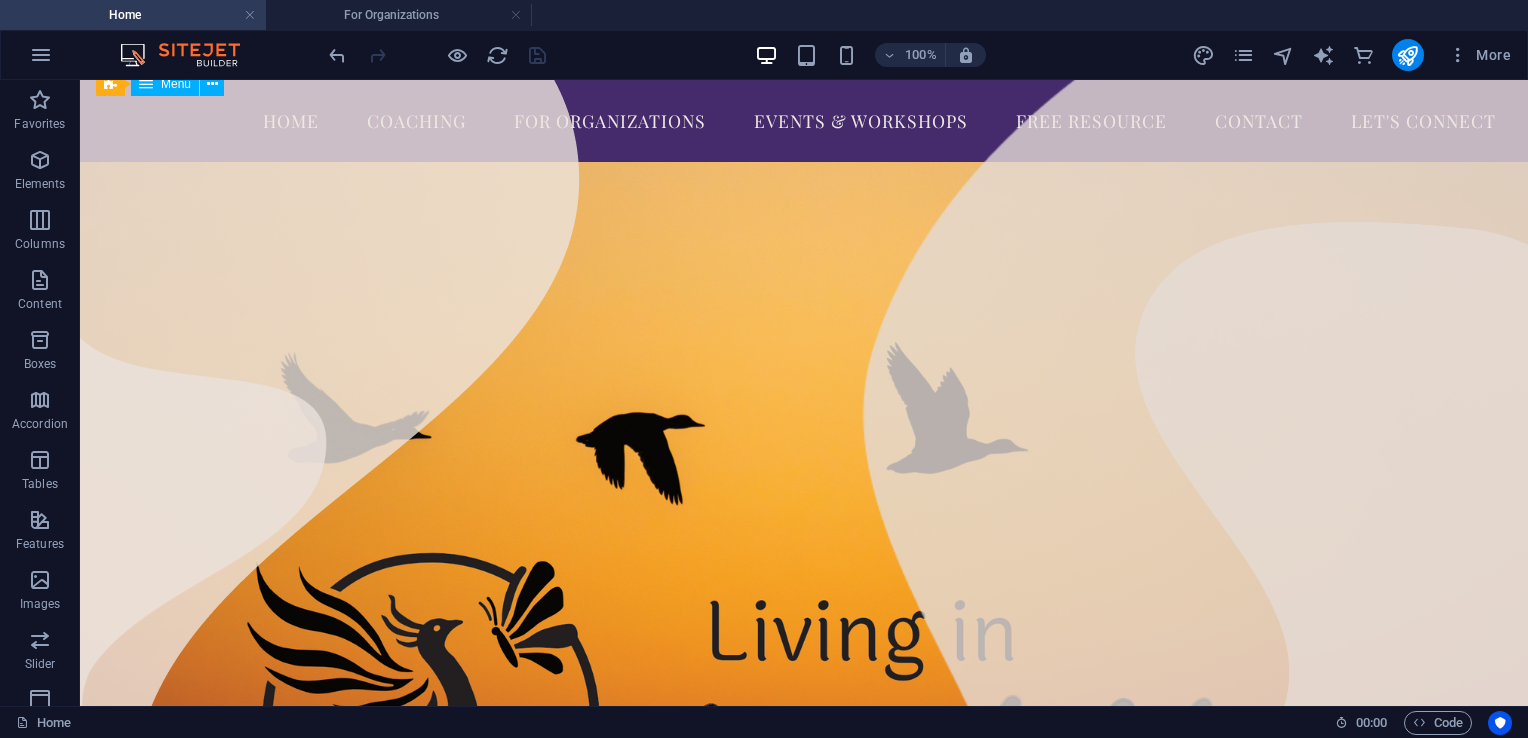 scroll, scrollTop: 0, scrollLeft: 0, axis: both 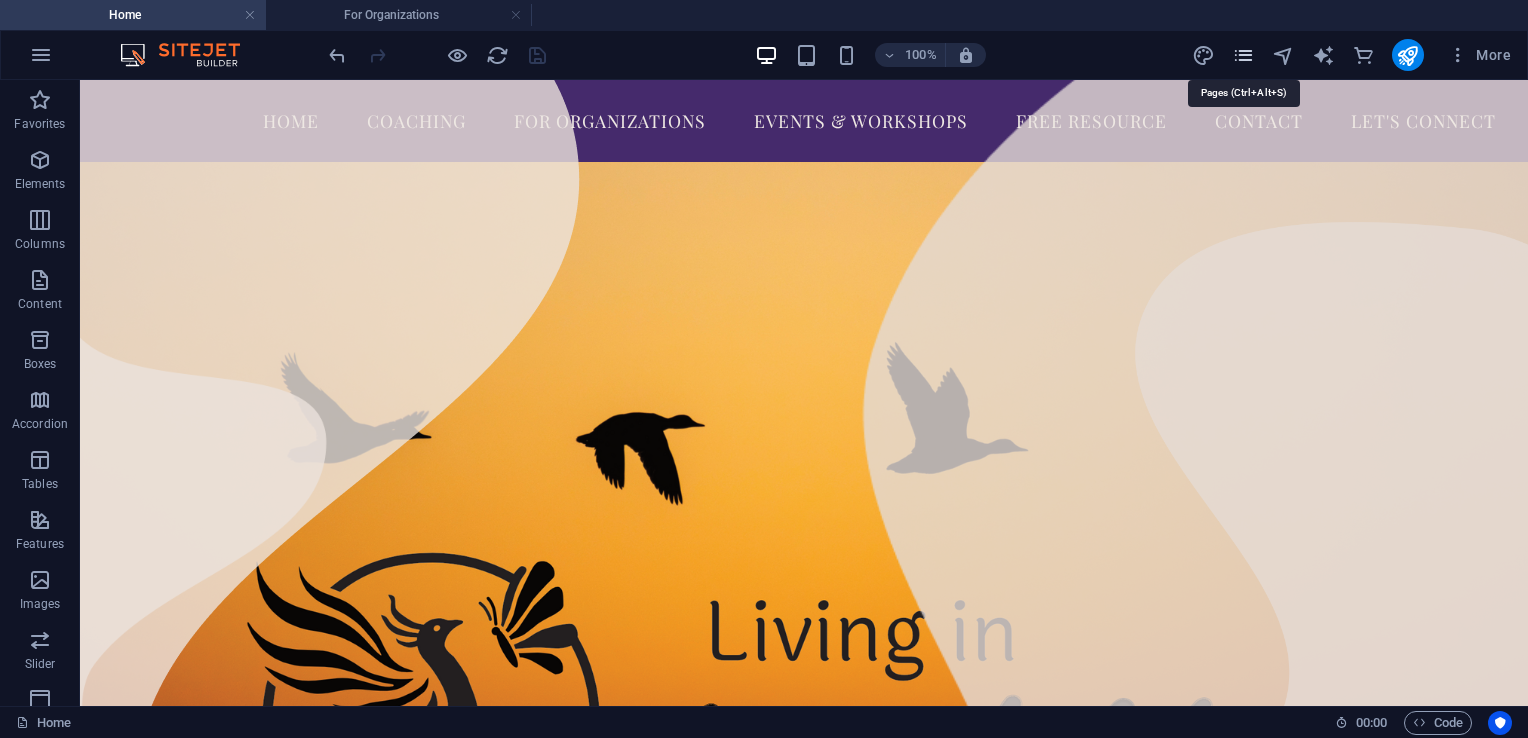 click at bounding box center (1243, 55) 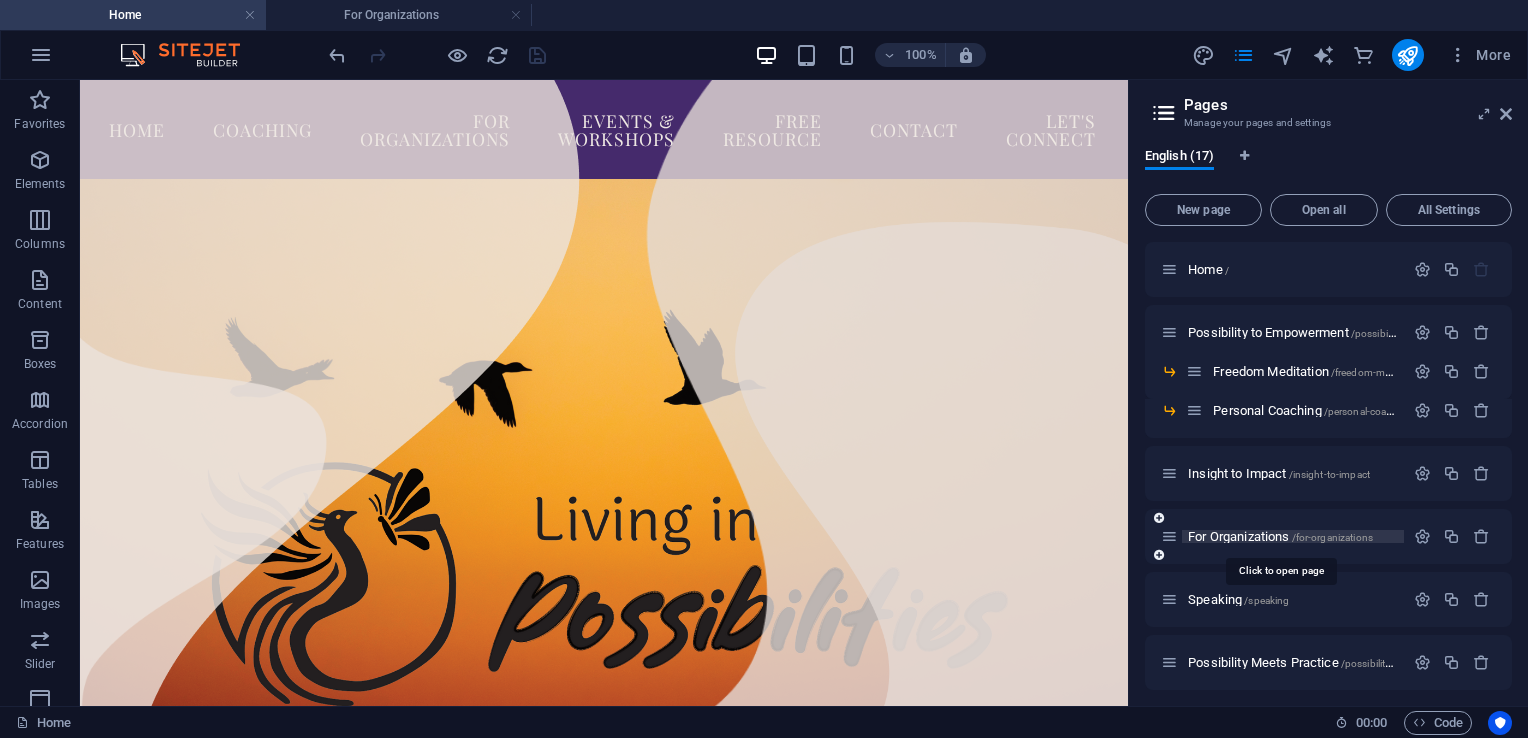 click on "For Organizations /for-organizations" at bounding box center (1280, 536) 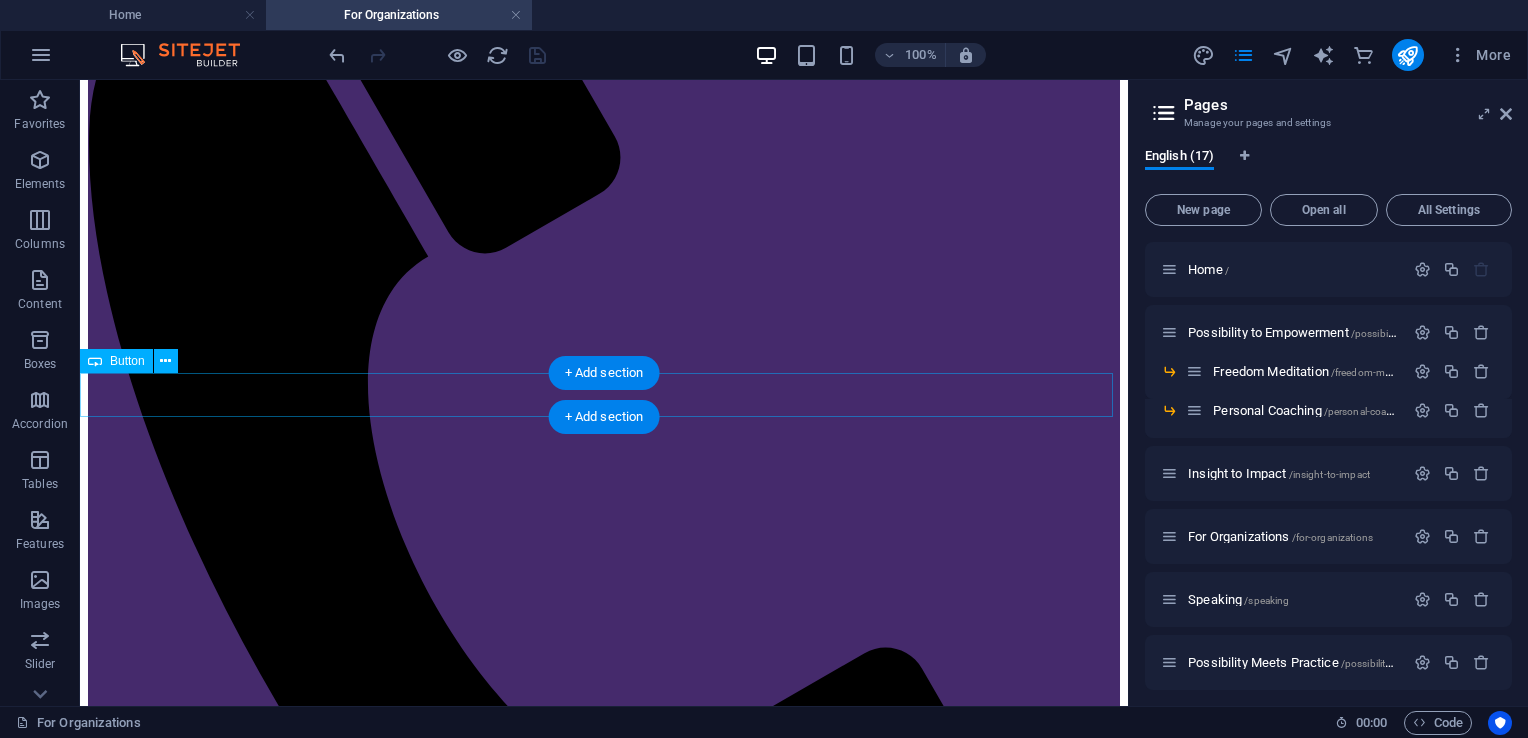 scroll, scrollTop: 300, scrollLeft: 0, axis: vertical 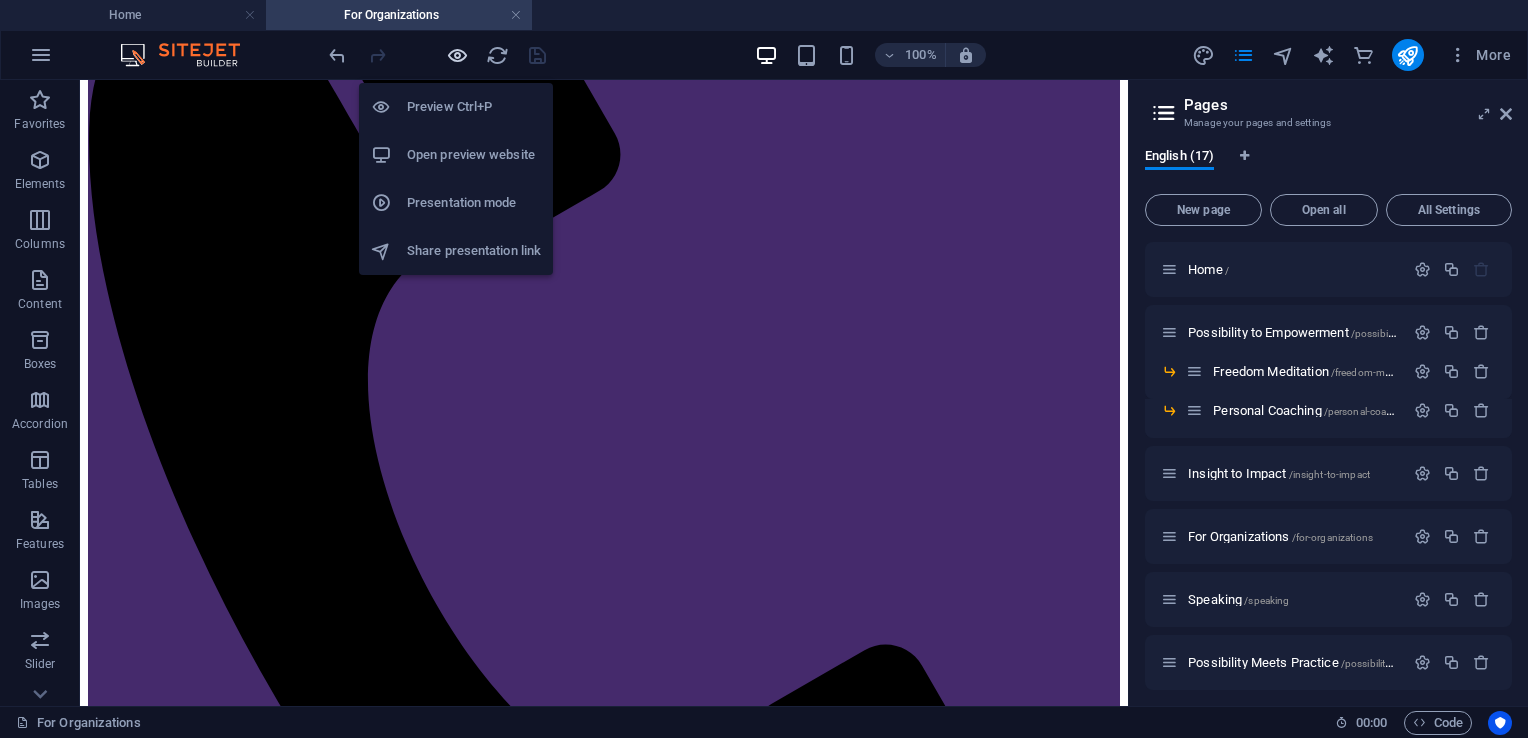 click at bounding box center (457, 55) 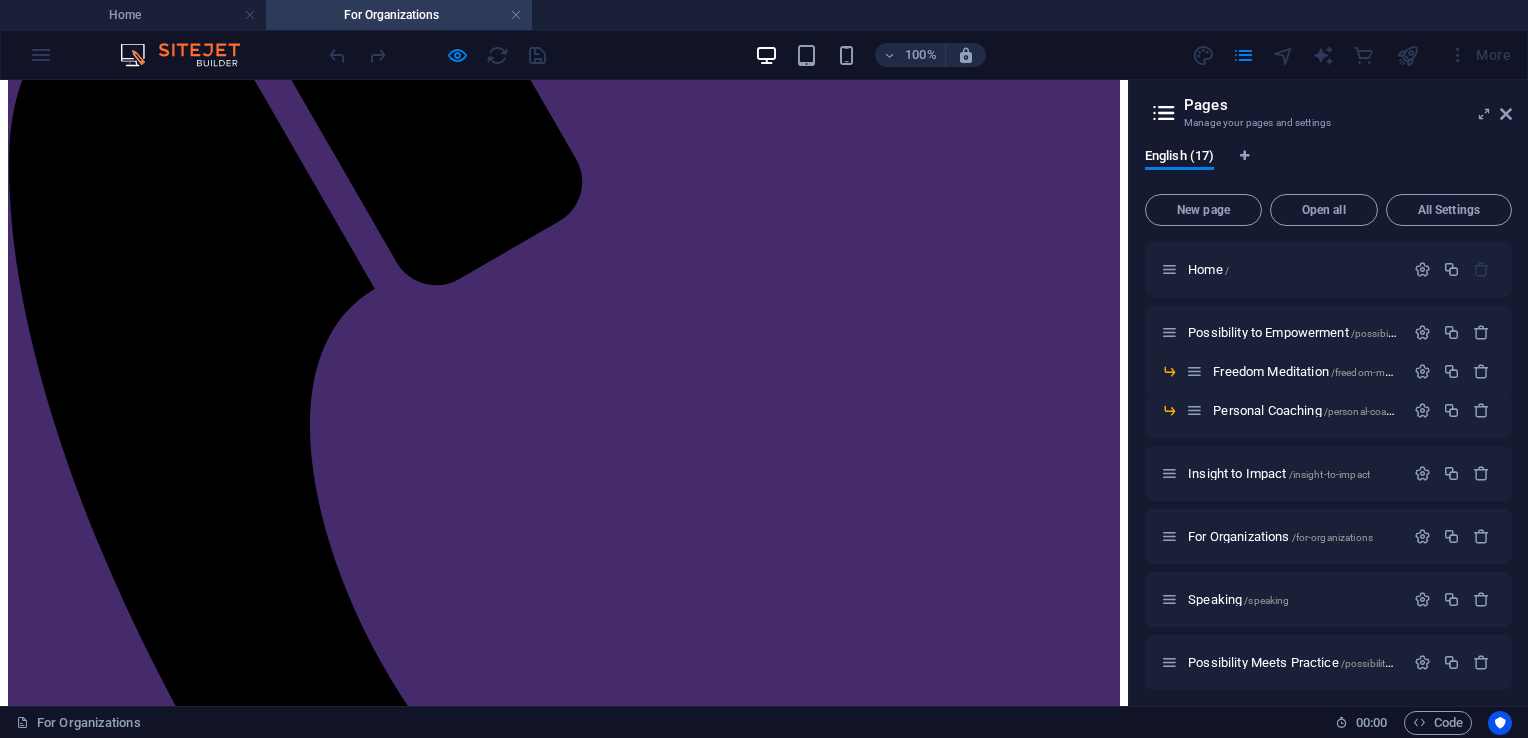 click on "Book Your Discovery Session" at bounding box center [564, 1743] 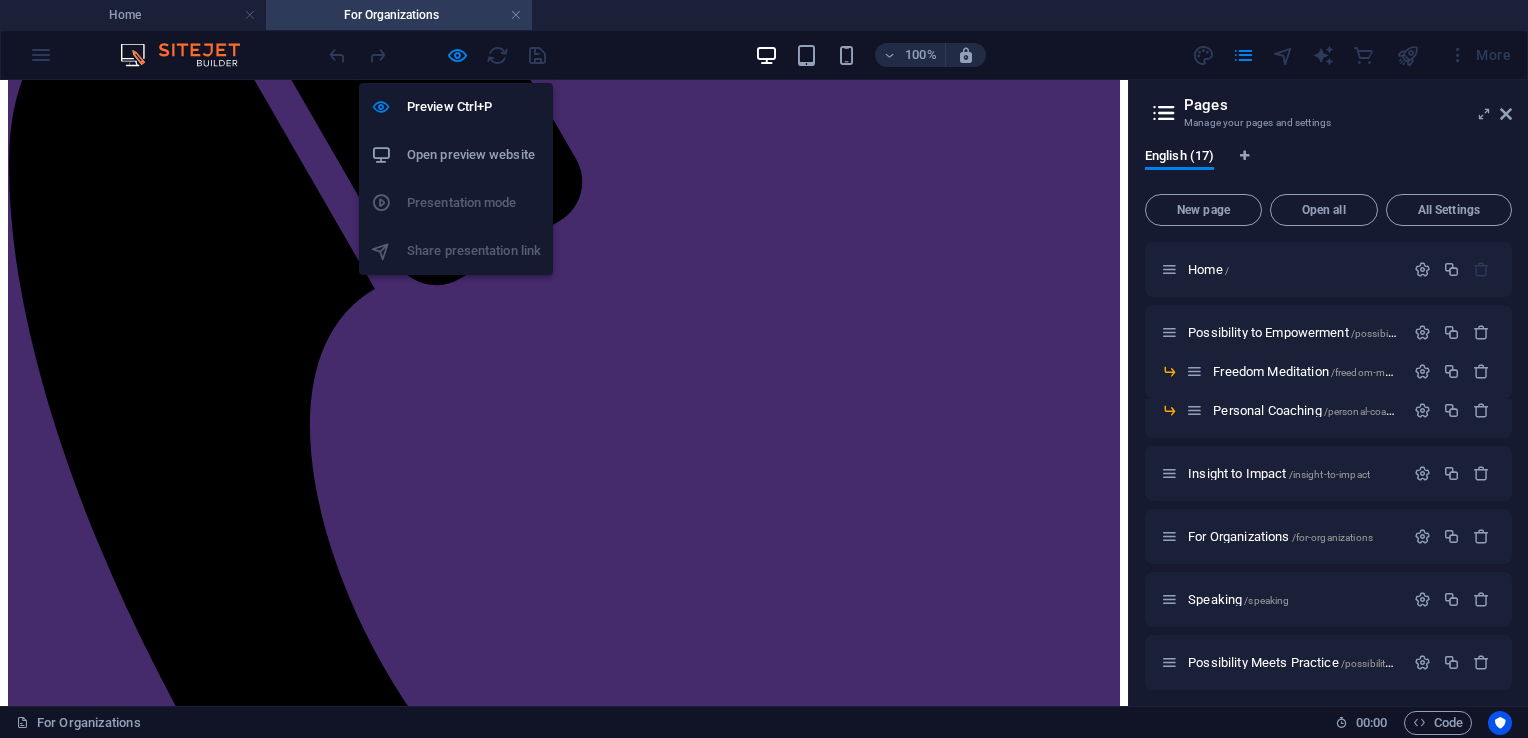 click at bounding box center [457, 55] 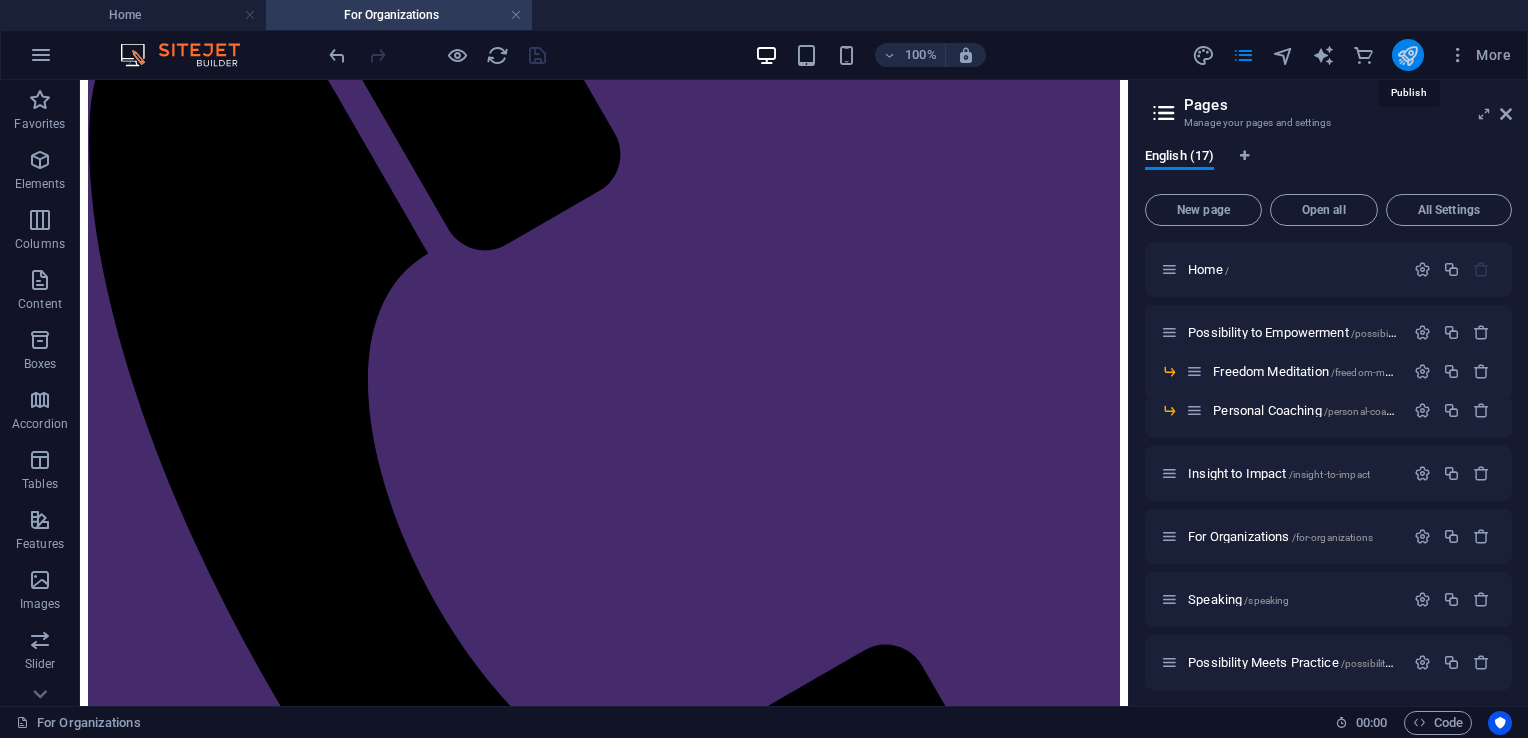 click at bounding box center [1407, 55] 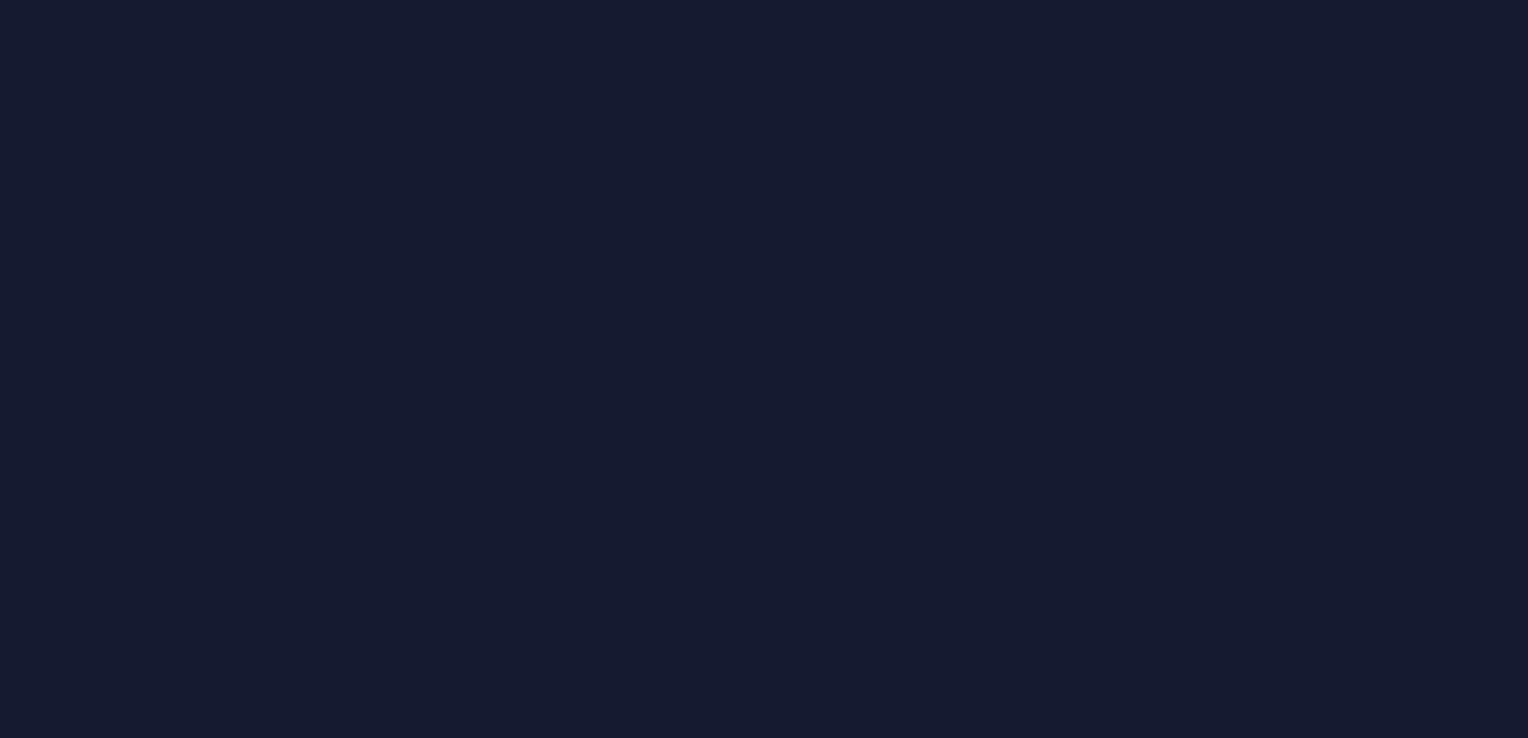 scroll, scrollTop: 0, scrollLeft: 0, axis: both 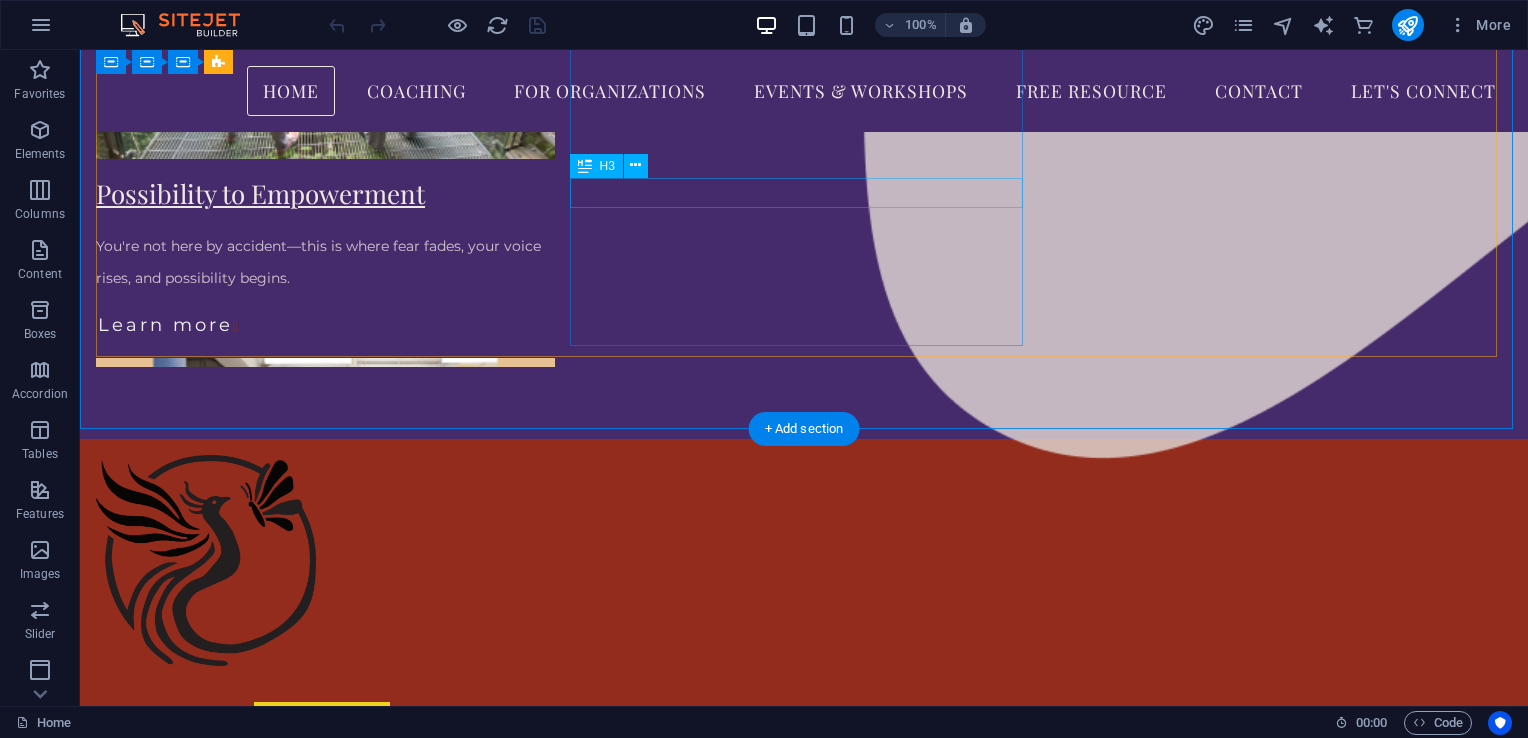 click on "Insight to Impact - Corporate" at bounding box center [325, 622] 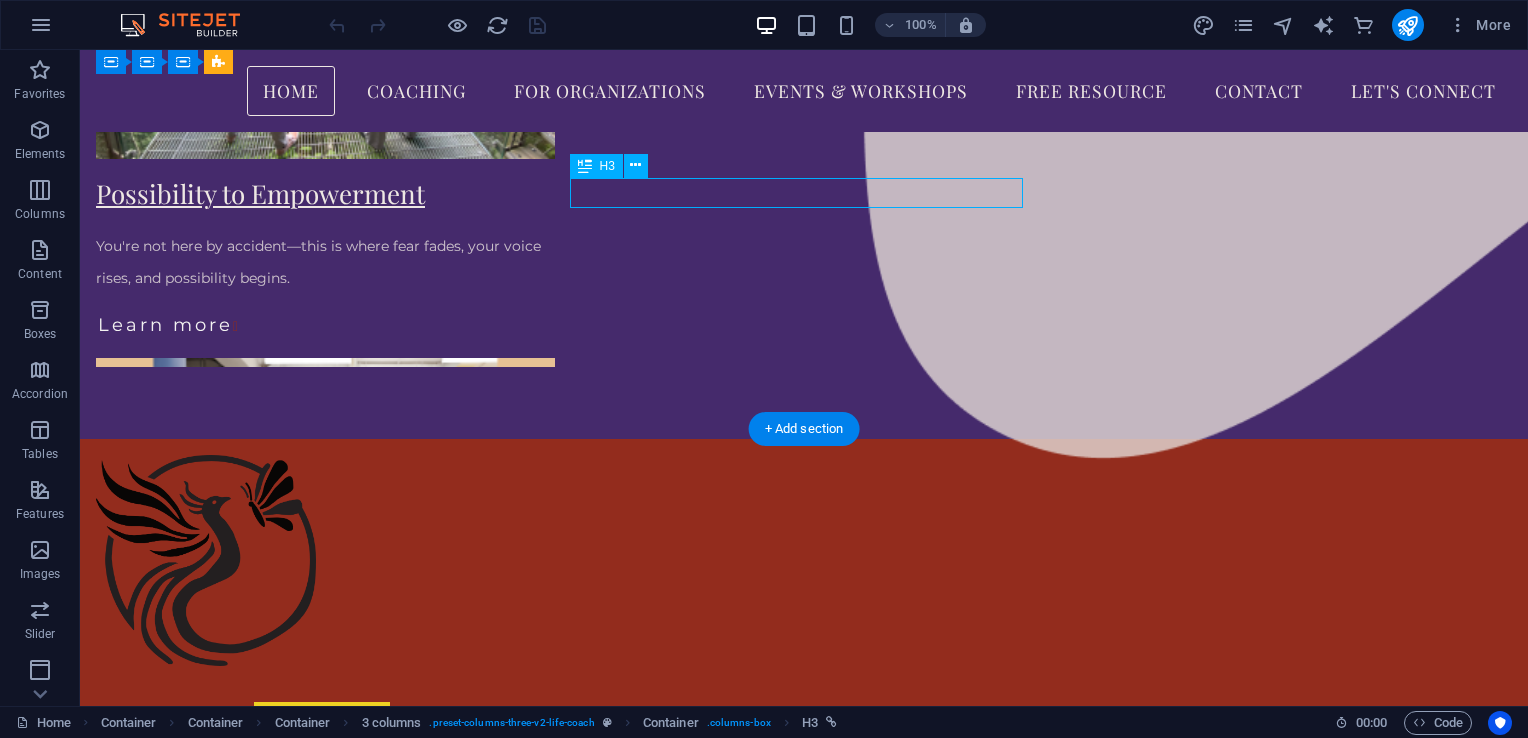 click on "Insight to Impact - Corporate" at bounding box center (325, 622) 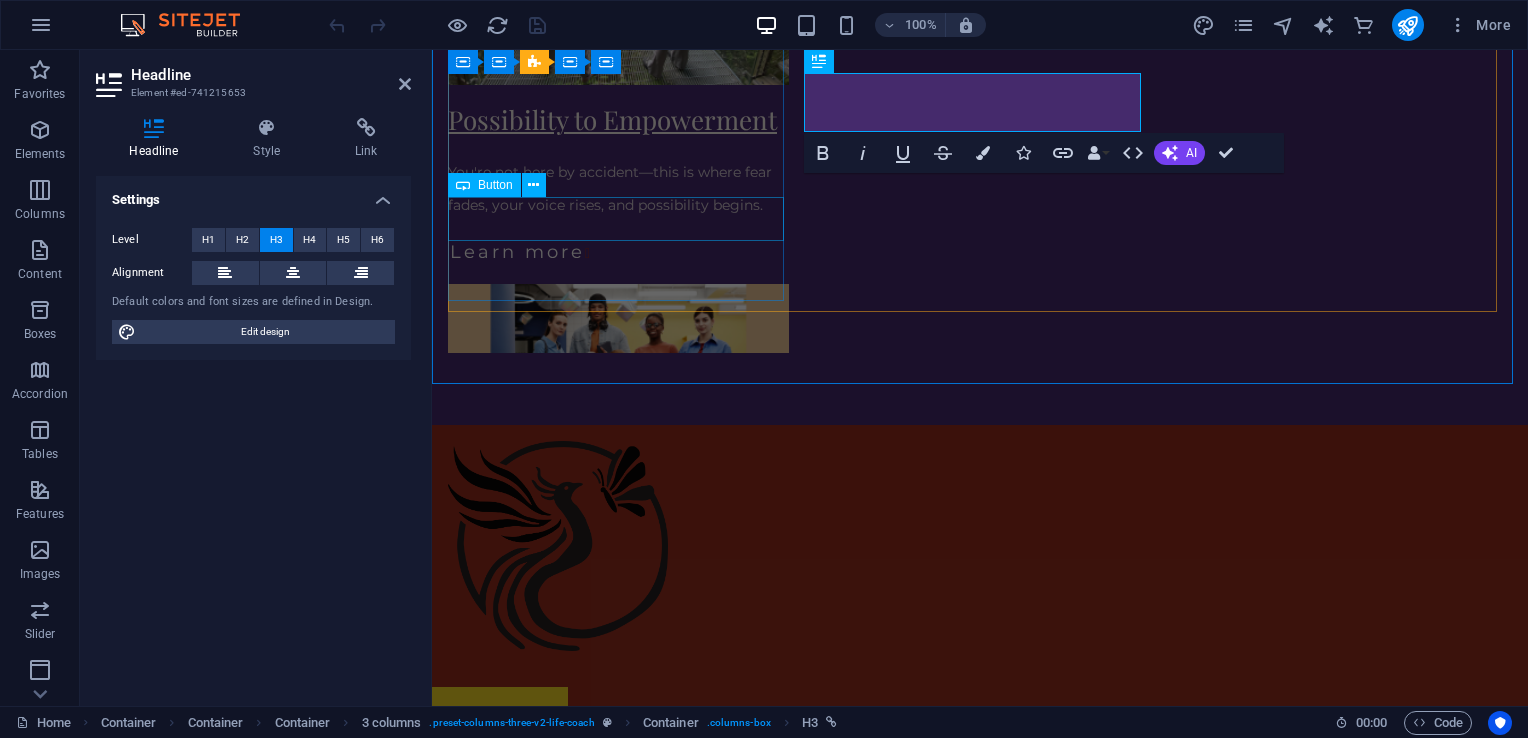 scroll, scrollTop: 2042, scrollLeft: 0, axis: vertical 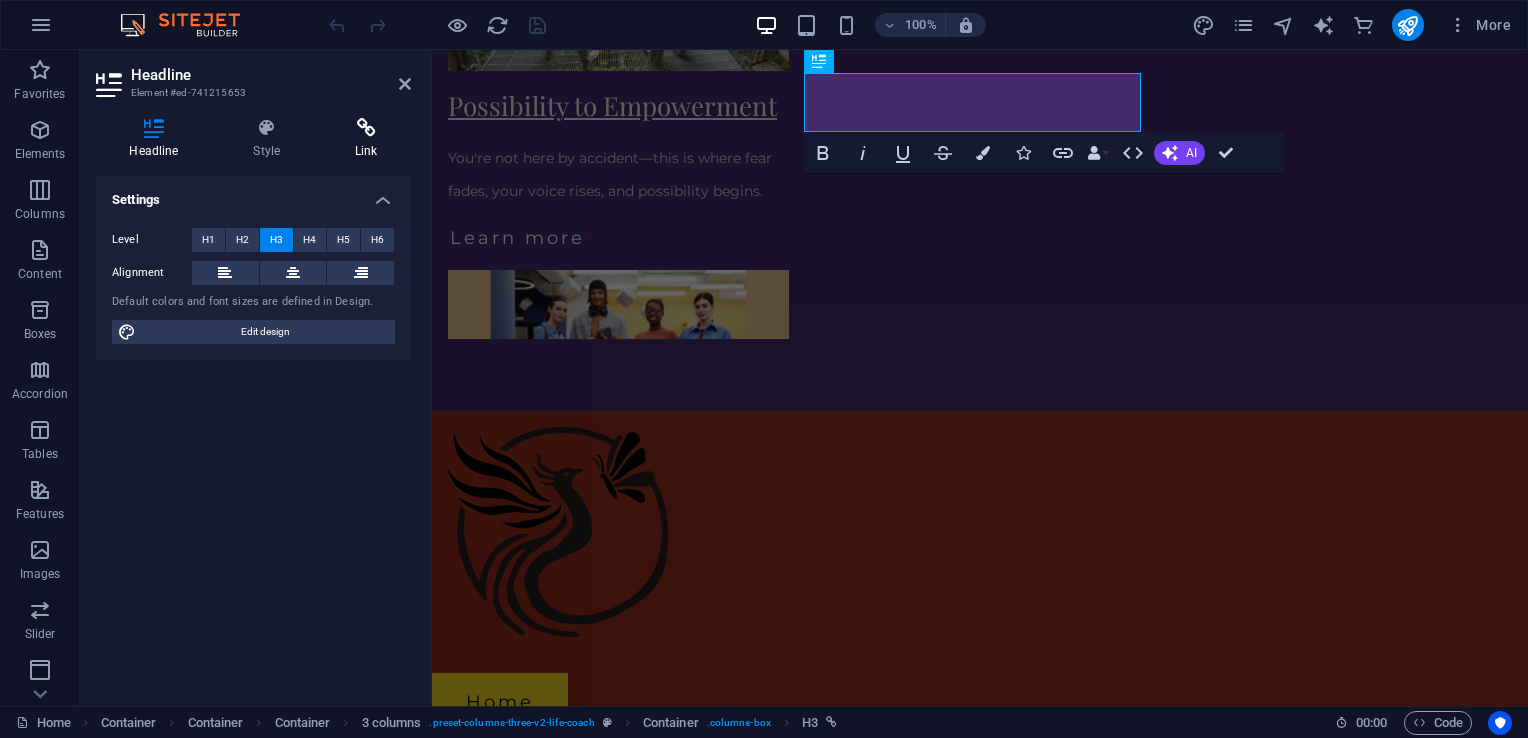 click at bounding box center (366, 128) 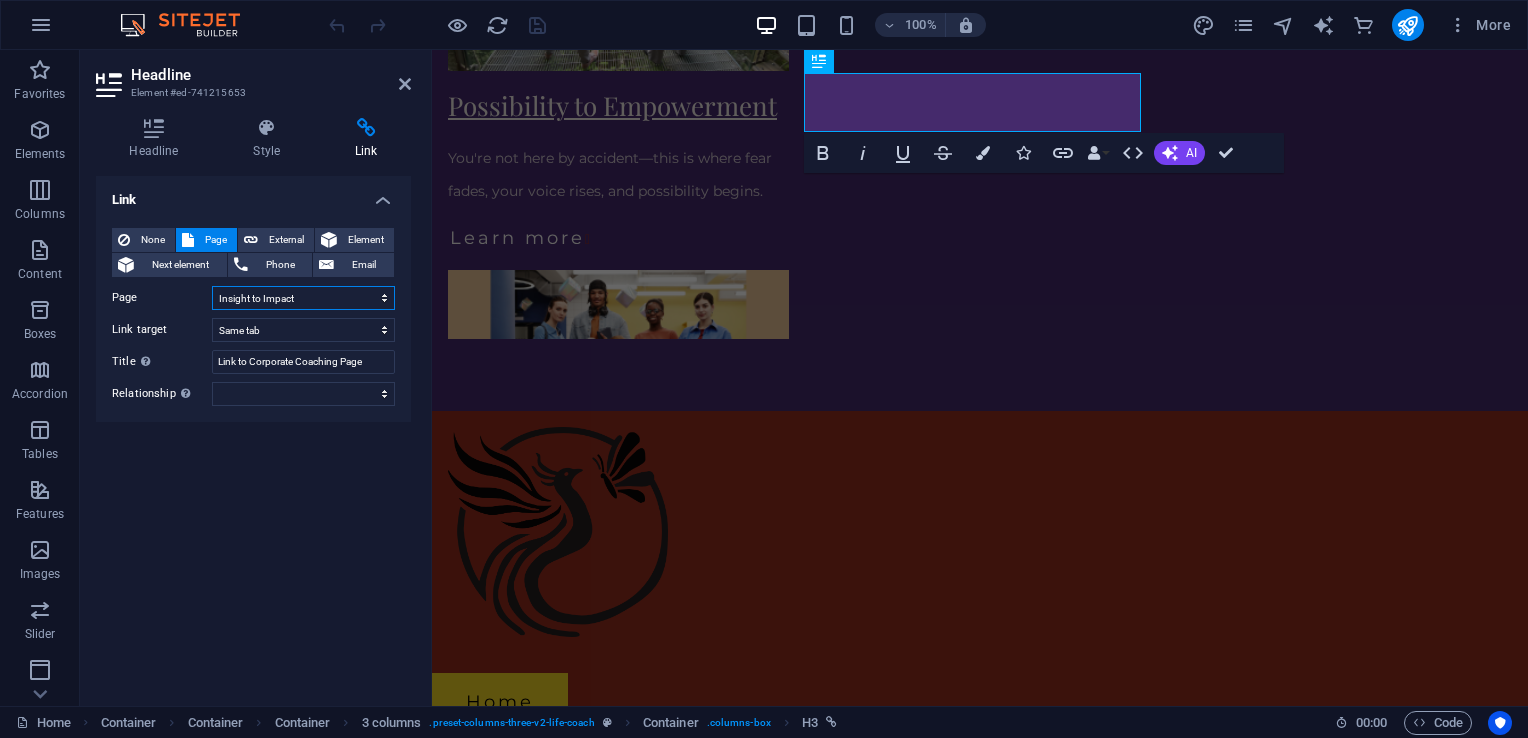 click on "Home Possibility to Empowerment -- Freedom Meditation -- Personal Coaching Insight to Impact For Organizations Speaking Possibility Meets Practice Courses Blog Contact Get the Insights Free  -- Free Resource Legal Notice Privacy" at bounding box center (303, 298) 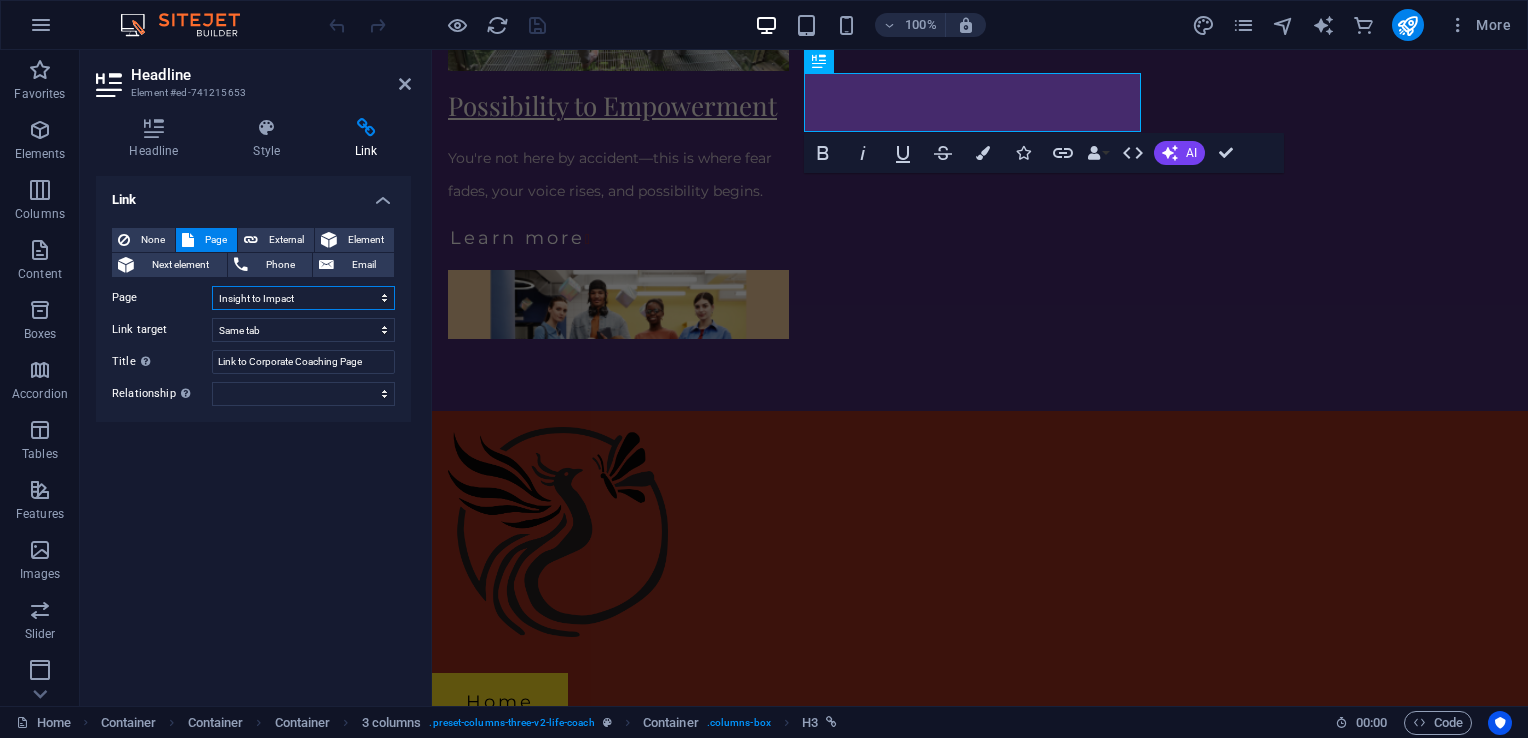 select on "5" 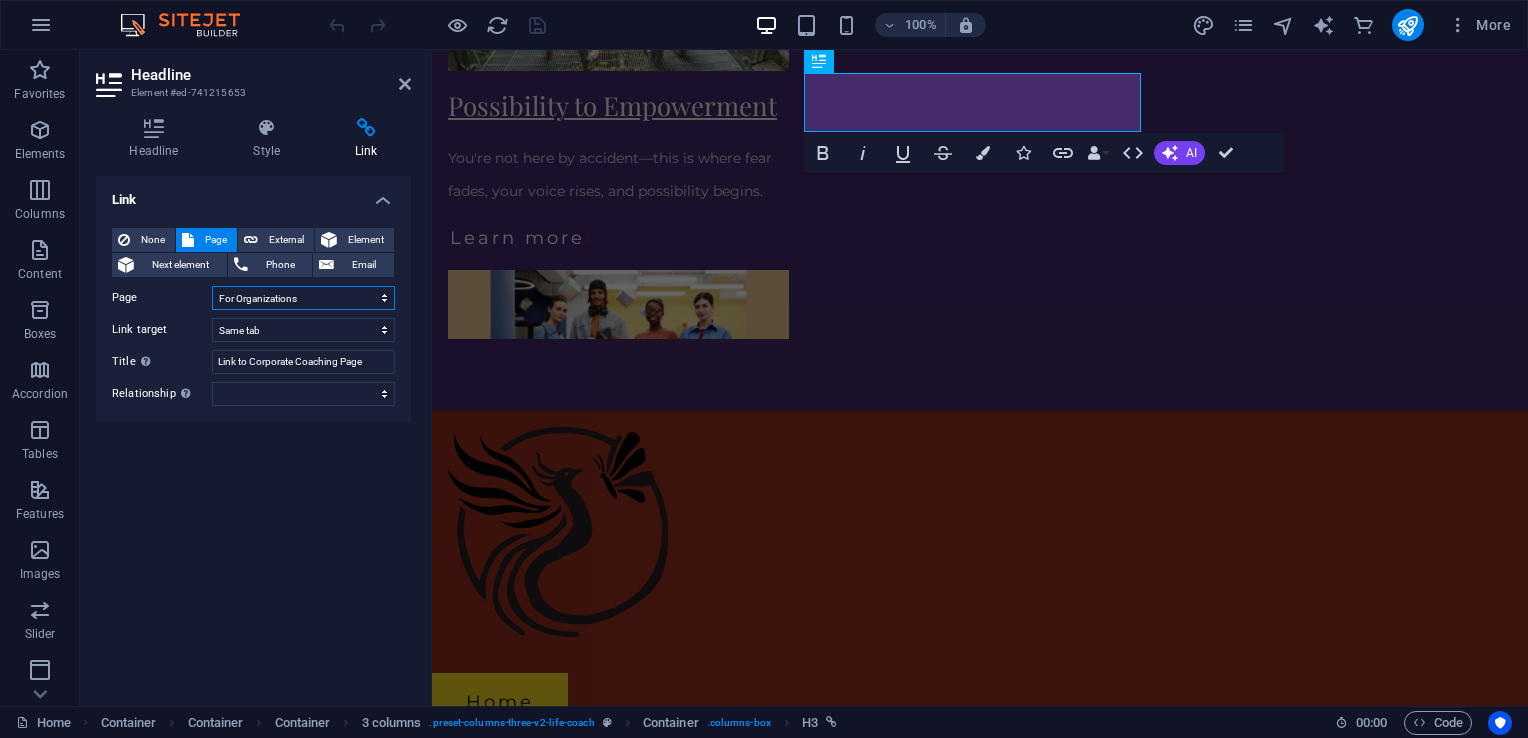 click on "Home Possibility to Empowerment -- Freedom Meditation -- Personal Coaching Insight to Impact For Organizations Speaking Possibility Meets Practice Courses Blog Contact Get the Insights Free  -- Free Resource Legal Notice Privacy" at bounding box center [303, 298] 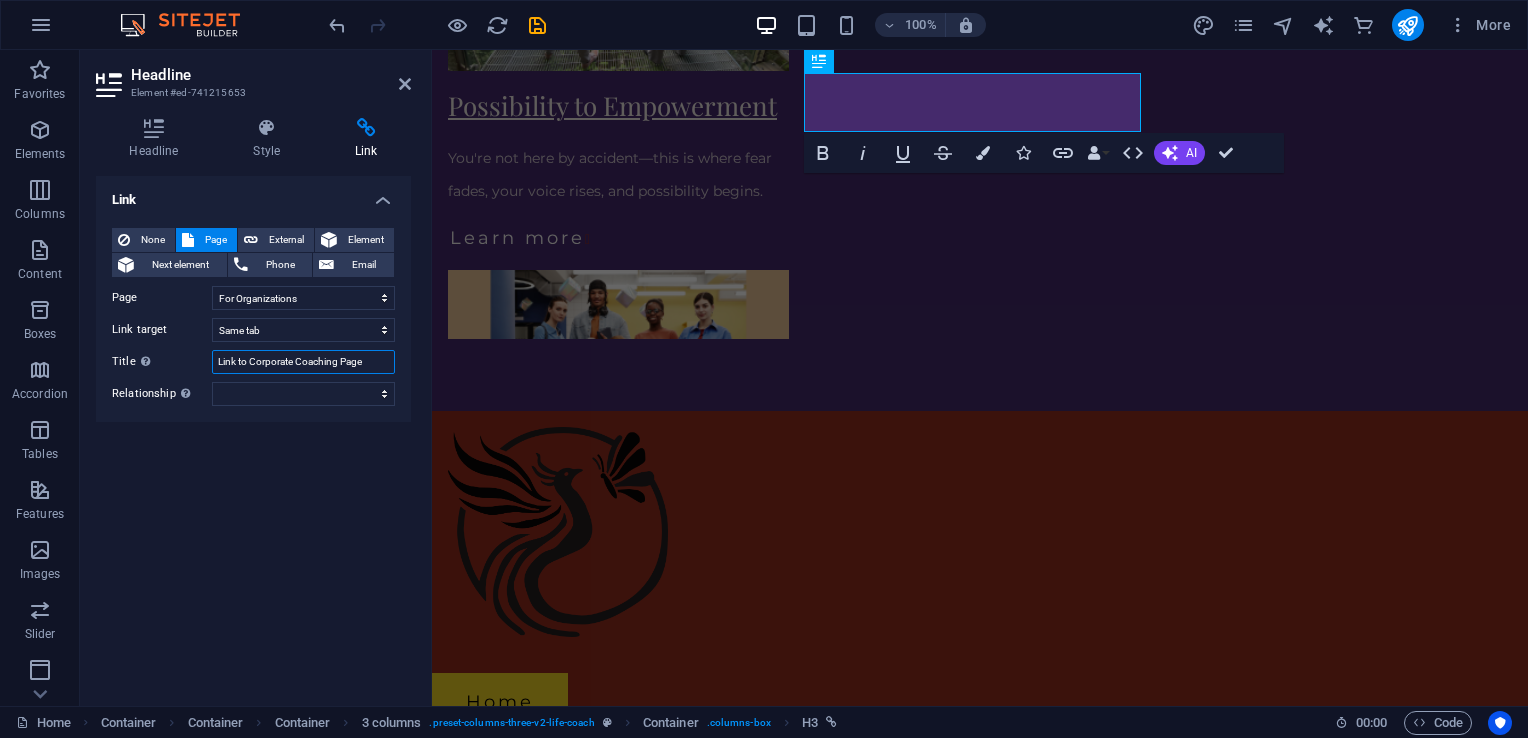 drag, startPoint x: 372, startPoint y: 360, endPoint x: 299, endPoint y: 363, distance: 73.061615 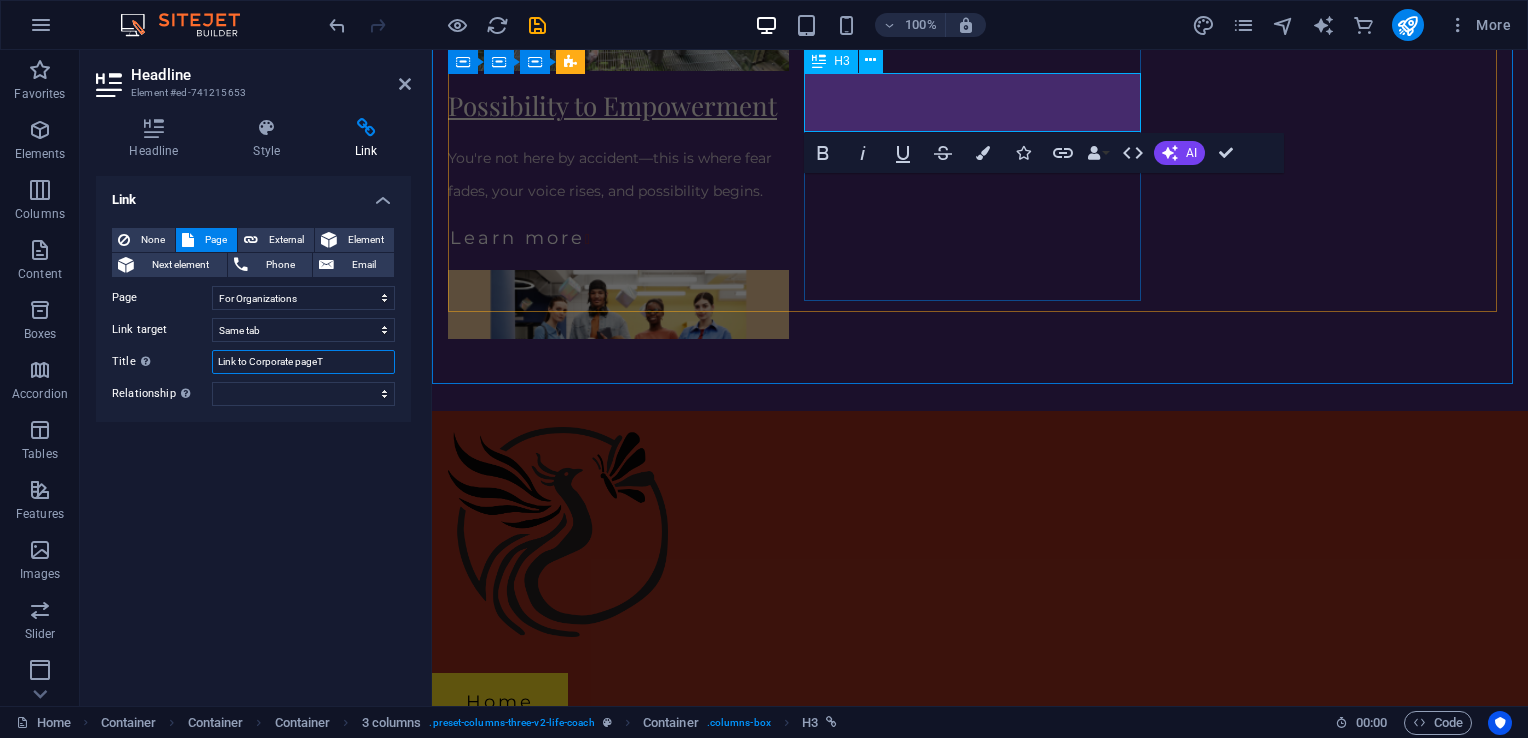 type on "Link to Corporate pageT" 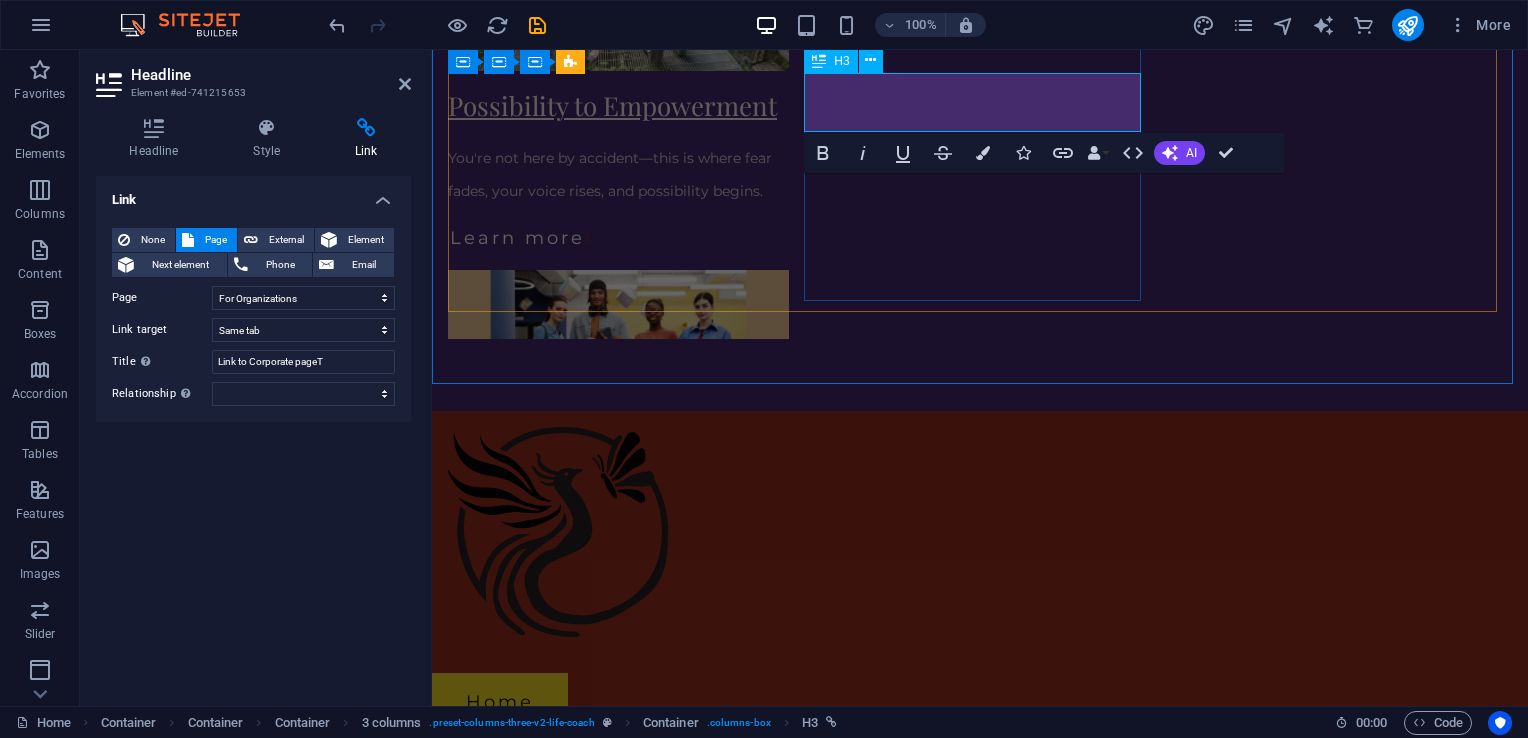 click on "Insight to Impact - Corporate" at bounding box center [557, 490] 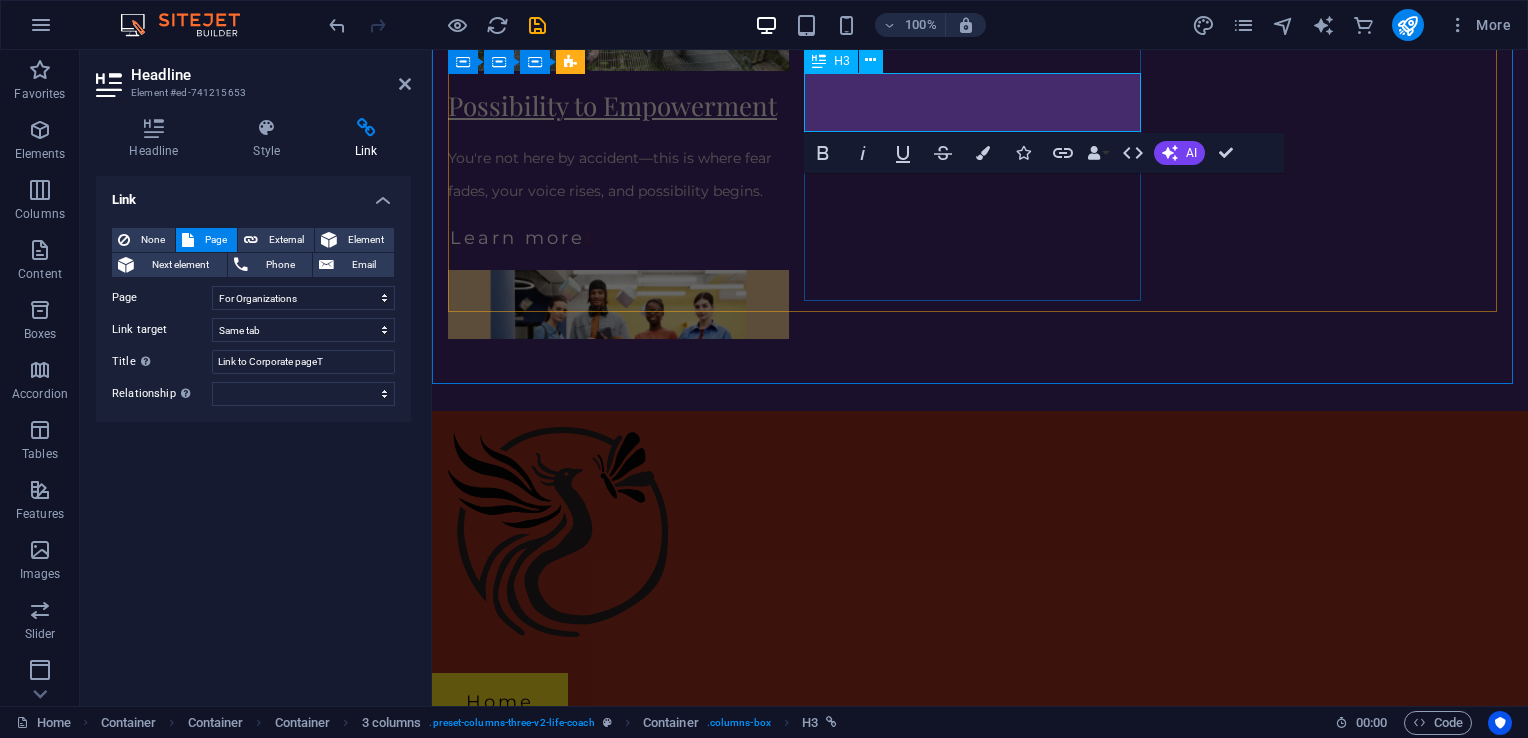 type 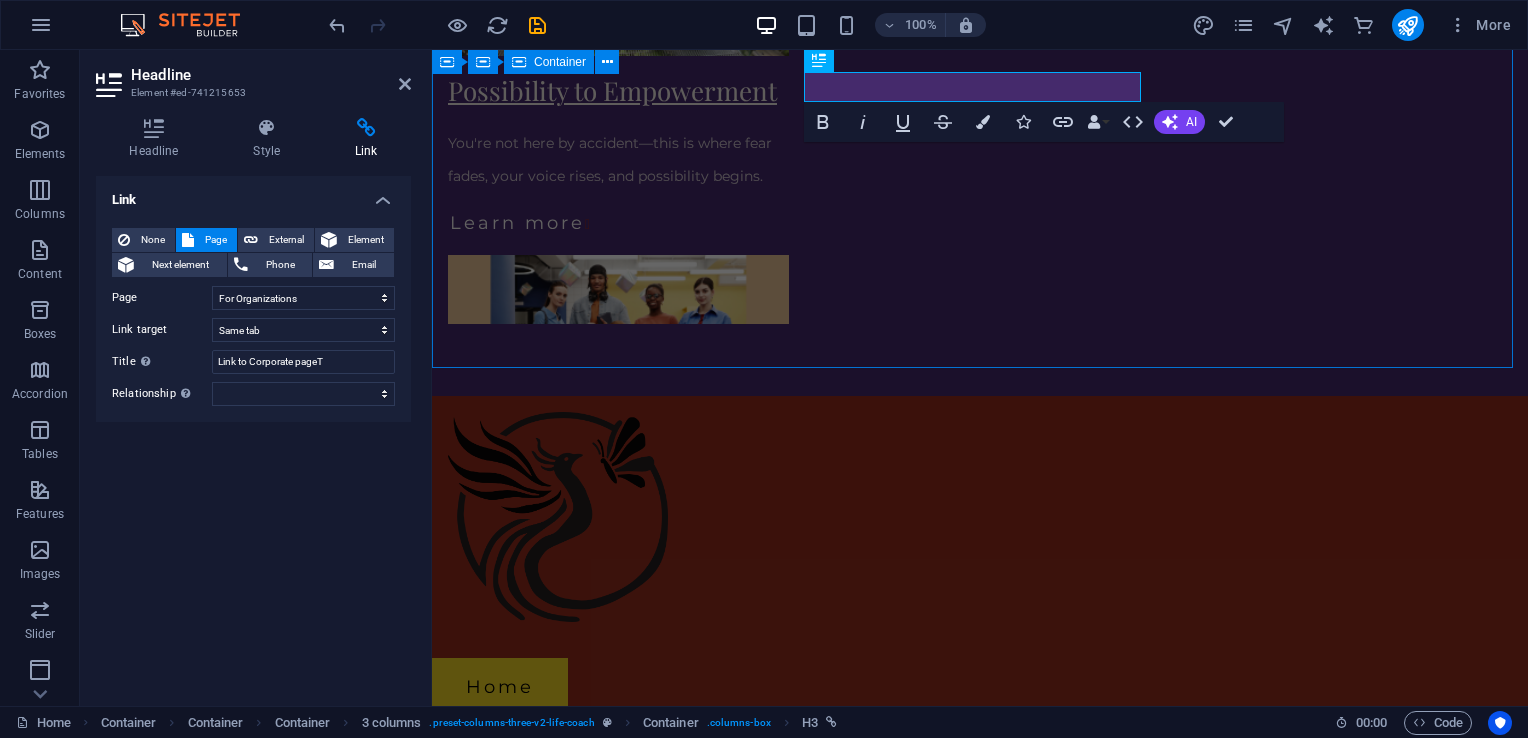 click on "Possibility to Empowerment You're not here by accident—this is where fear fades, your voice rises, and possibility begins. Learn more   Transformation at Work Beyond Inclusion. Real Tools. Real Support. Real Results.  Learn more   Where Possibility Meets Practice   Where ideas become action, voices are amplified, and possibility comes to life. Learn more  " at bounding box center [980, 121] 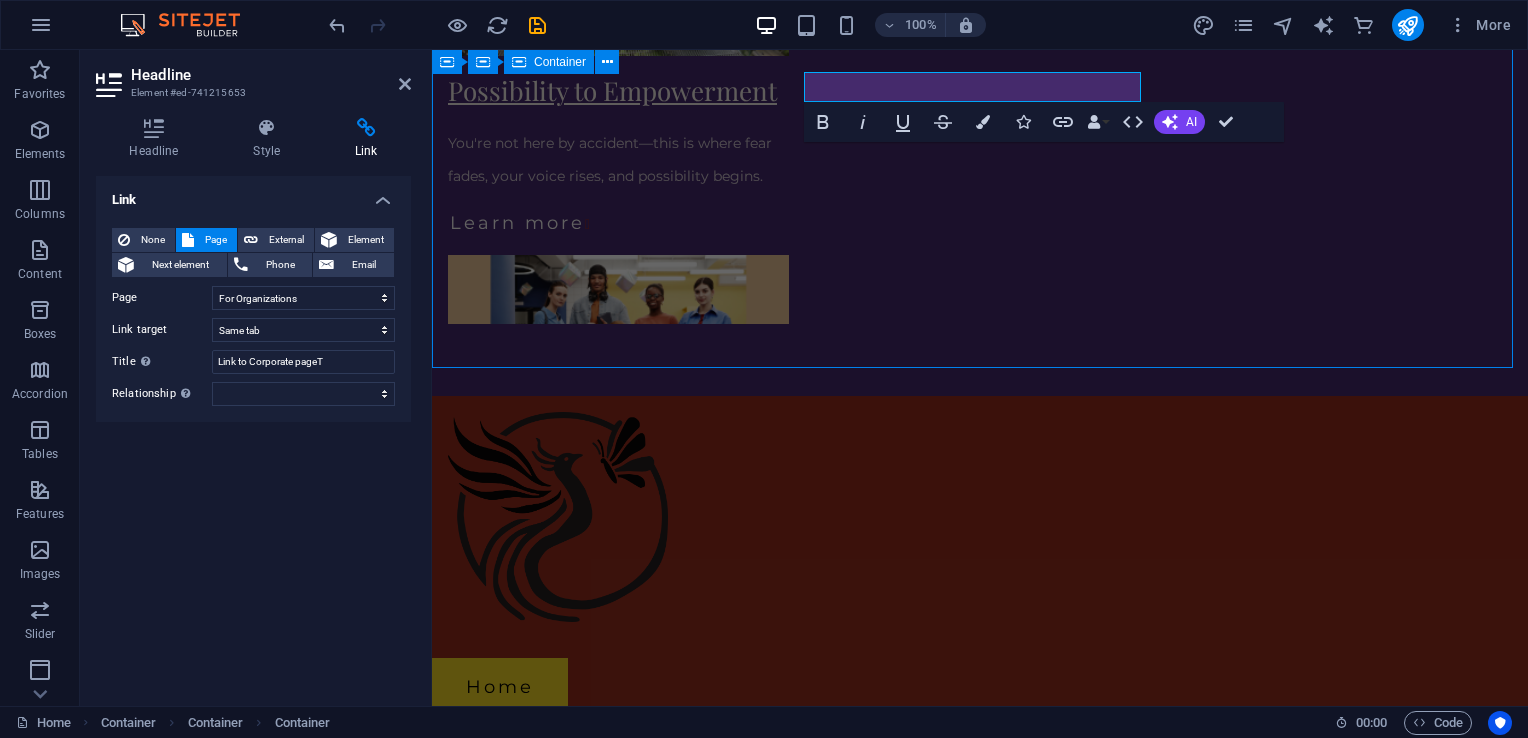 scroll, scrollTop: 2075, scrollLeft: 0, axis: vertical 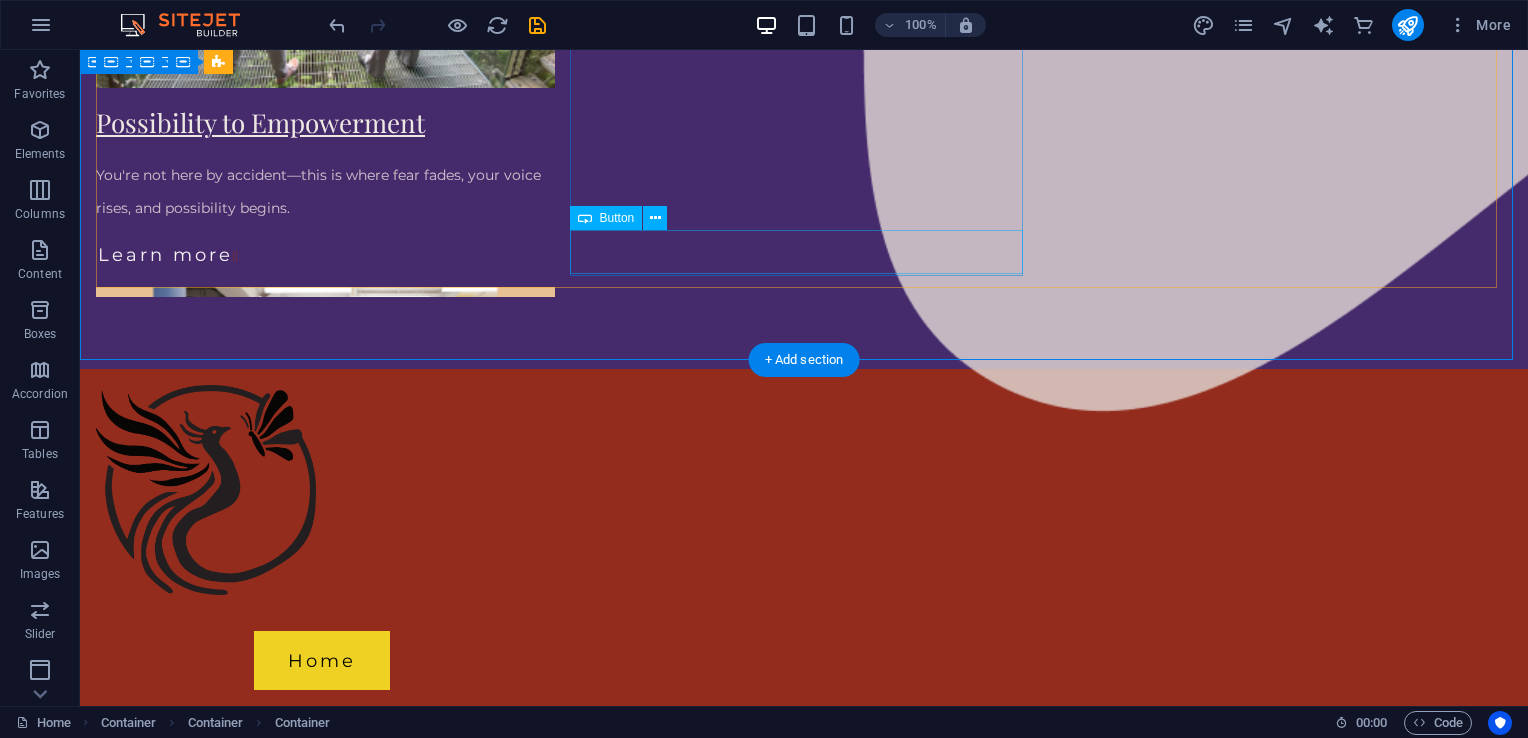 click on "Learn more  " at bounding box center [325, 681] 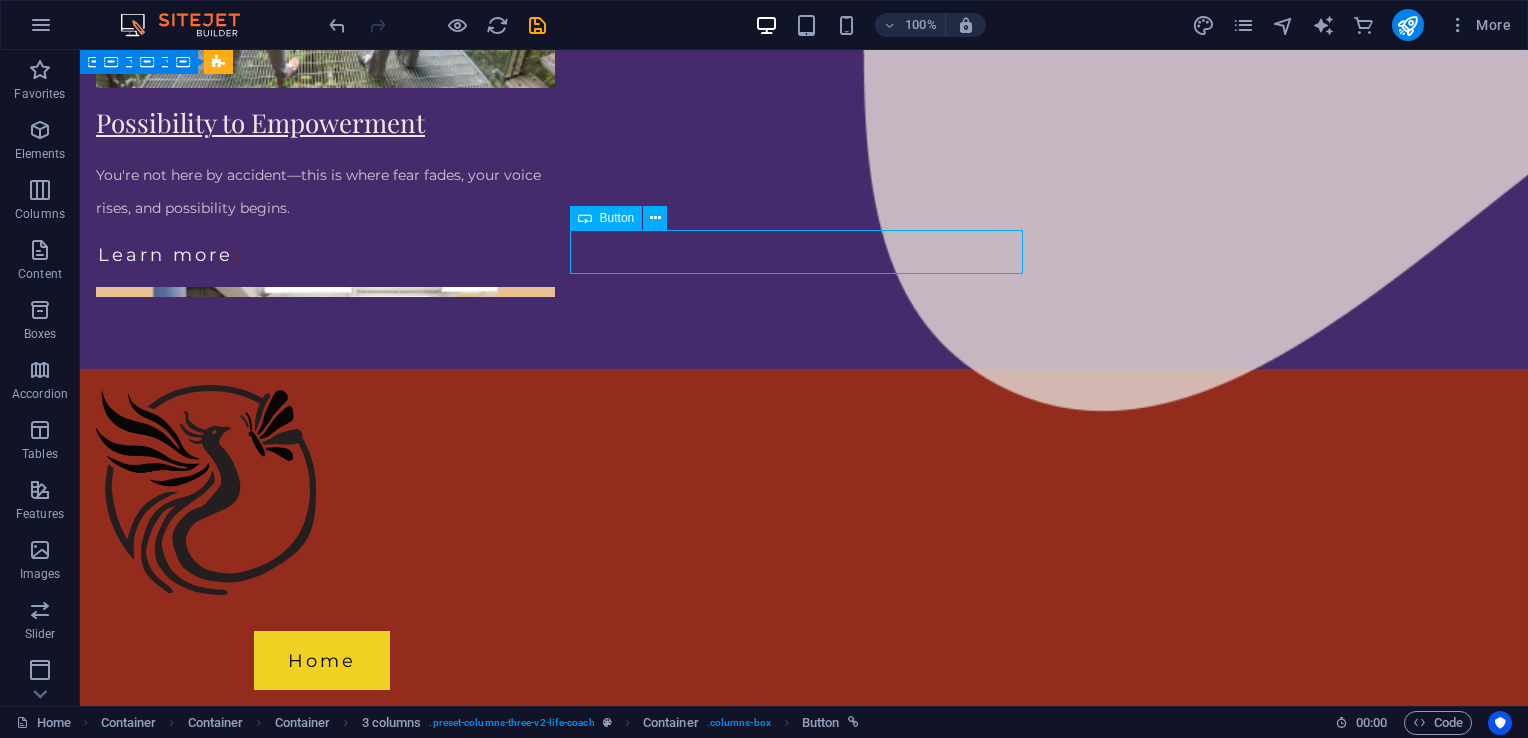click on "Button" at bounding box center (617, 218) 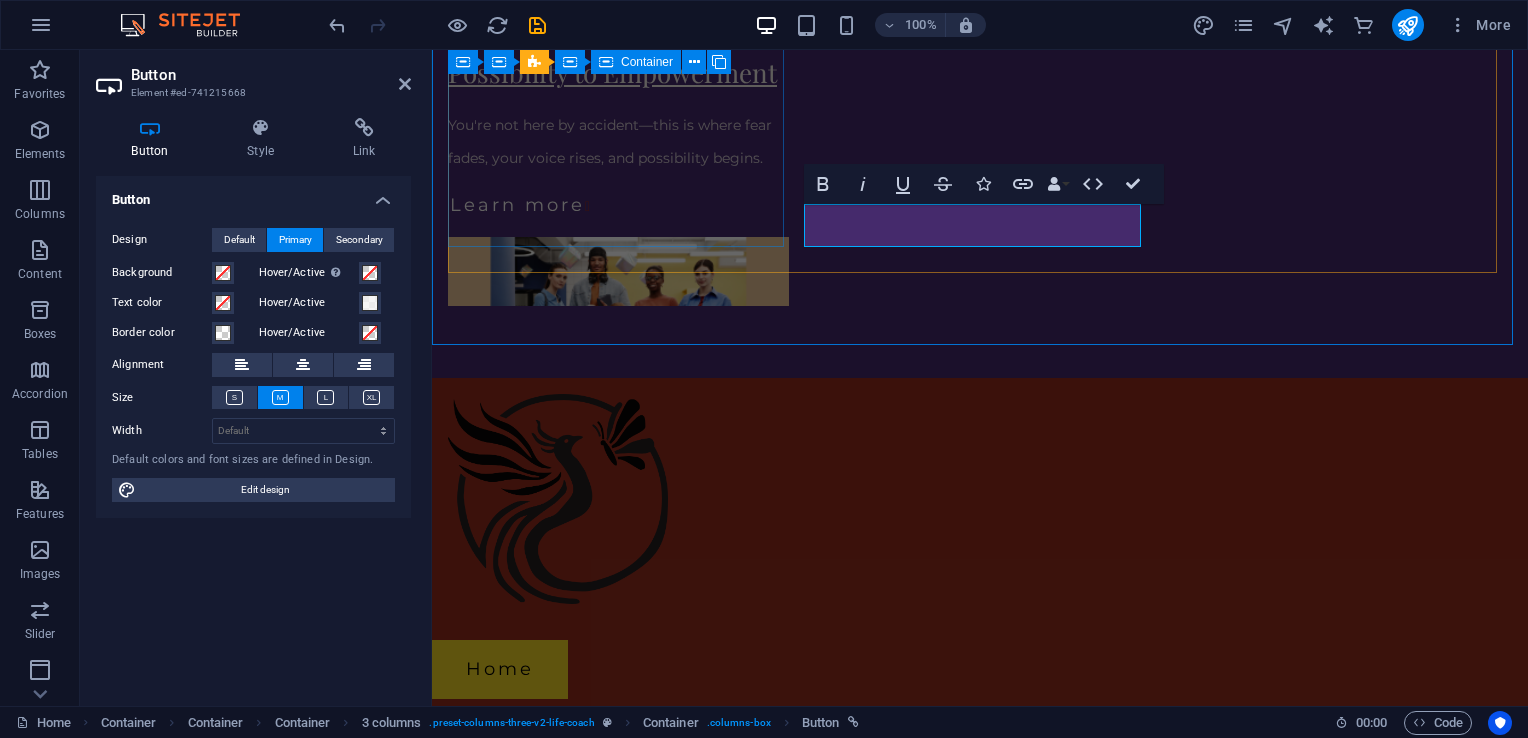 scroll, scrollTop: 2080, scrollLeft: 0, axis: vertical 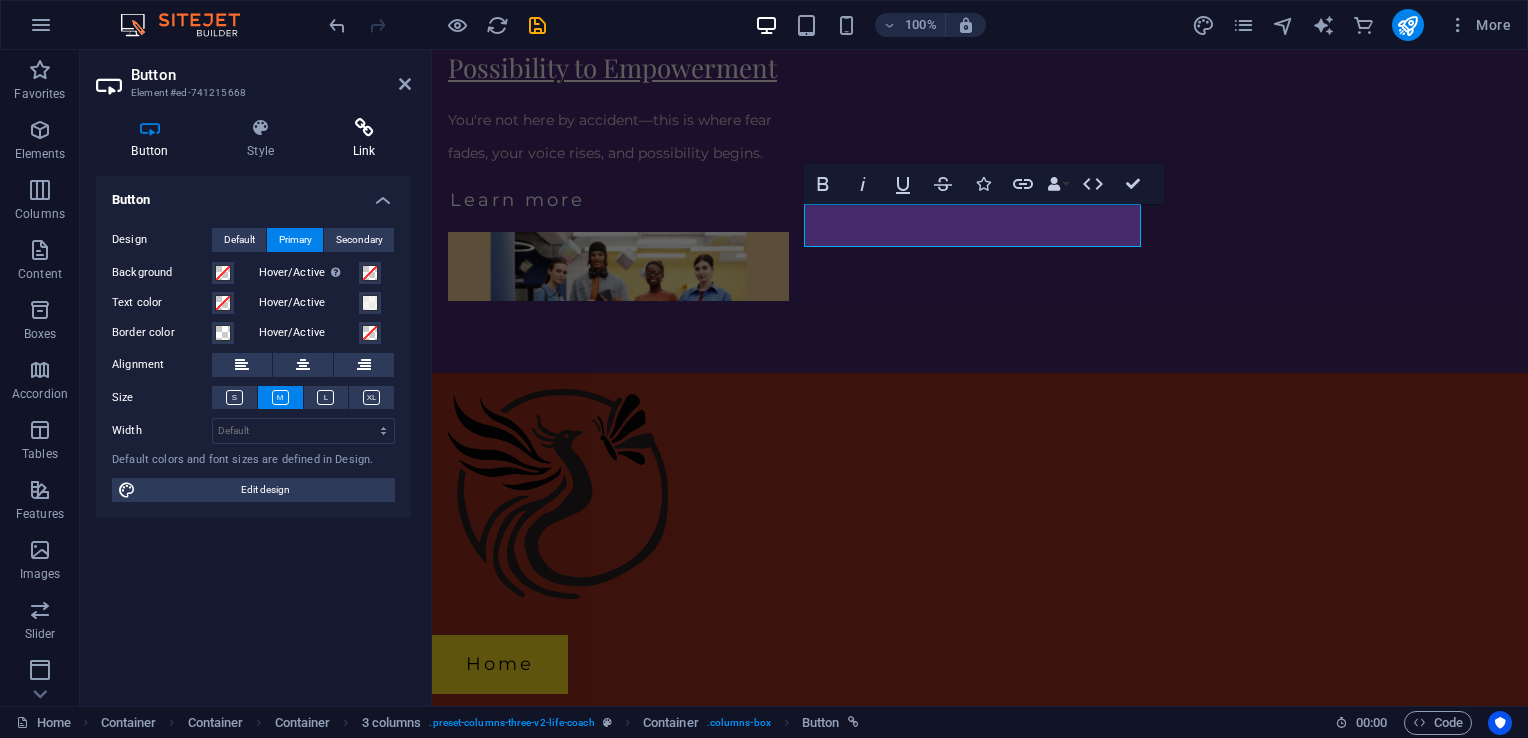 click at bounding box center (364, 128) 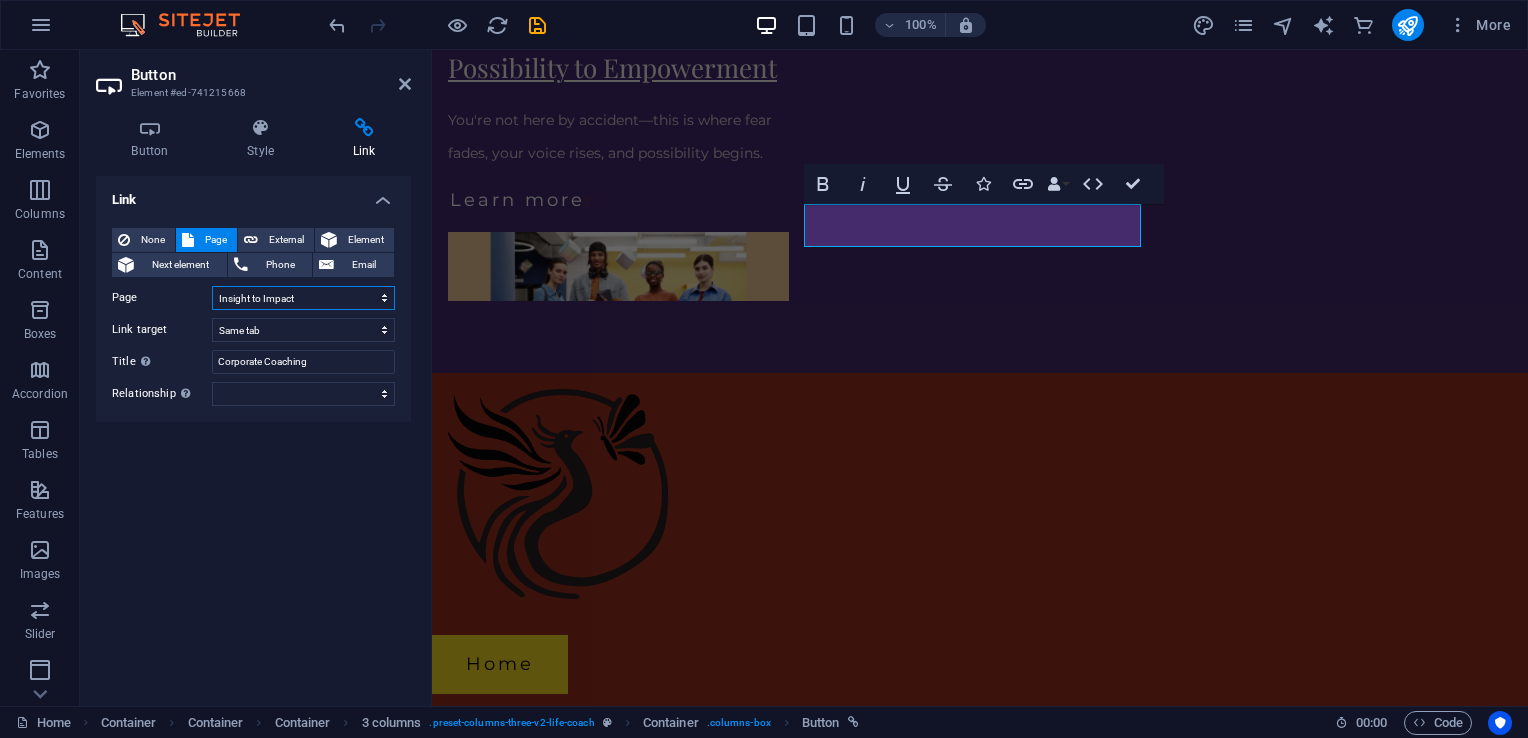 click on "Home Possibility to Empowerment -- Freedom Meditation -- Personal Coaching Insight to Impact For Organizations Speaking Possibility Meets Practice Courses Blog Contact Get the Insights Free  -- Free Resource Legal Notice Privacy" at bounding box center [303, 298] 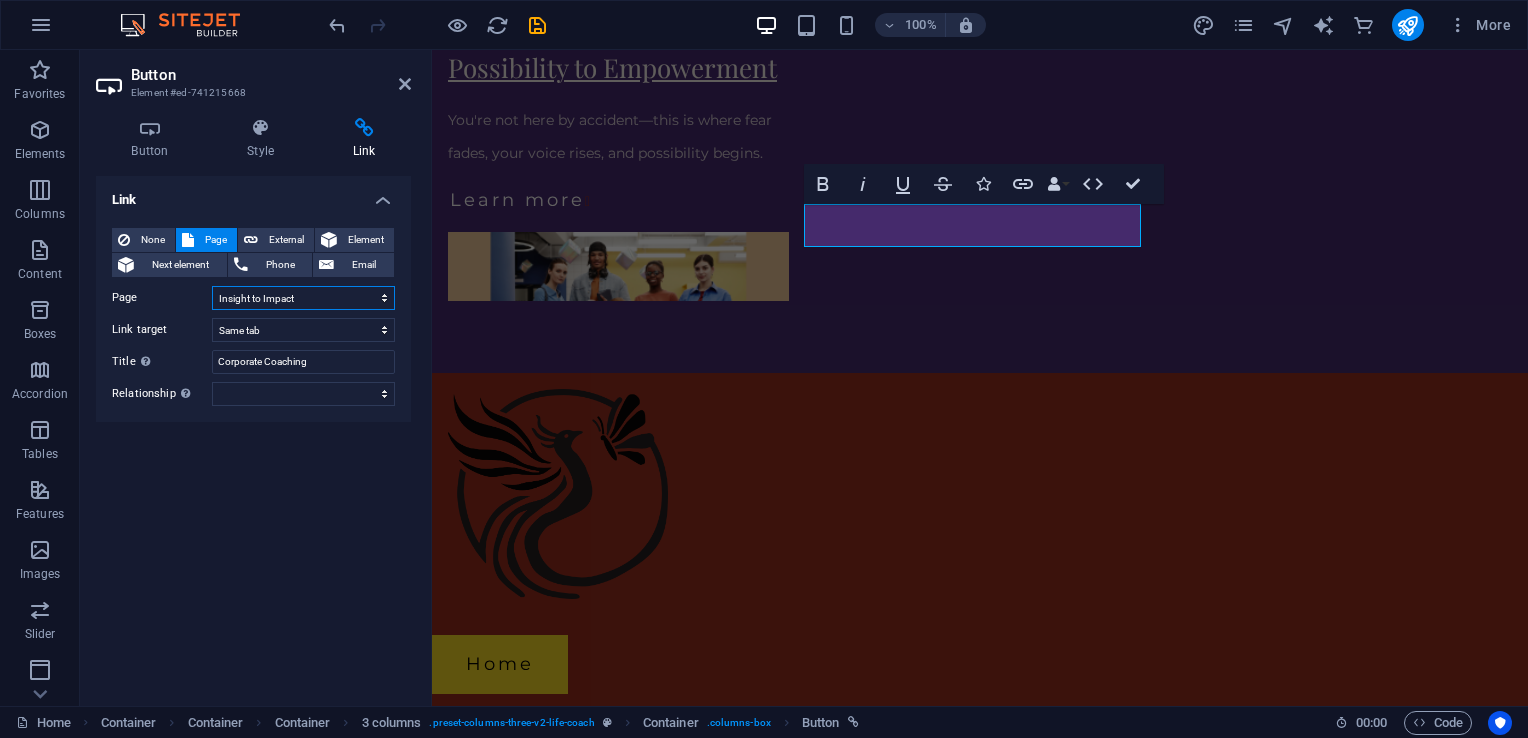 select on "5" 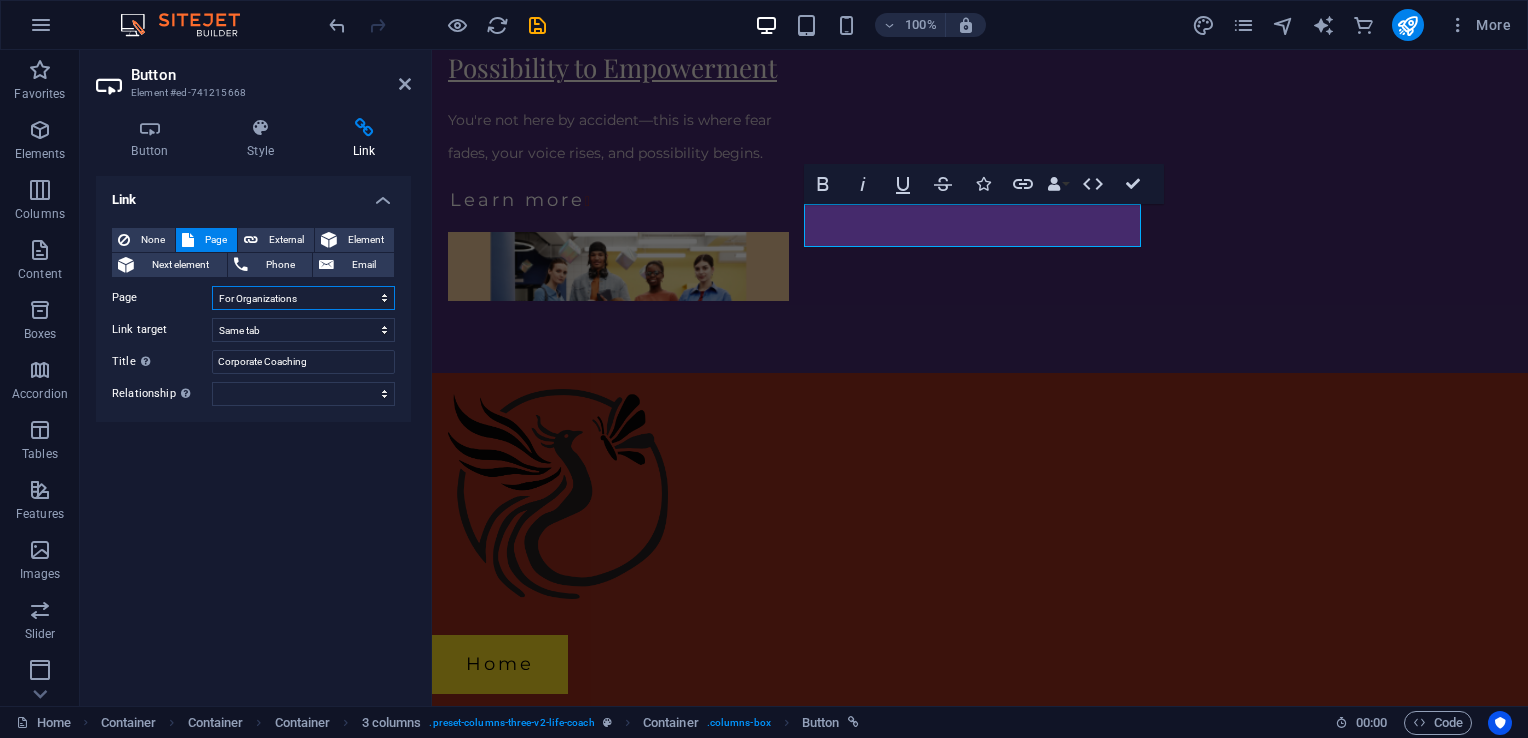click on "Home Possibility to Empowerment -- Freedom Meditation -- Personal Coaching Insight to Impact For Organizations Speaking Possibility Meets Practice Courses Blog Contact Get the Insights Free  -- Free Resource Legal Notice Privacy" at bounding box center (303, 298) 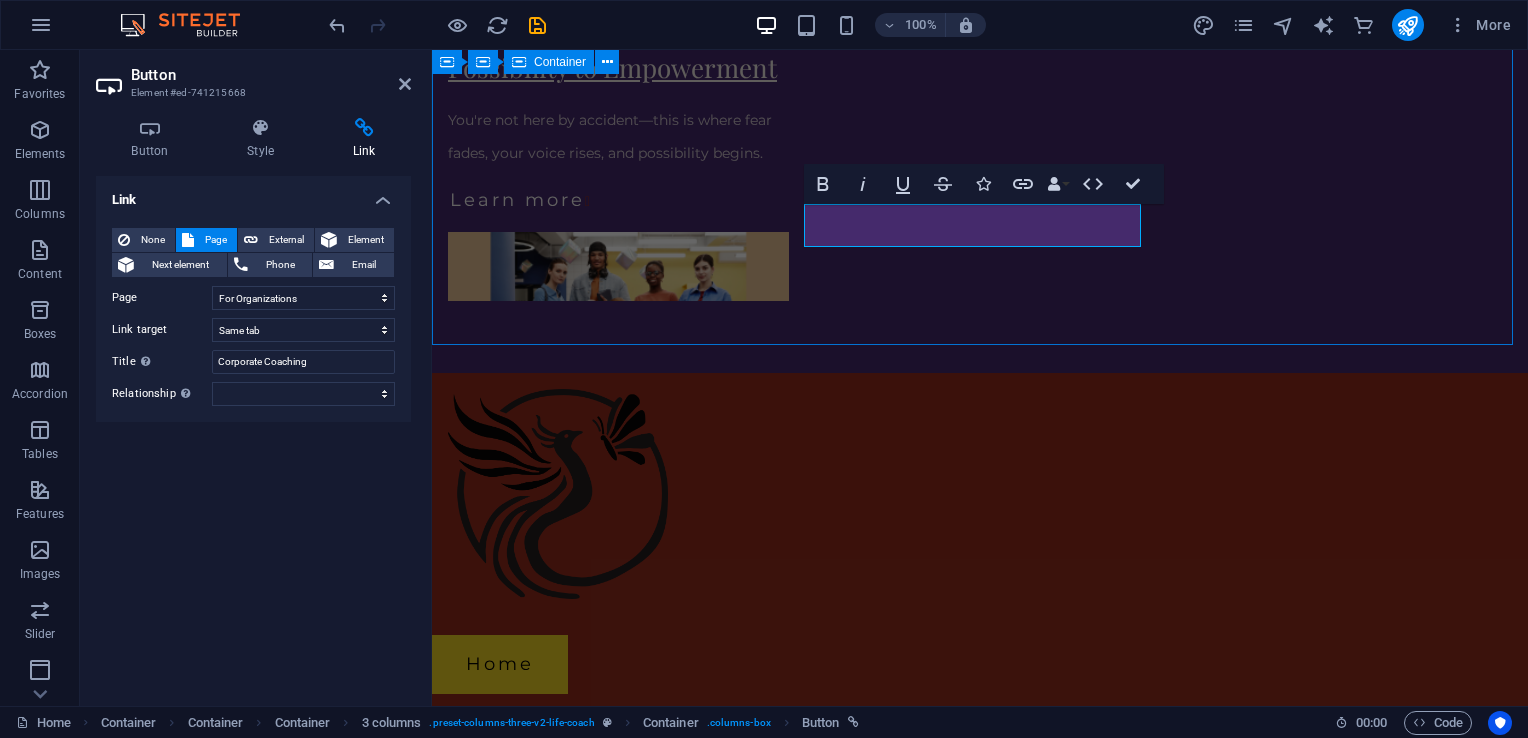 click on "Possibility to Empowerment You're not here by accident—this is where fear fades, your voice rises, and possibility begins. Learn more   Transformation at Work Beyond Inclusion. Real Tools. Real Support. Real Results.  Learn more   Where Possibility Meets Practice   Where ideas become action, voices are amplified, and possibility comes to life. Learn more  " at bounding box center [980, 98] 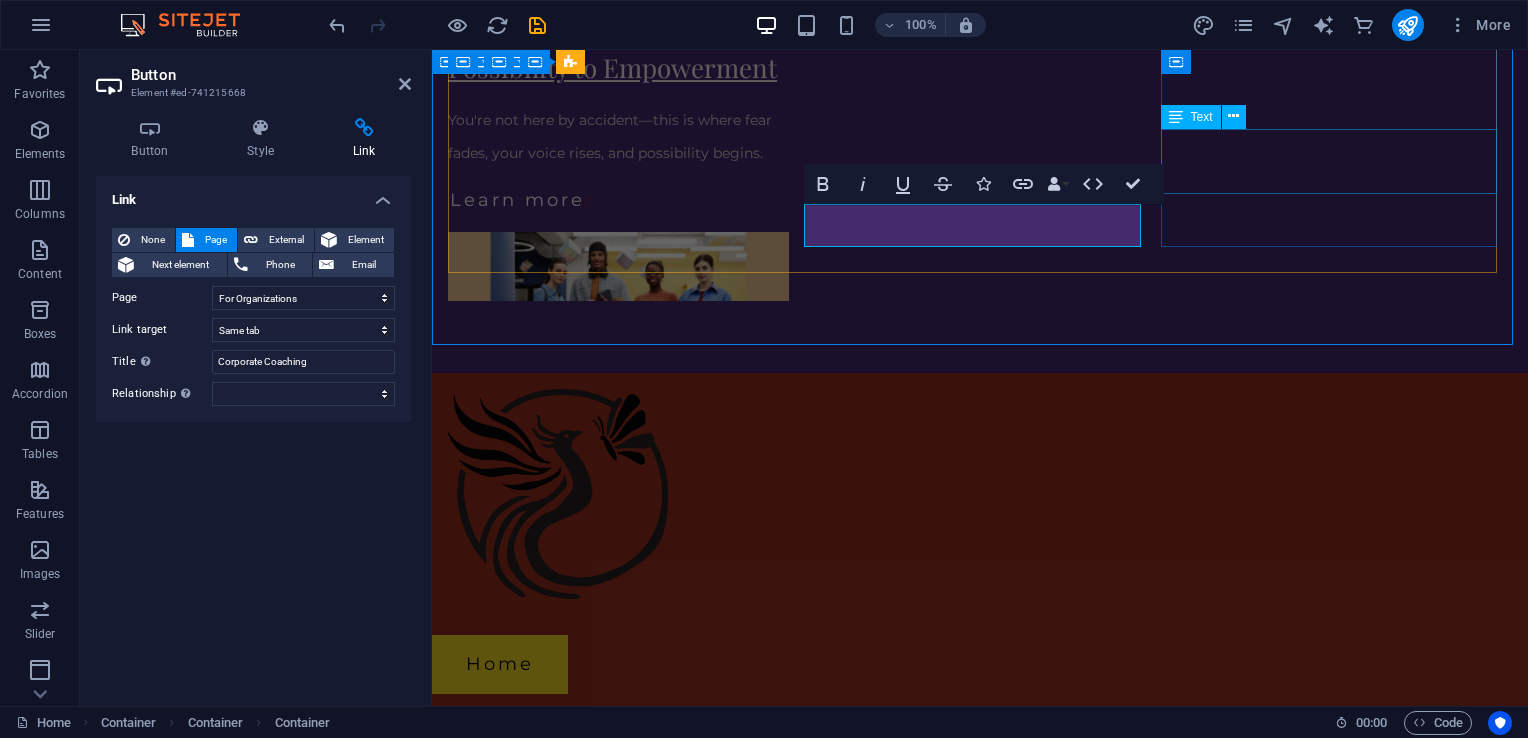 scroll, scrollTop: 2133, scrollLeft: 0, axis: vertical 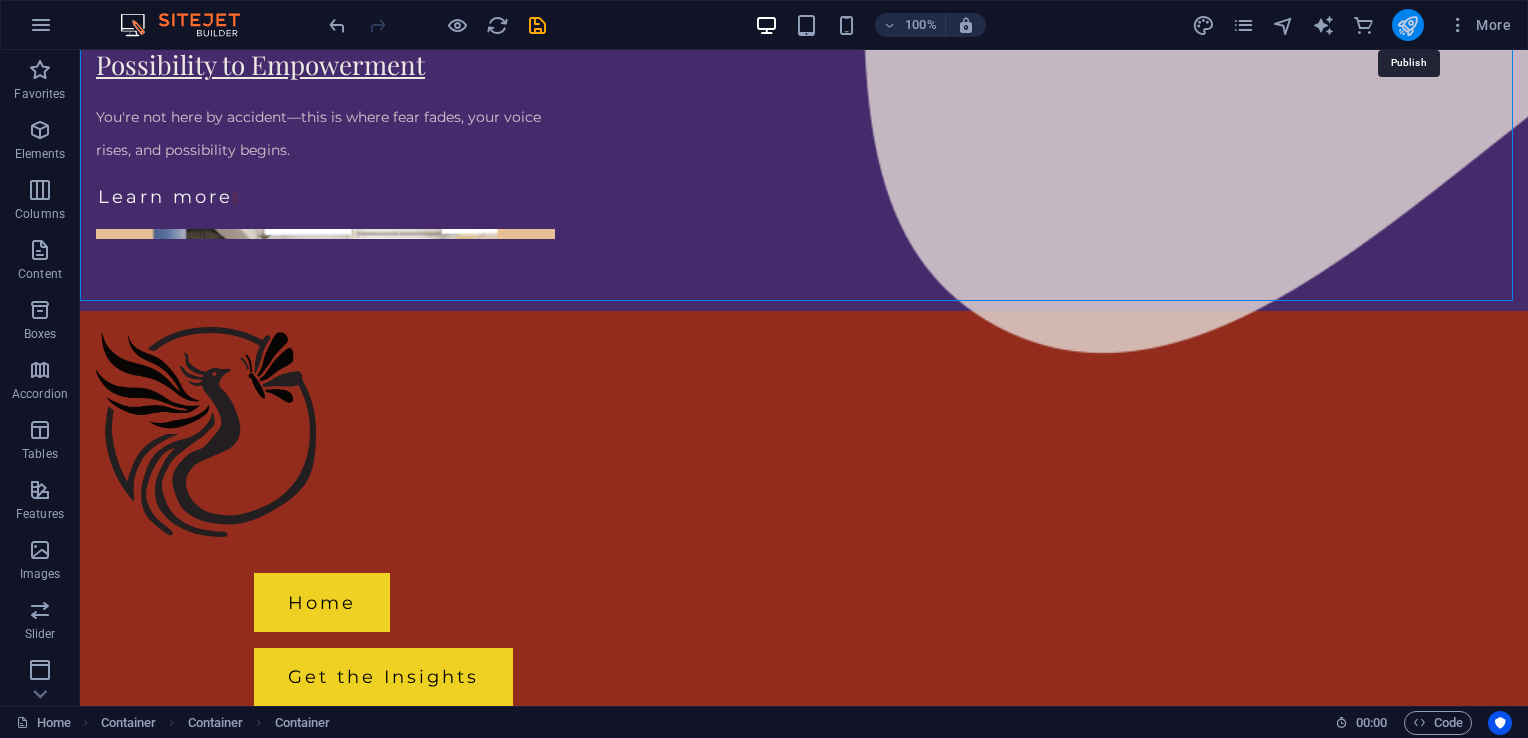 click at bounding box center [1407, 25] 